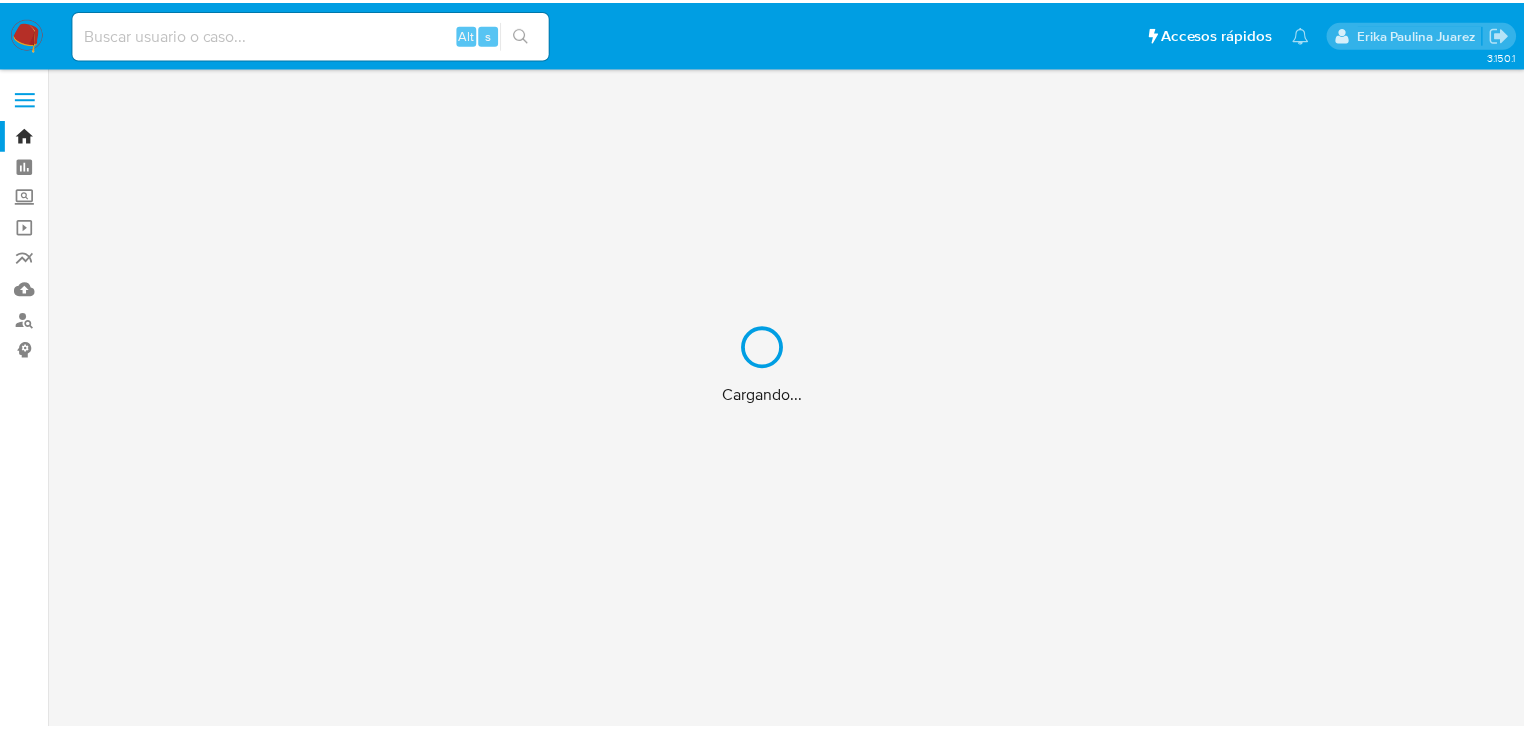 scroll, scrollTop: 0, scrollLeft: 0, axis: both 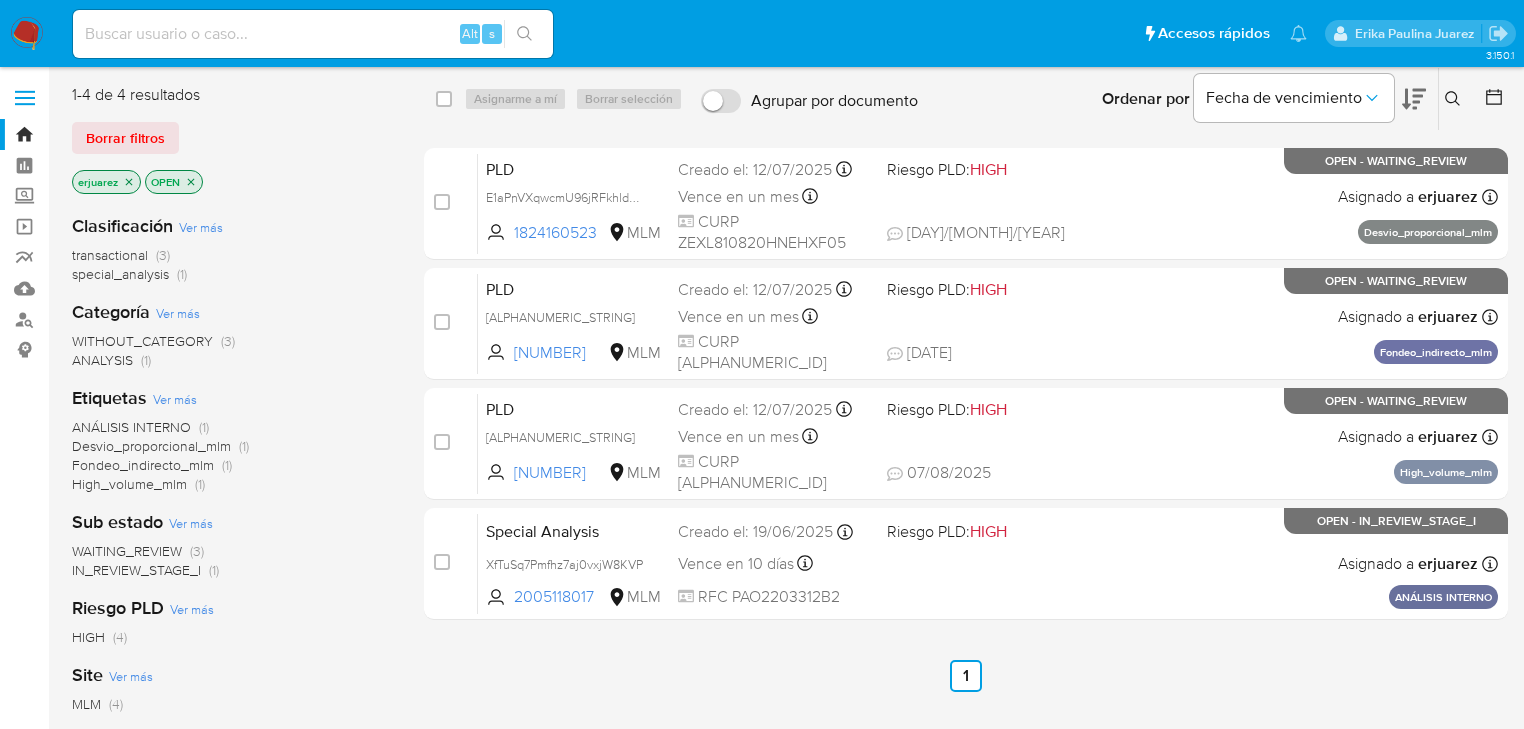 click at bounding box center (313, 34) 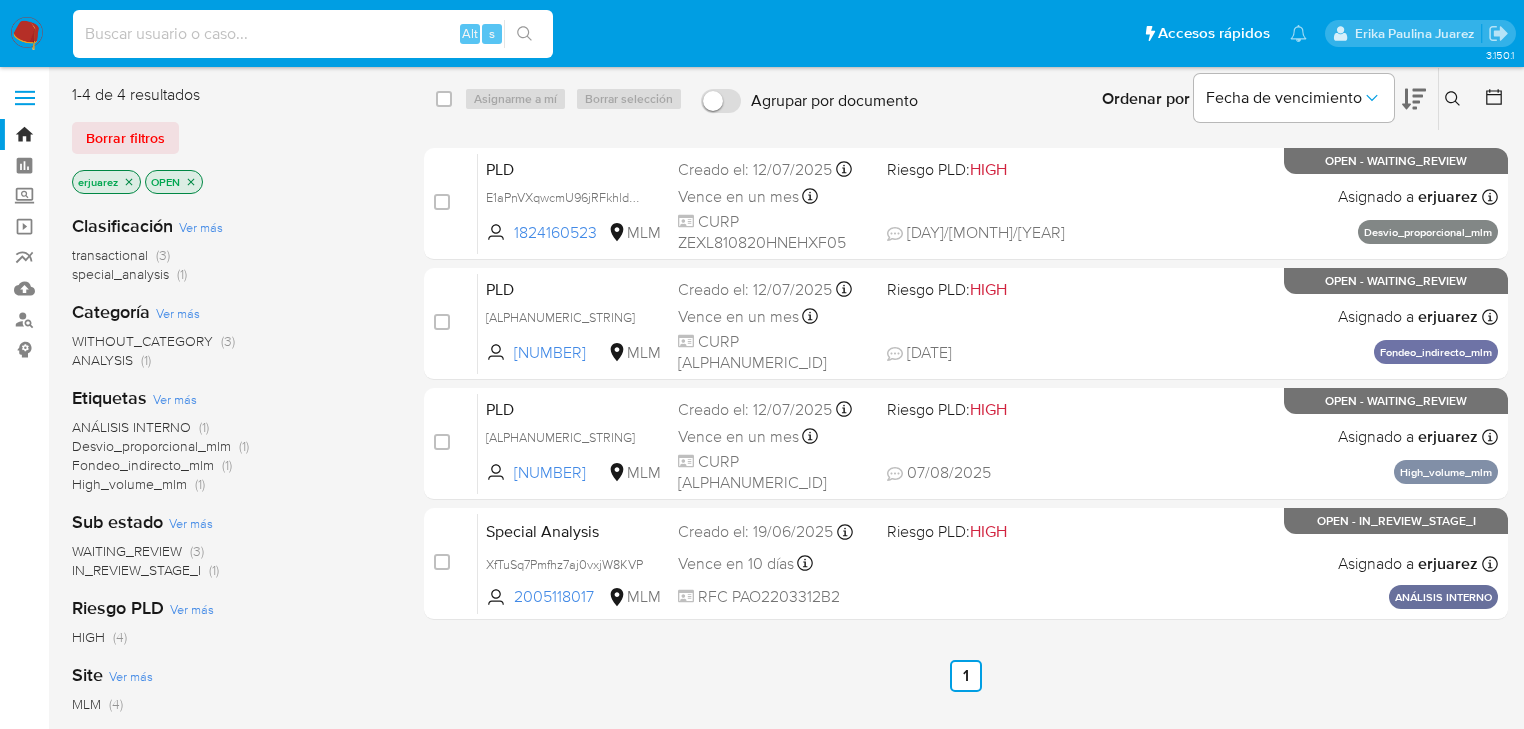 paste on "[NUMBER]" 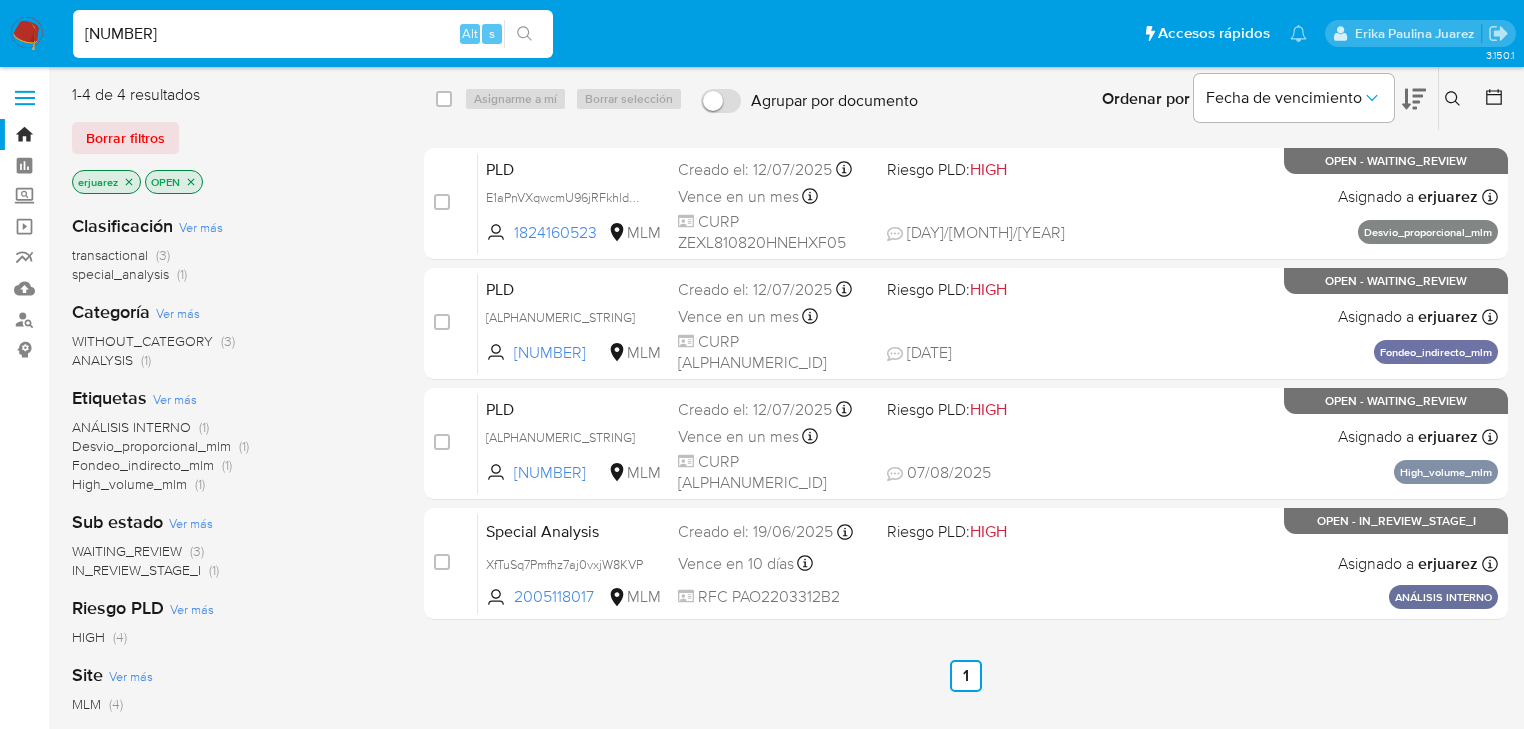 click on "[NUMBER]" at bounding box center [313, 34] 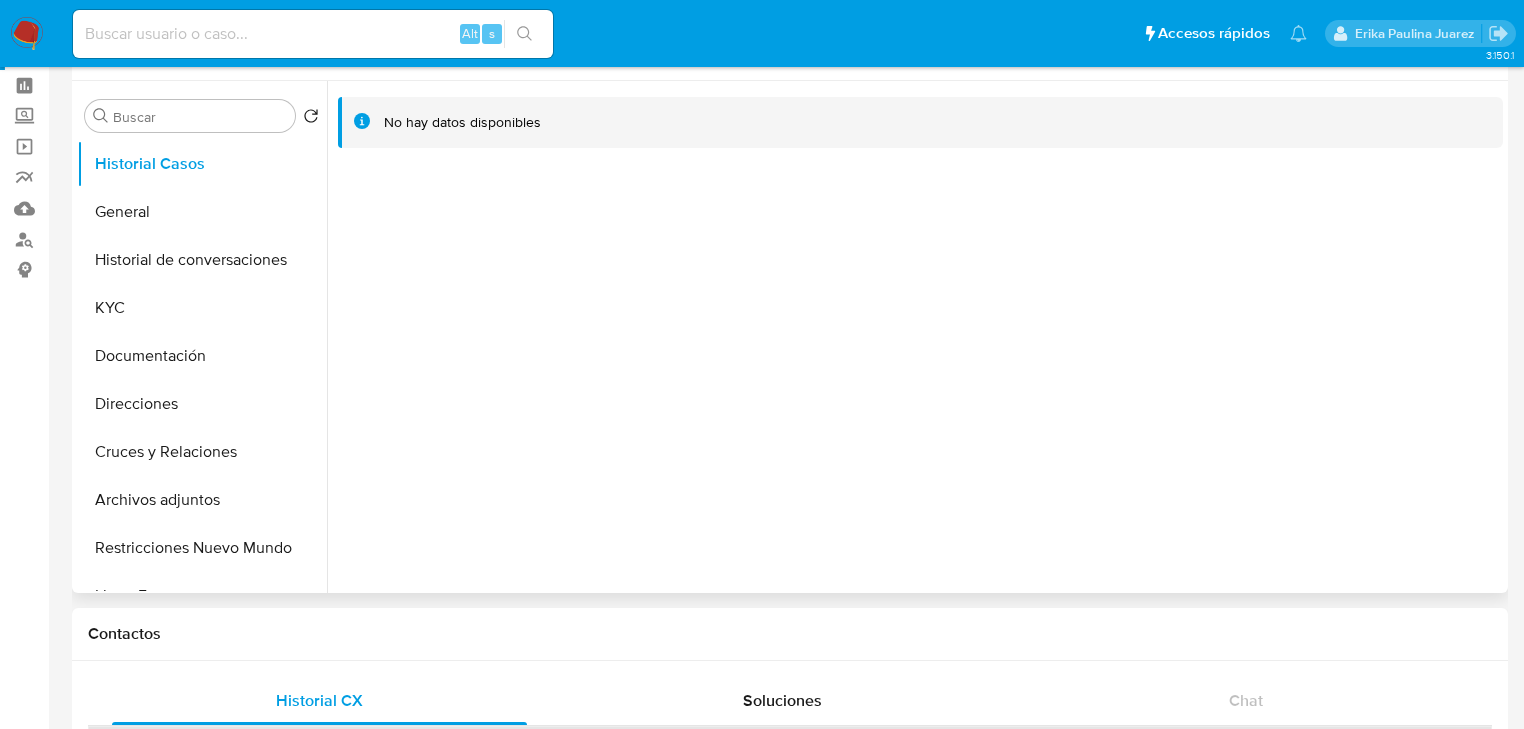 select on "10" 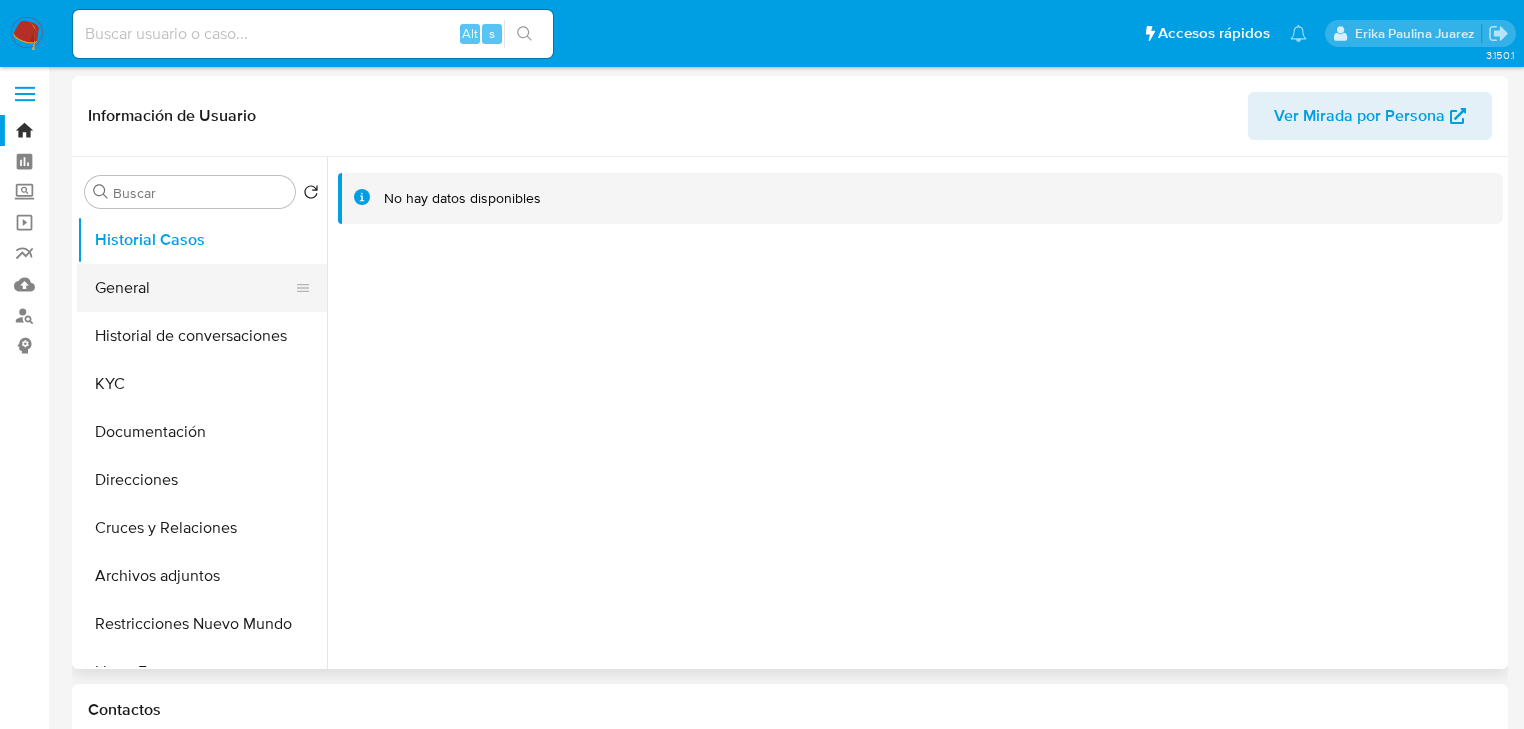 scroll, scrollTop: 0, scrollLeft: 0, axis: both 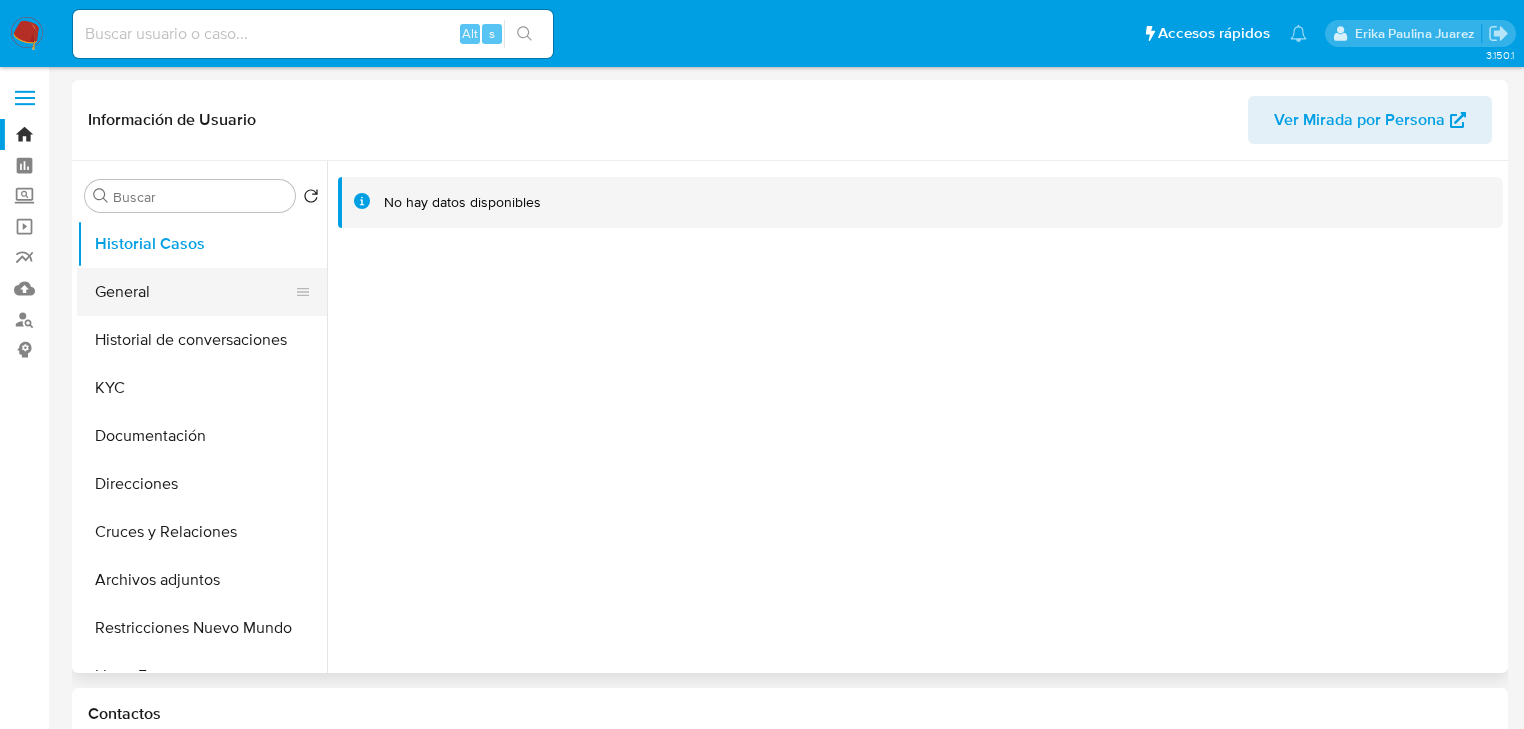 click on "General" at bounding box center [194, 292] 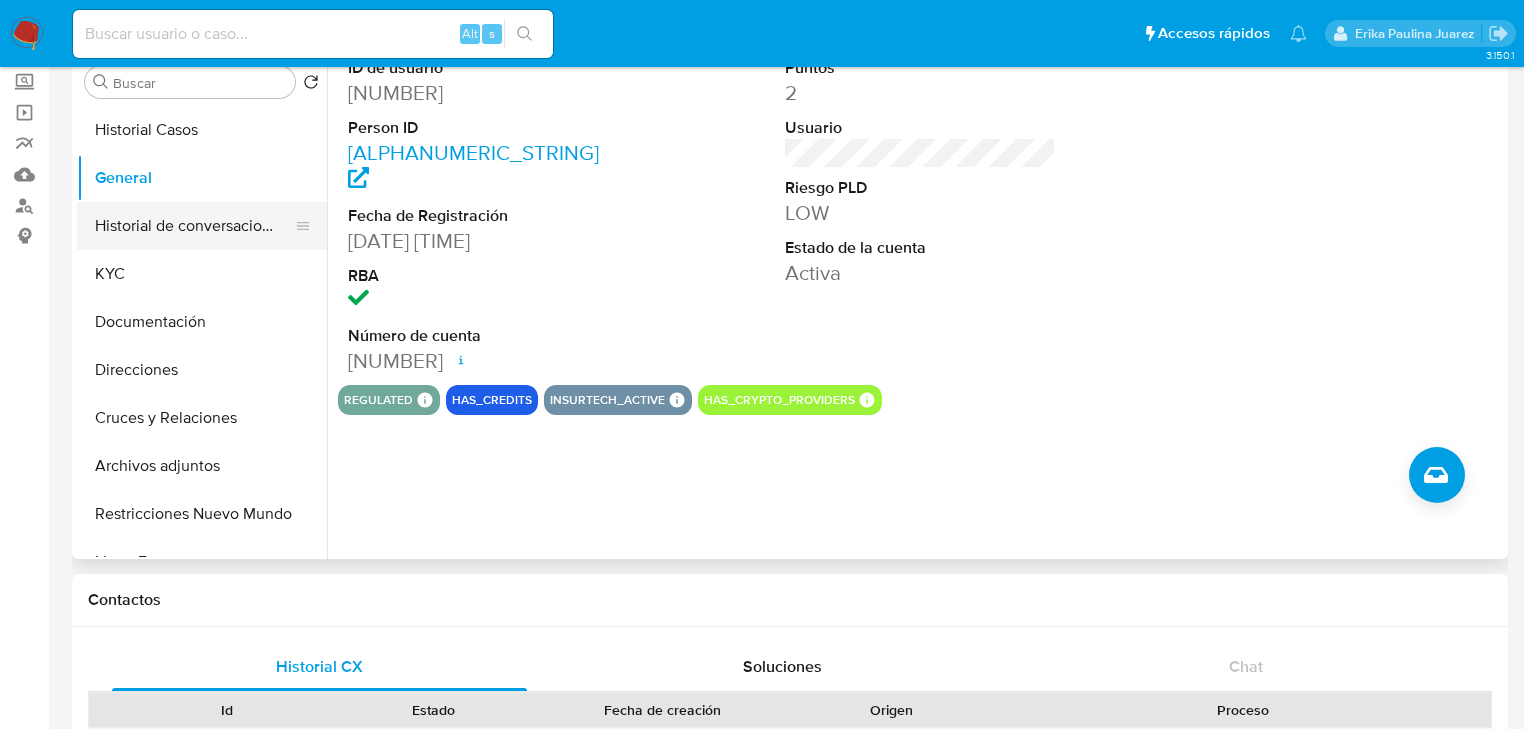 scroll, scrollTop: 0, scrollLeft: 0, axis: both 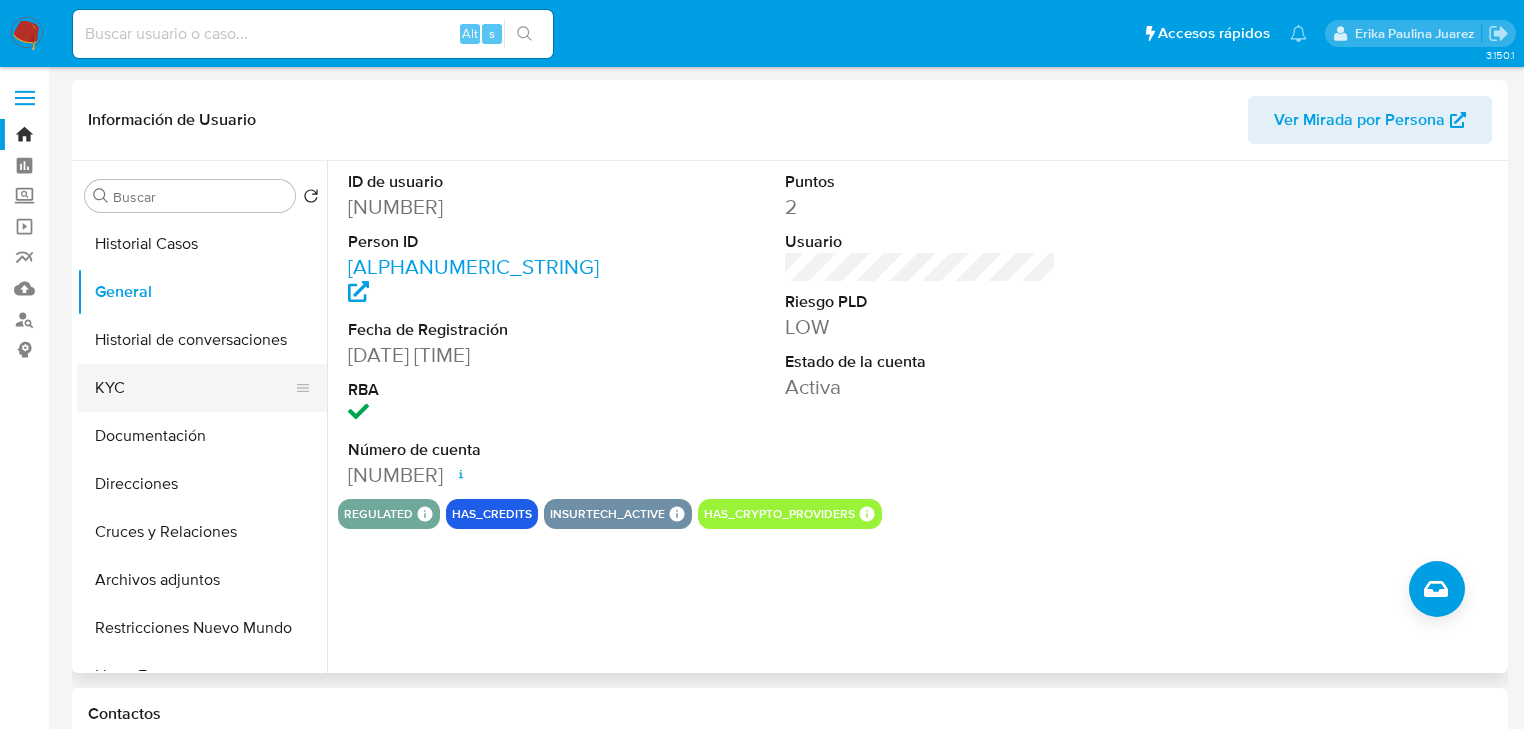 drag, startPoint x: 125, startPoint y: 388, endPoint x: 224, endPoint y: 388, distance: 99 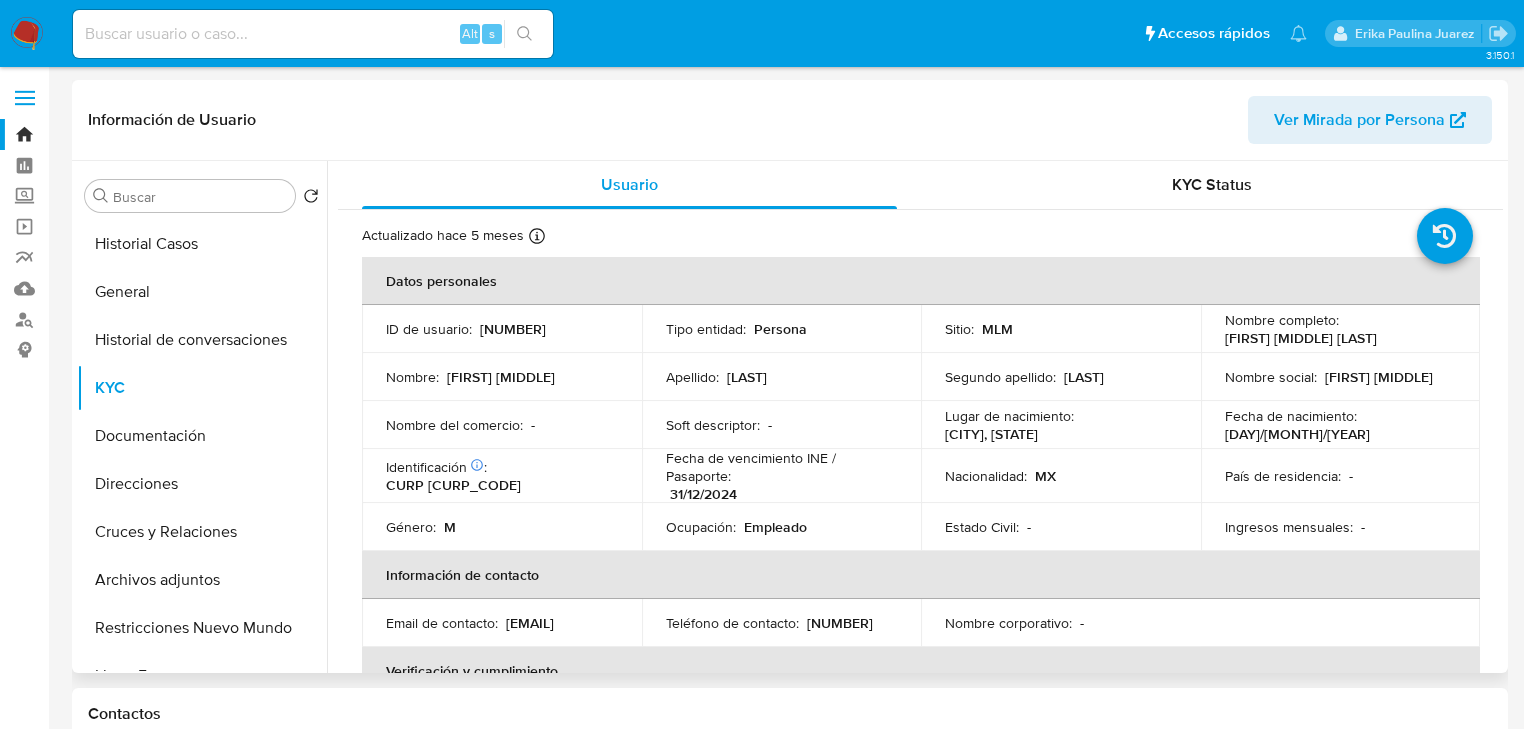 drag, startPoint x: 1236, startPoint y: 340, endPoint x: 1420, endPoint y: 330, distance: 184.27155 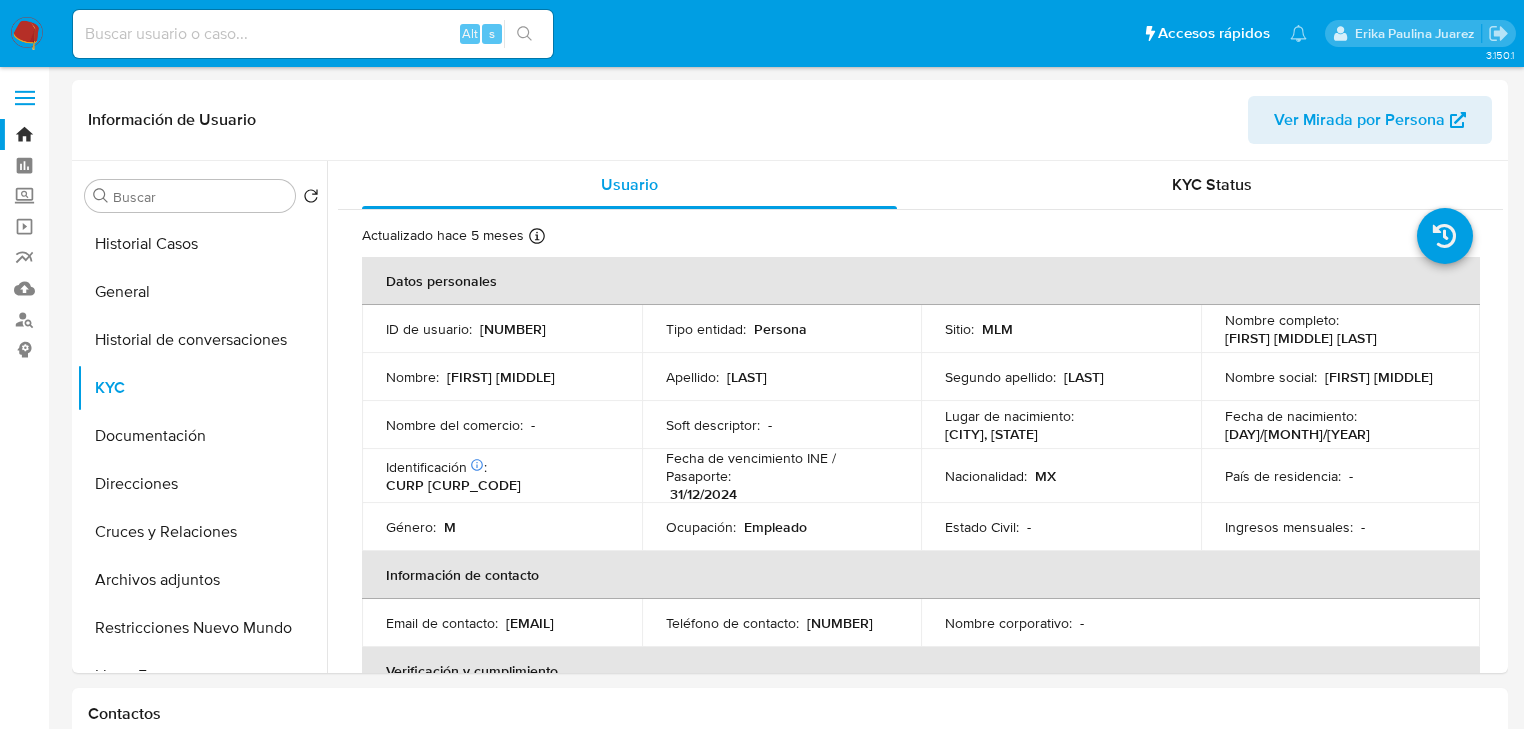 copy on "[FIRST] [MIDDLE] [LAST]" 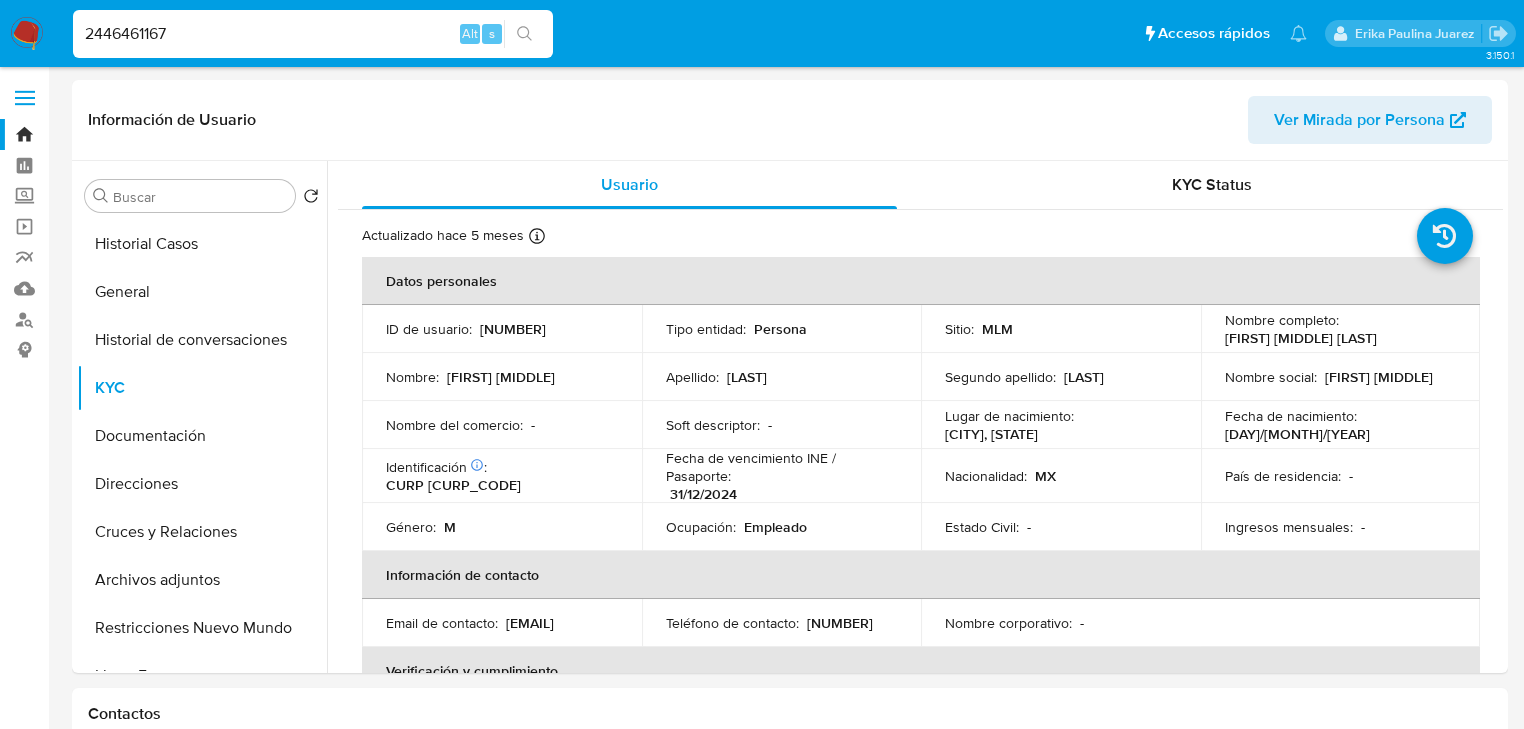 type on "2446461167" 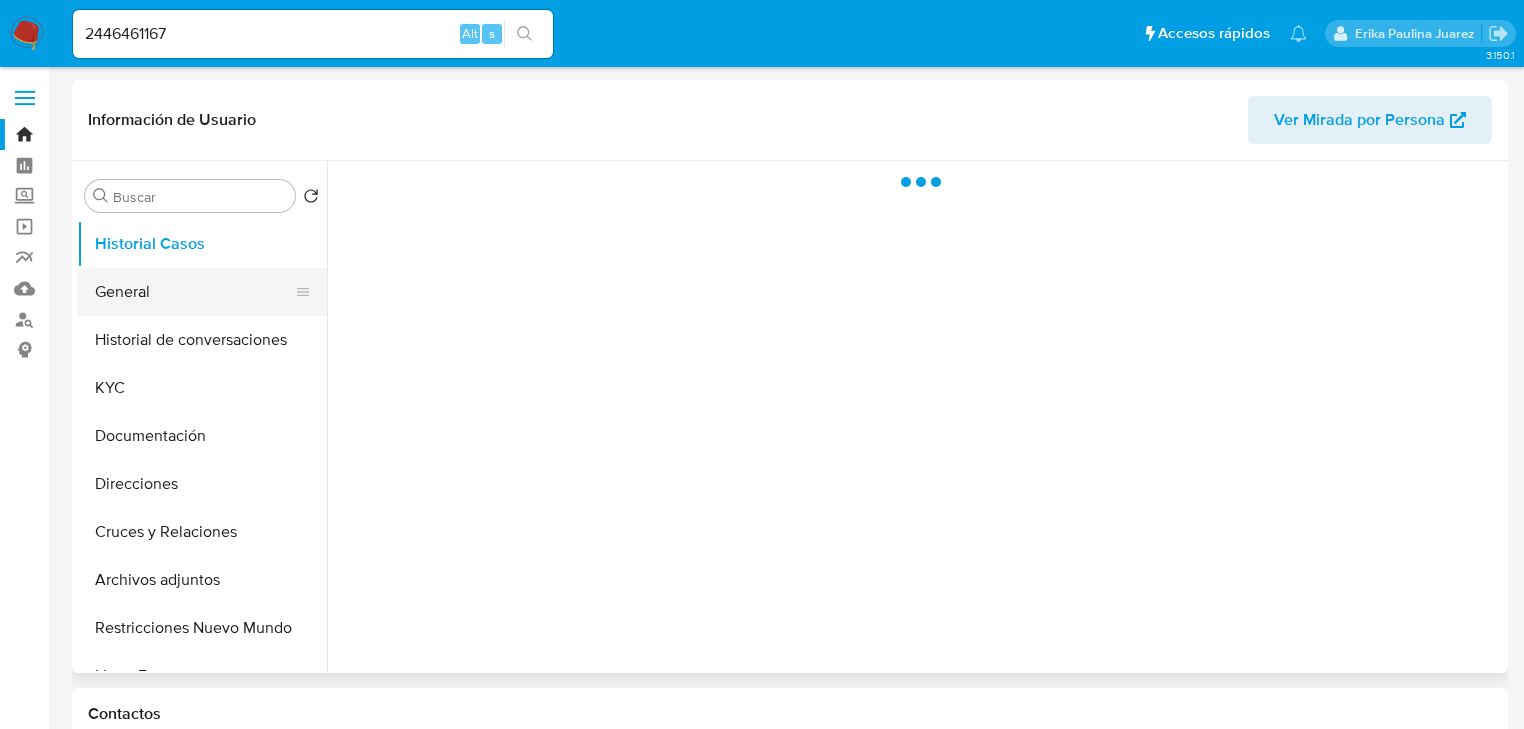 drag, startPoint x: 120, startPoint y: 300, endPoint x: 131, endPoint y: 296, distance: 11.7046995 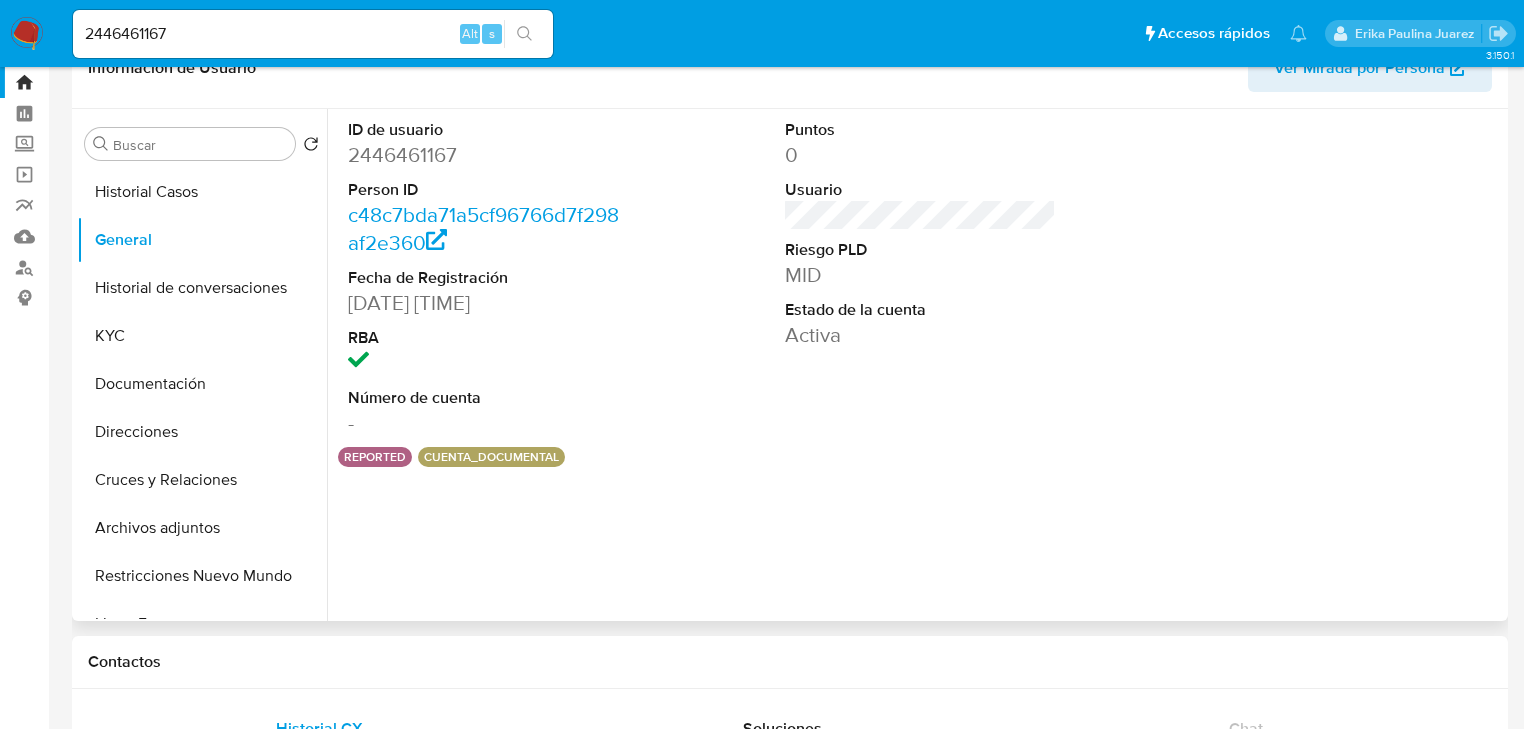 scroll, scrollTop: 80, scrollLeft: 0, axis: vertical 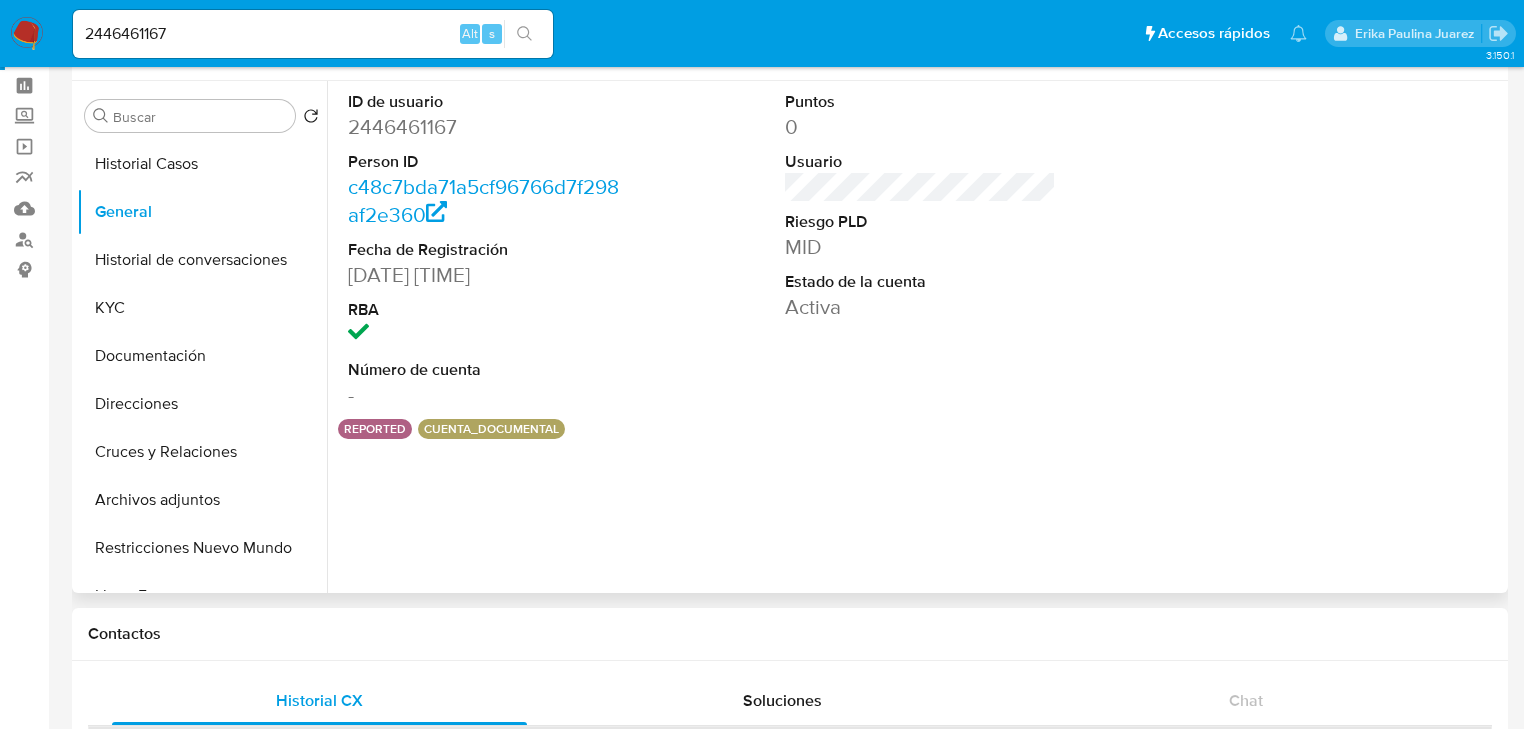 select on "10" 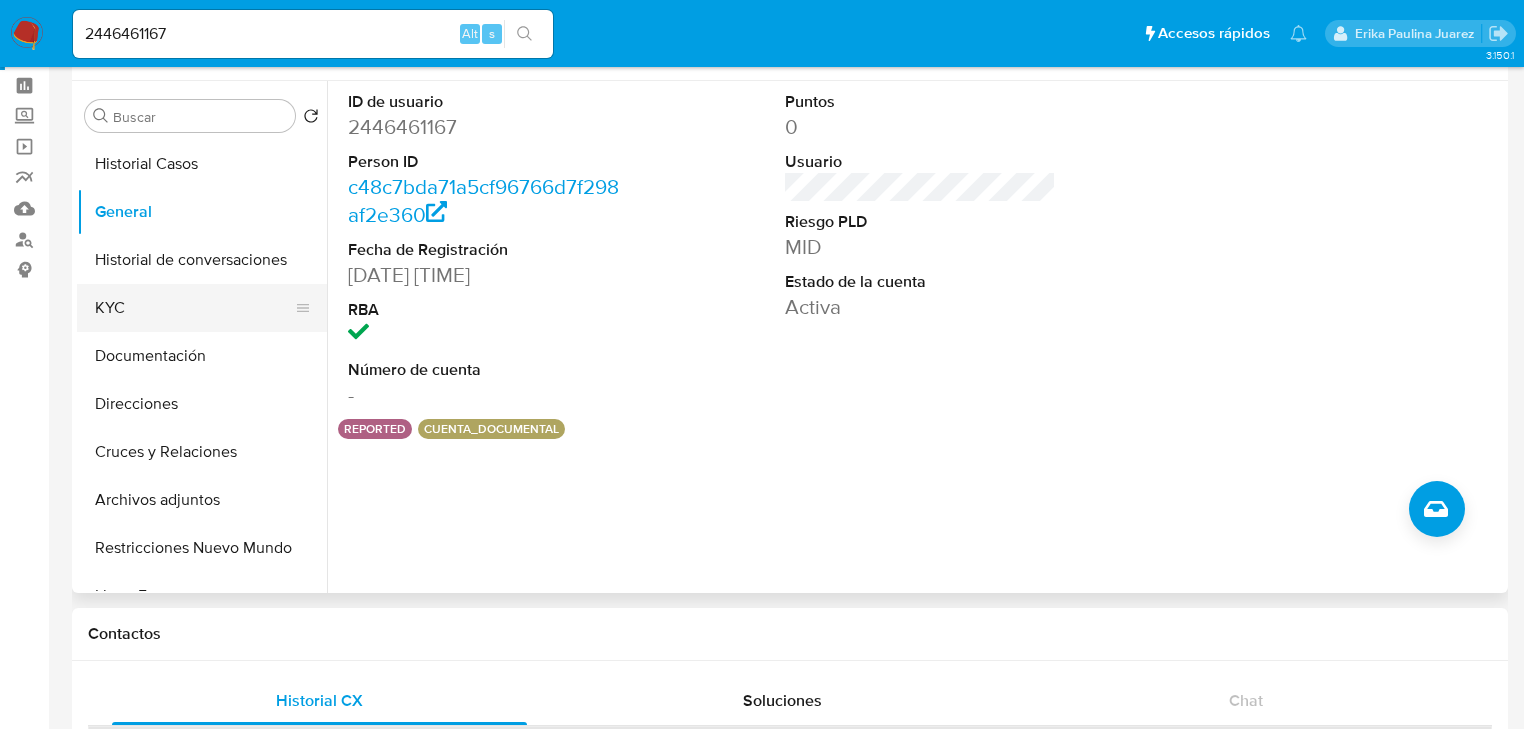 click on "KYC" at bounding box center [194, 308] 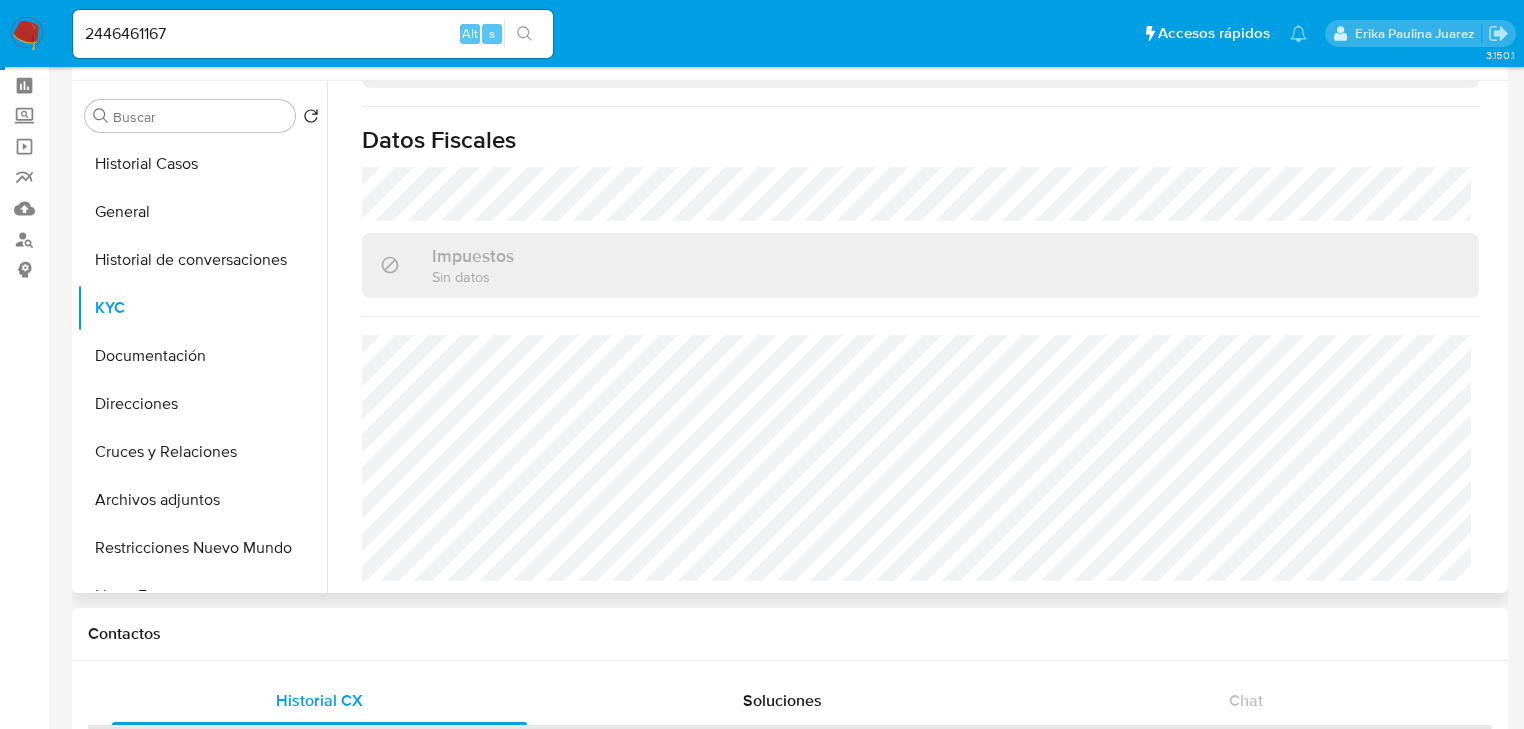 scroll, scrollTop: 1243, scrollLeft: 0, axis: vertical 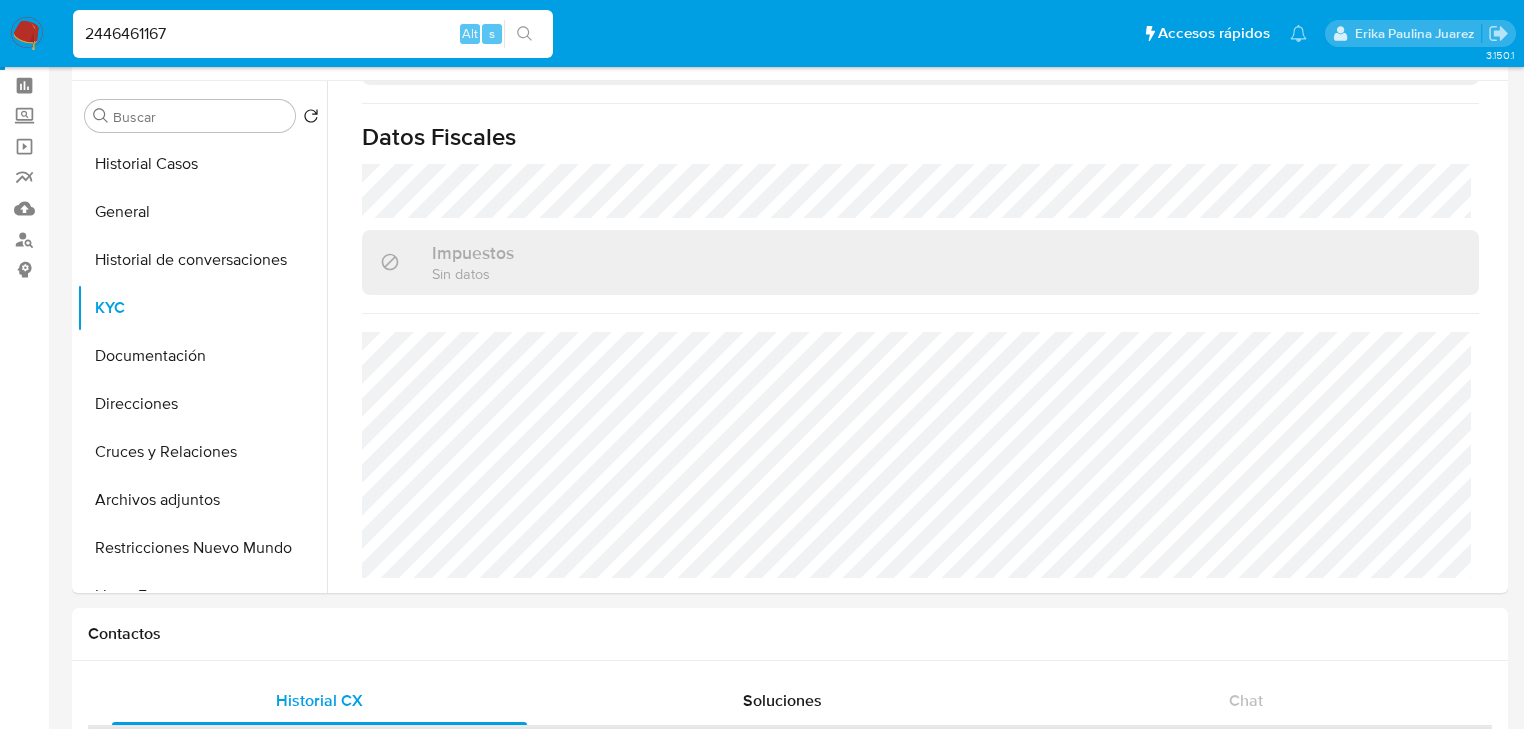 drag, startPoint x: 202, startPoint y: 33, endPoint x: -47, endPoint y: 33, distance: 249 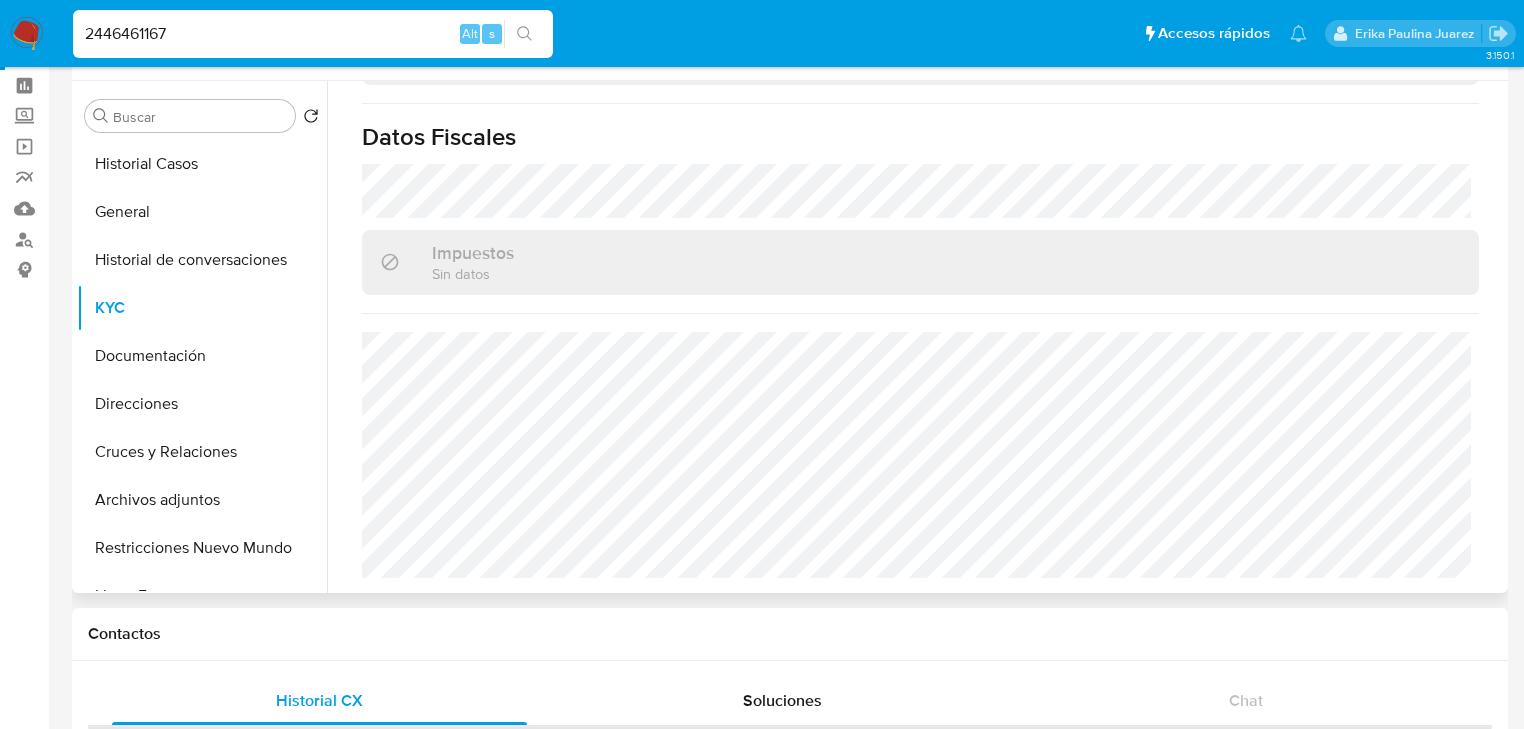 paste on "581237989" 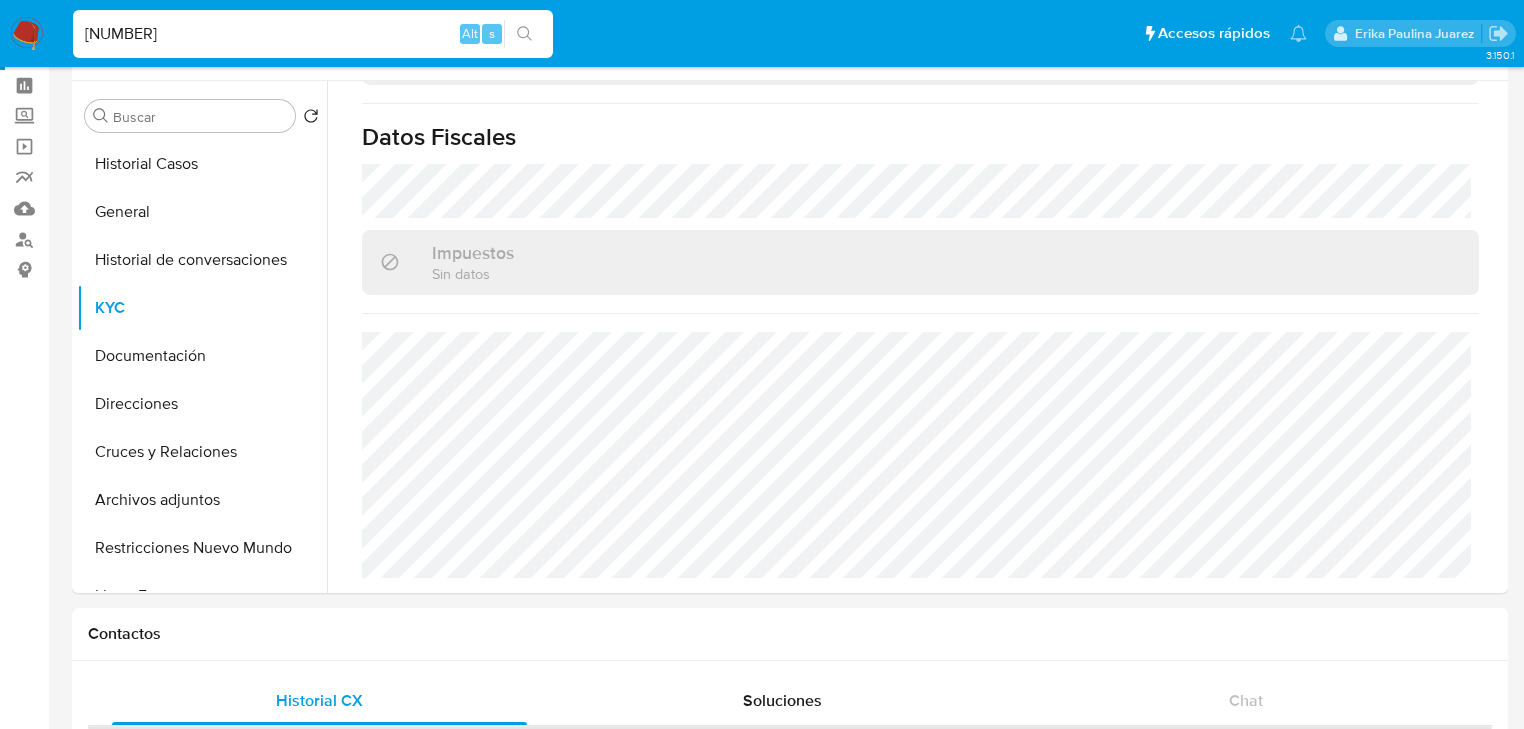 type on "581237989" 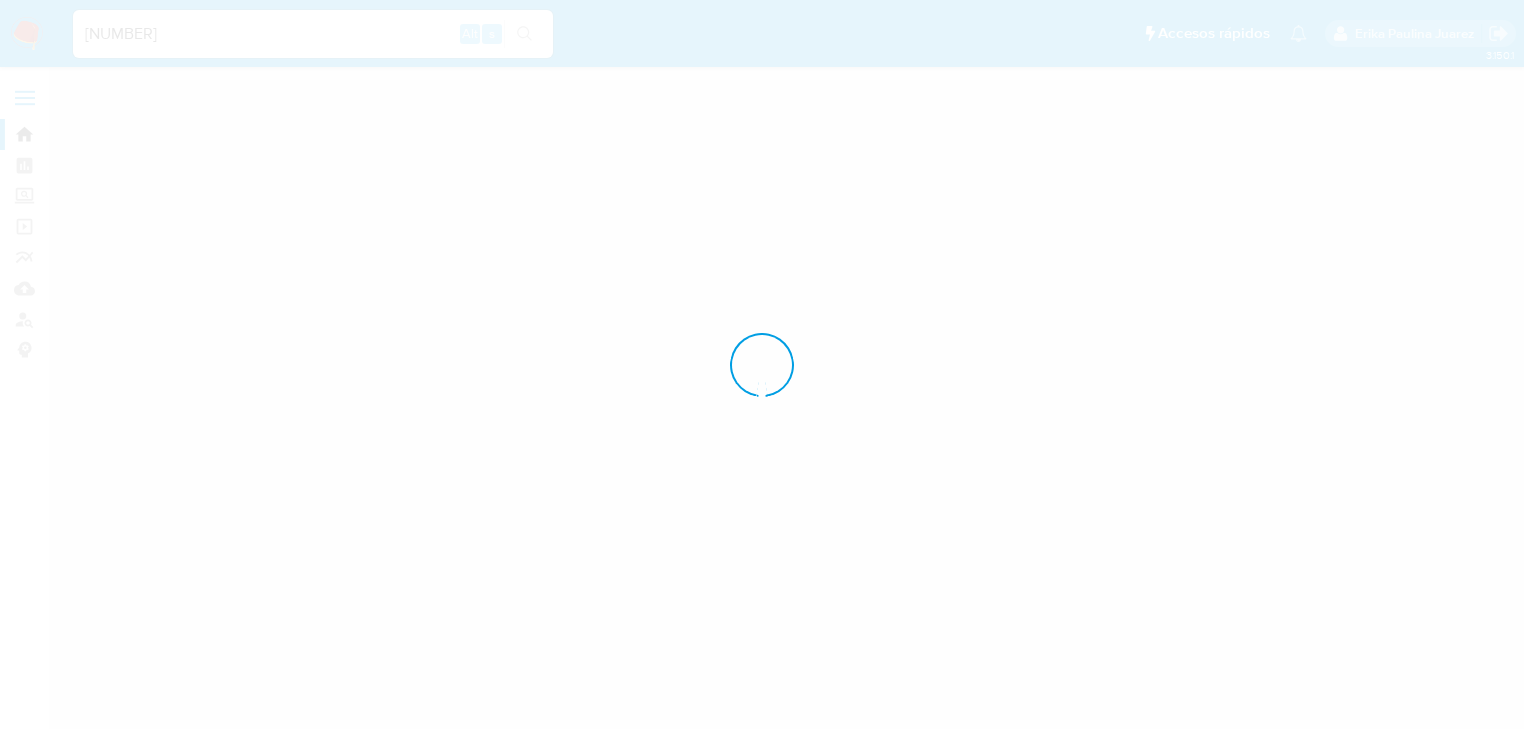 scroll, scrollTop: 0, scrollLeft: 0, axis: both 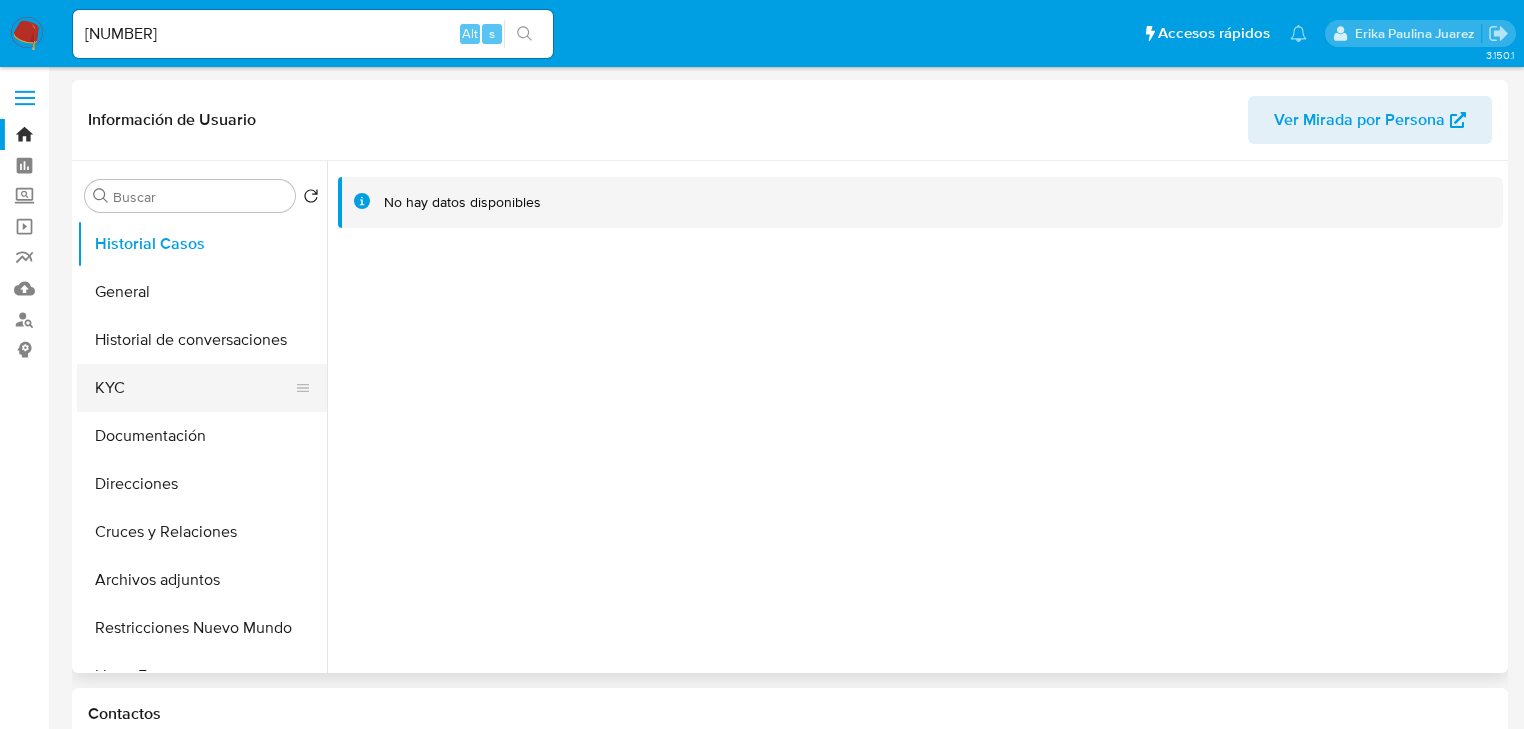 select on "10" 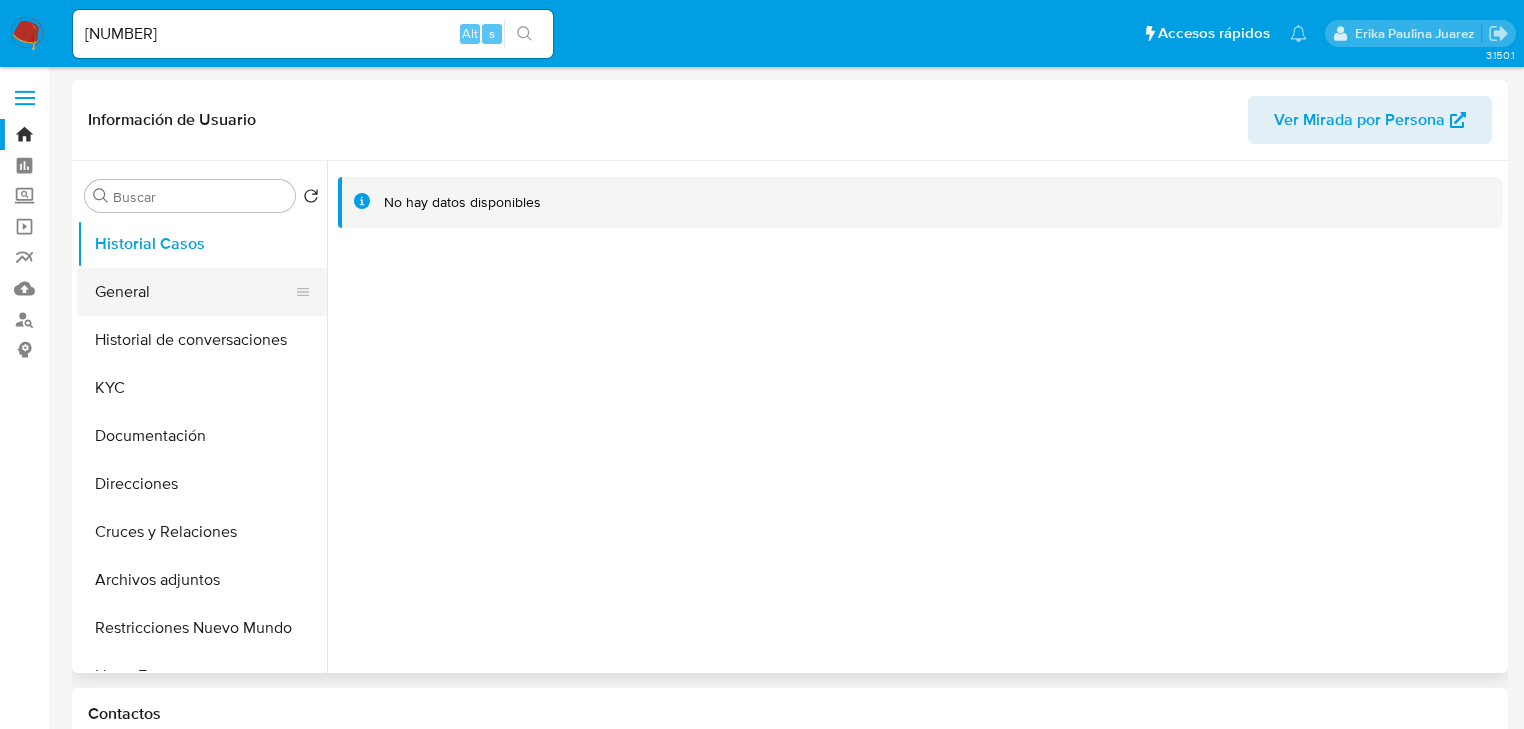 click on "General" at bounding box center (194, 292) 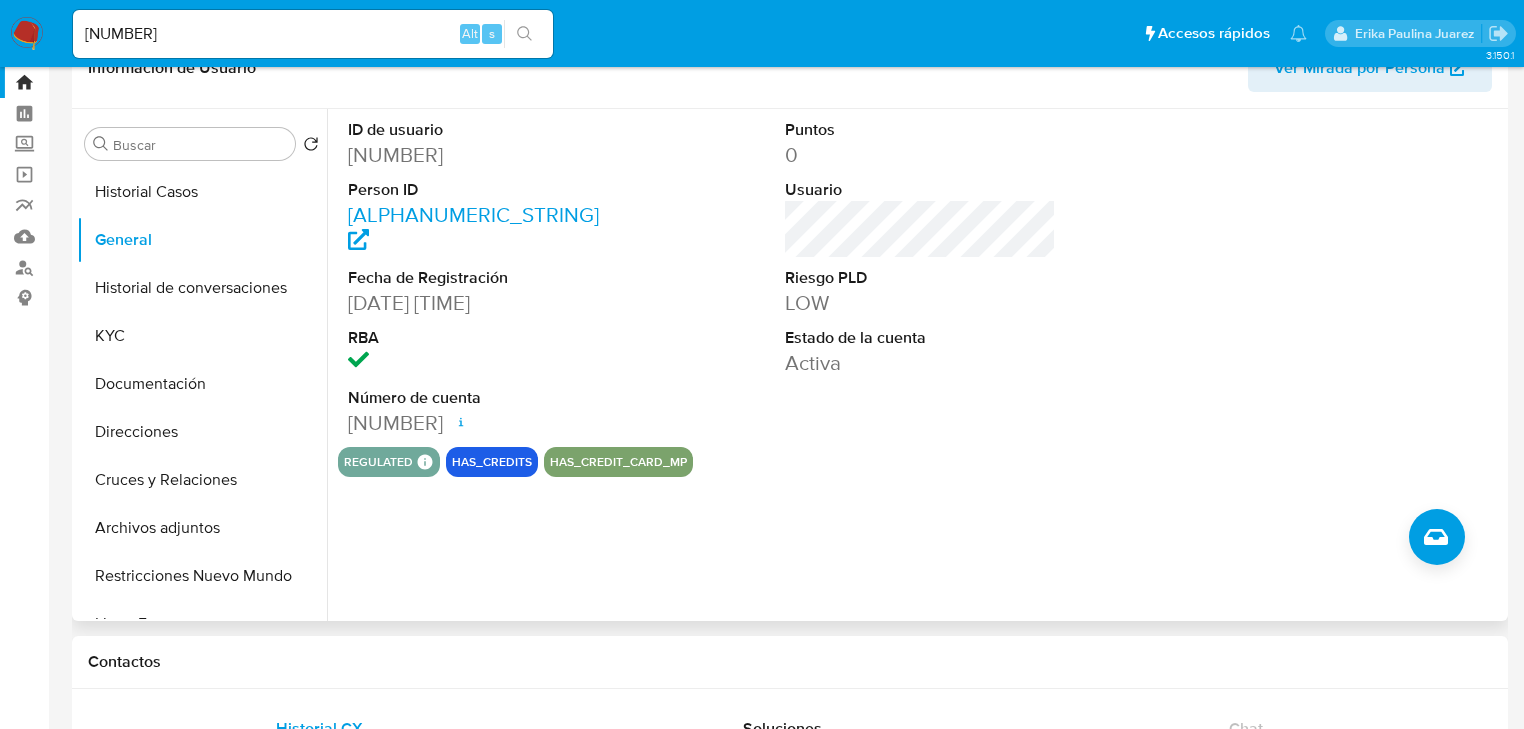 scroll, scrollTop: 160, scrollLeft: 0, axis: vertical 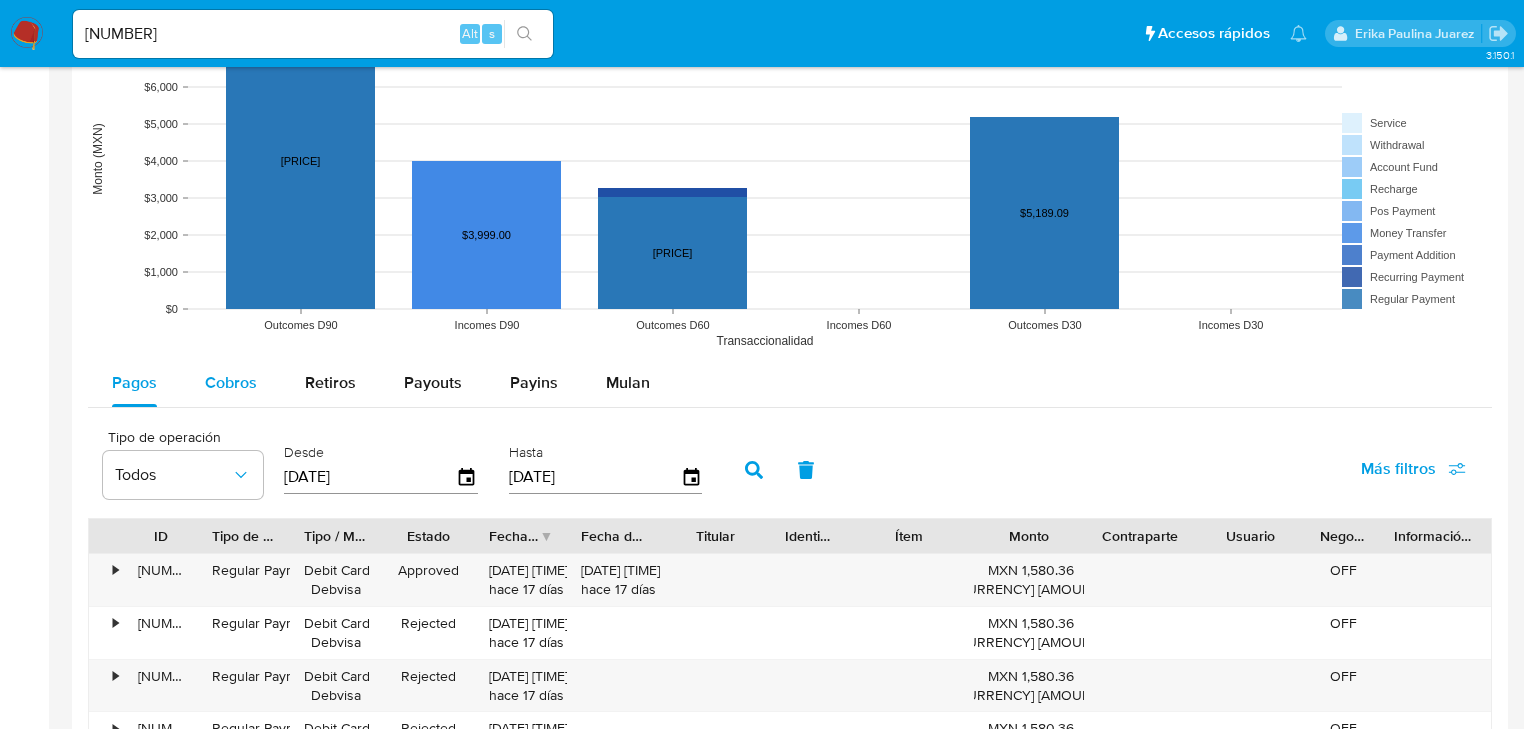 click on "Cobros" at bounding box center (231, 382) 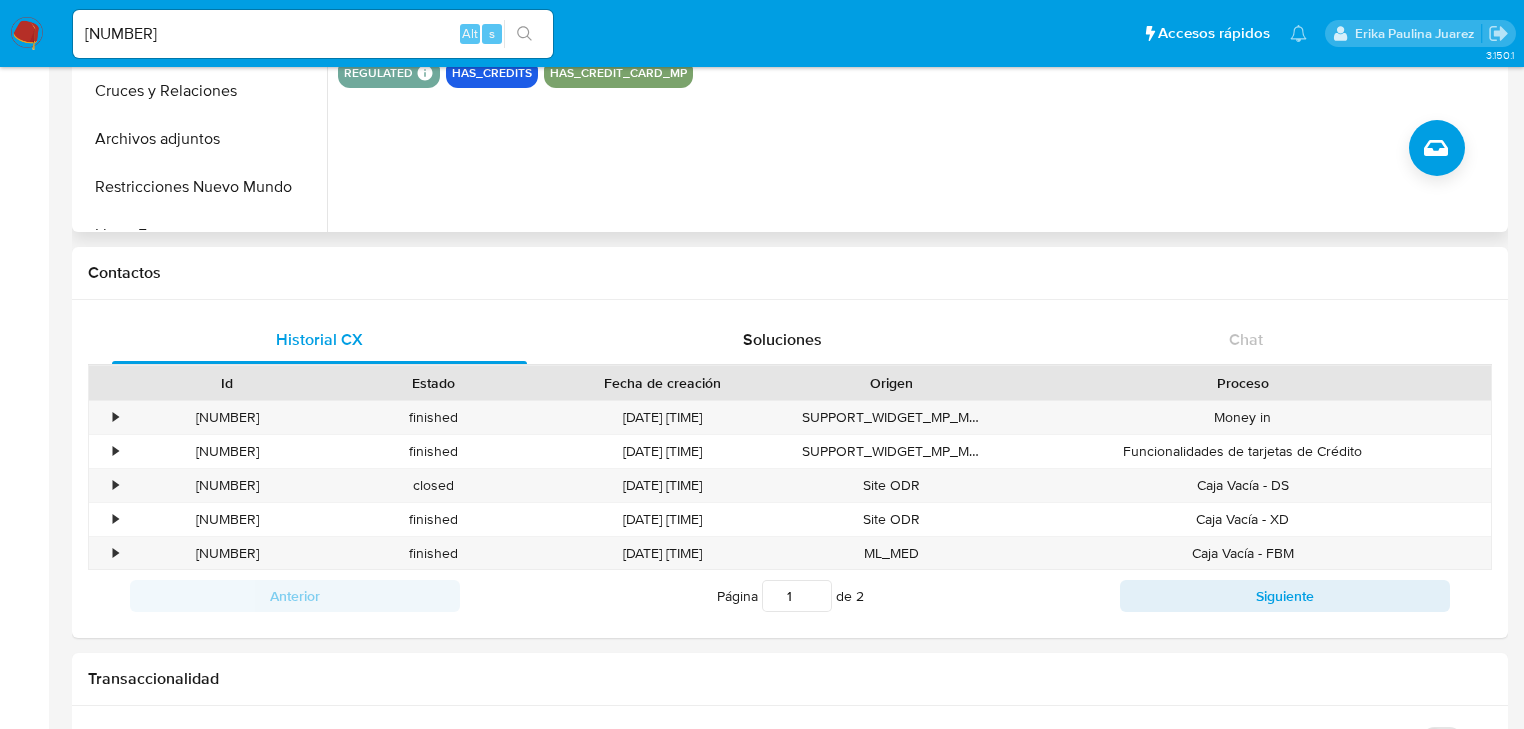 scroll, scrollTop: 0, scrollLeft: 0, axis: both 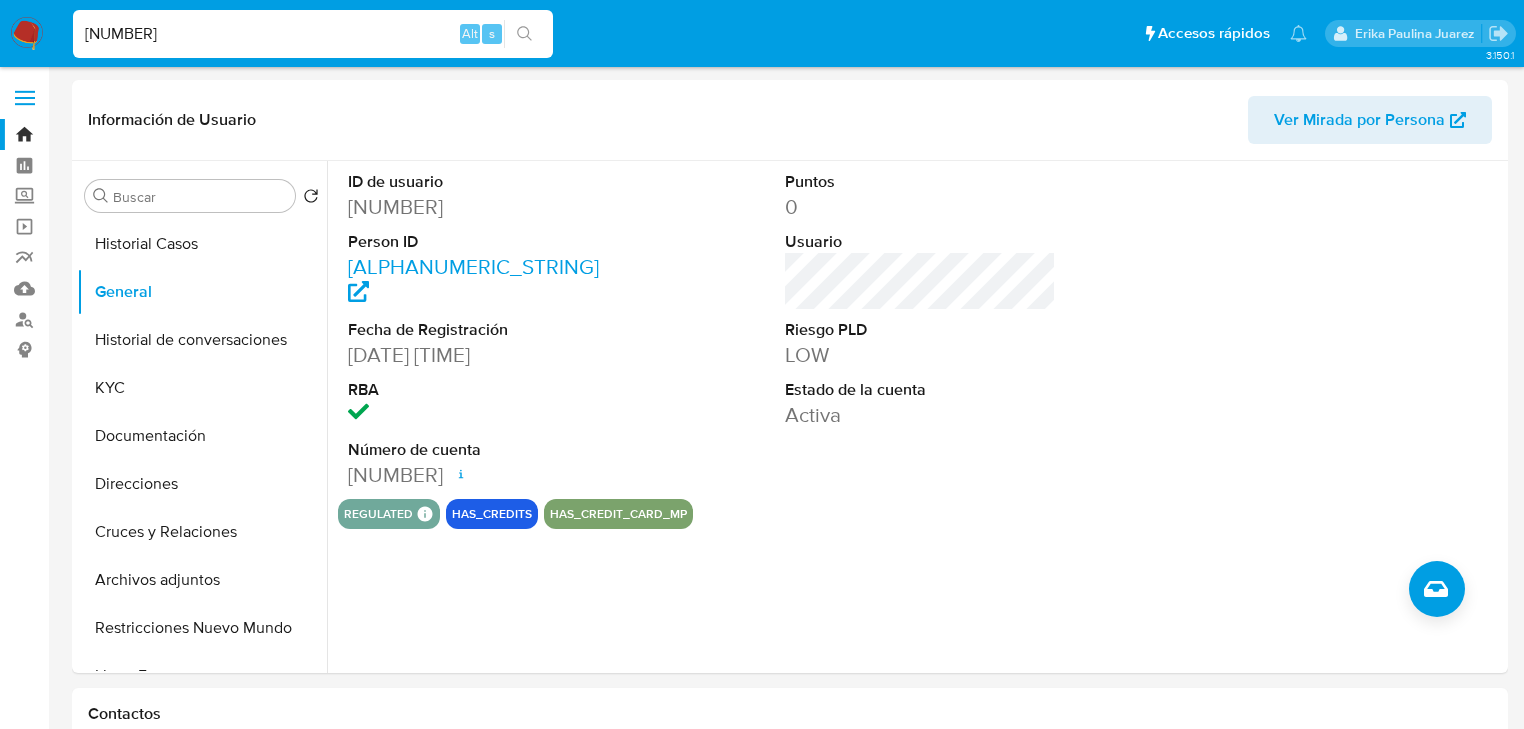 drag, startPoint x: 168, startPoint y: 28, endPoint x: 40, endPoint y: 21, distance: 128.19127 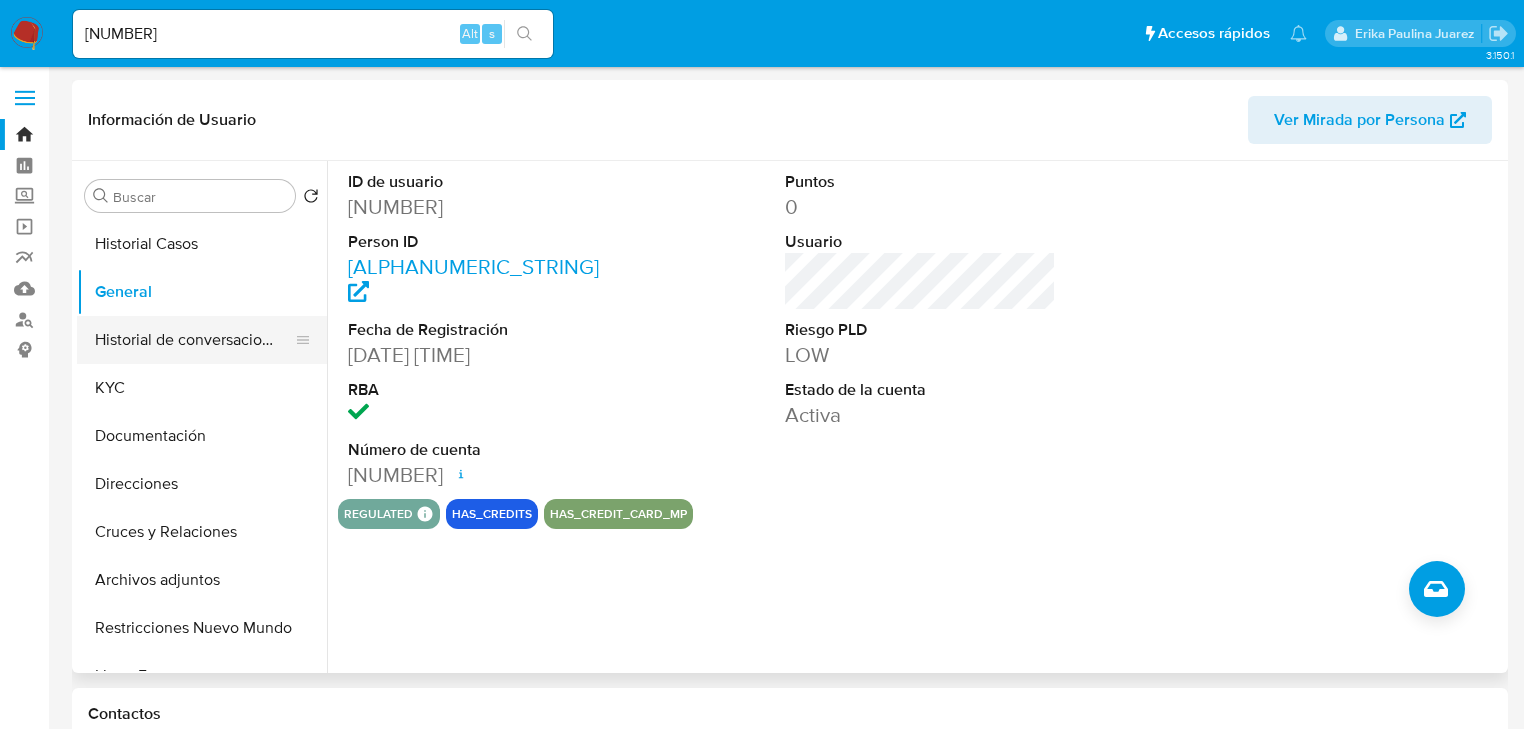 drag, startPoint x: 137, startPoint y: 380, endPoint x: 296, endPoint y: 341, distance: 163.71317 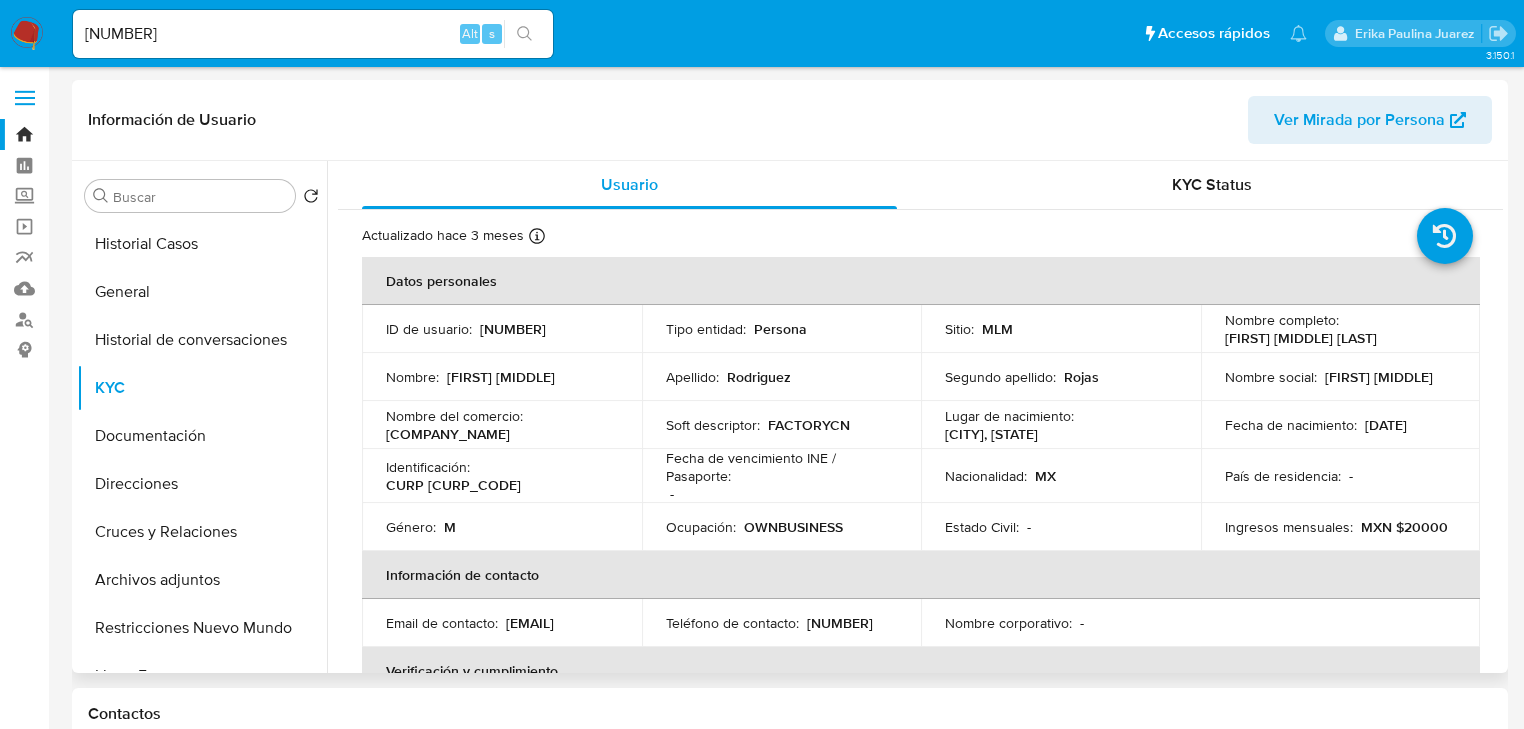 drag, startPoint x: 1221, startPoint y: 339, endPoint x: 1410, endPoint y: 330, distance: 189.21416 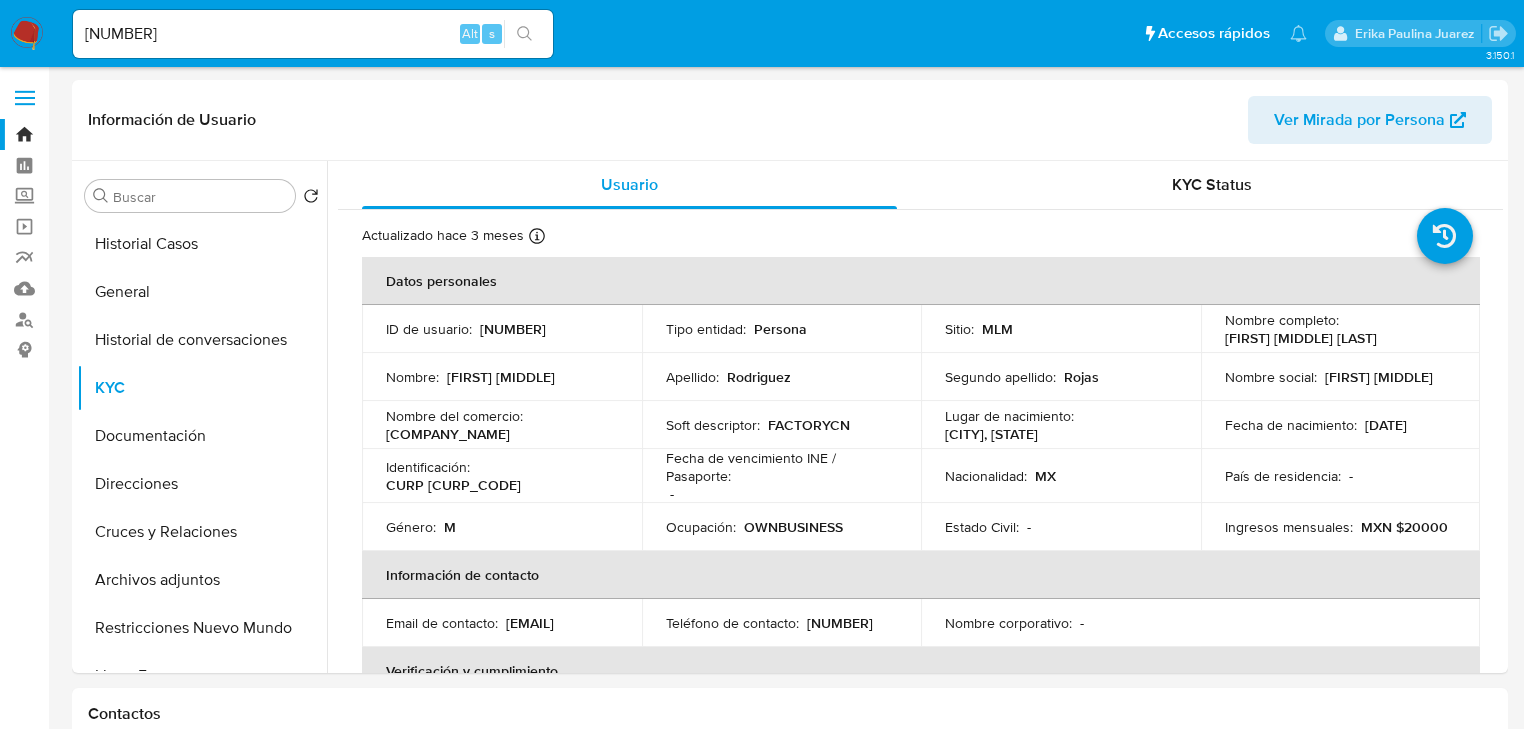 copy on "Owen Misael Rodriguez Rojas" 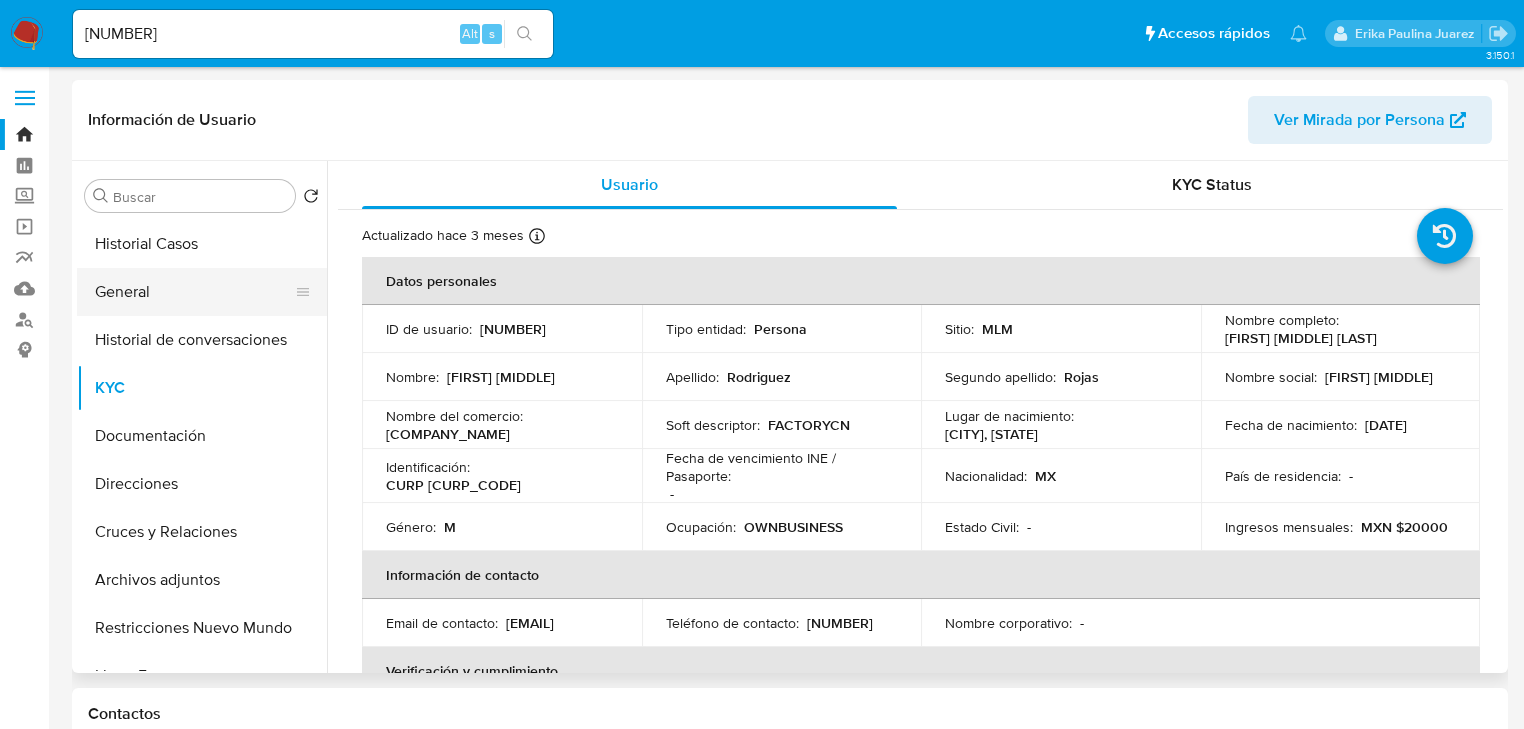 click on "General" at bounding box center (194, 292) 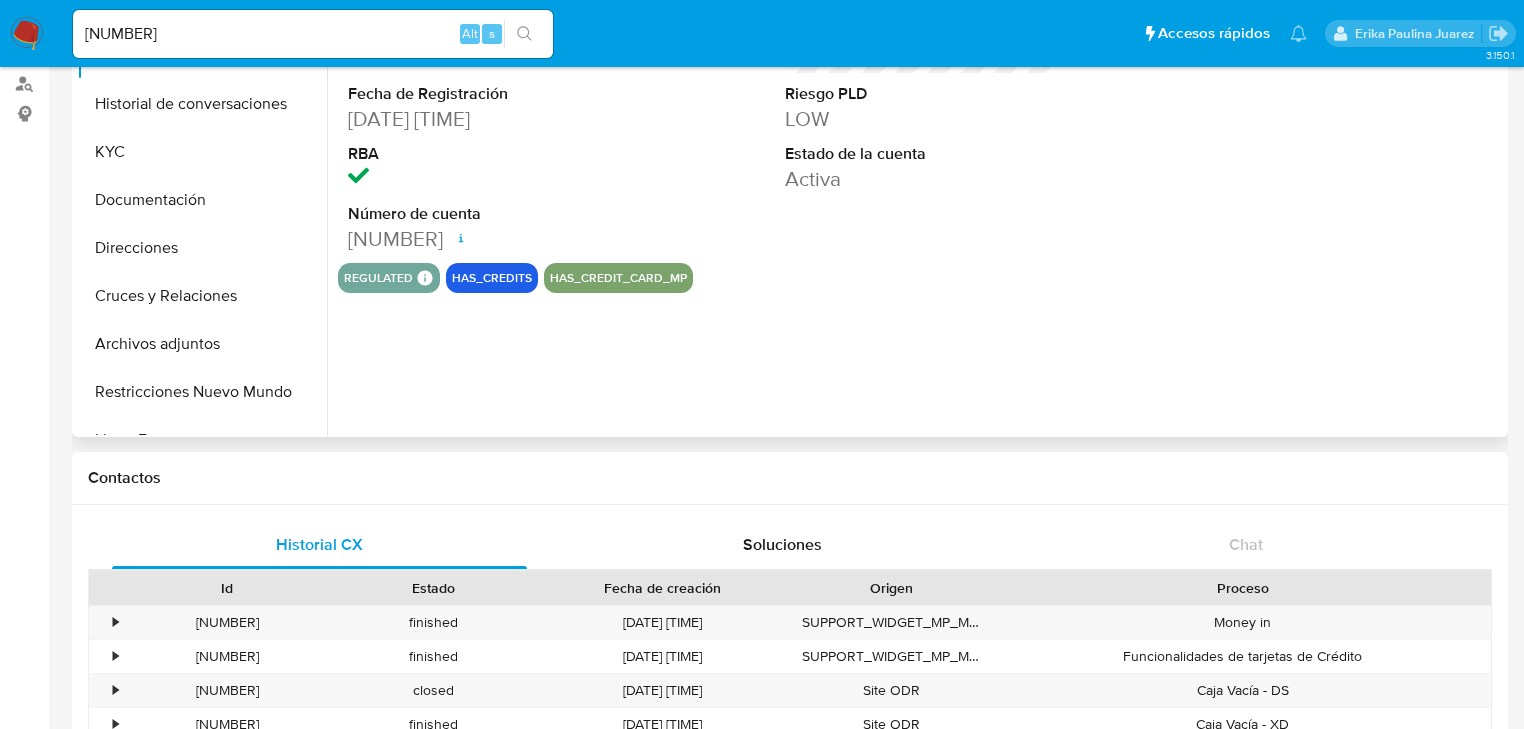 scroll, scrollTop: 240, scrollLeft: 0, axis: vertical 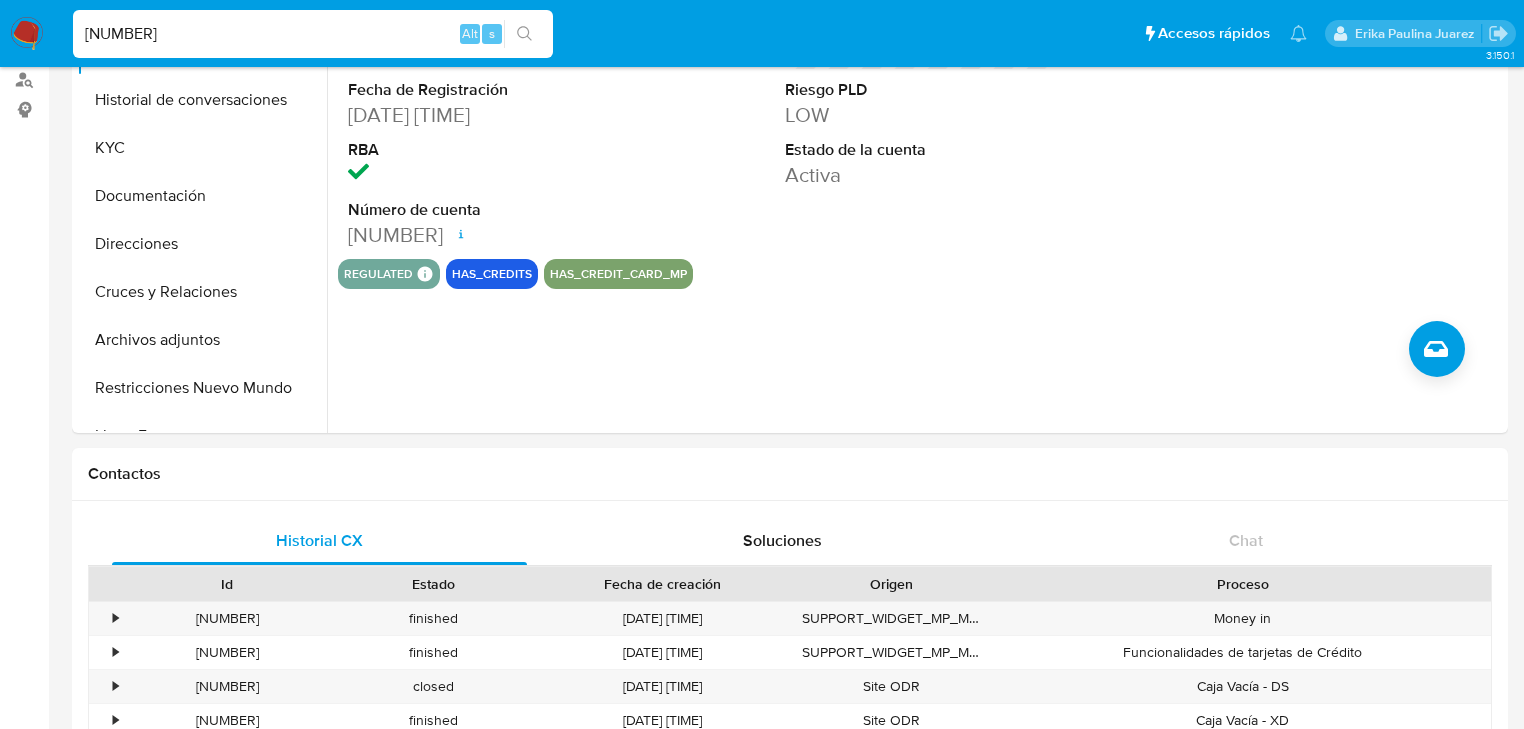 drag, startPoint x: 140, startPoint y: 35, endPoint x: -29, endPoint y: 35, distance: 169 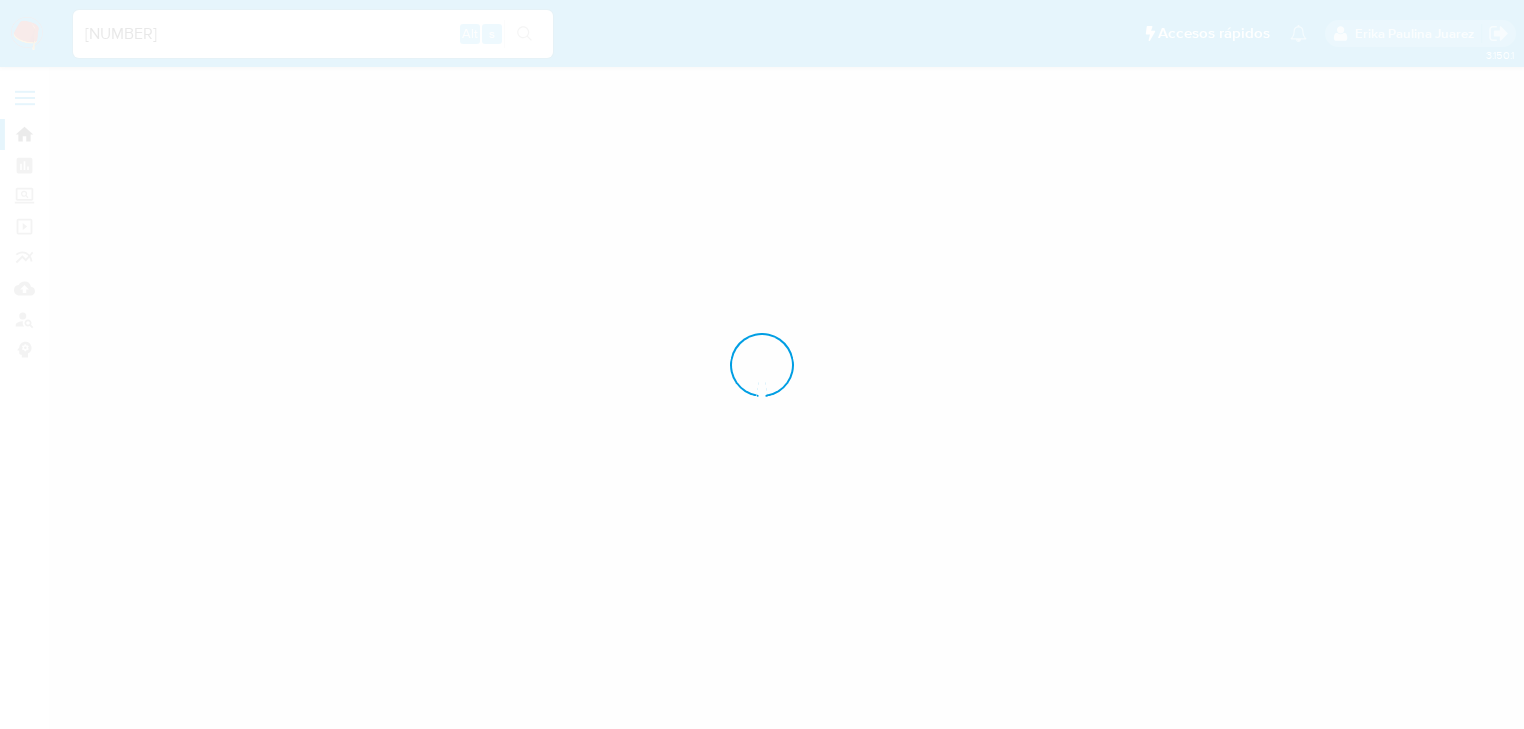 scroll, scrollTop: 0, scrollLeft: 0, axis: both 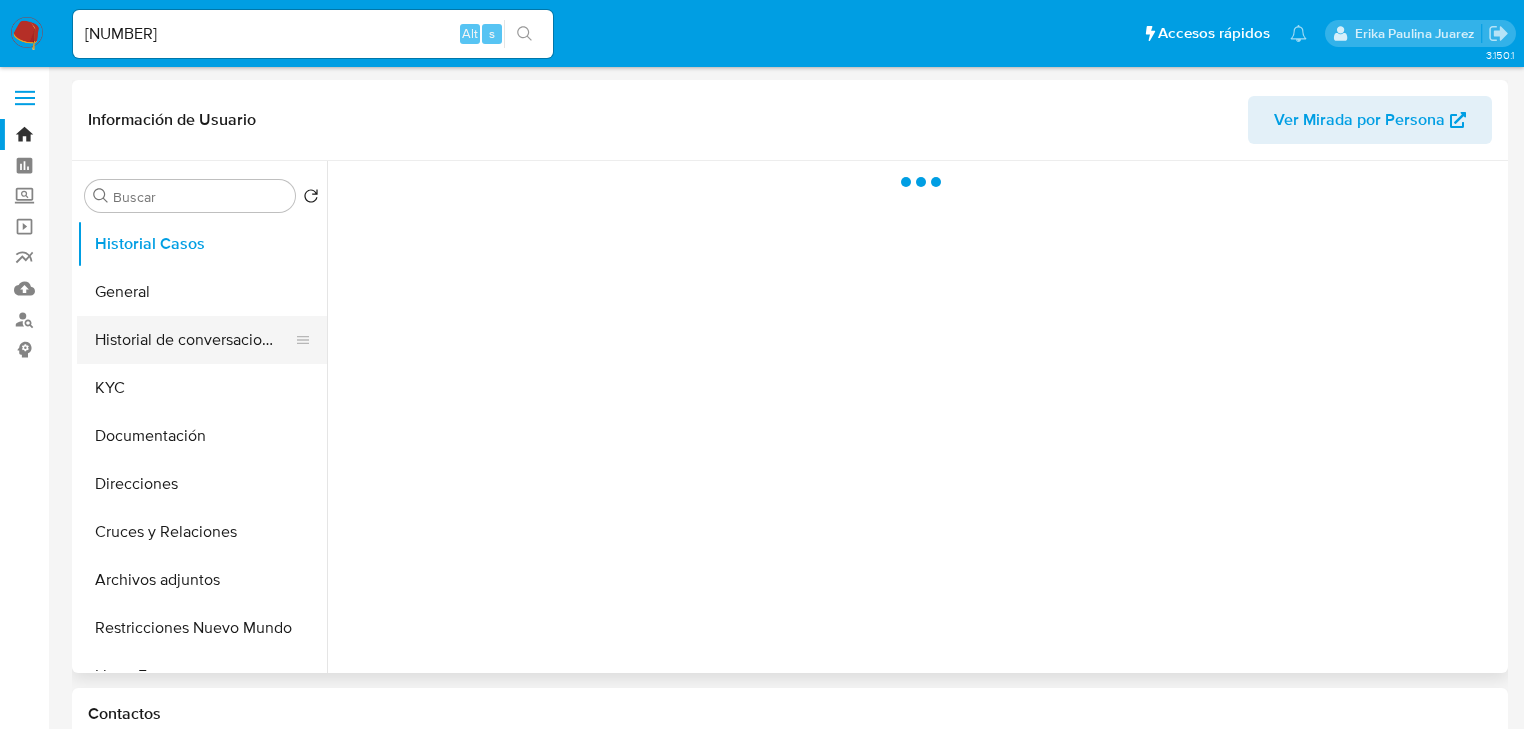 click on "Historial de conversaciones" at bounding box center (194, 340) 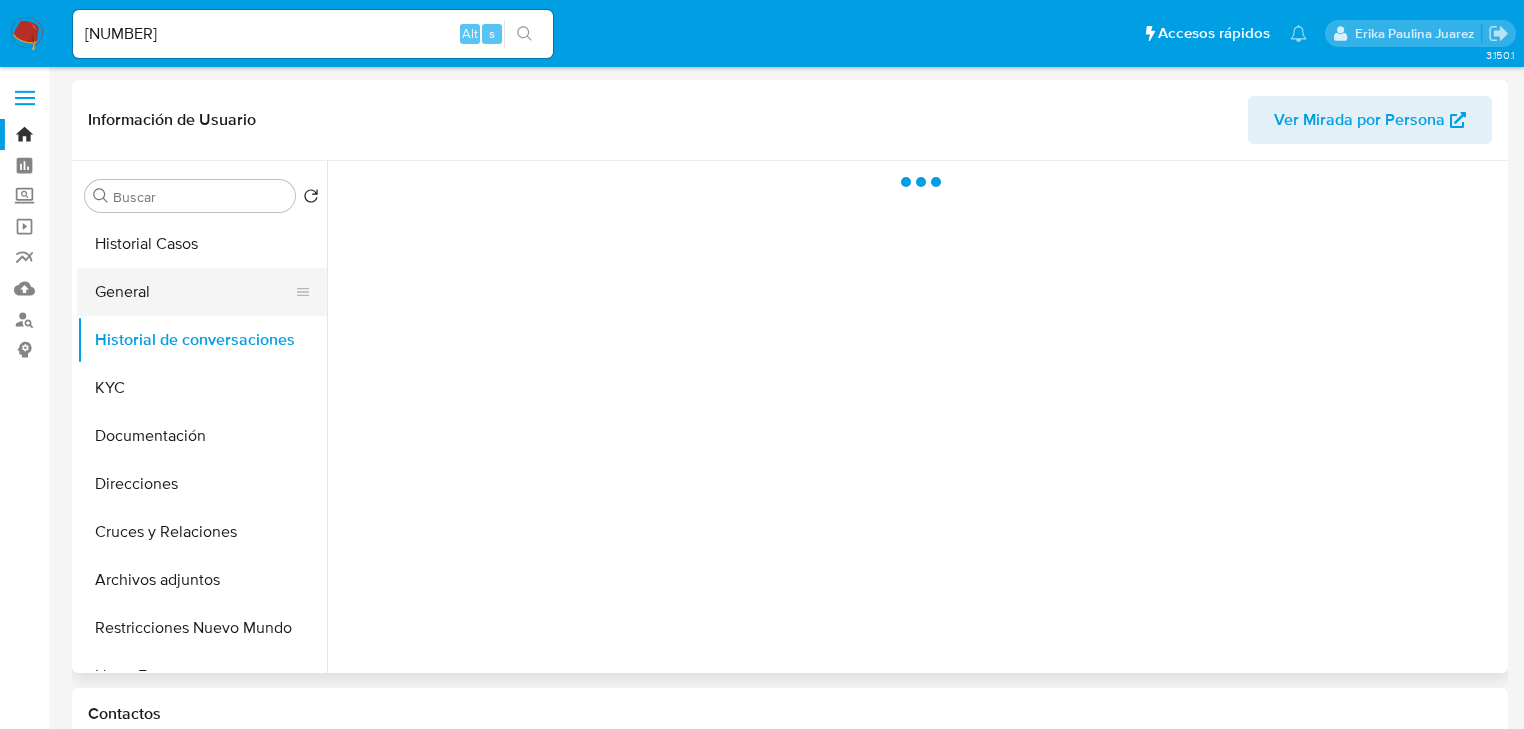 click on "General" at bounding box center [194, 292] 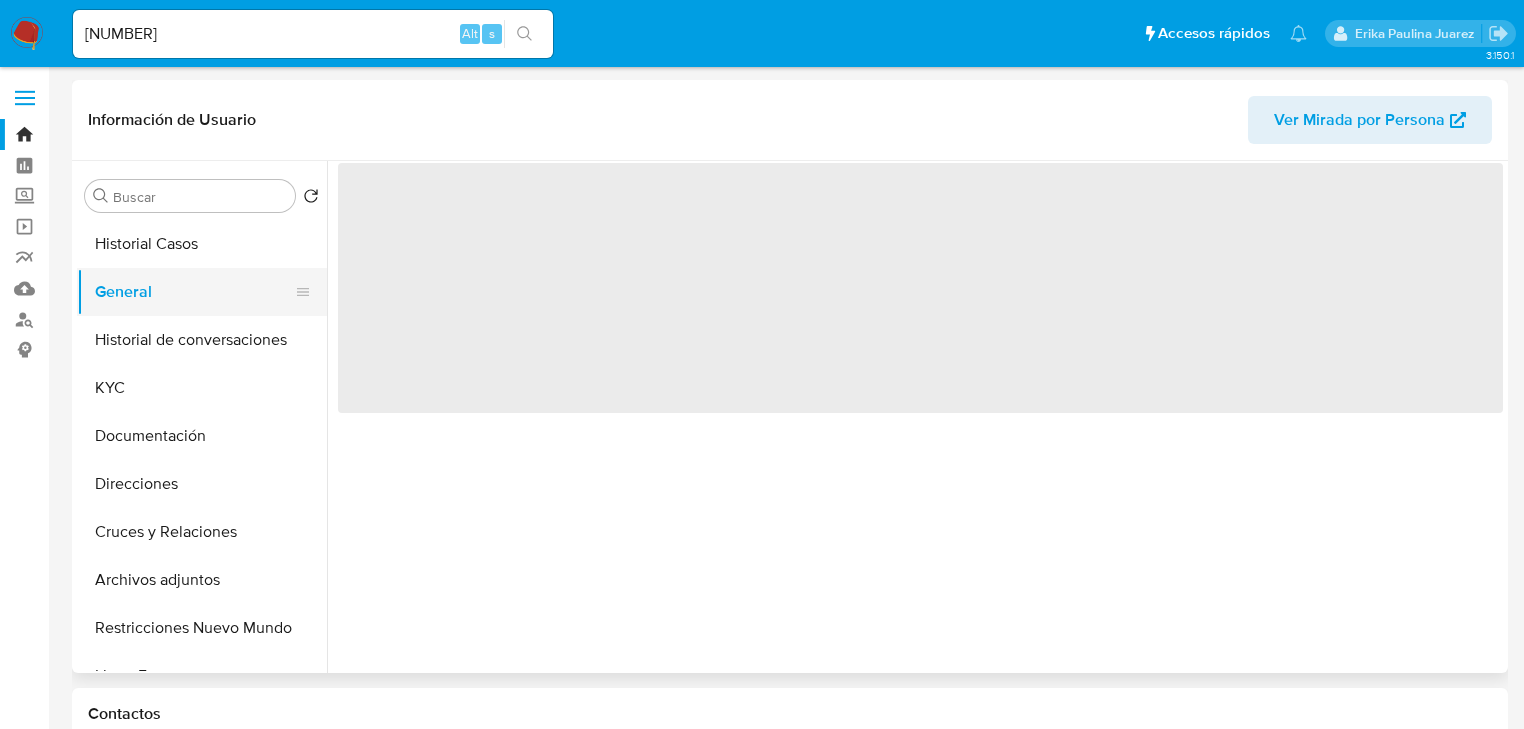 select on "10" 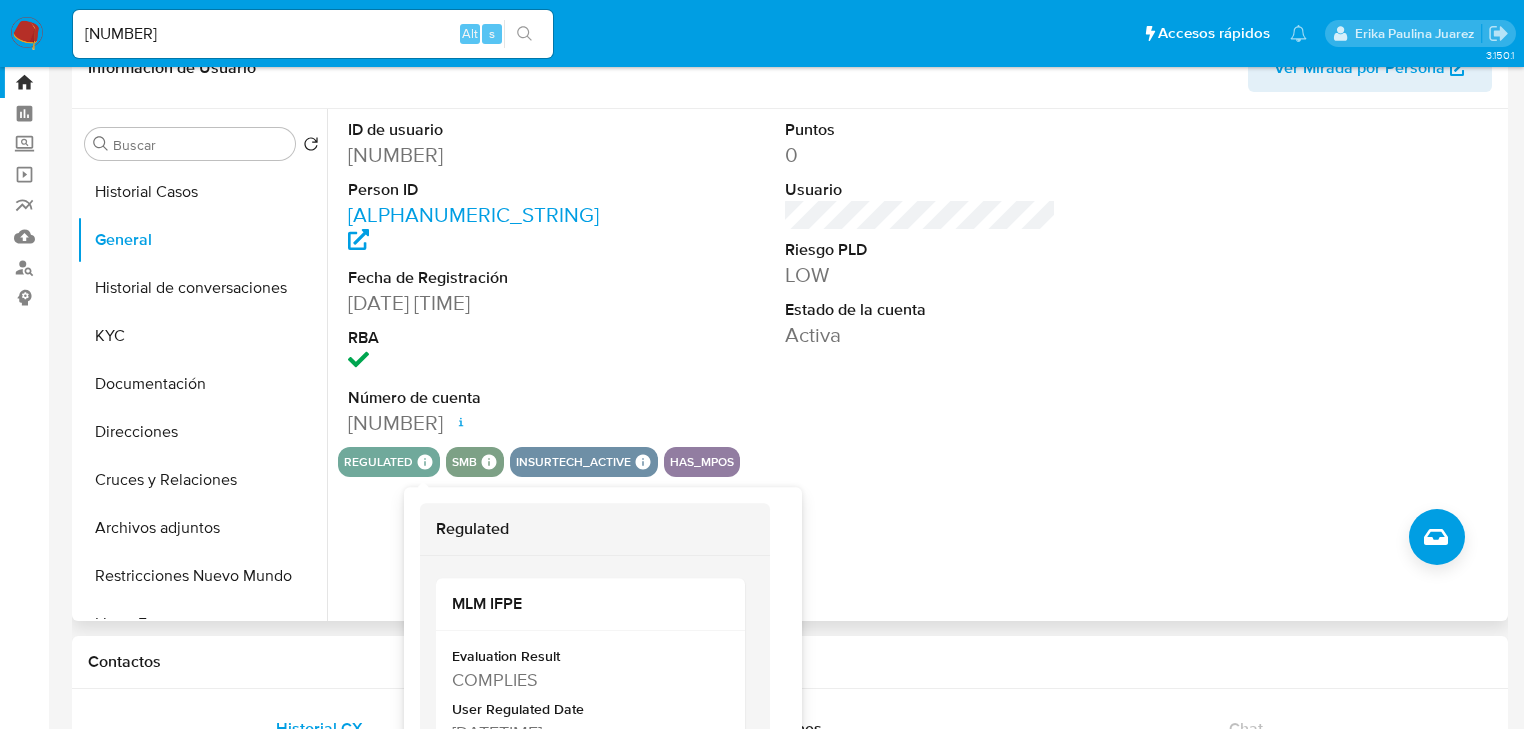 scroll, scrollTop: 80, scrollLeft: 0, axis: vertical 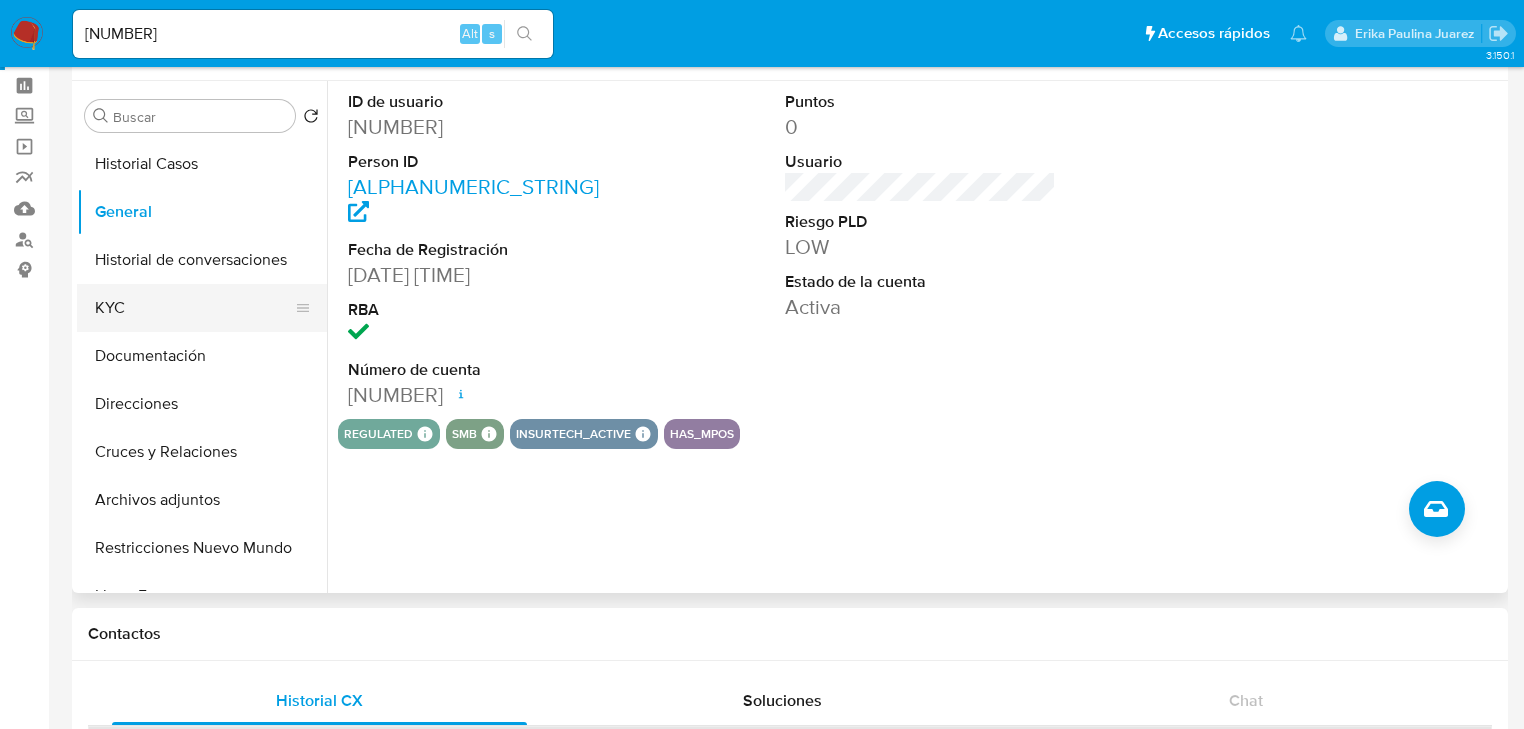 click on "KYC" at bounding box center [194, 308] 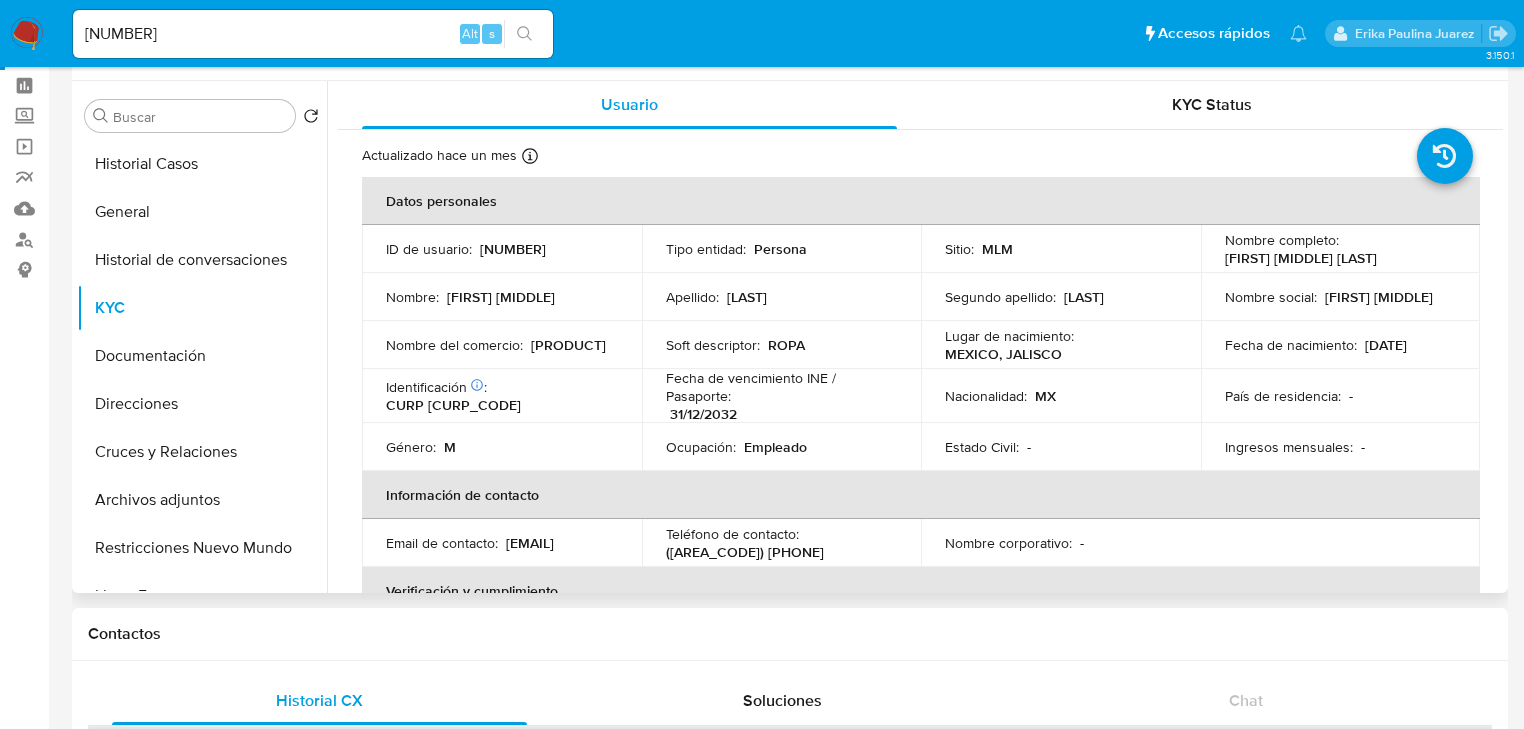 drag, startPoint x: 1218, startPoint y: 256, endPoint x: 1424, endPoint y: 256, distance: 206 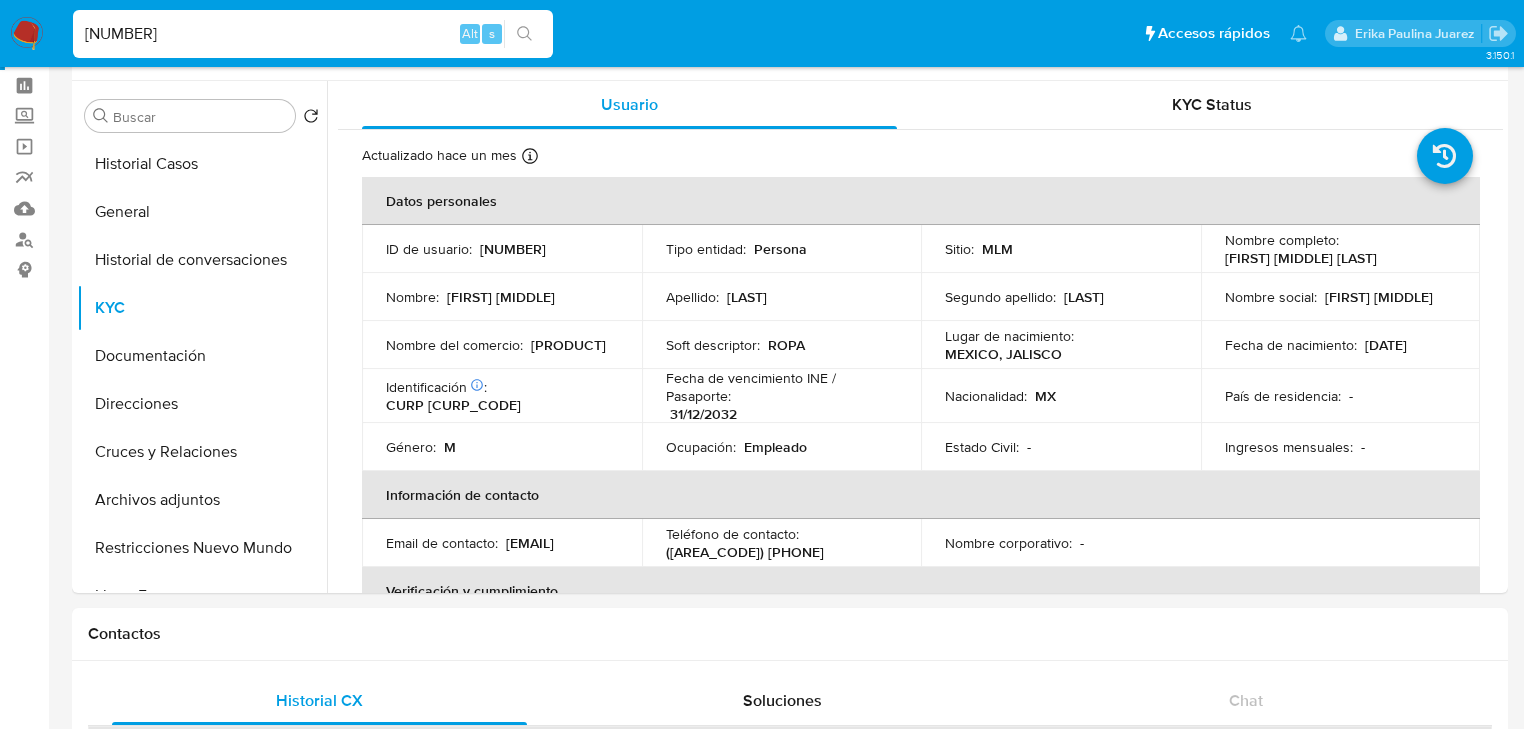 drag, startPoint x: 199, startPoint y: 34, endPoint x: -30, endPoint y: 28, distance: 229.07858 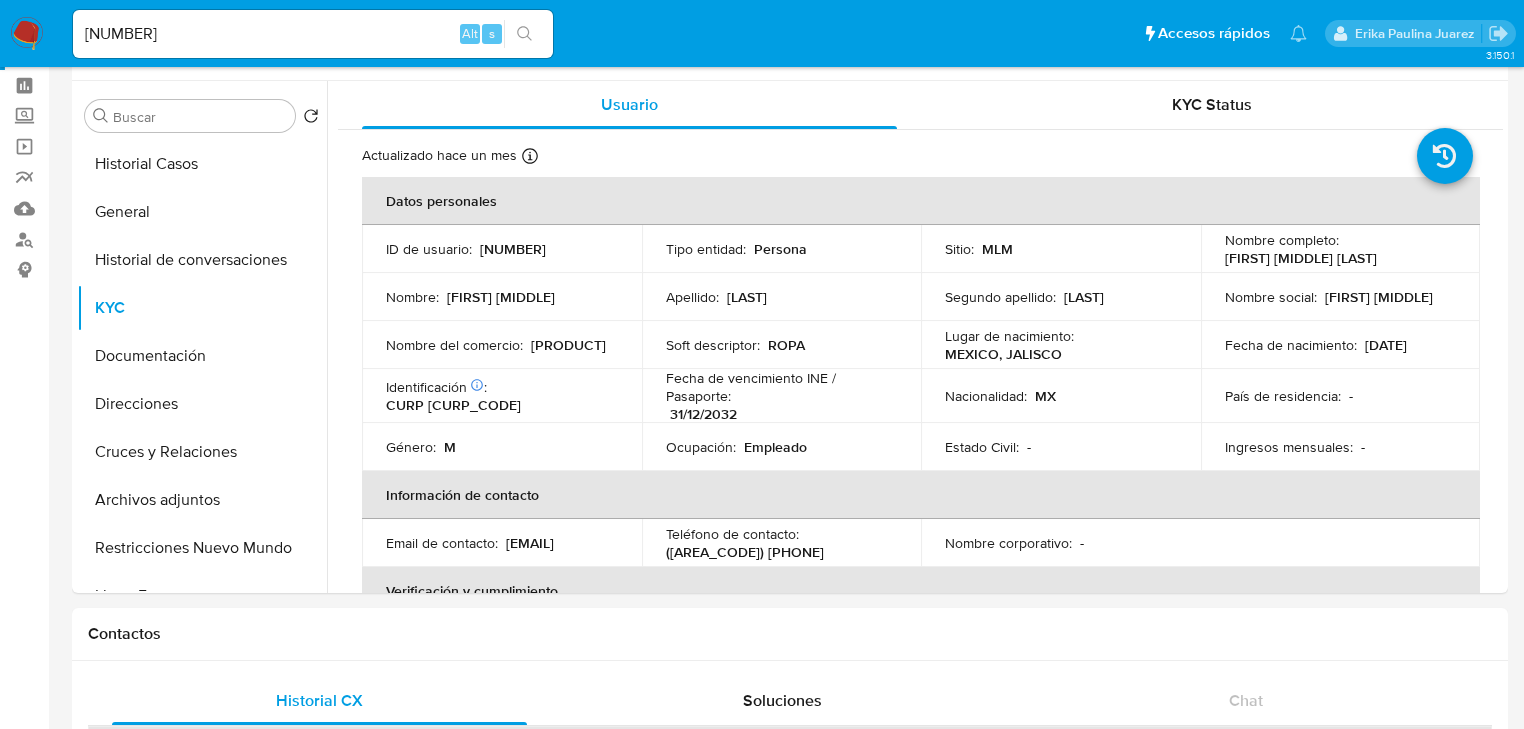 click 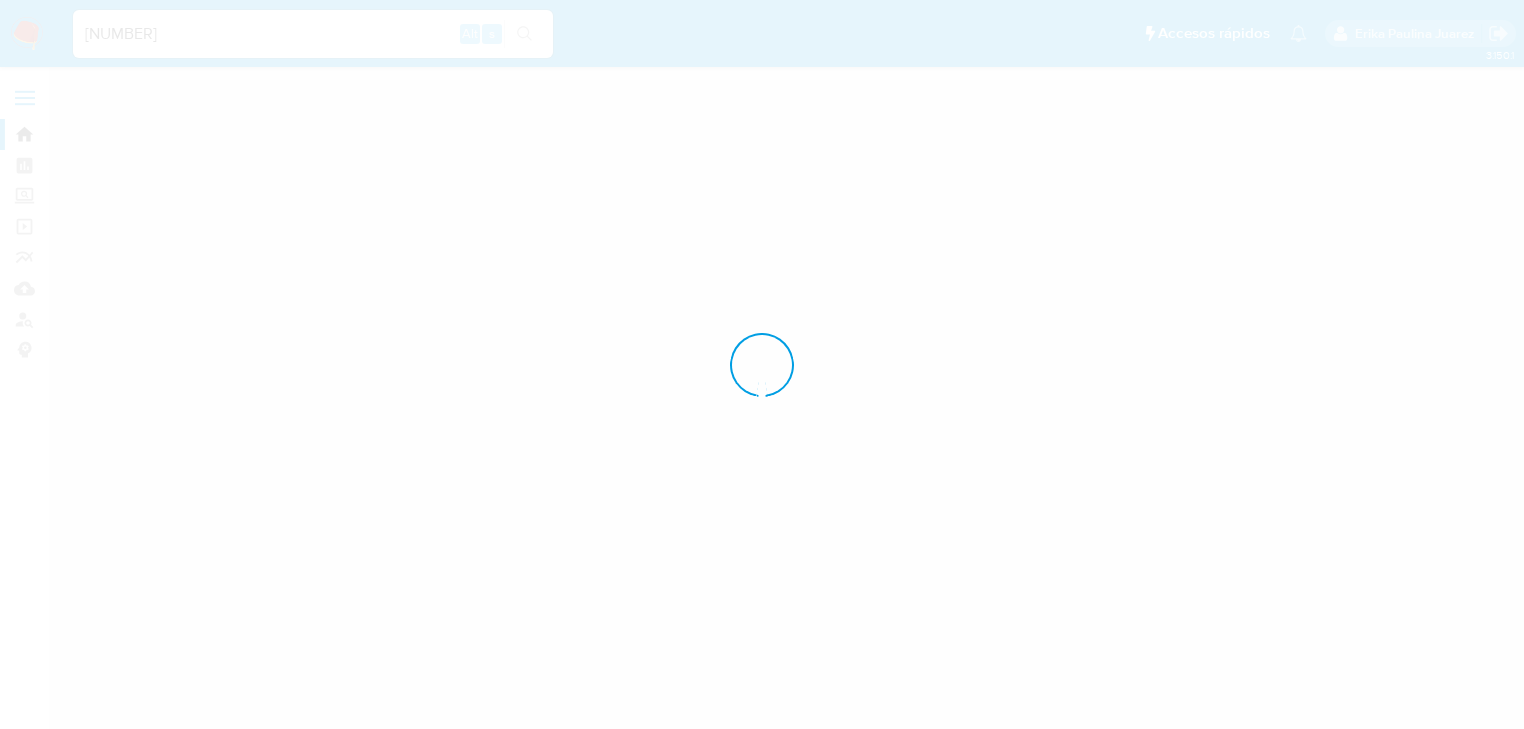 scroll, scrollTop: 0, scrollLeft: 0, axis: both 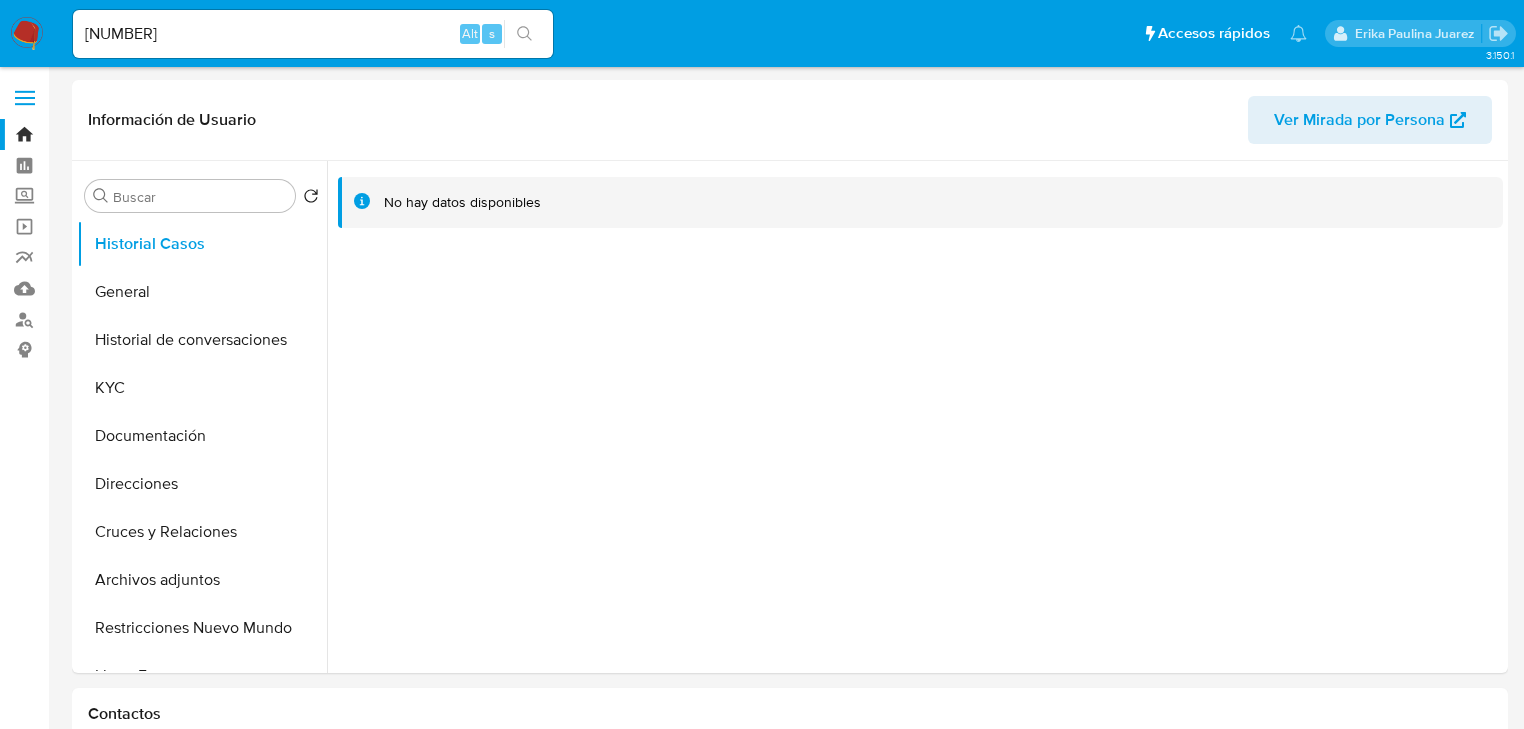 select on "10" 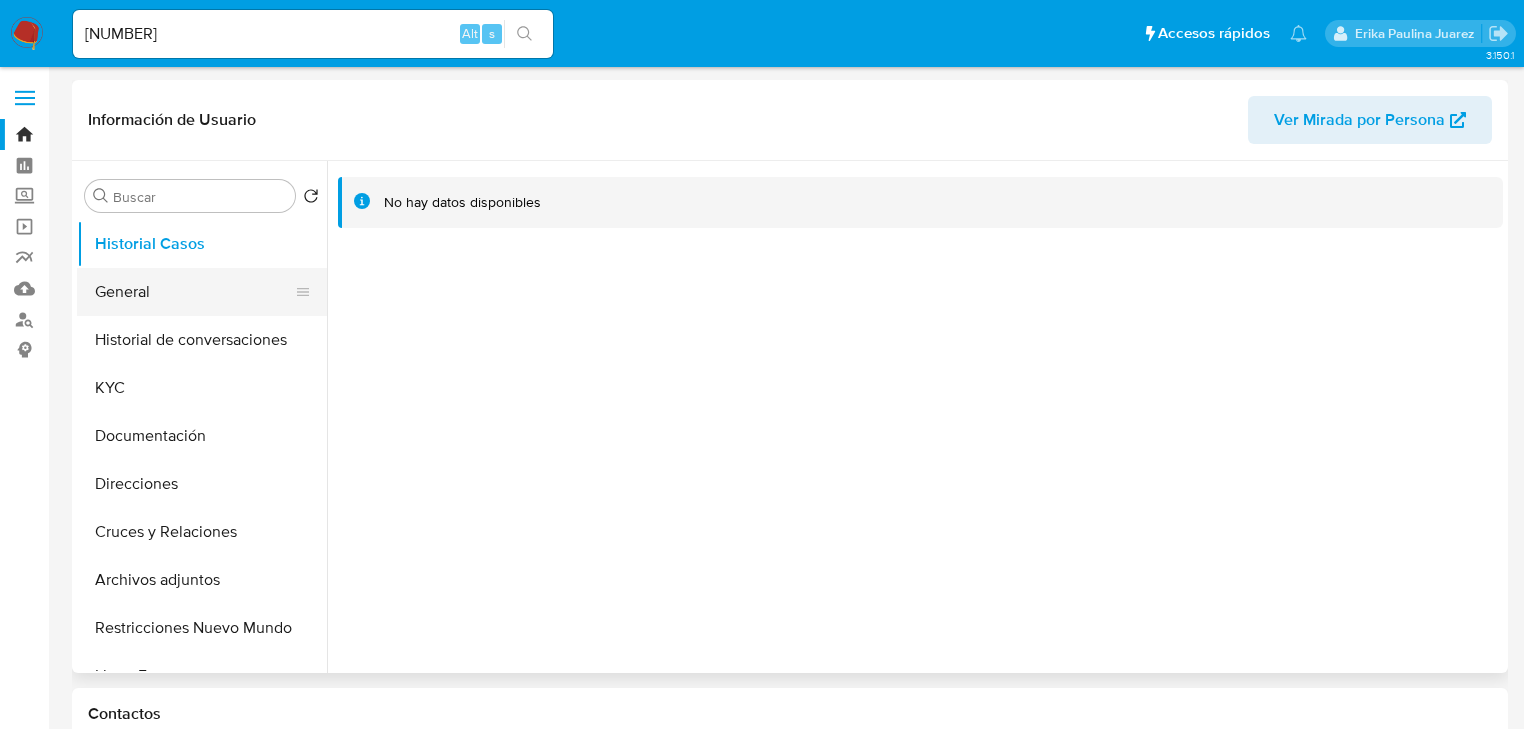 drag, startPoint x: 128, startPoint y: 297, endPoint x: 277, endPoint y: 293, distance: 149.05368 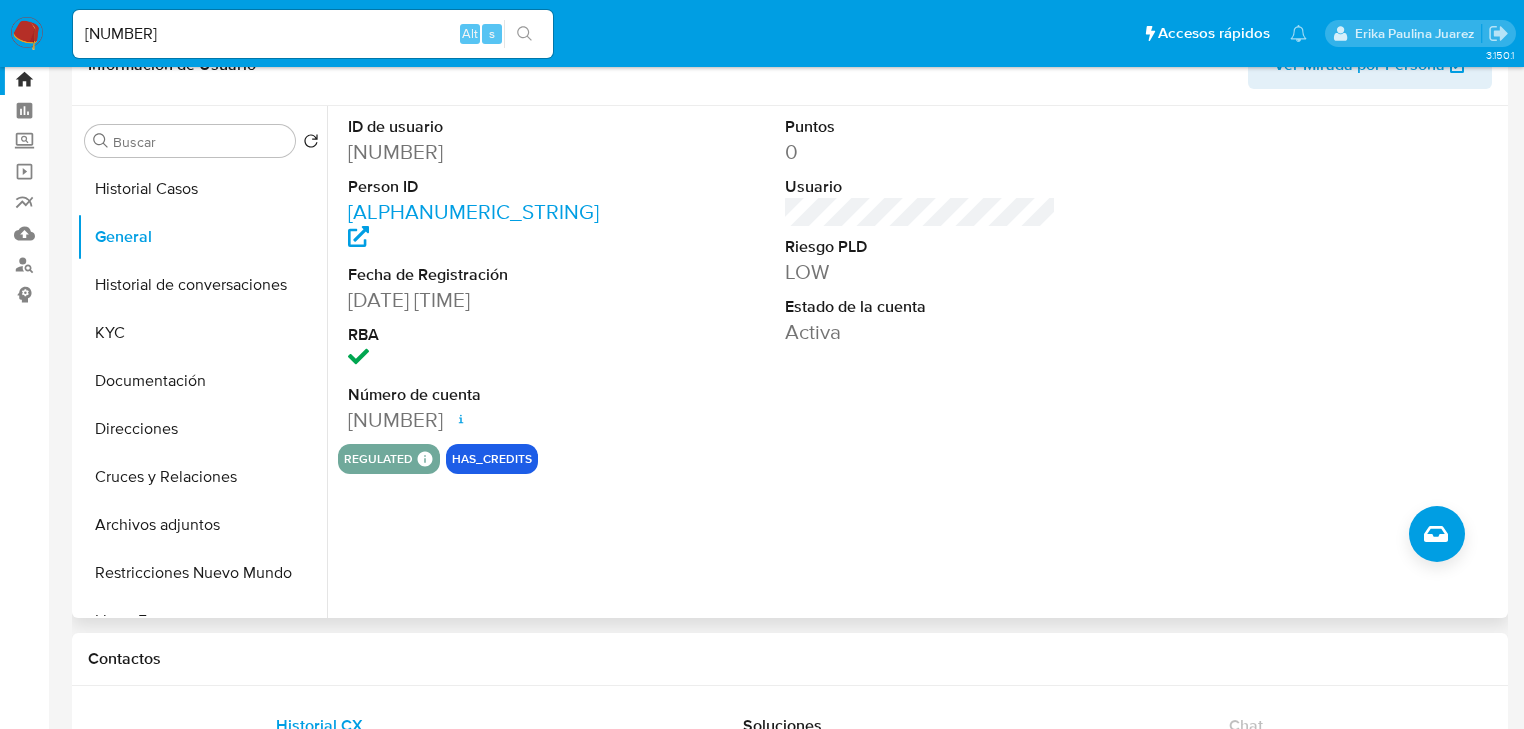 scroll, scrollTop: 80, scrollLeft: 0, axis: vertical 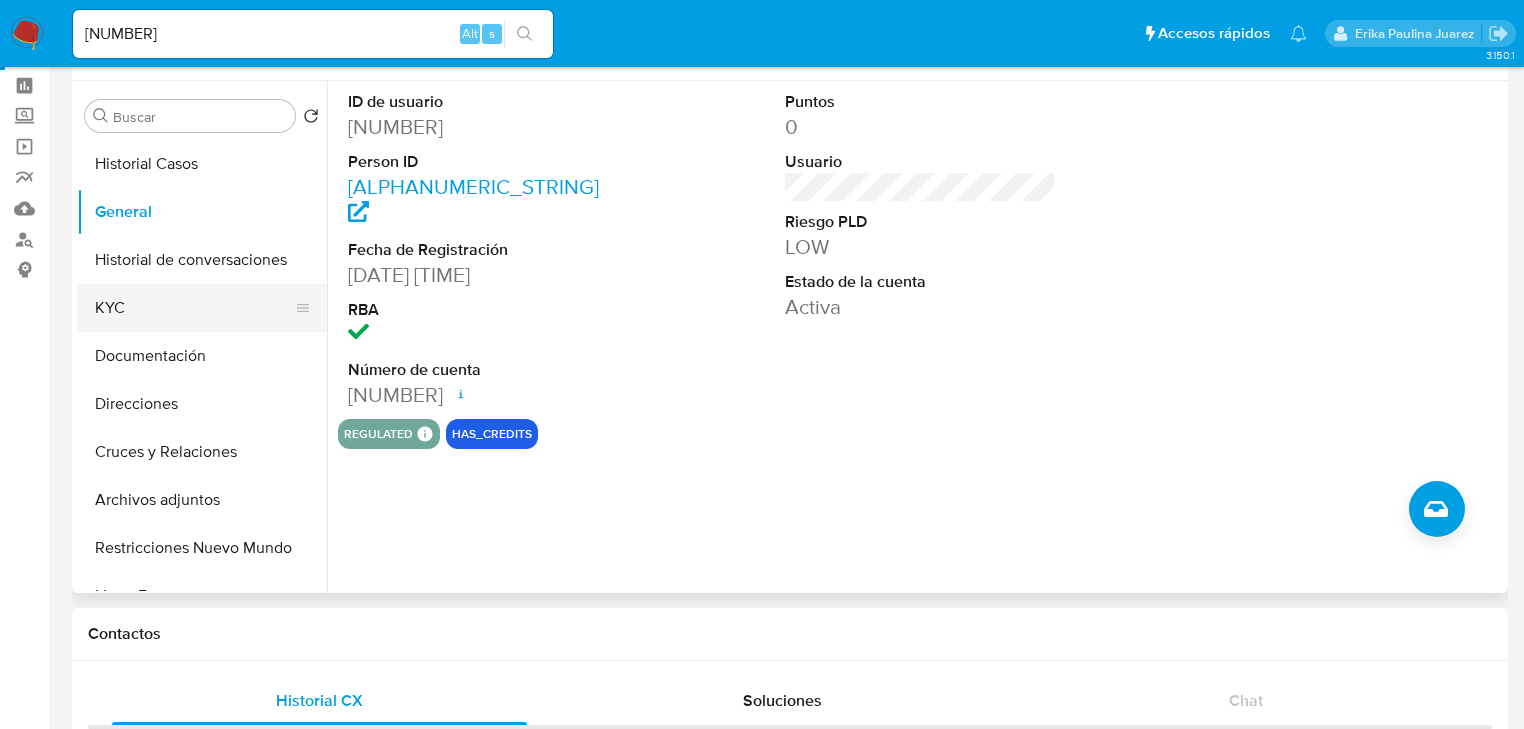 click on "KYC" at bounding box center [194, 308] 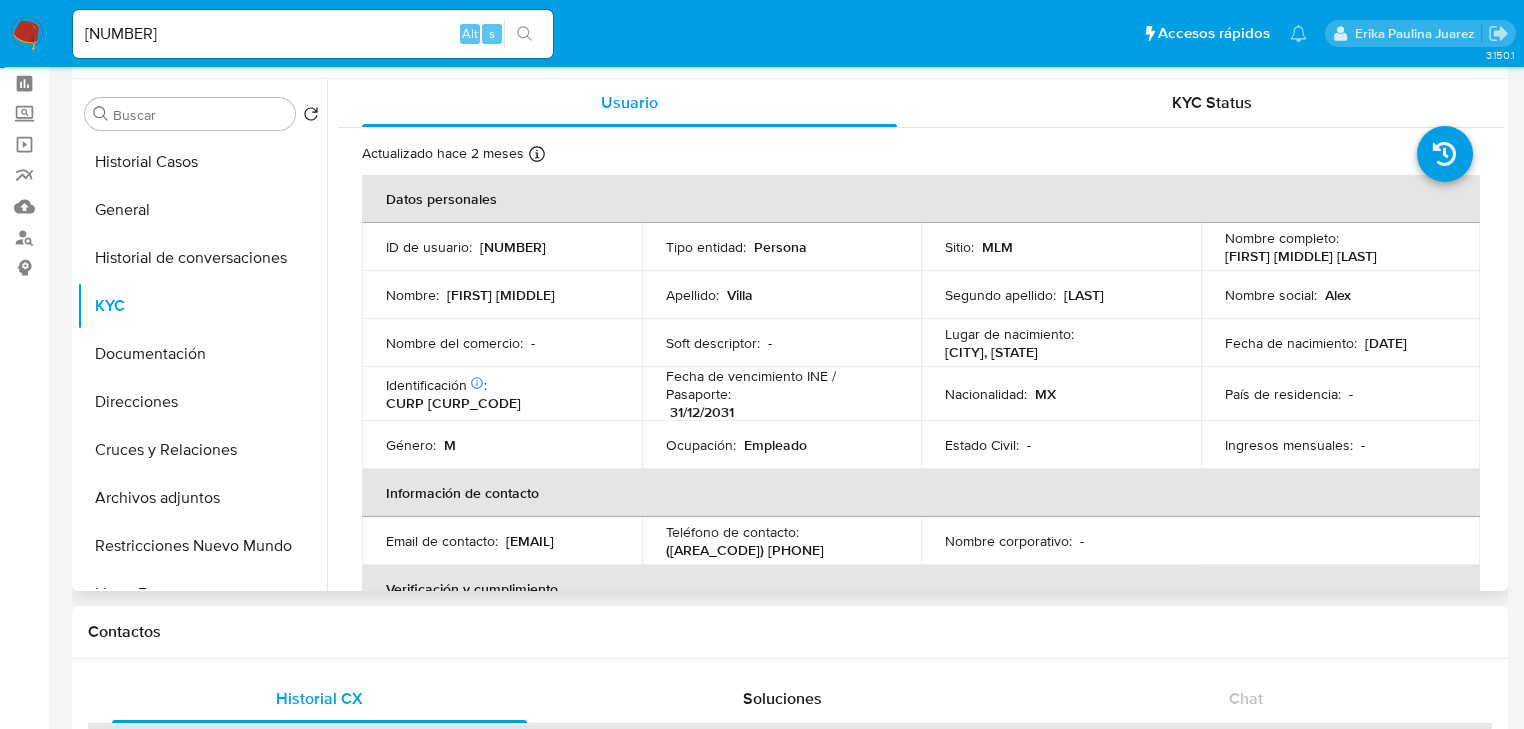 scroll, scrollTop: 160, scrollLeft: 0, axis: vertical 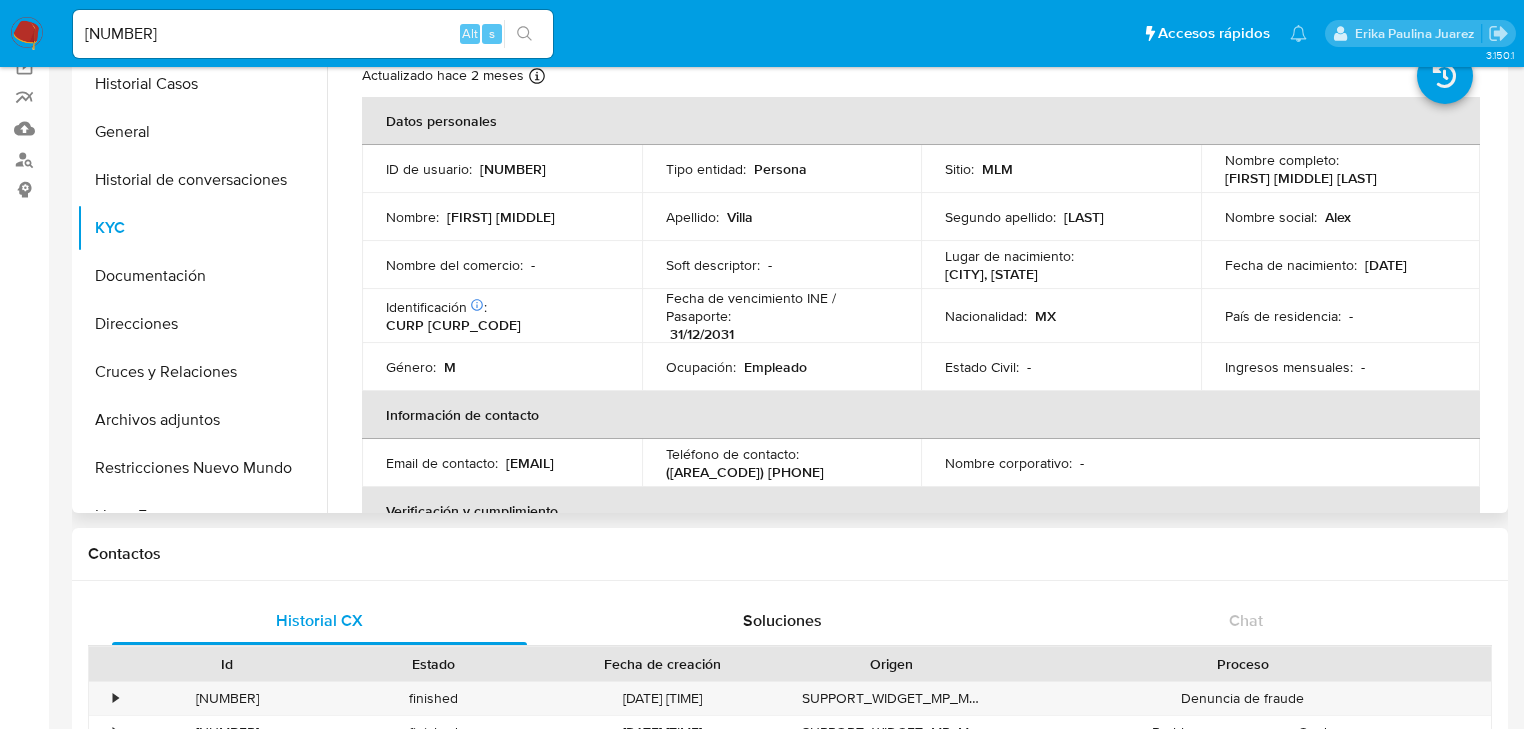 drag, startPoint x: 1222, startPoint y: 176, endPoint x: 1409, endPoint y: 178, distance: 187.0107 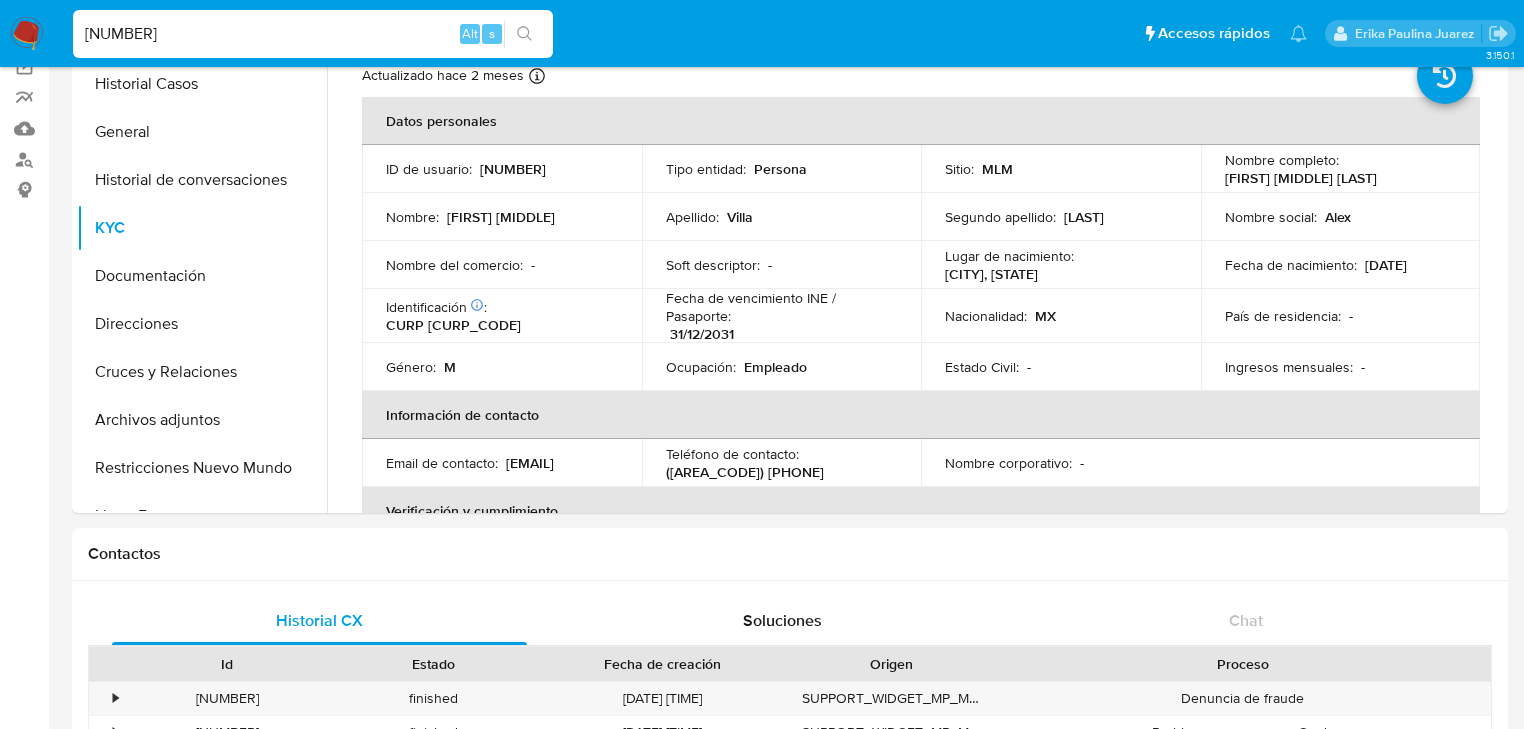drag, startPoint x: 201, startPoint y: 25, endPoint x: 38, endPoint y: 8, distance: 163.88411 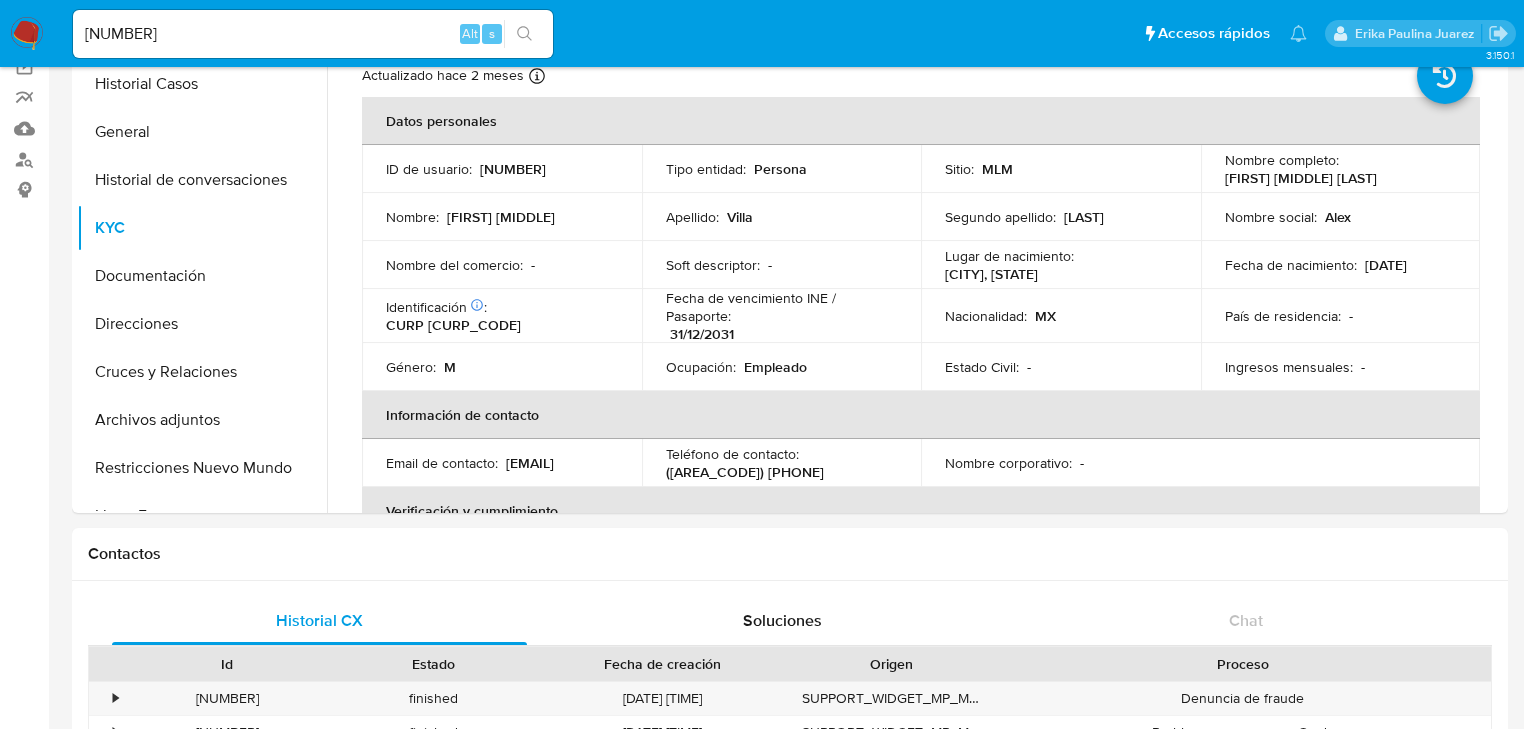 click at bounding box center (524, 34) 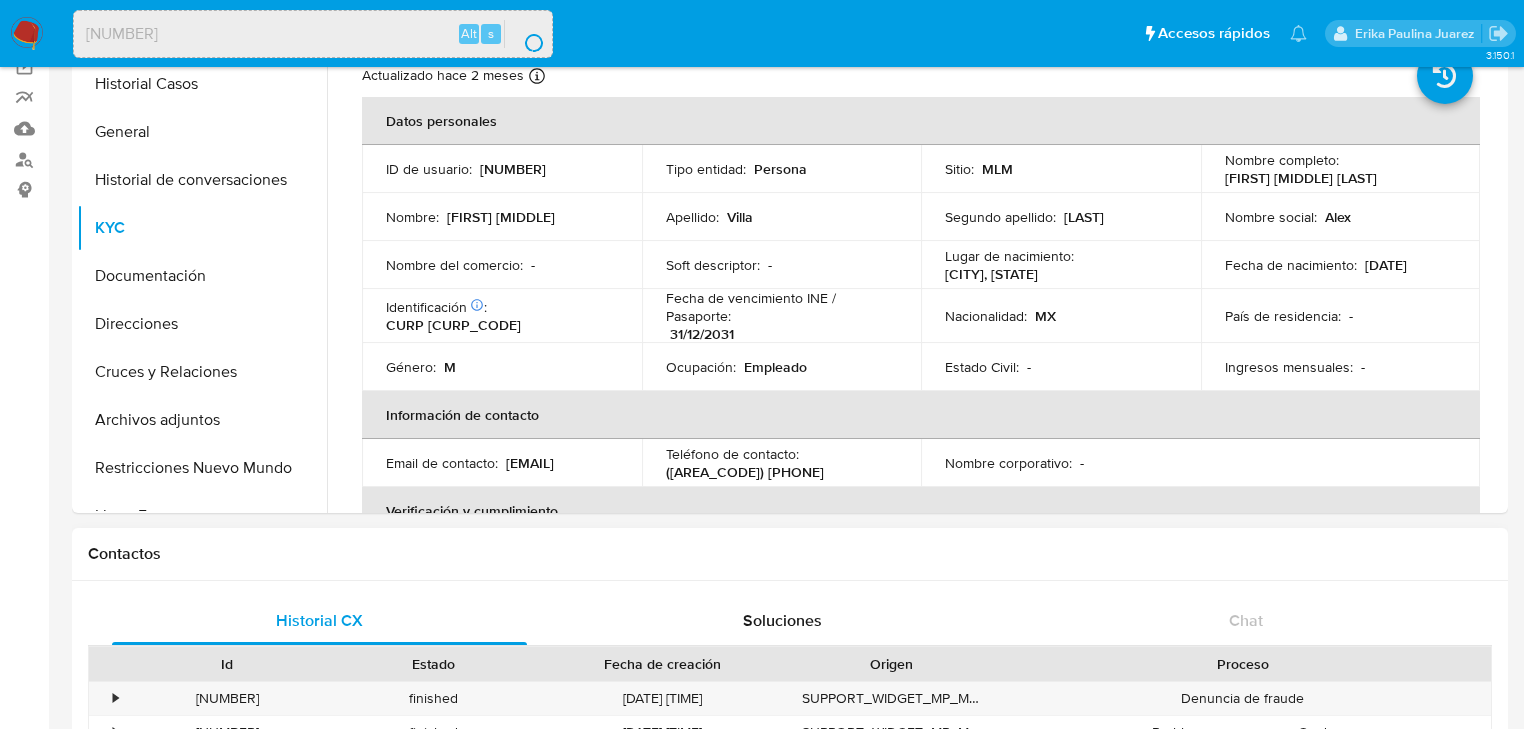 scroll, scrollTop: 0, scrollLeft: 0, axis: both 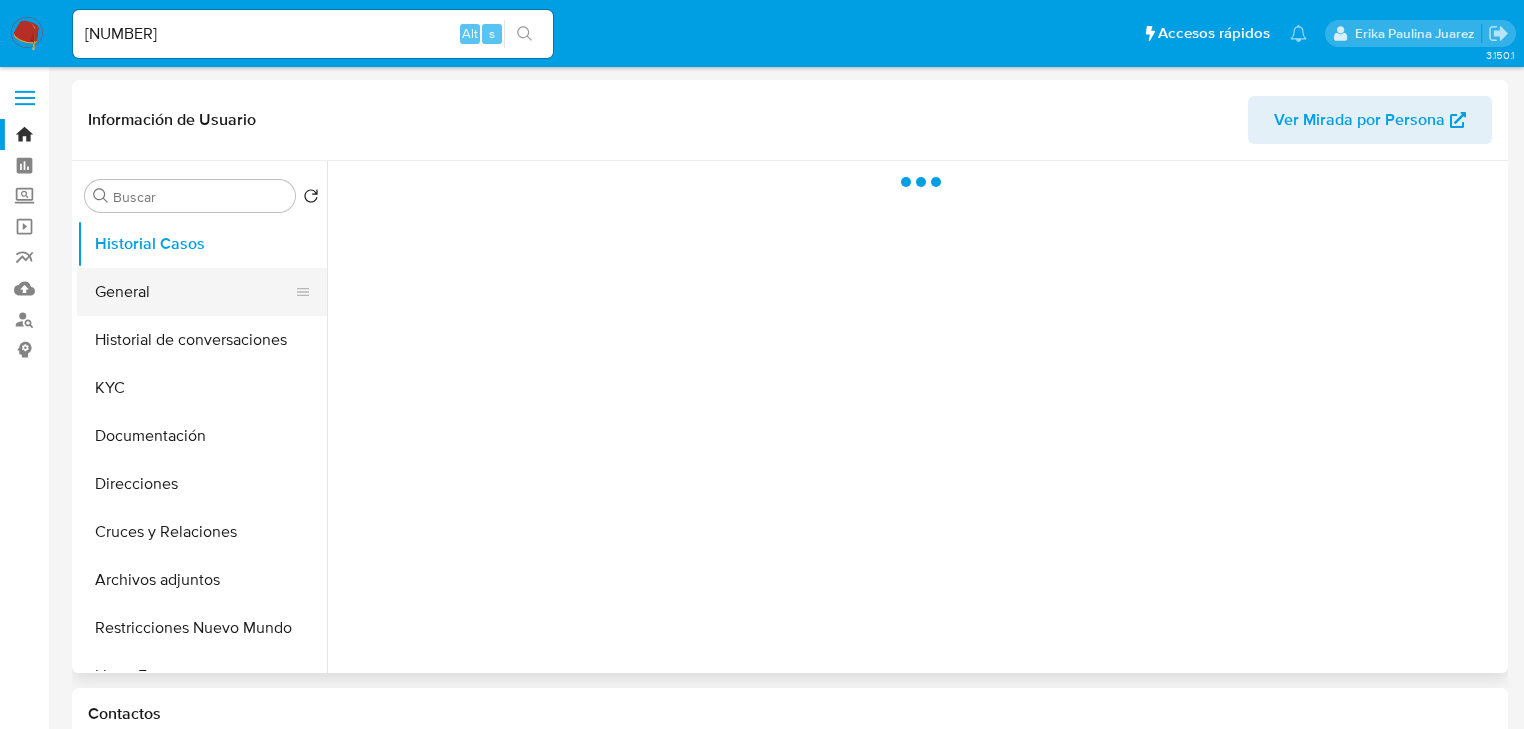 click on "General" at bounding box center (194, 292) 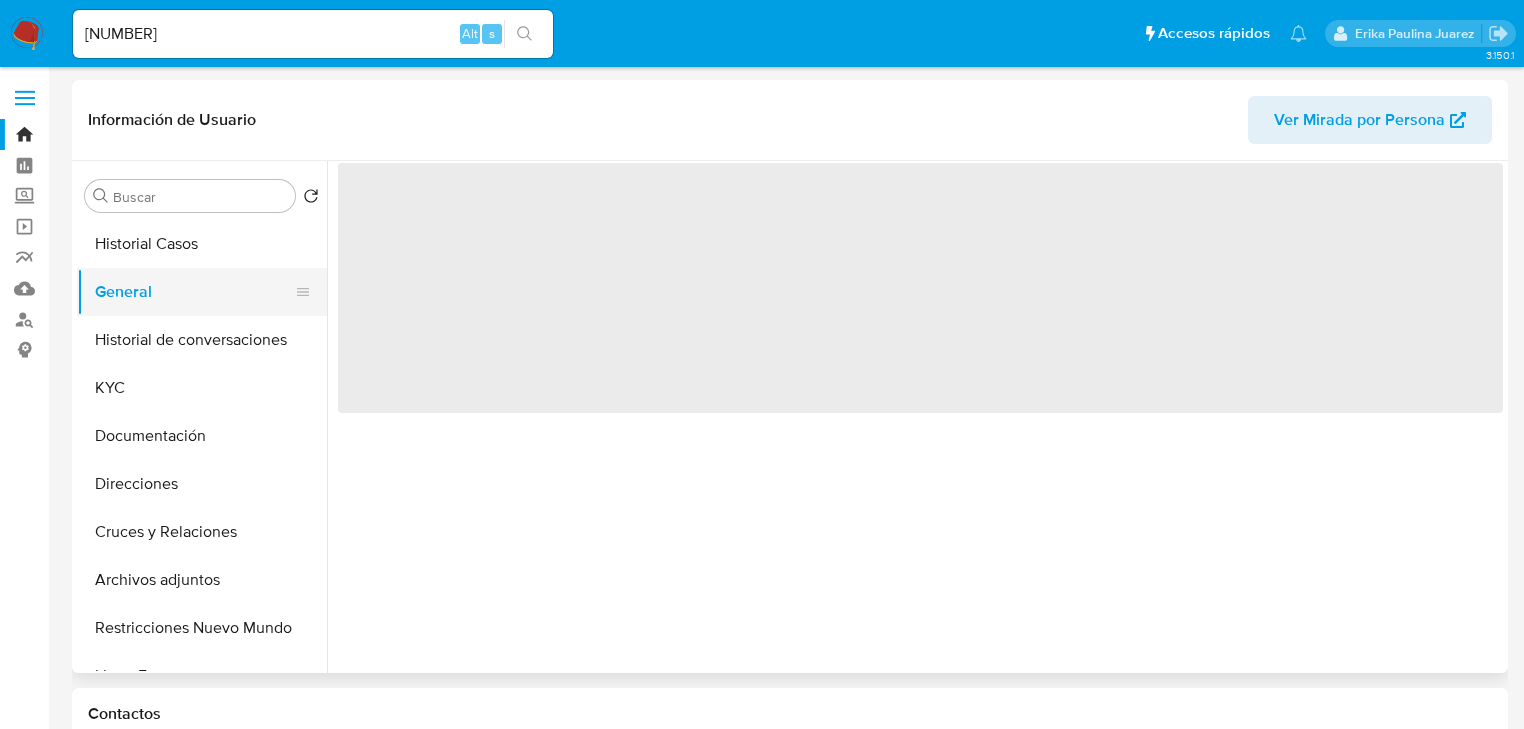 select on "10" 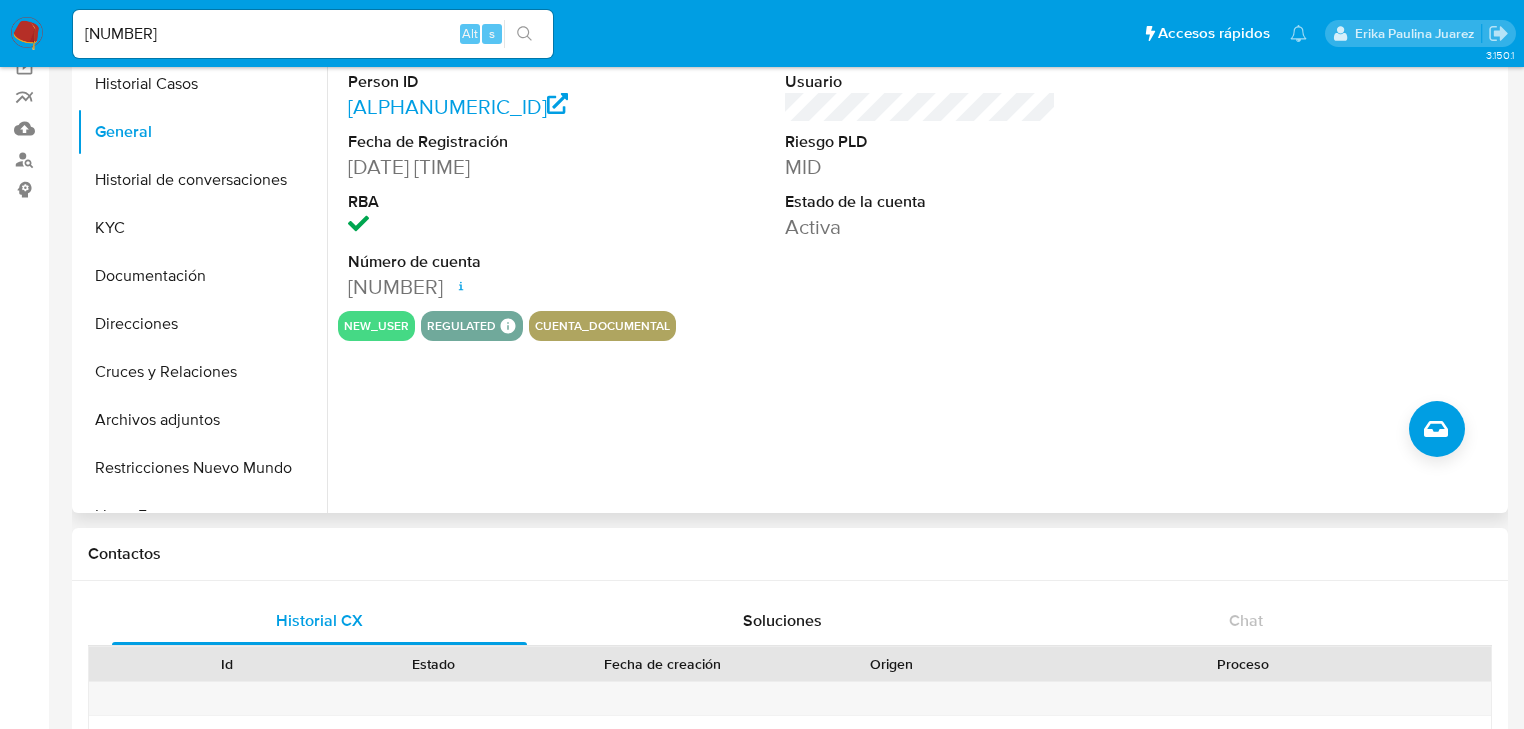 scroll, scrollTop: 0, scrollLeft: 0, axis: both 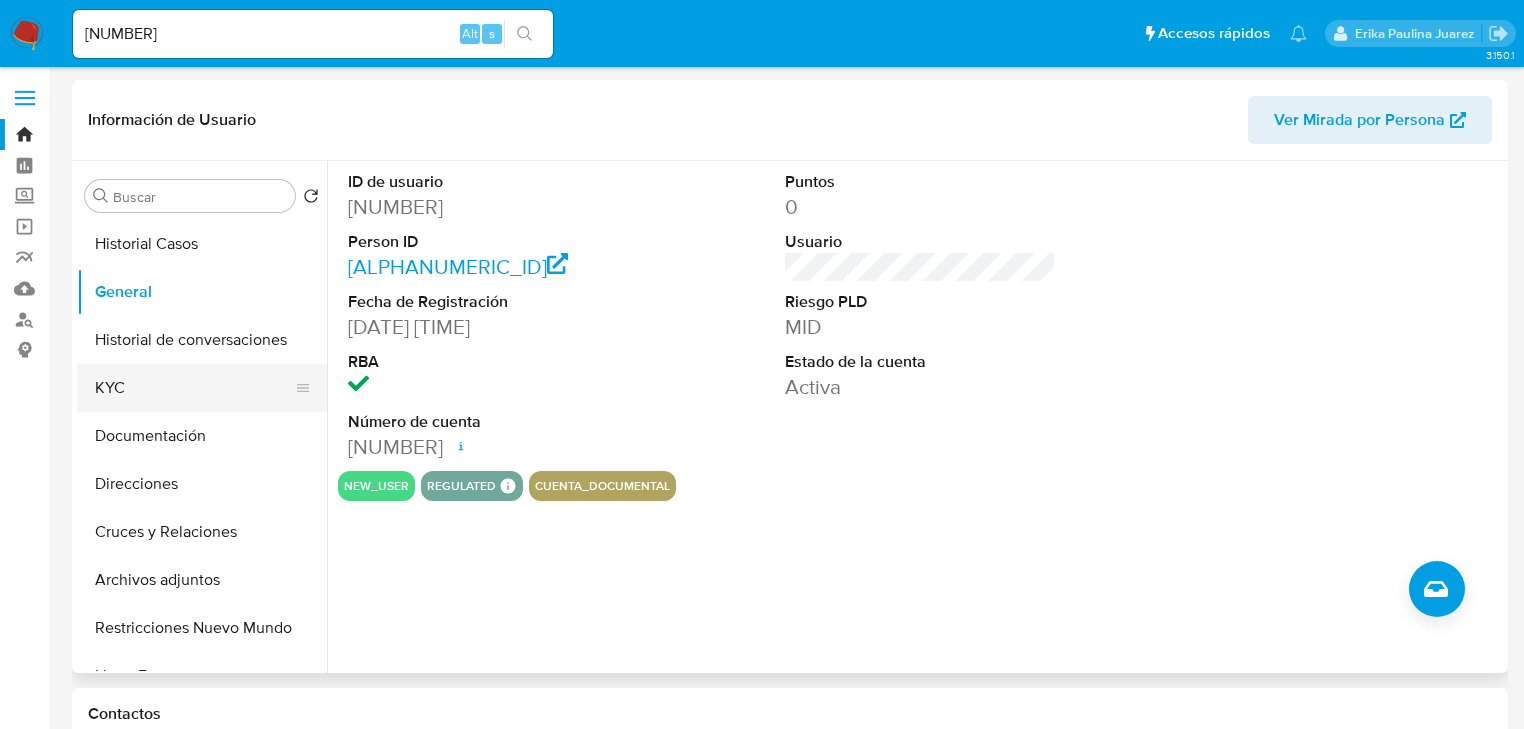 click on "KYC" at bounding box center [194, 388] 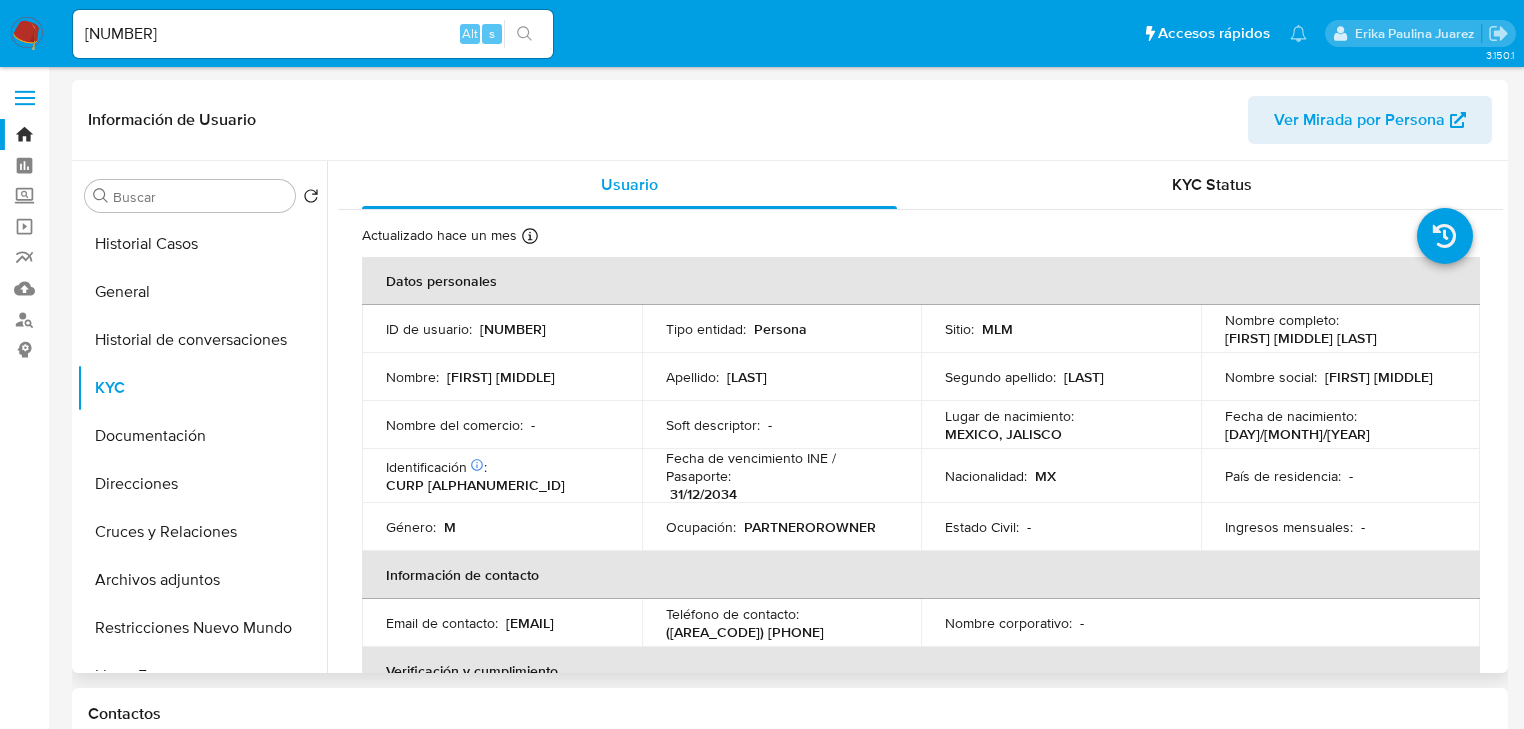 drag, startPoint x: 1220, startPoint y: 336, endPoint x: 1419, endPoint y: 336, distance: 199 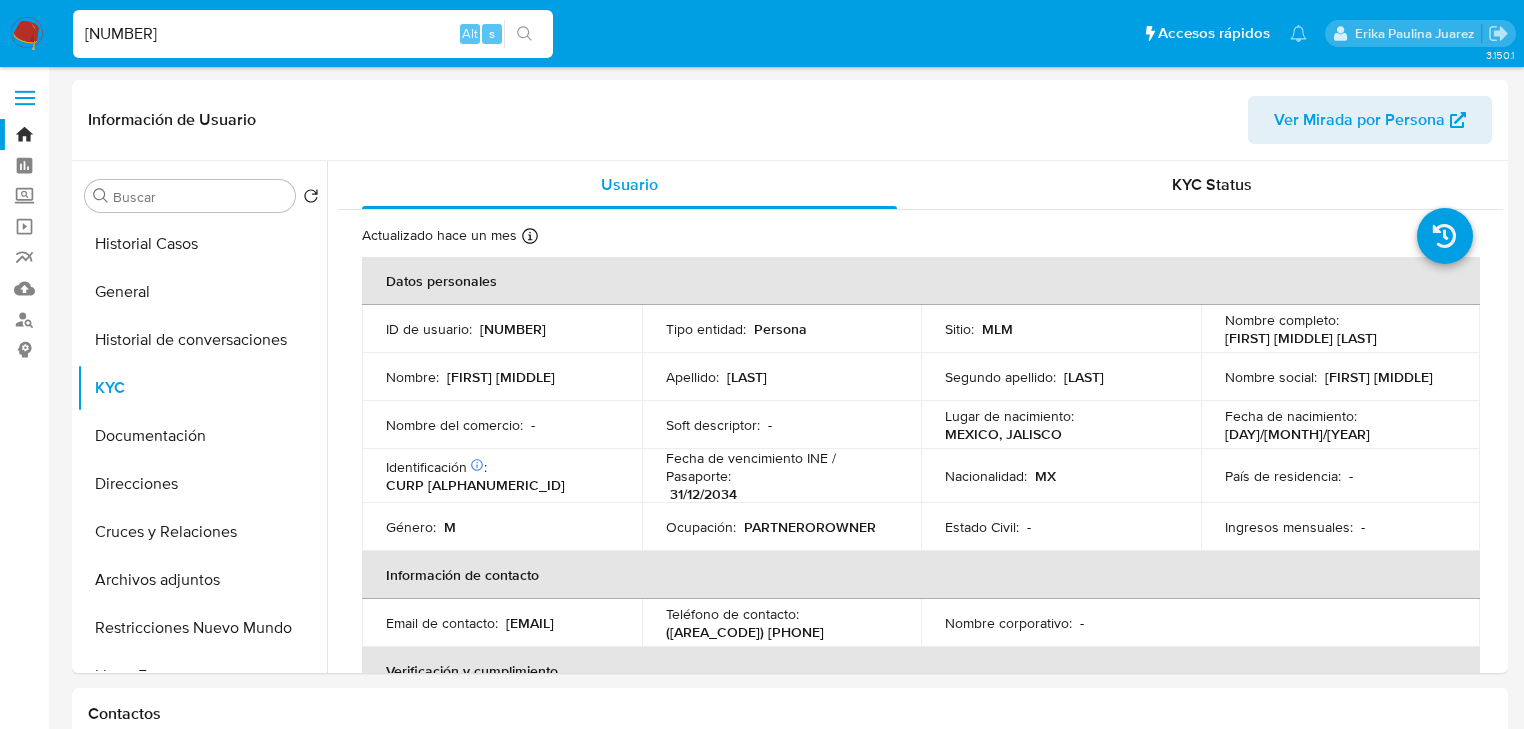 drag, startPoint x: 133, startPoint y: 20, endPoint x: 38, endPoint y: 10, distance: 95.524864 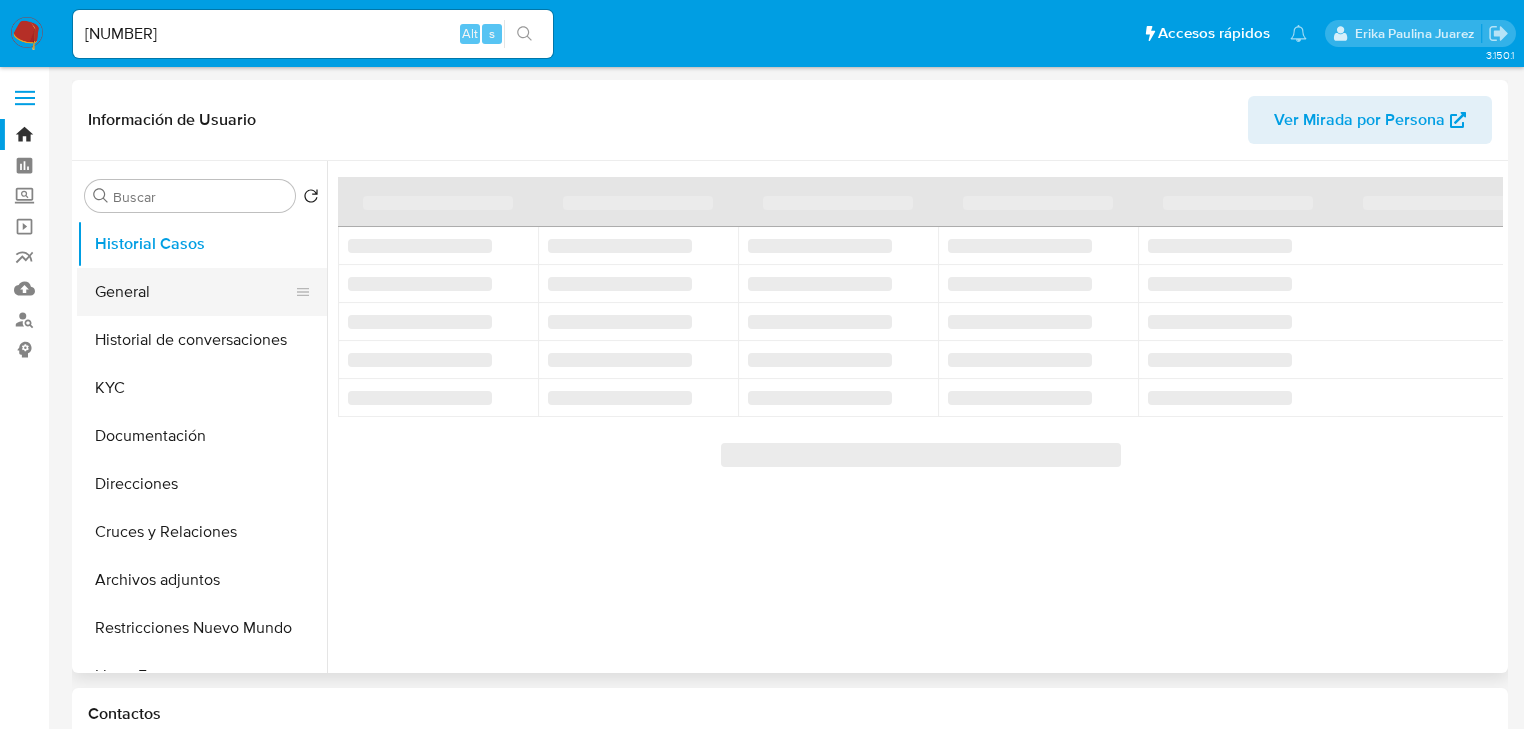 click on "General" at bounding box center [194, 292] 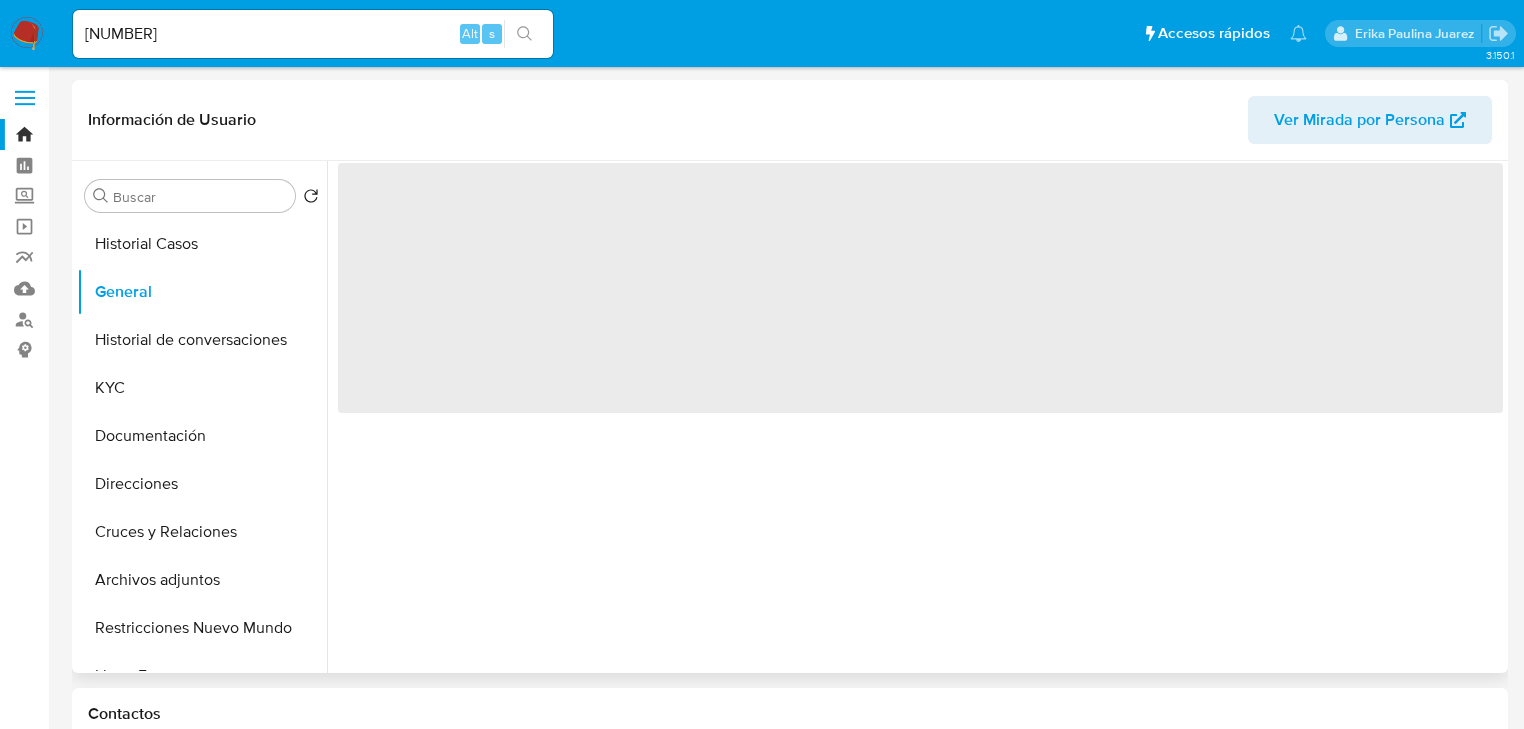 select on "10" 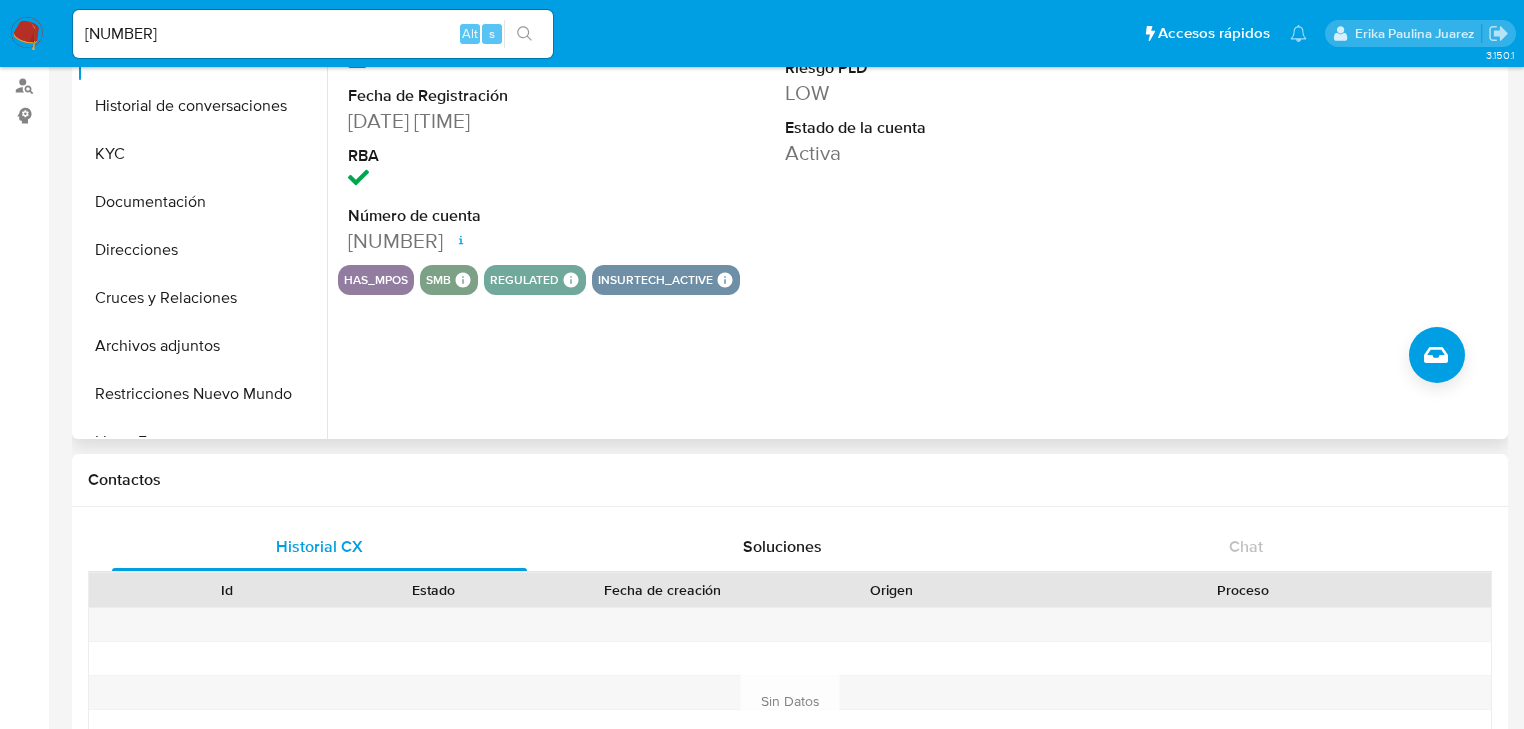 scroll, scrollTop: 240, scrollLeft: 0, axis: vertical 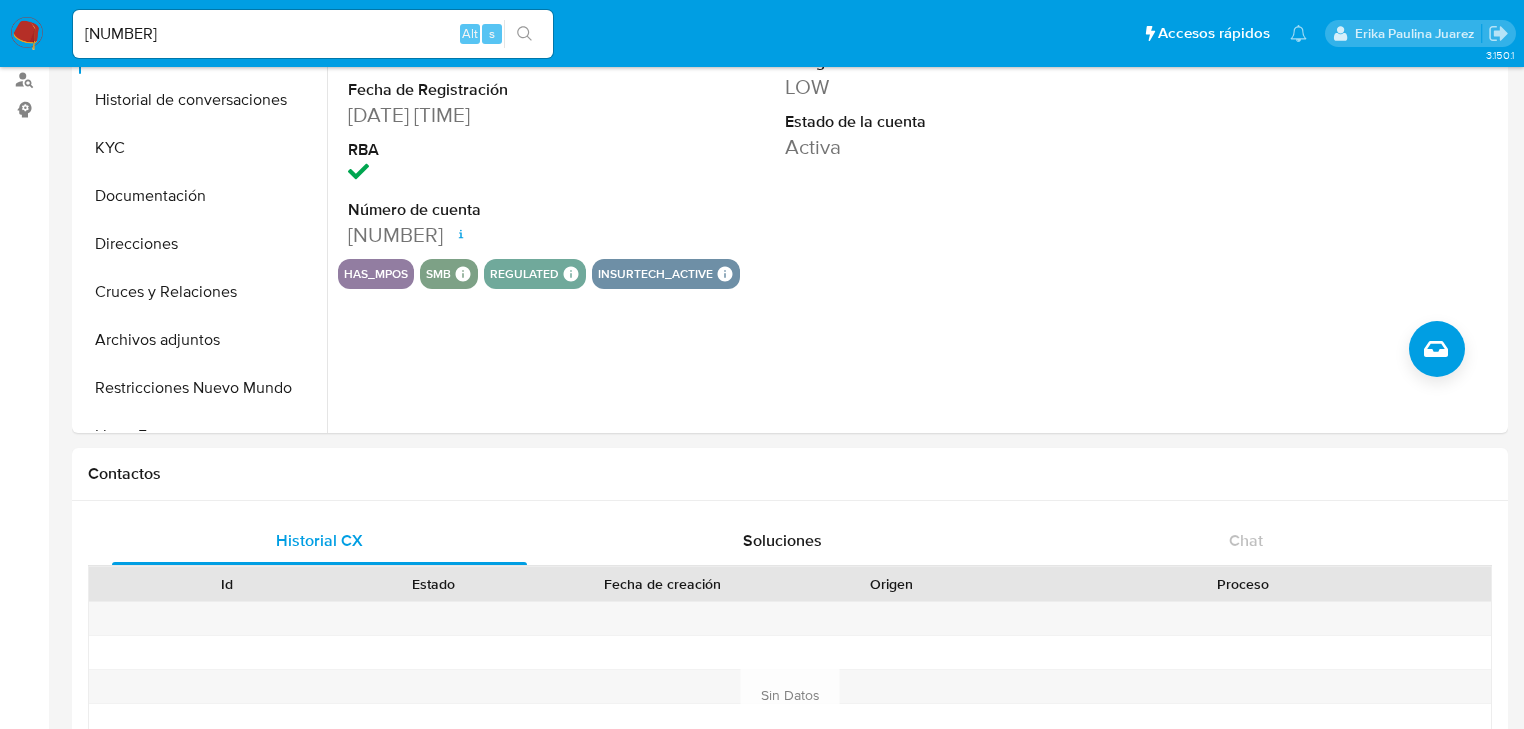 drag, startPoint x: 53, startPoint y: 30, endPoint x: -17, endPoint y: 32, distance: 70.028564 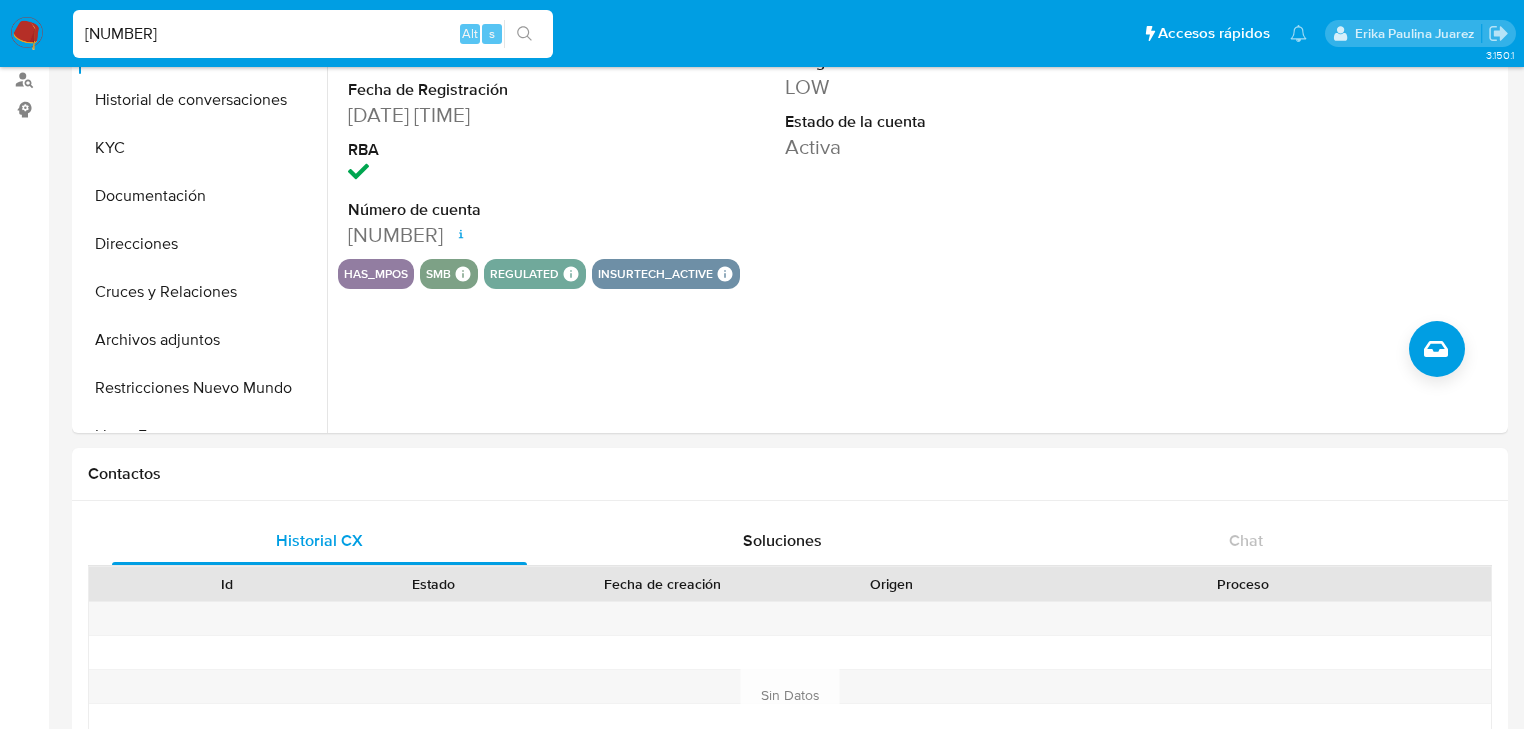 paste on "455363639" 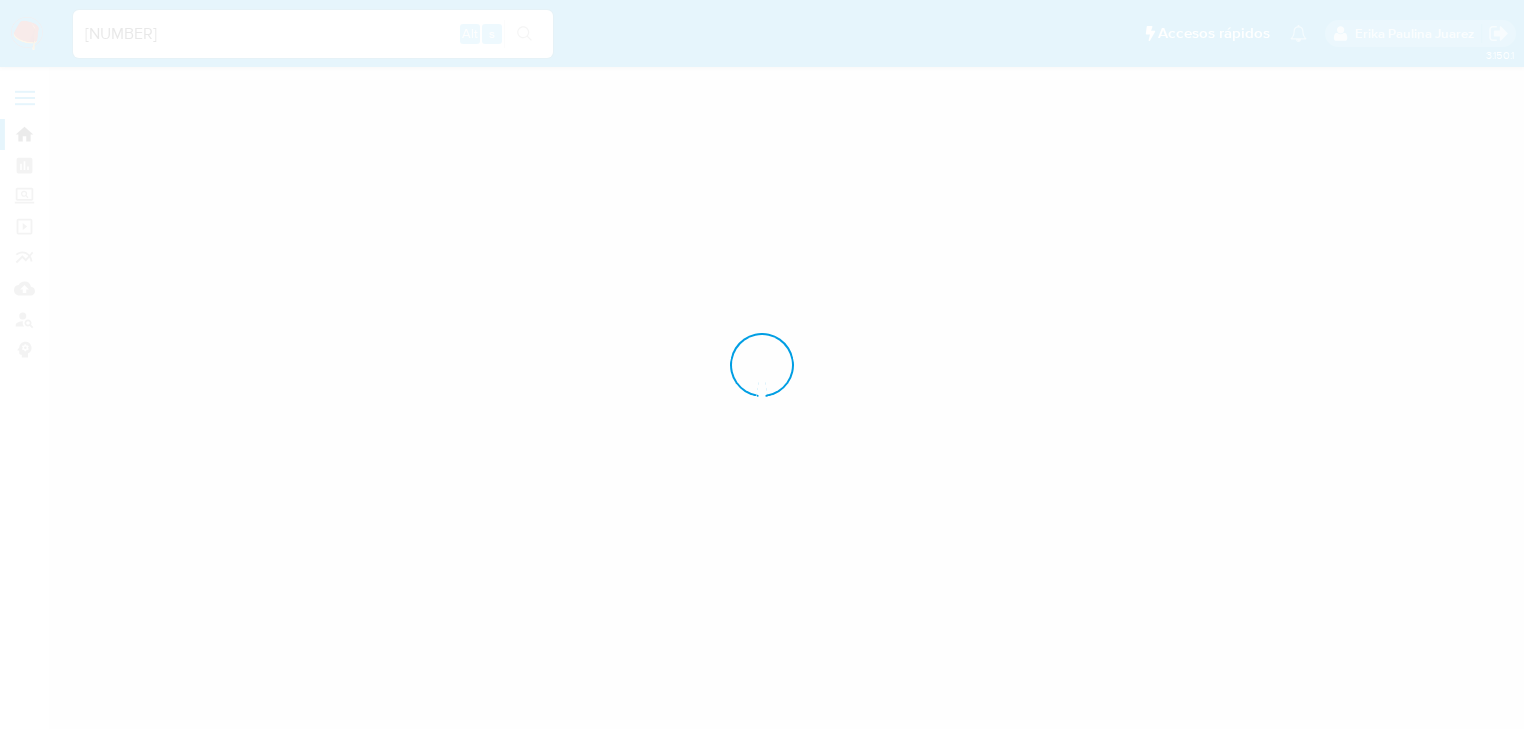 scroll, scrollTop: 0, scrollLeft: 0, axis: both 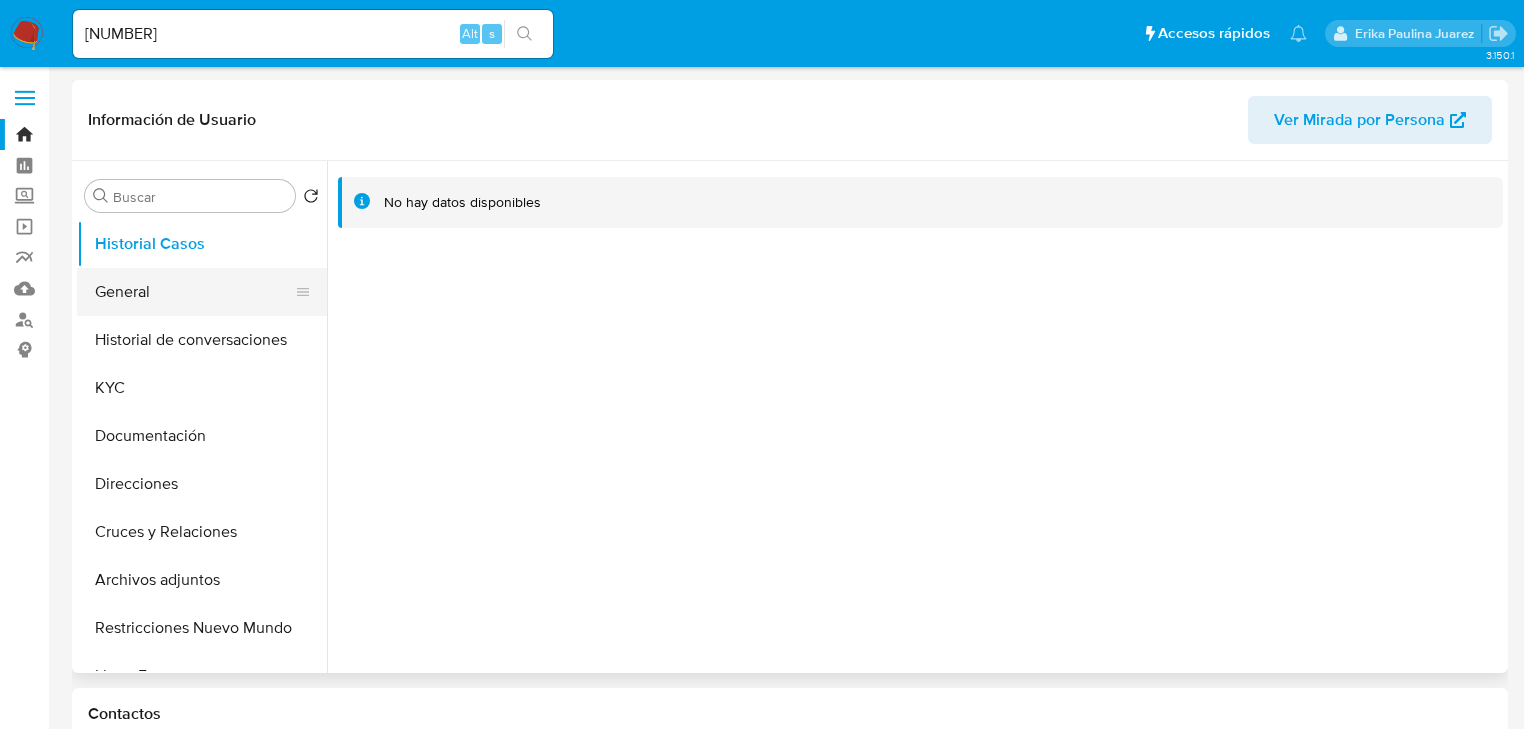 select on "10" 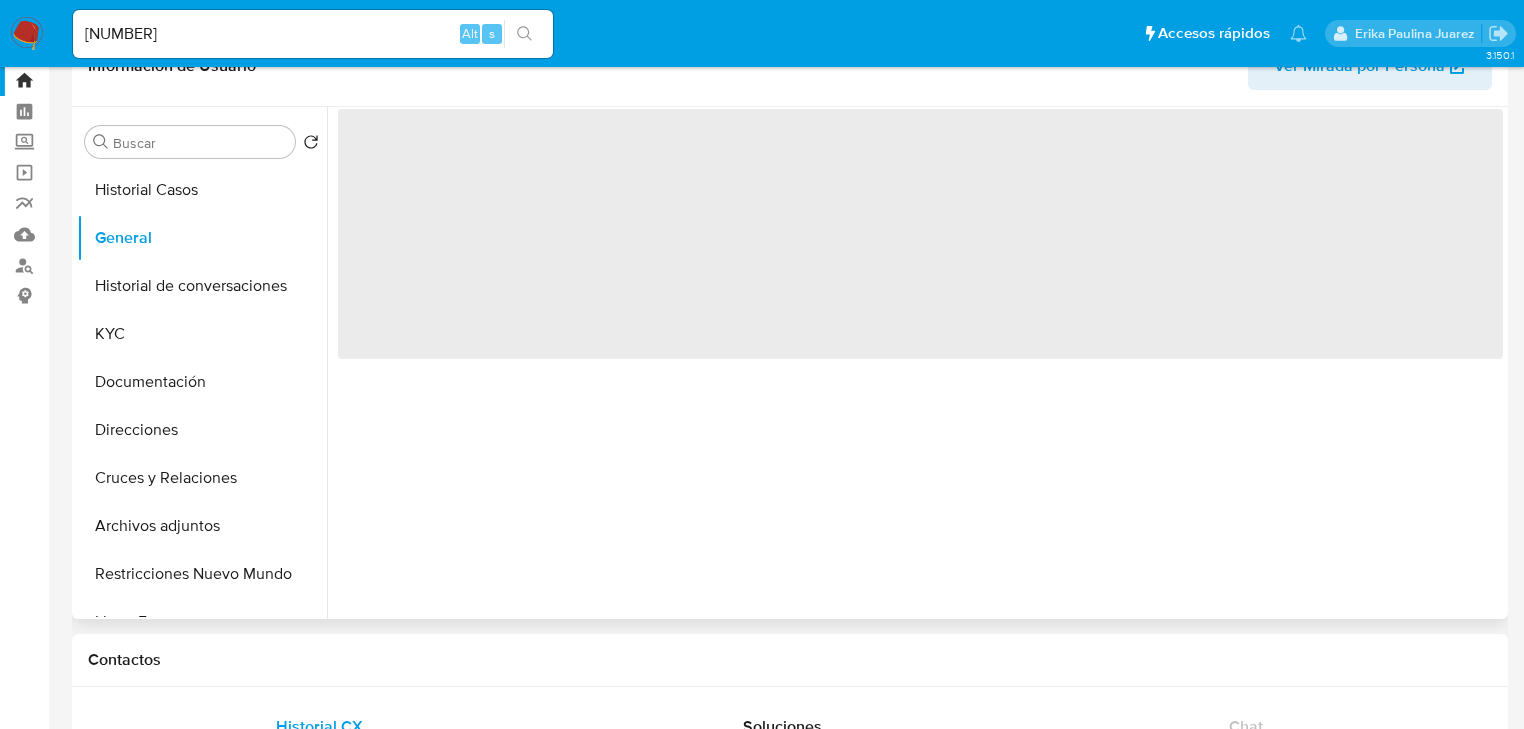 scroll, scrollTop: 160, scrollLeft: 0, axis: vertical 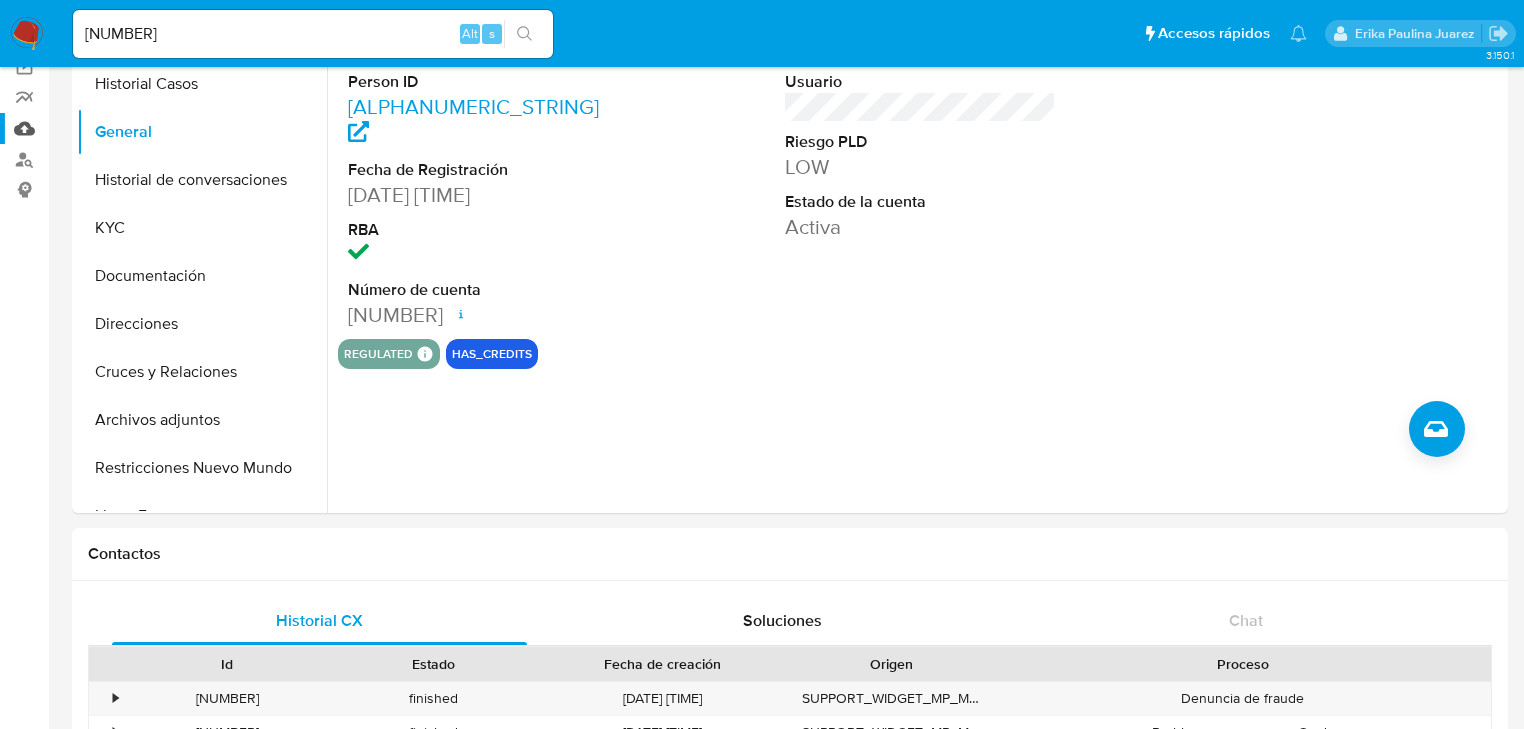 click on "Mulan" at bounding box center [119, 128] 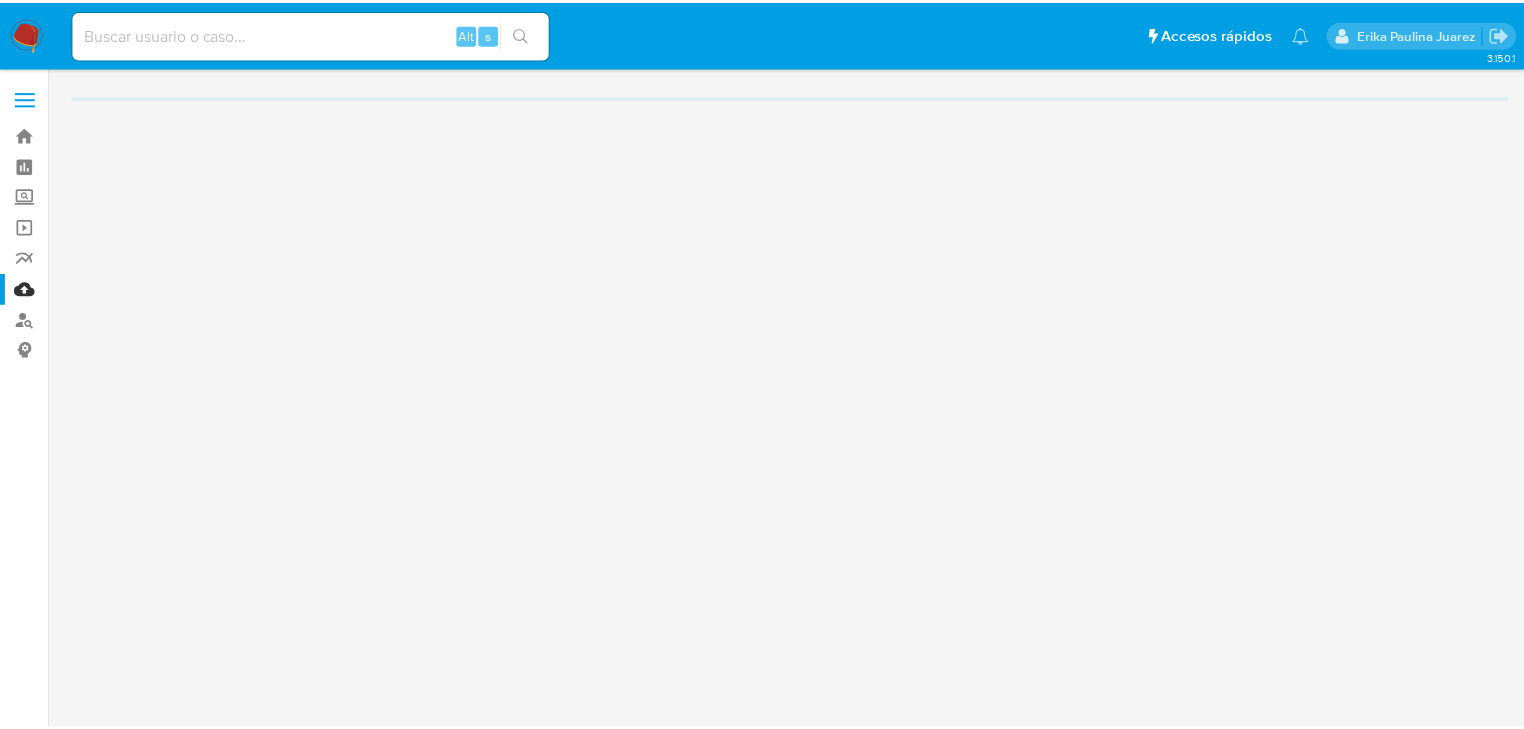 scroll, scrollTop: 0, scrollLeft: 0, axis: both 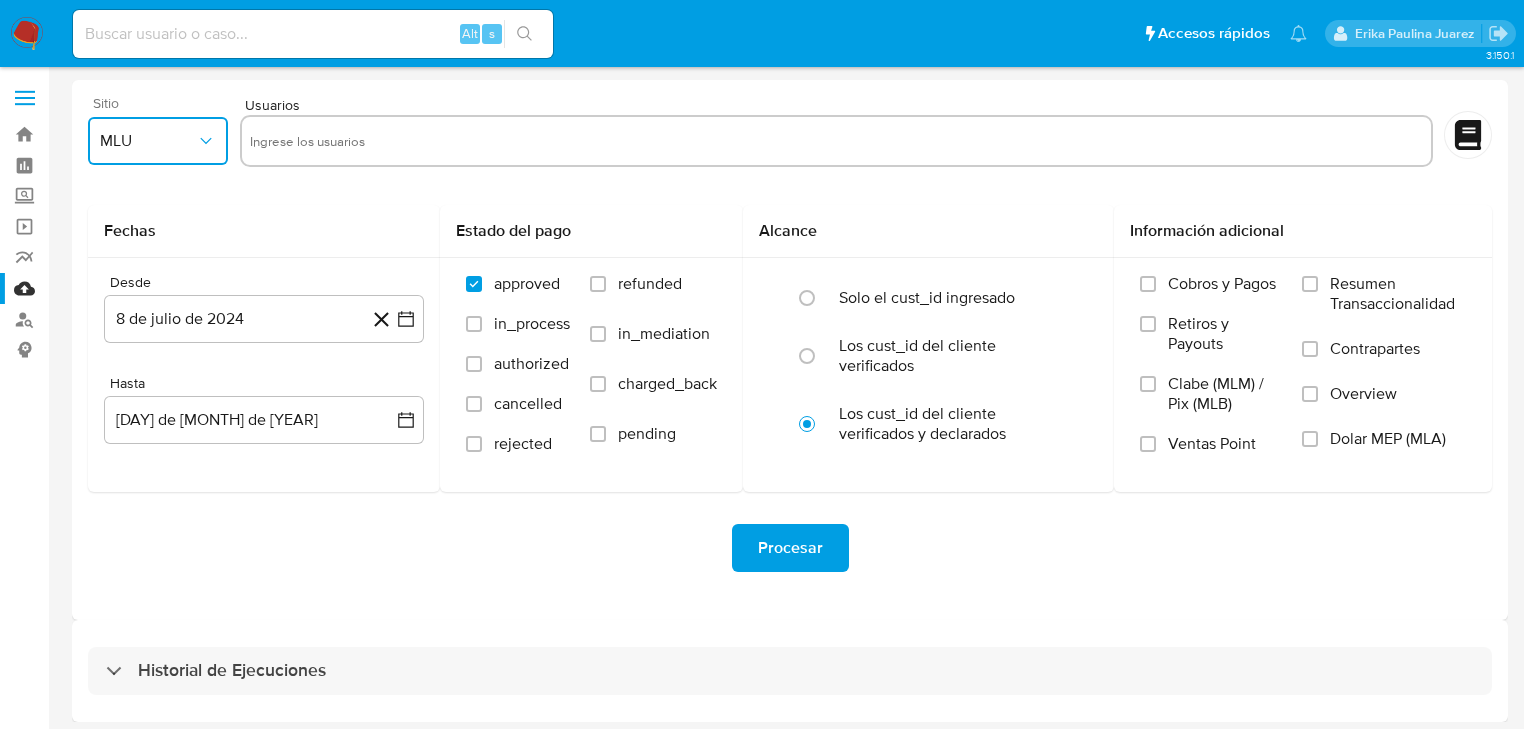 click on "MLU" at bounding box center (158, 141) 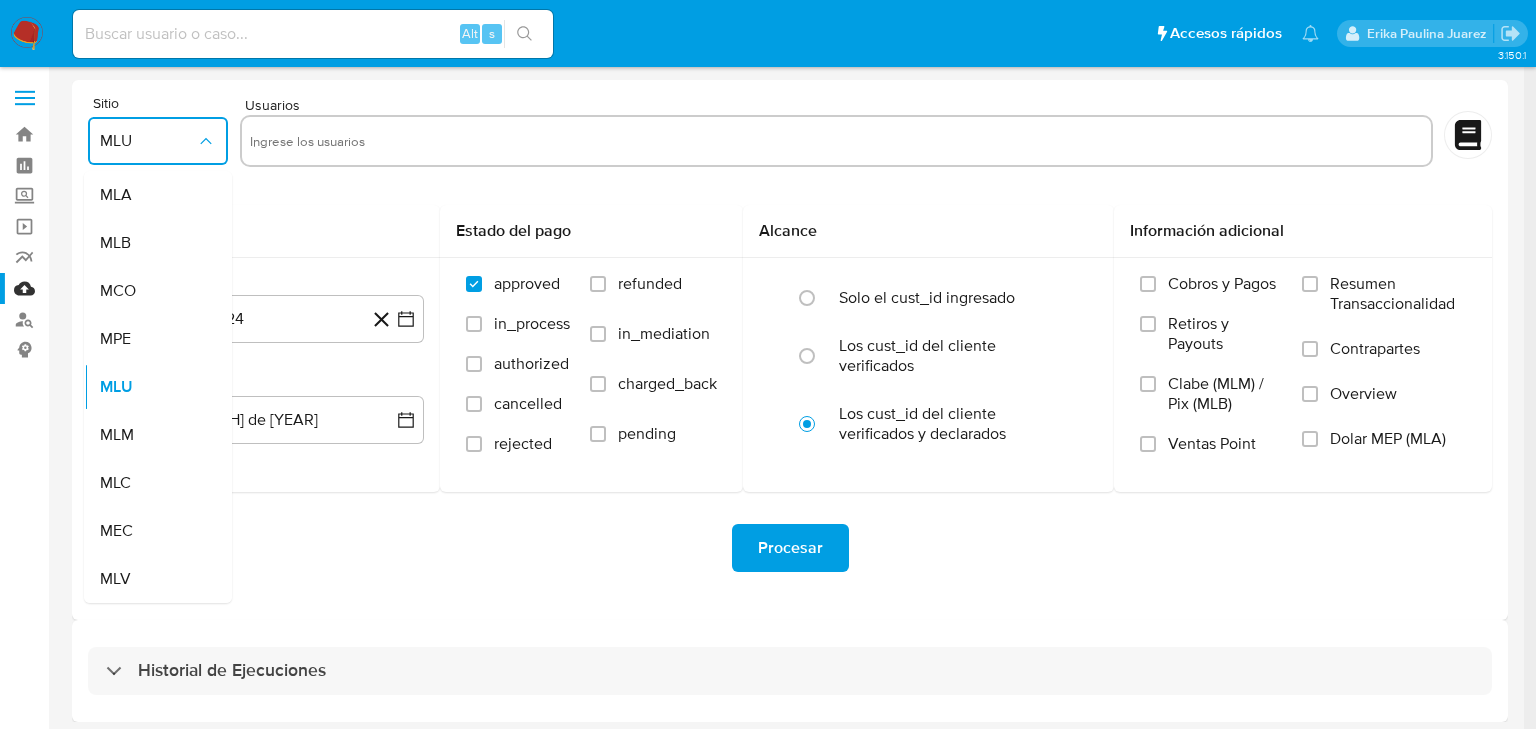 drag, startPoint x: 144, startPoint y: 433, endPoint x: 339, endPoint y: 195, distance: 307.6833 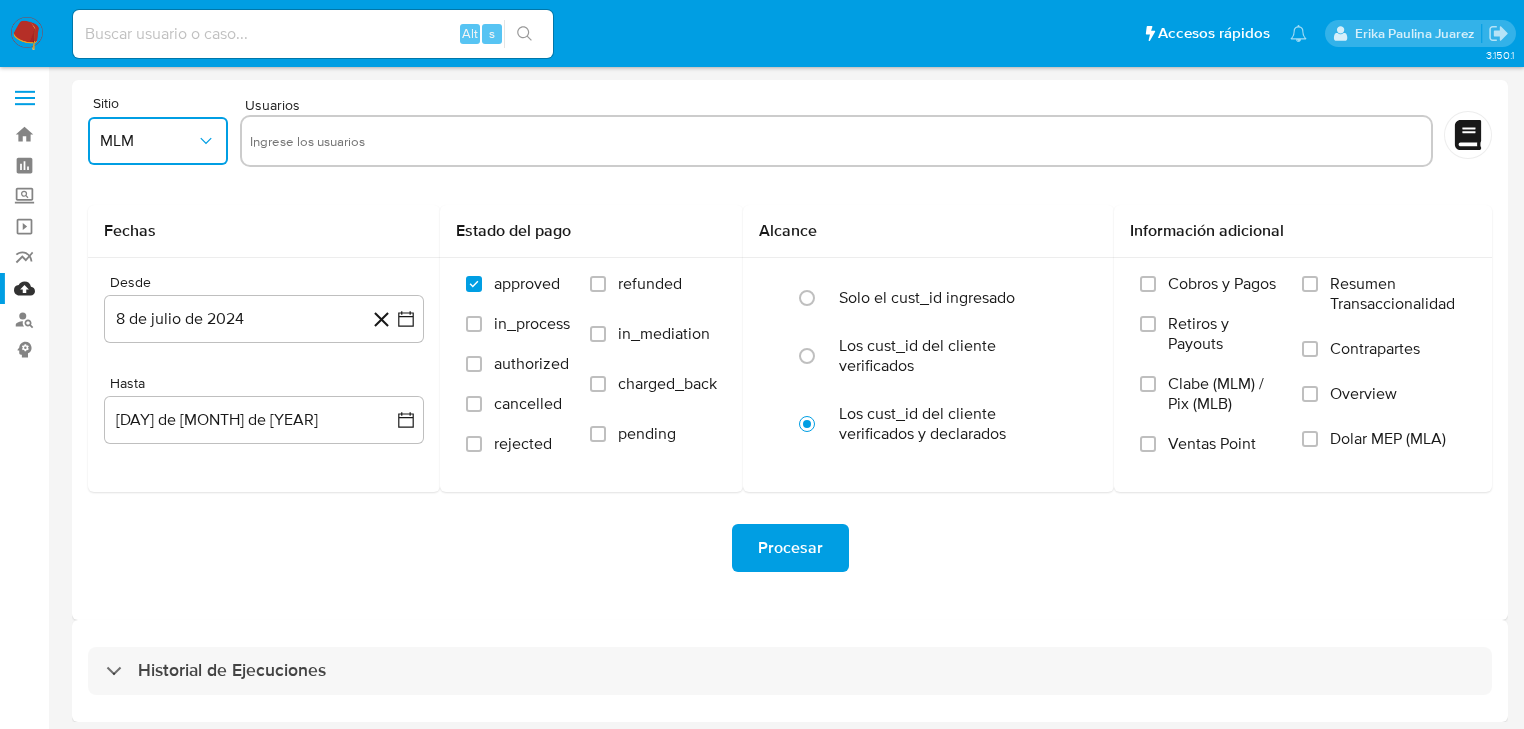 click at bounding box center (836, 141) 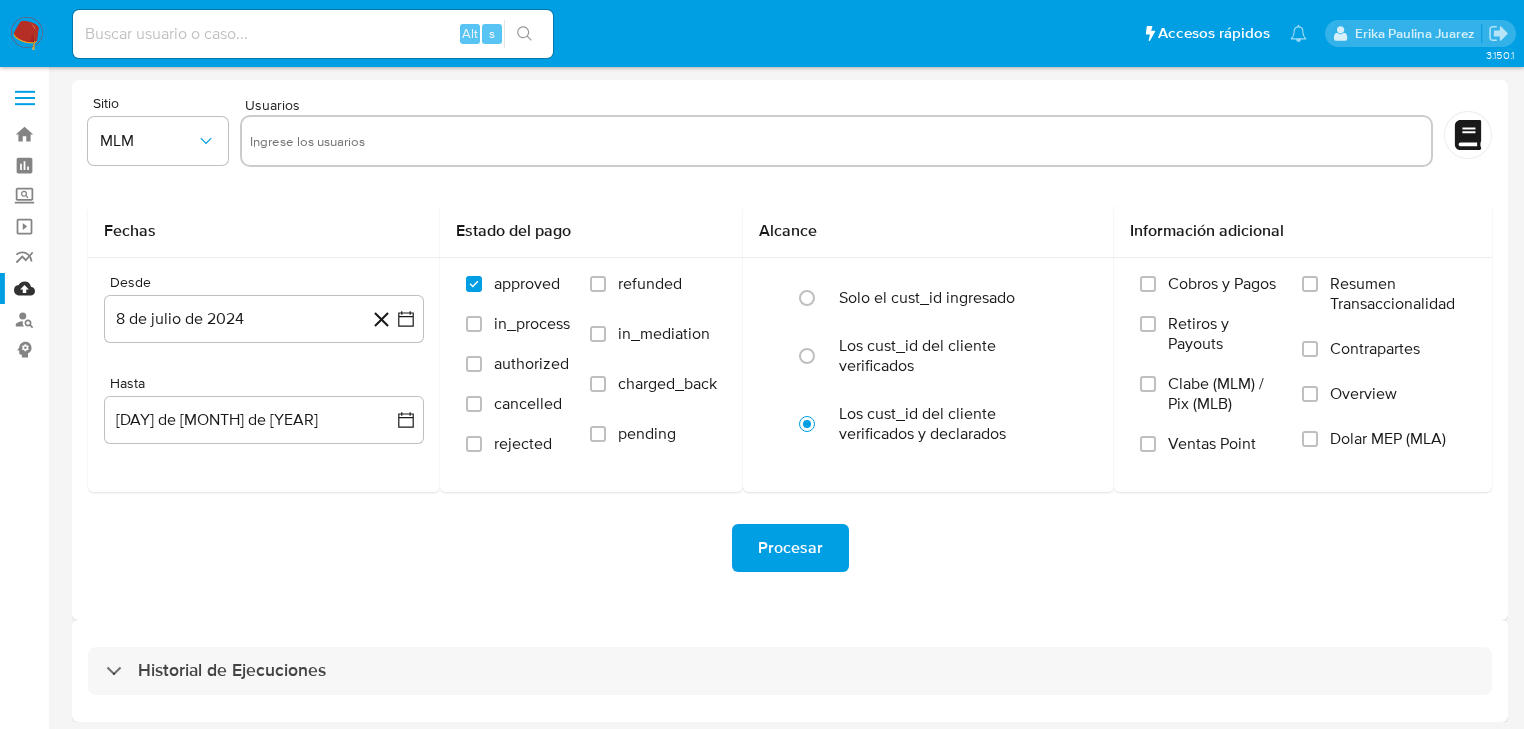 click at bounding box center (836, 141) 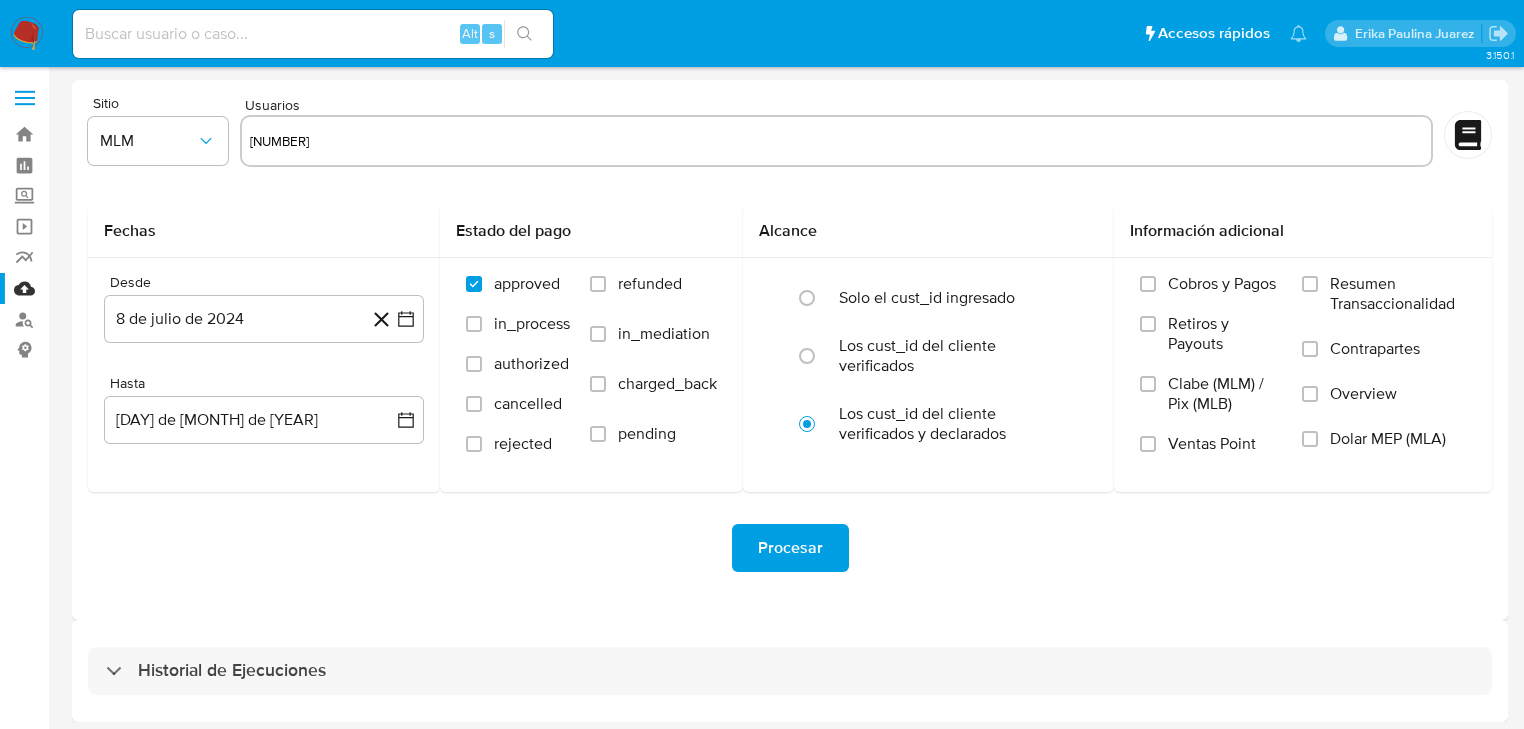 click on "73928729" at bounding box center [836, 141] 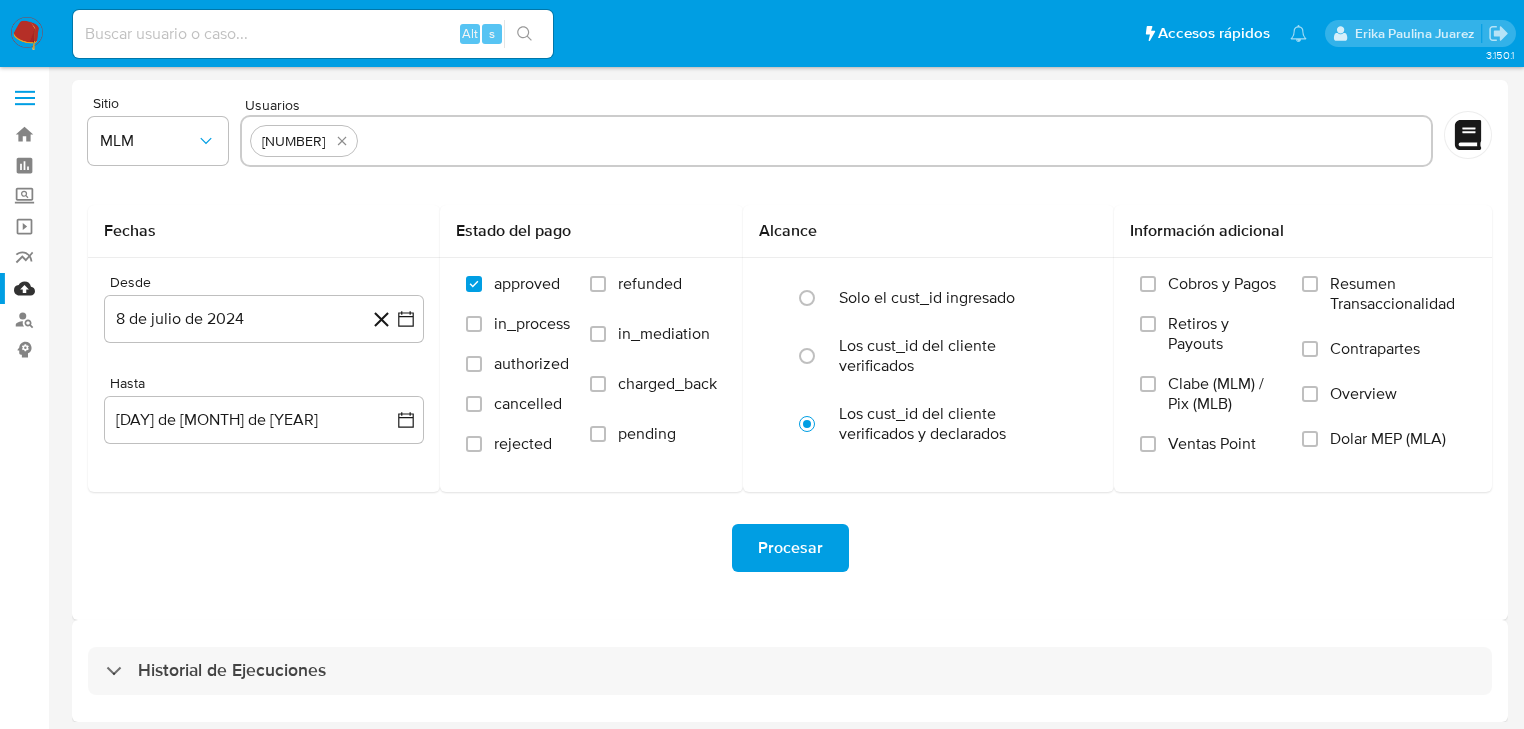 click at bounding box center [894, 141] 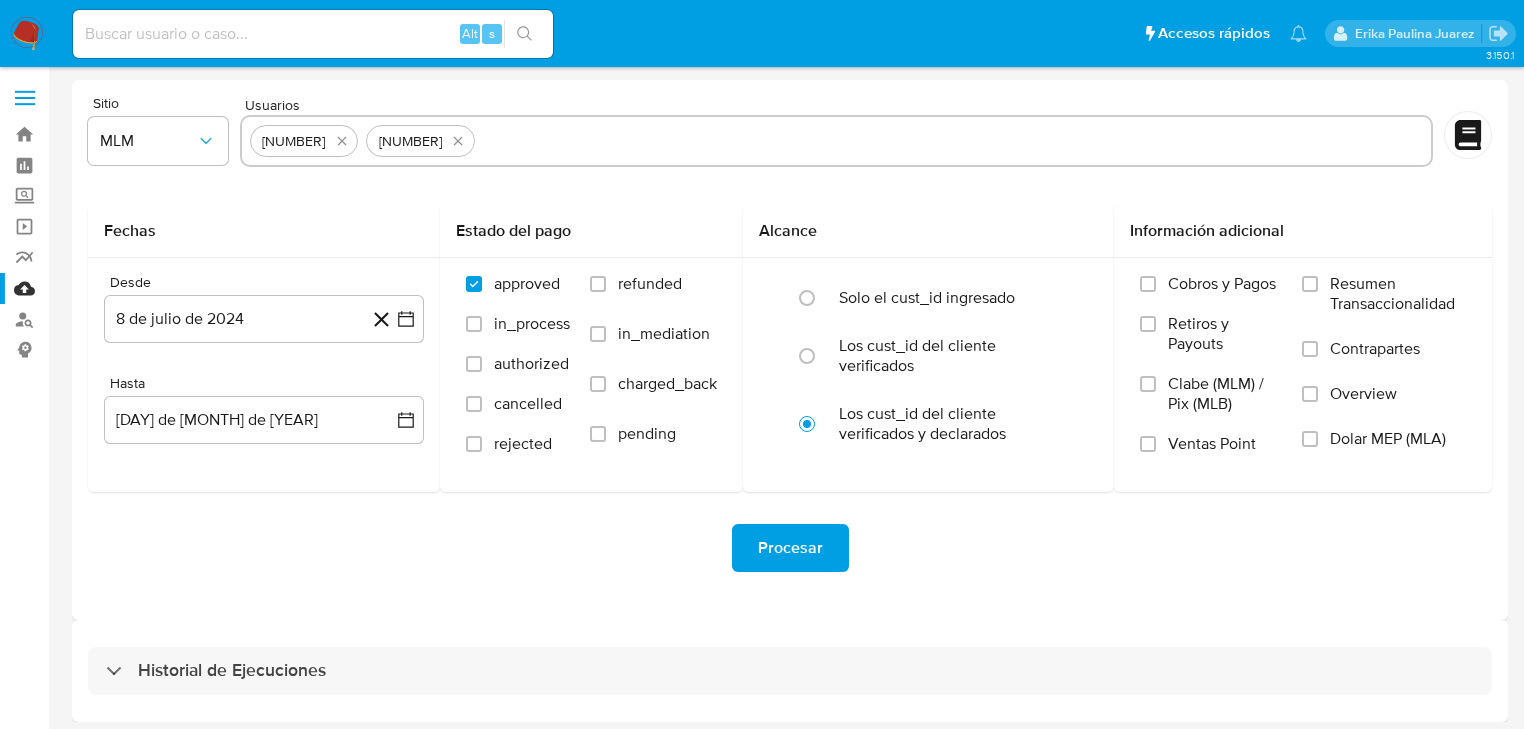 click at bounding box center [952, 141] 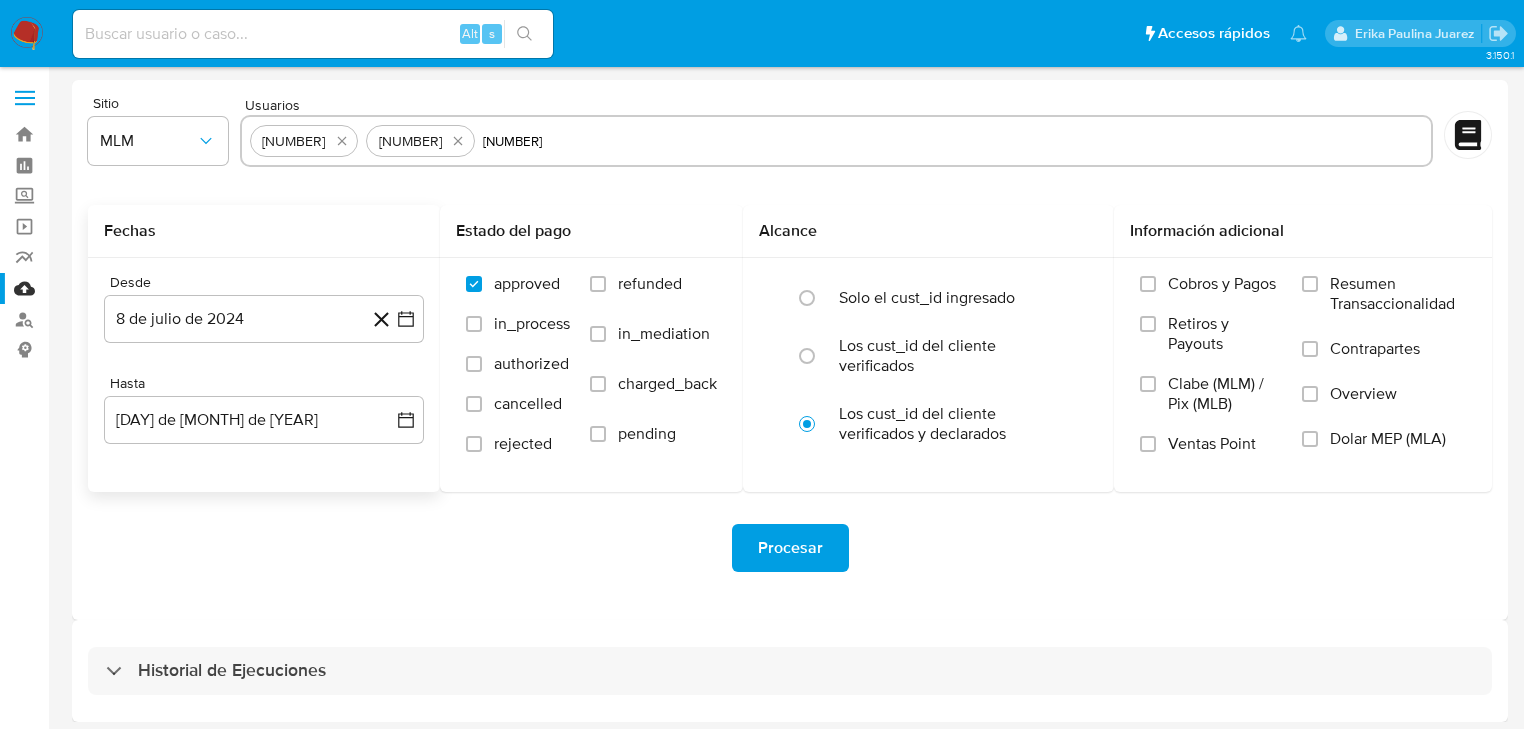 type 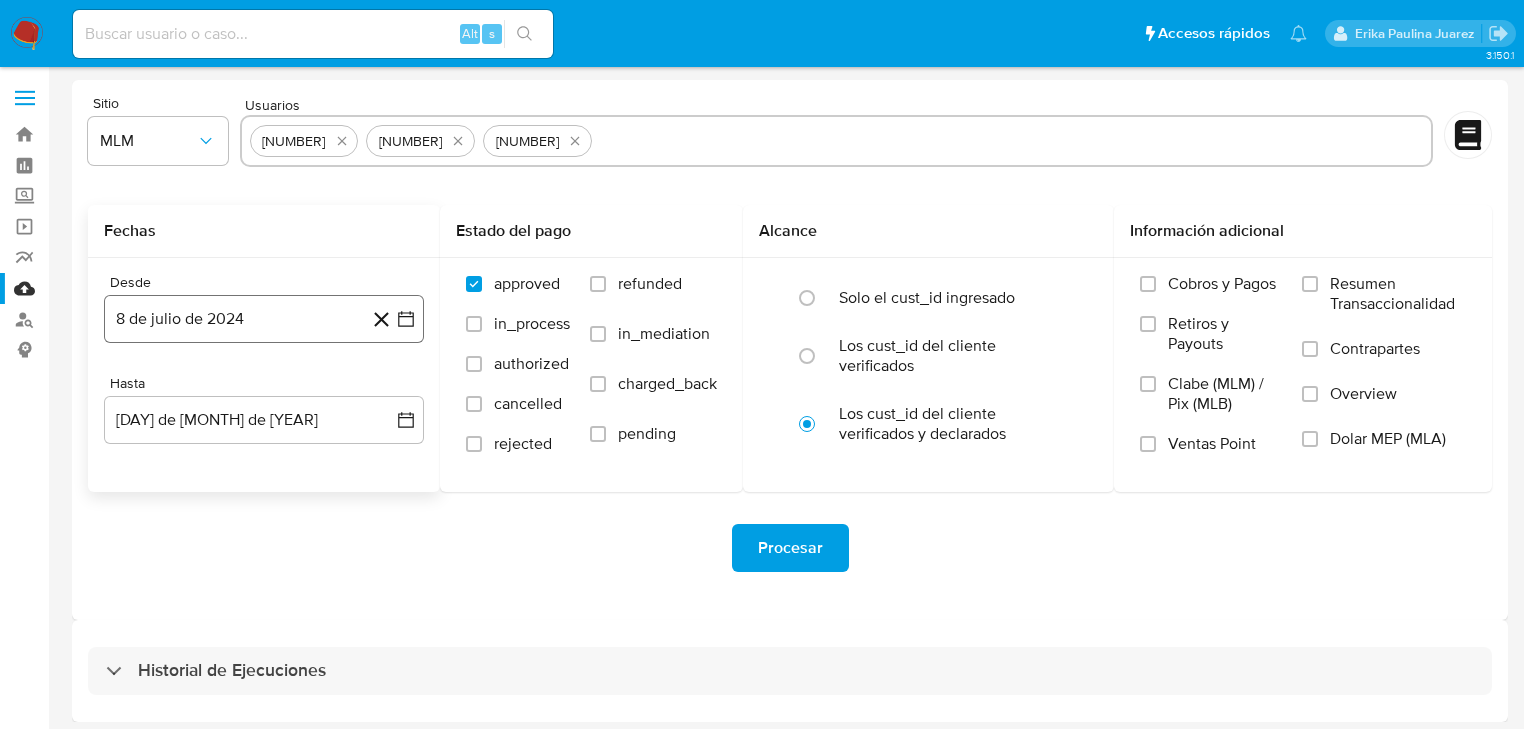 drag, startPoint x: 394, startPoint y: 336, endPoint x: 412, endPoint y: 312, distance: 30 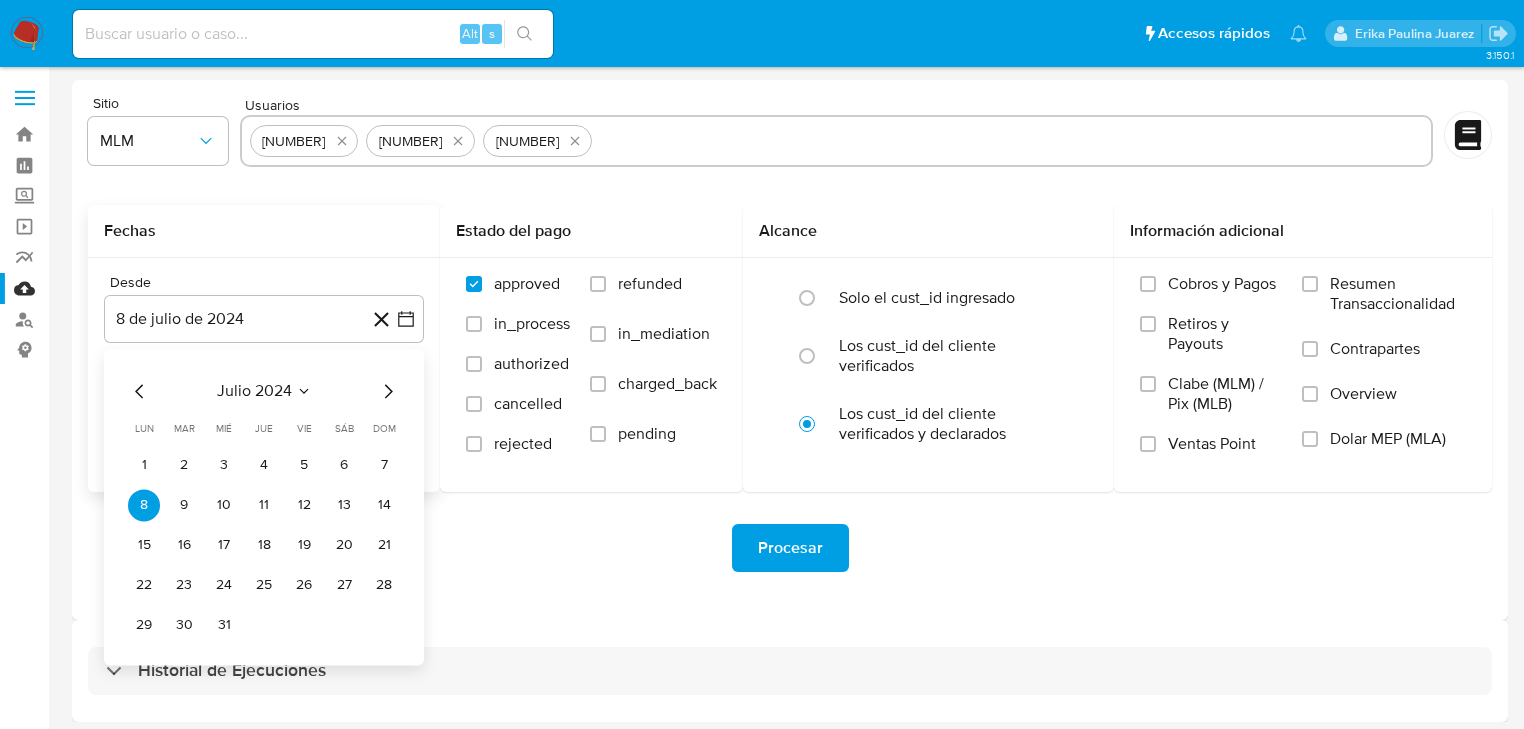 click 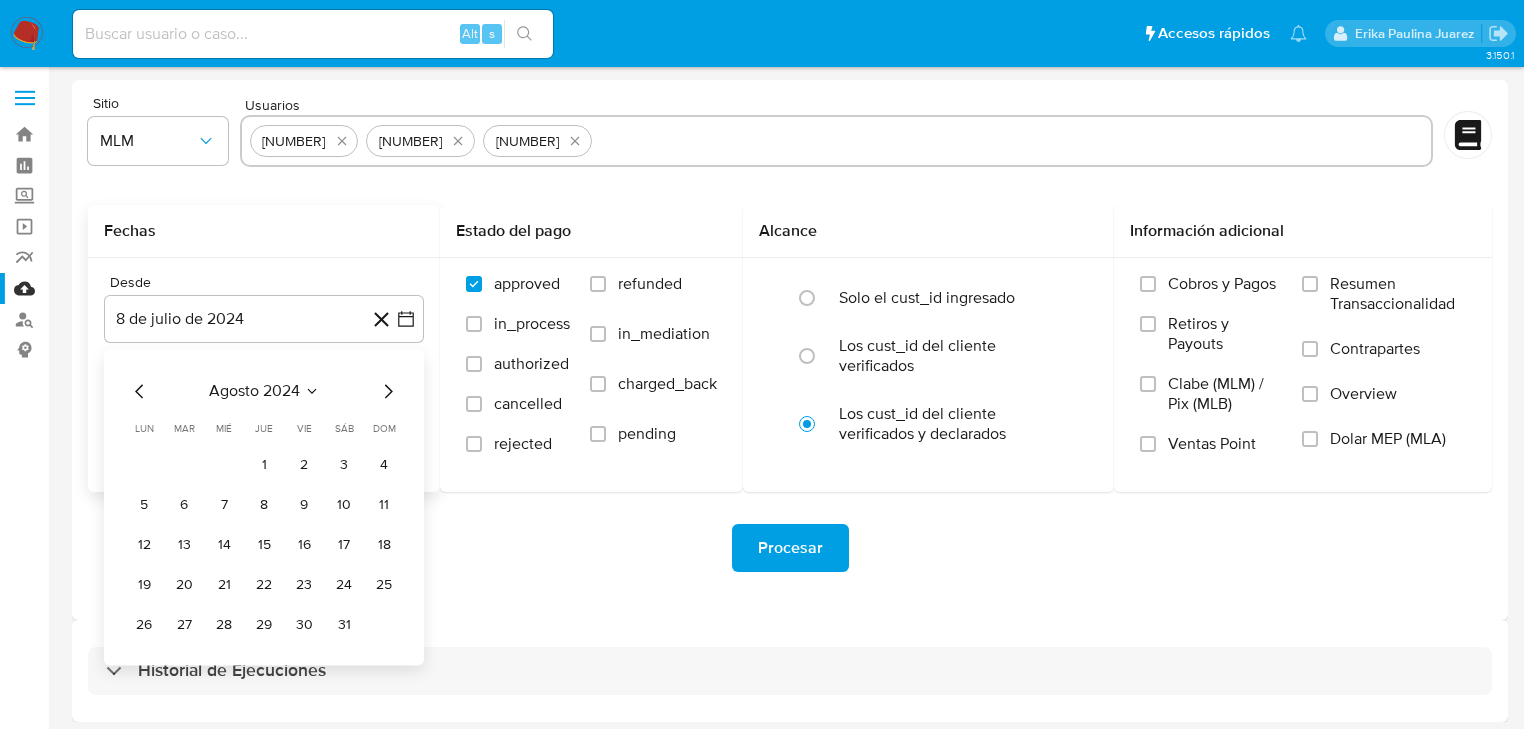 click 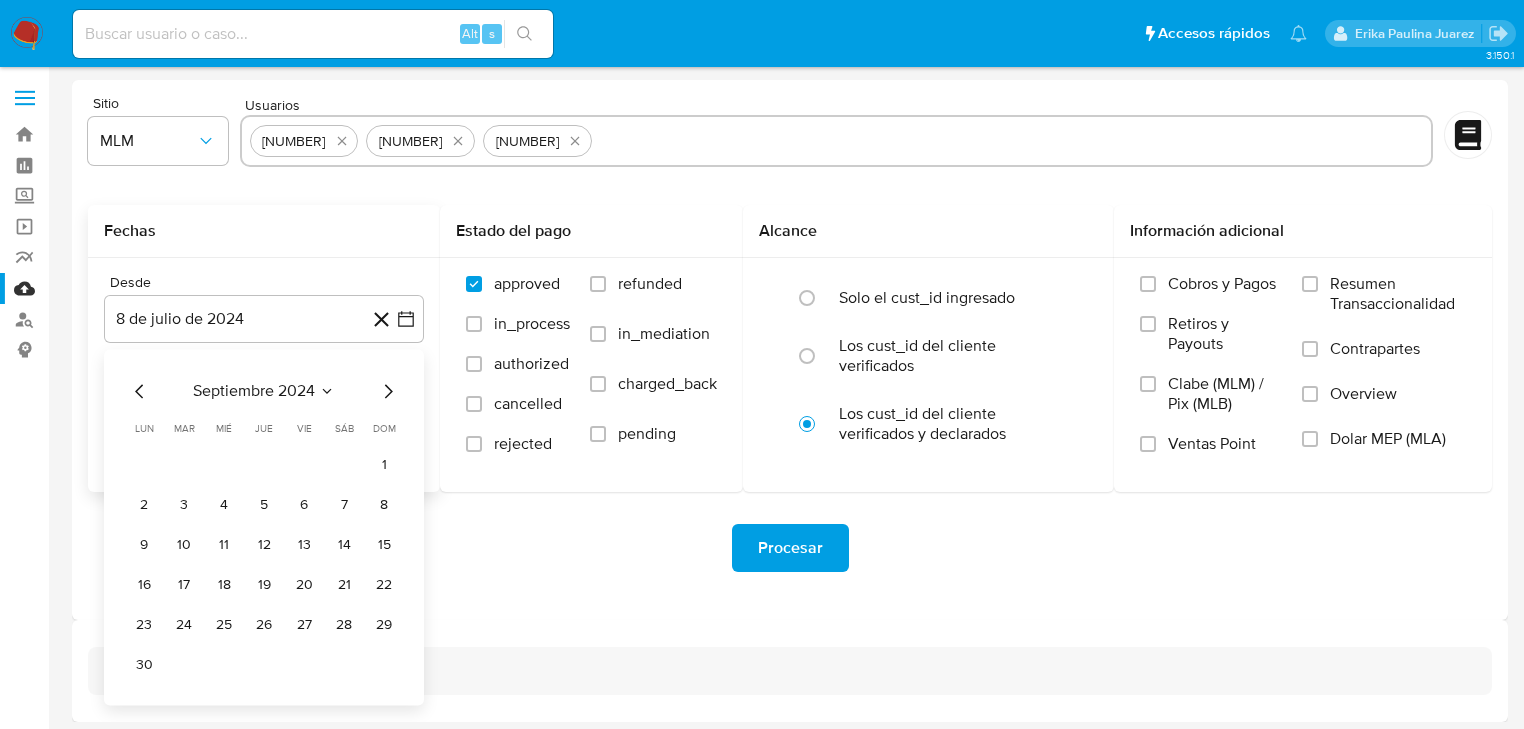click 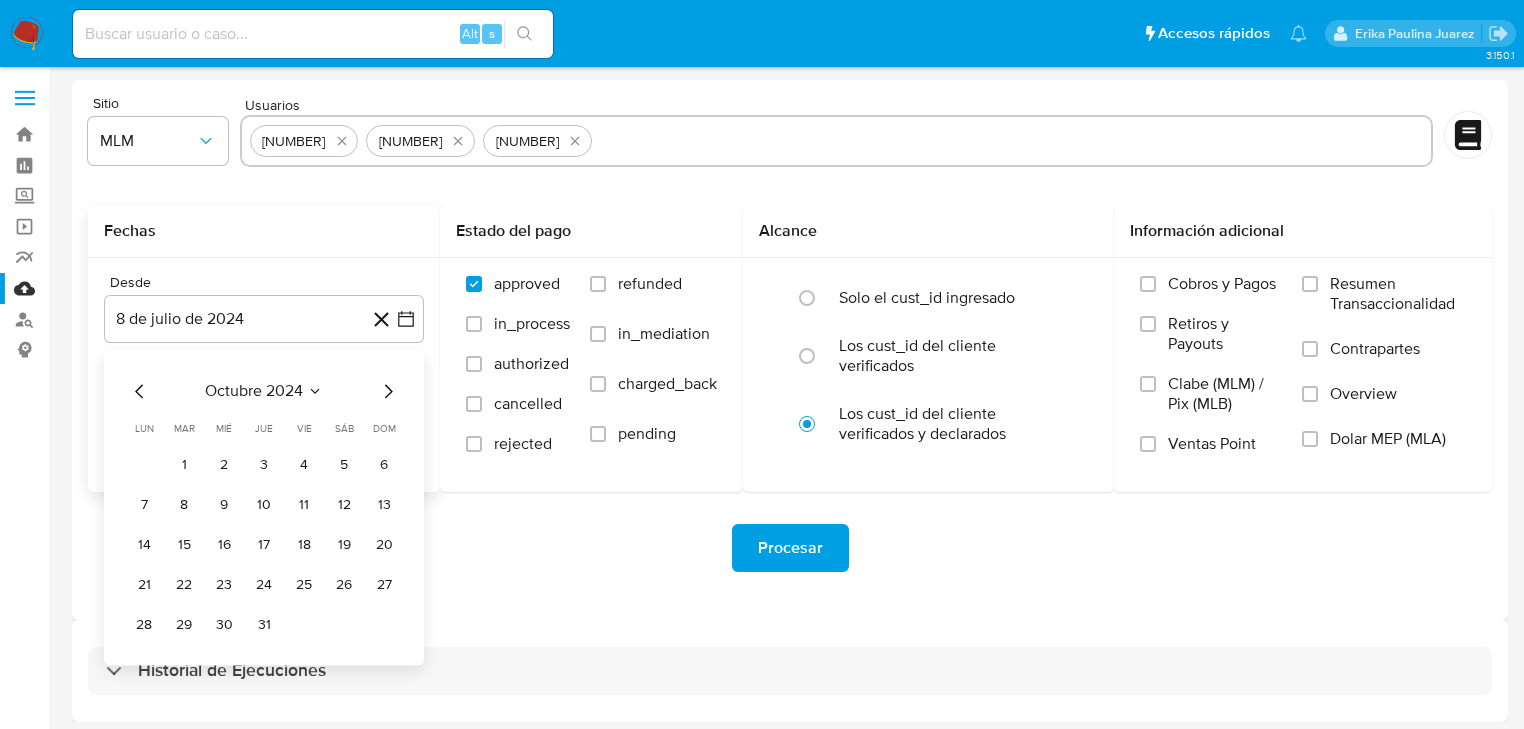 click 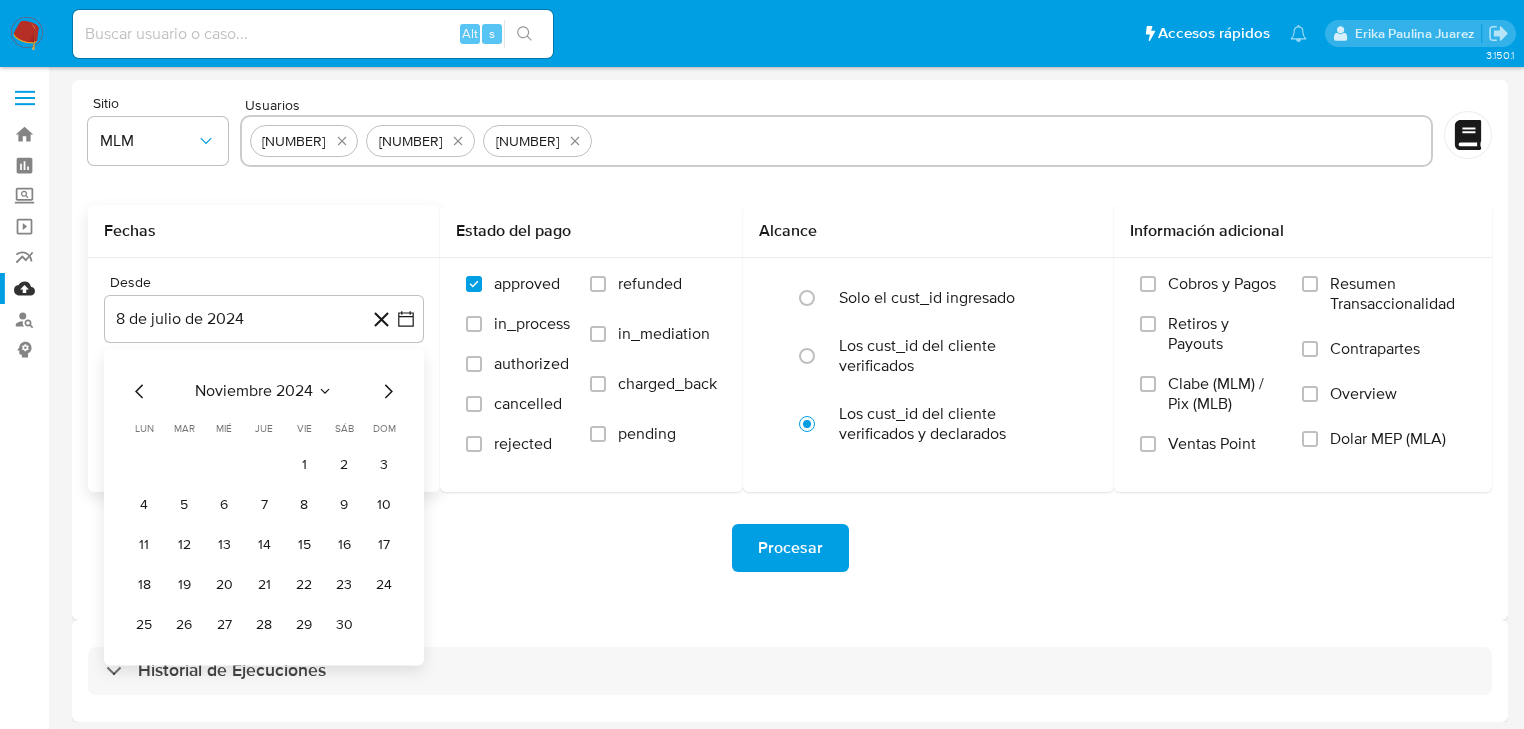 click 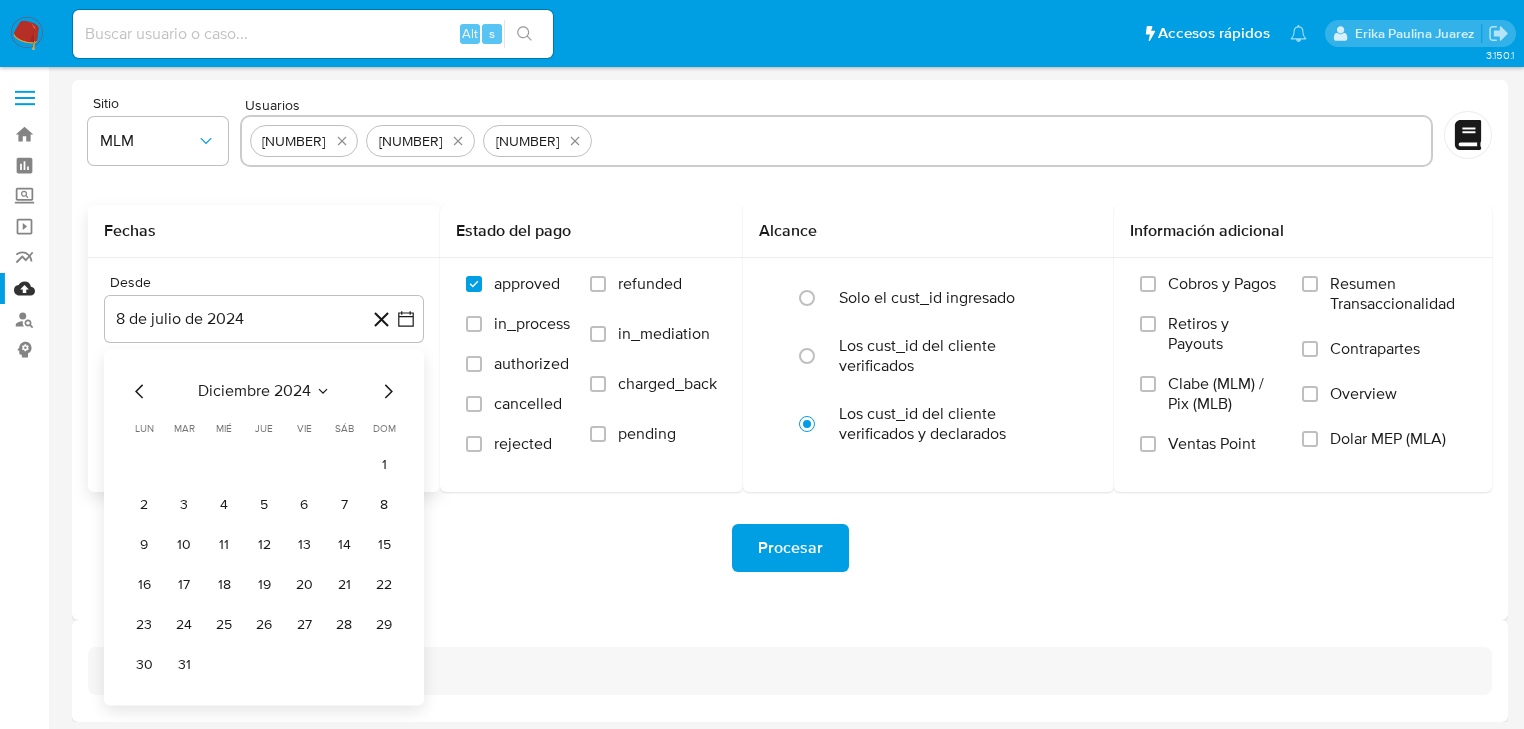 click 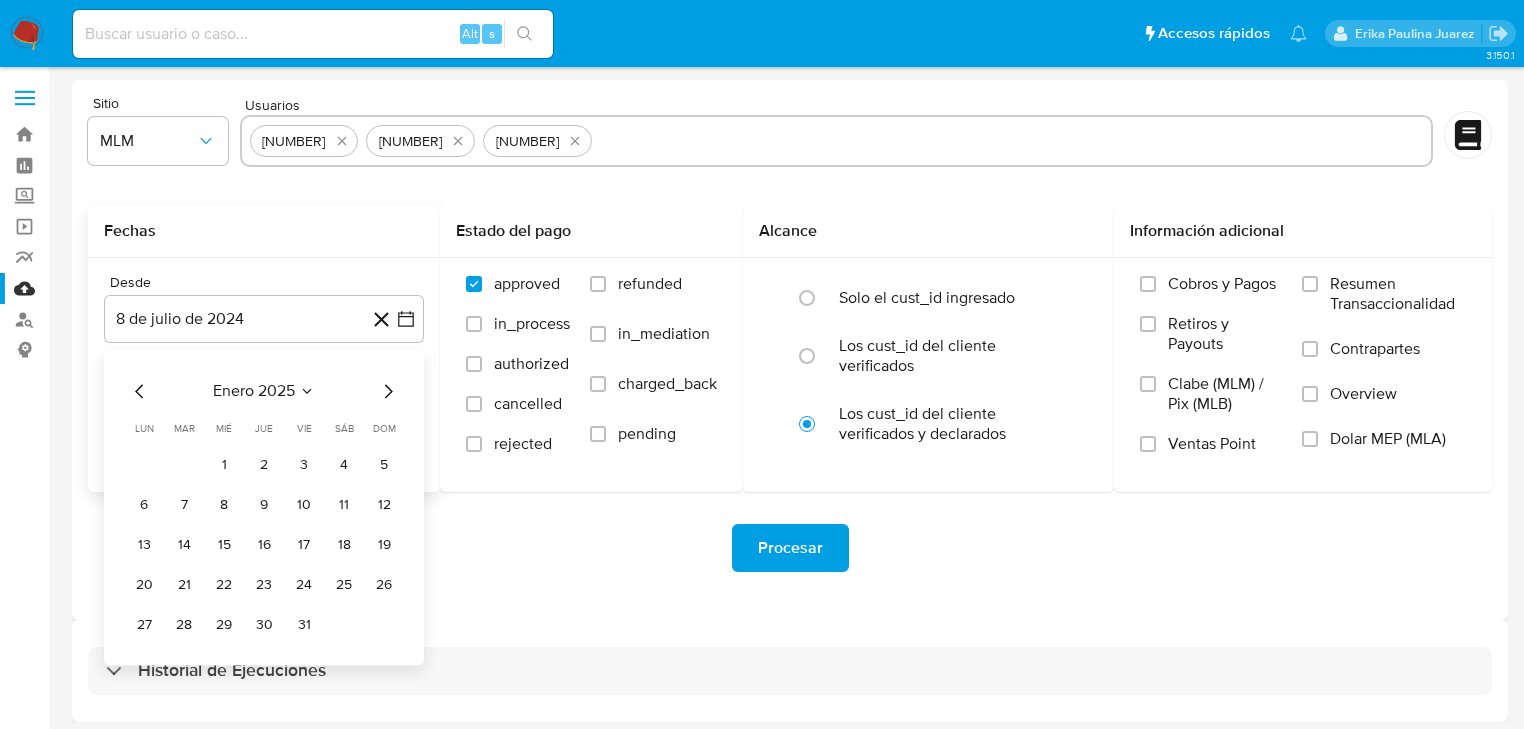 click 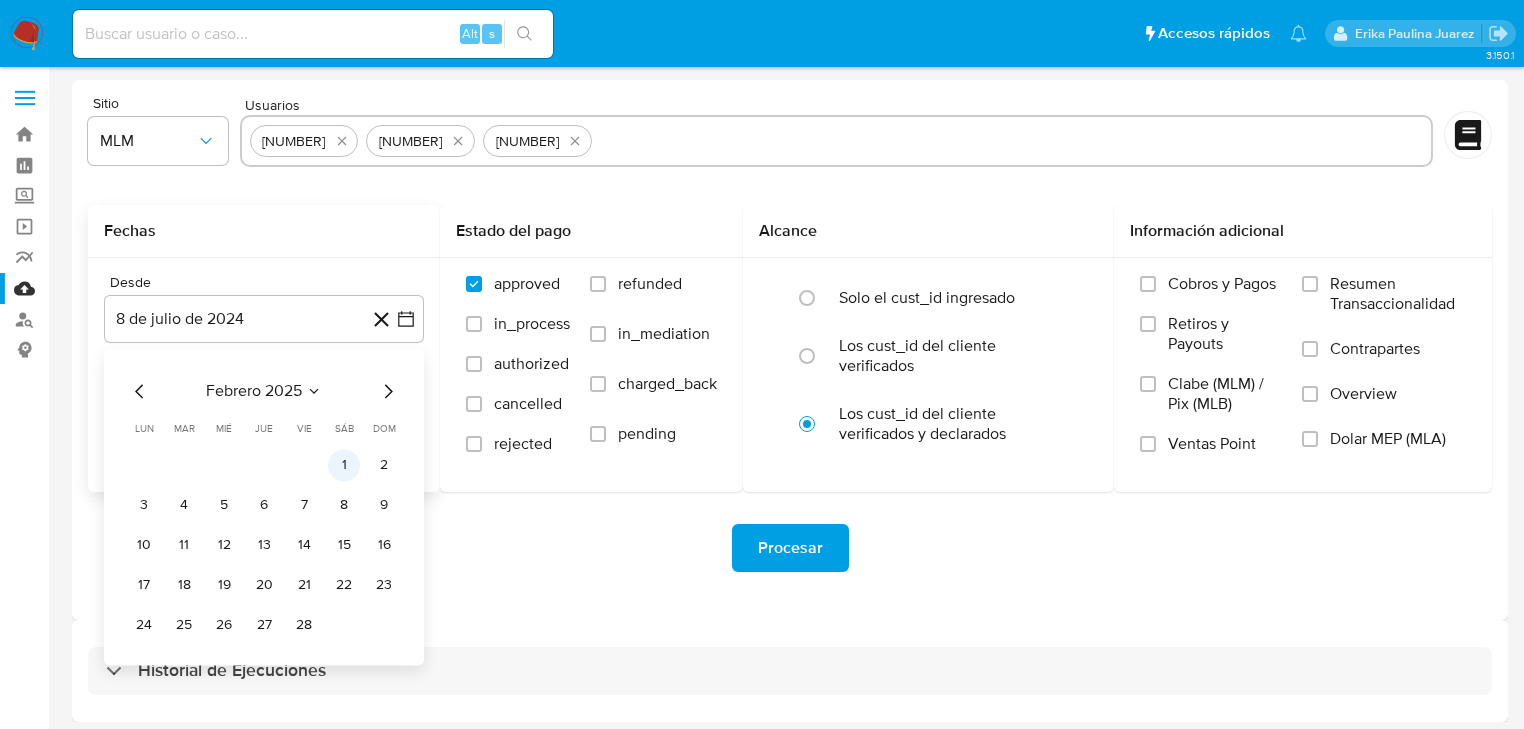 click on "1" at bounding box center (344, 465) 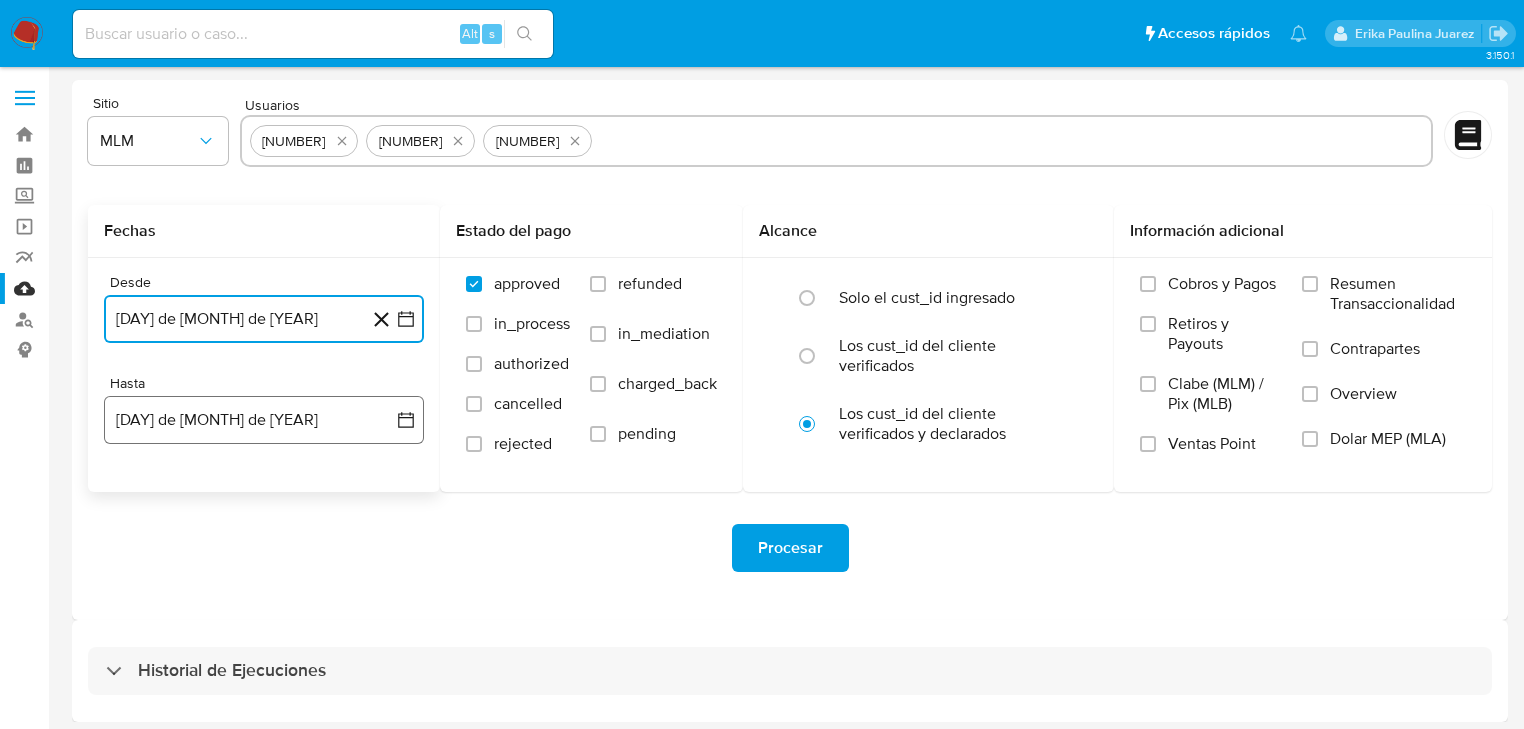 click 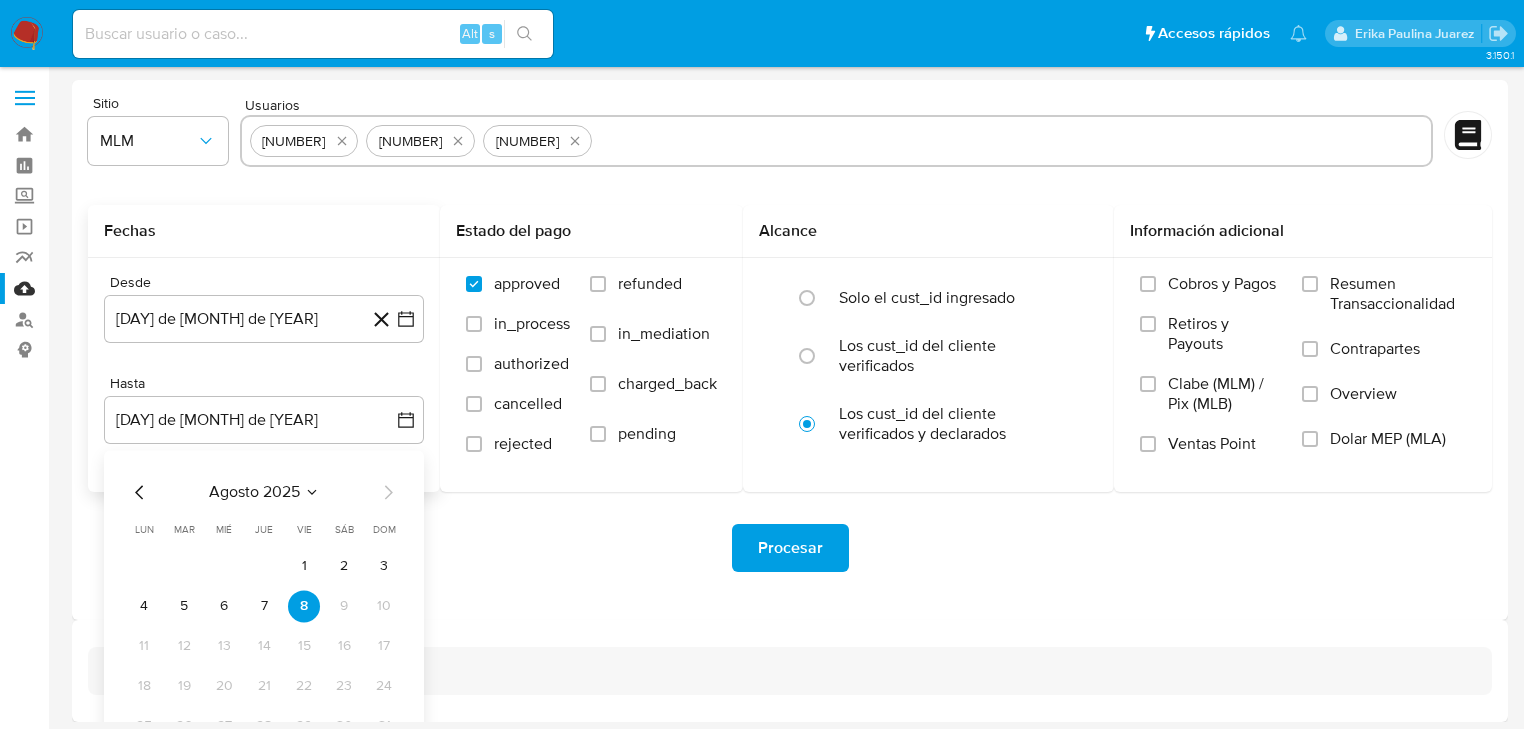 click on "agosto 2025 agosto 2025 lun lunes mar martes mié miércoles jue jueves vie viernes sáb sábado dom domingo 1 2 3 4 5 6 7 8 9 10 11 12 13 14 15 16 17 18 19 20 21 22 23 24 25 26 27 28 29 30 31" at bounding box center [264, 608] 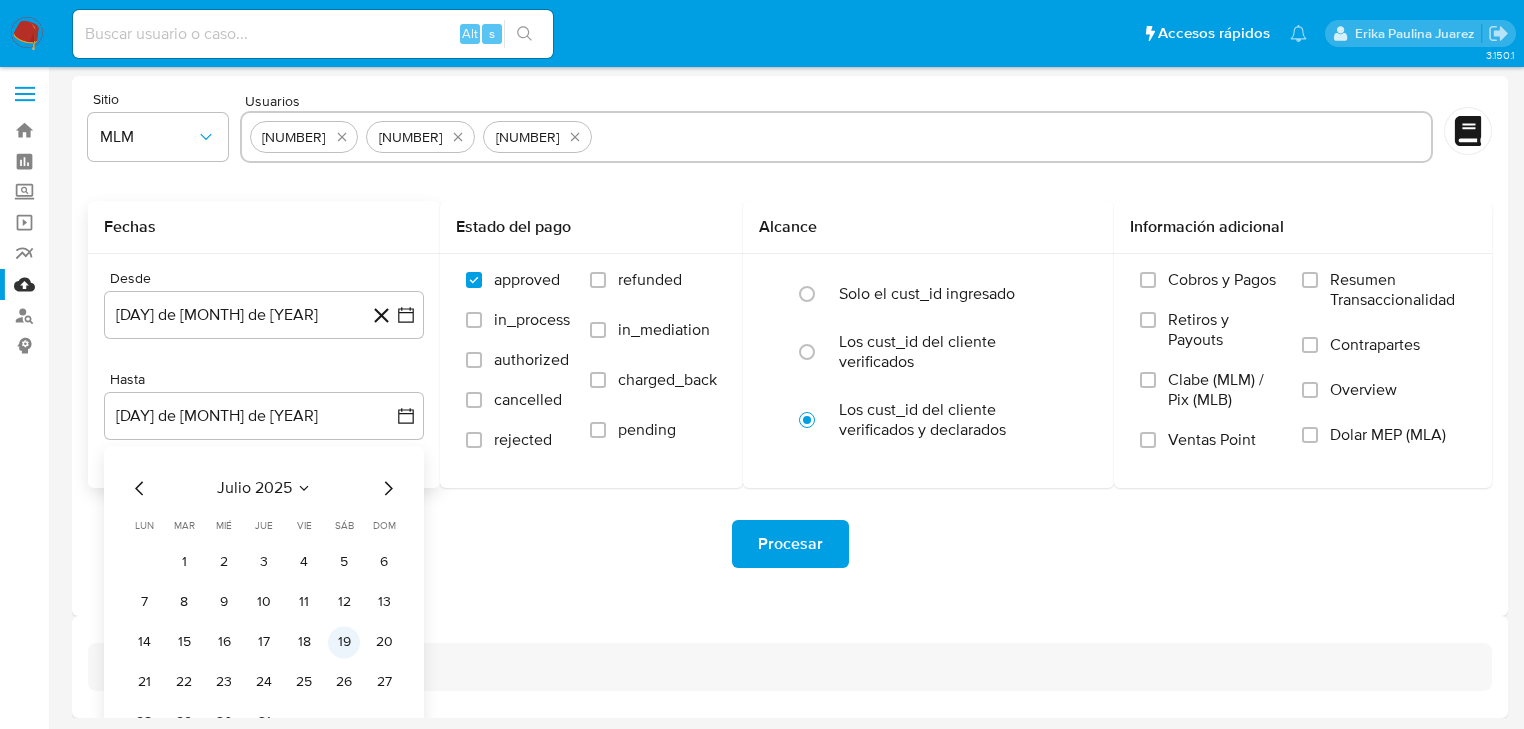 scroll, scrollTop: 5, scrollLeft: 0, axis: vertical 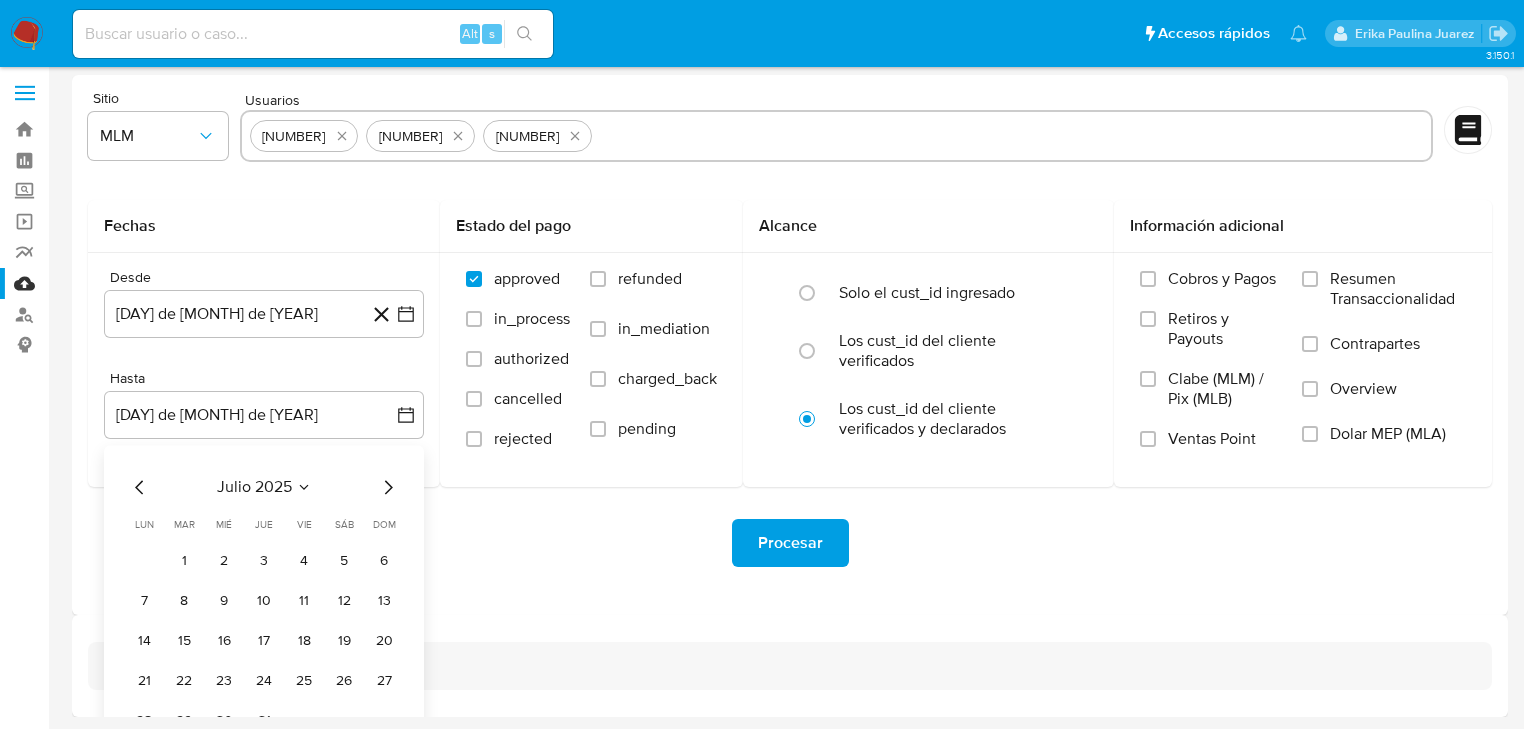 type 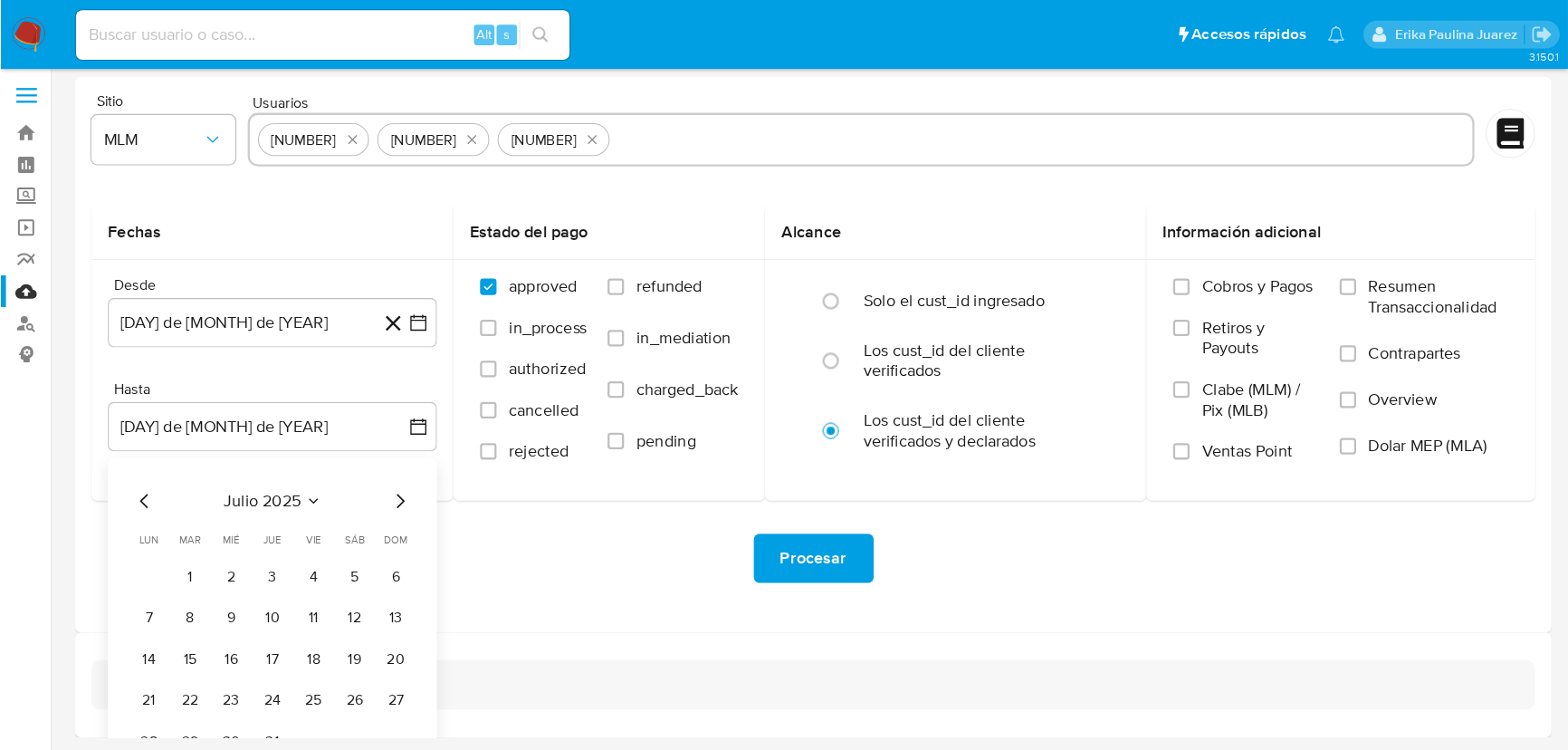 scroll, scrollTop: 0, scrollLeft: 0, axis: both 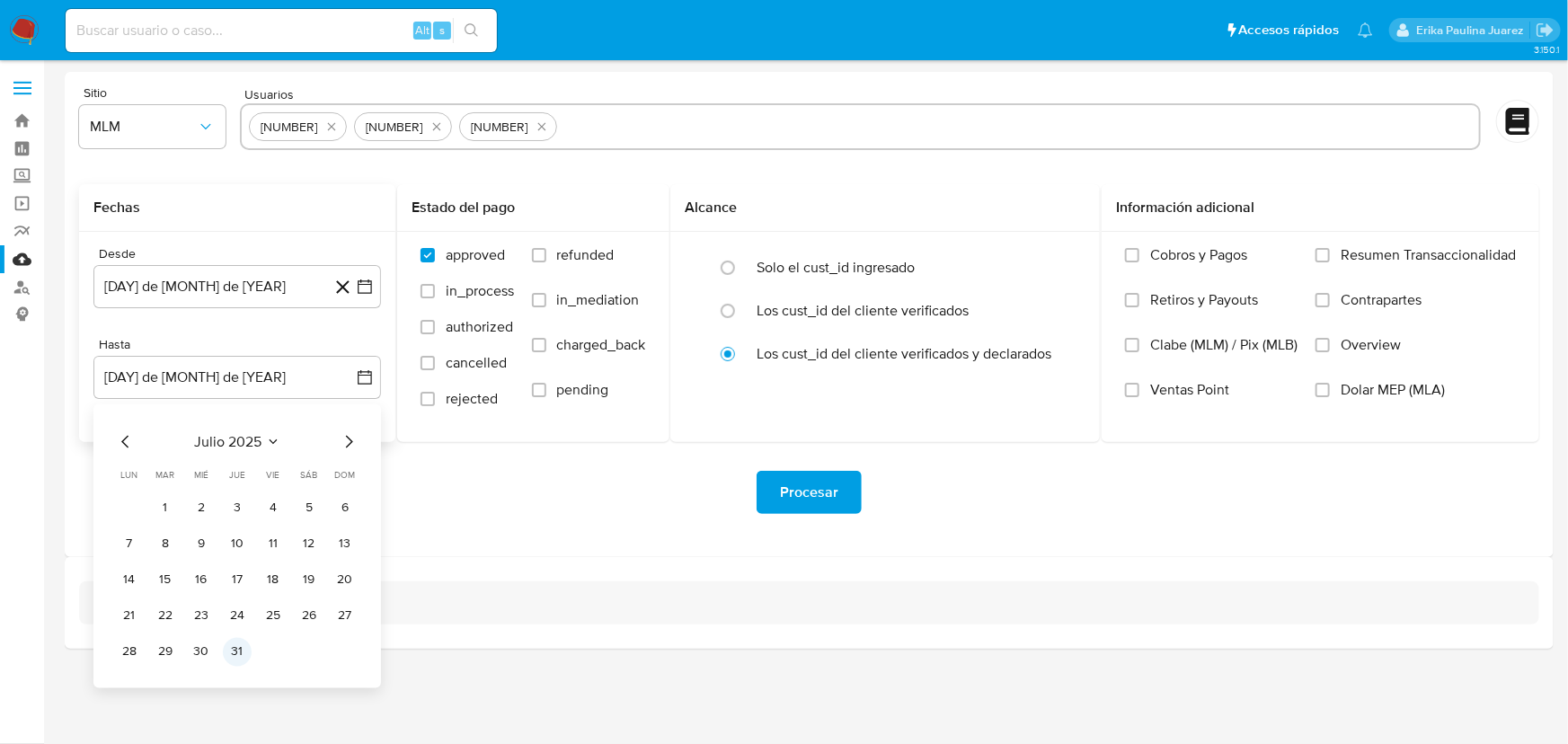 click on "31" at bounding box center [237, 652] 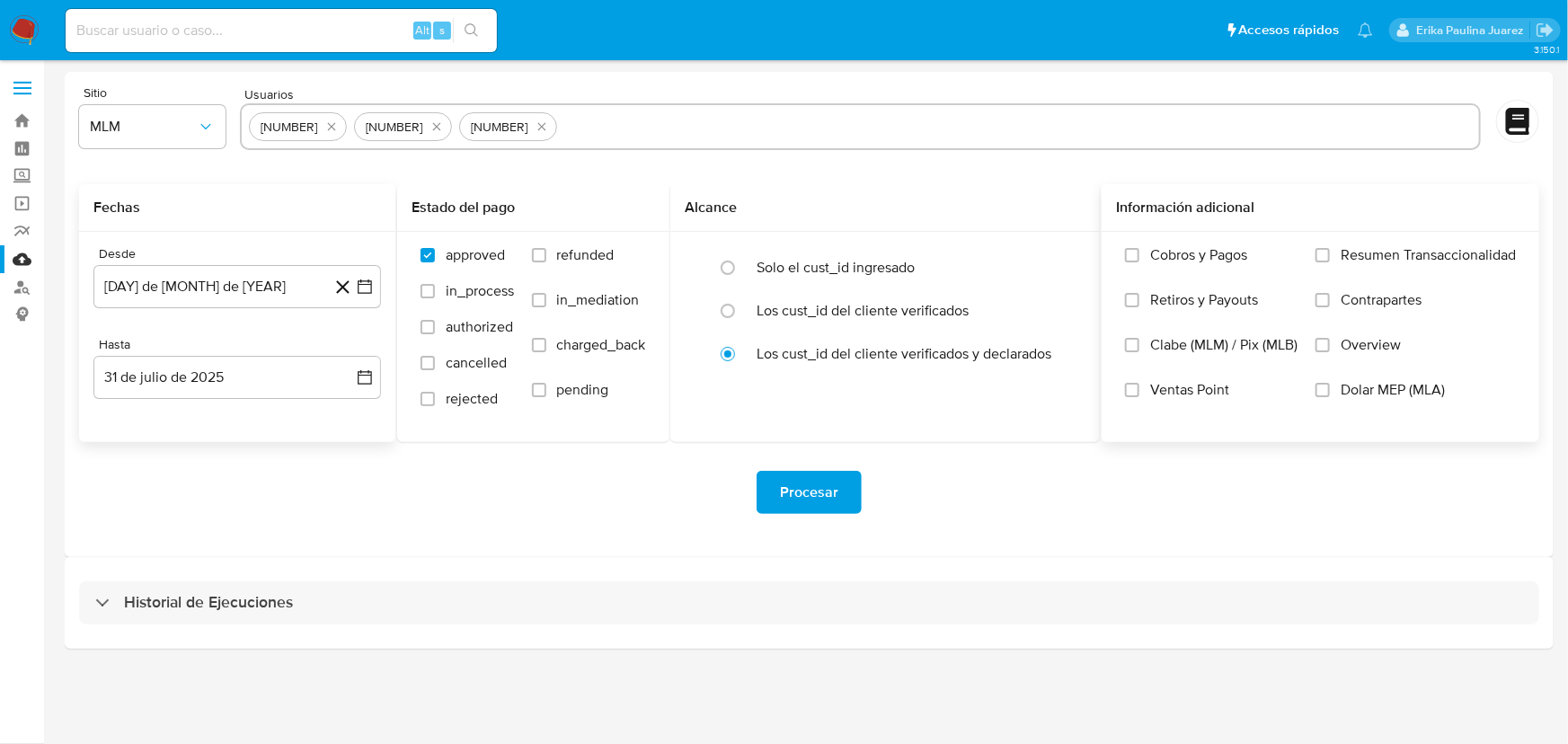 click on "Overview" at bounding box center (1415, 359) 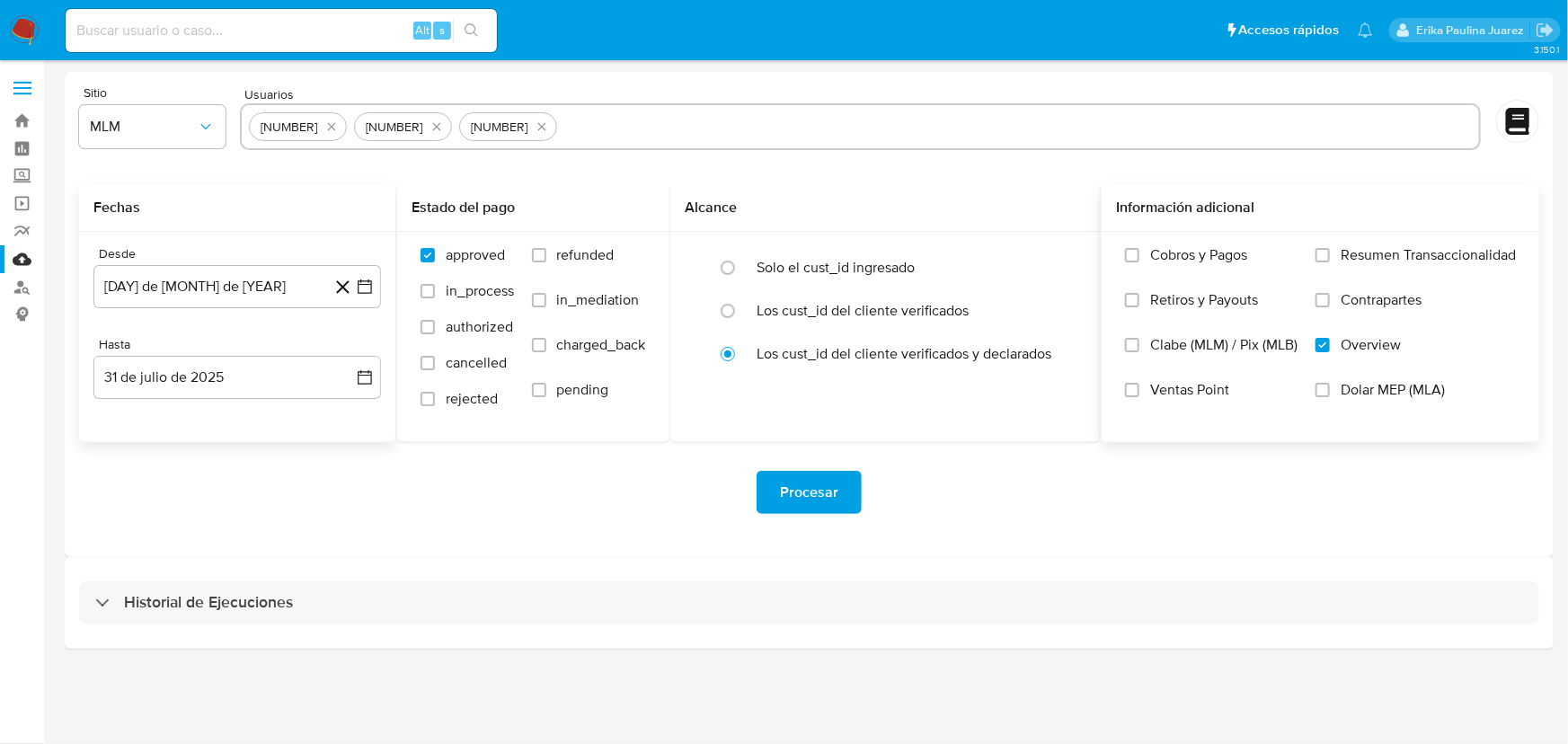 click on "Procesar" at bounding box center (809, 492) 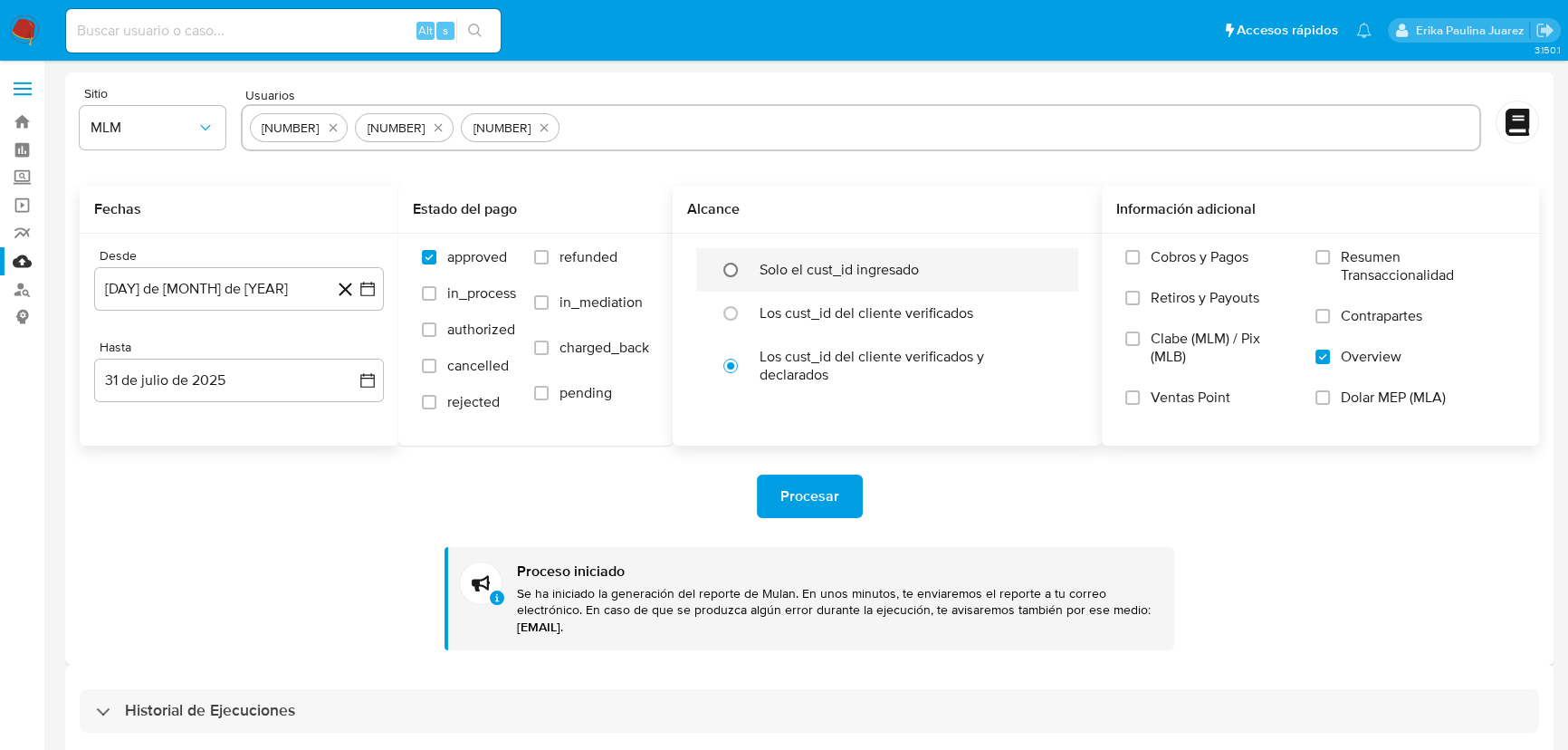 click at bounding box center [731, 270] 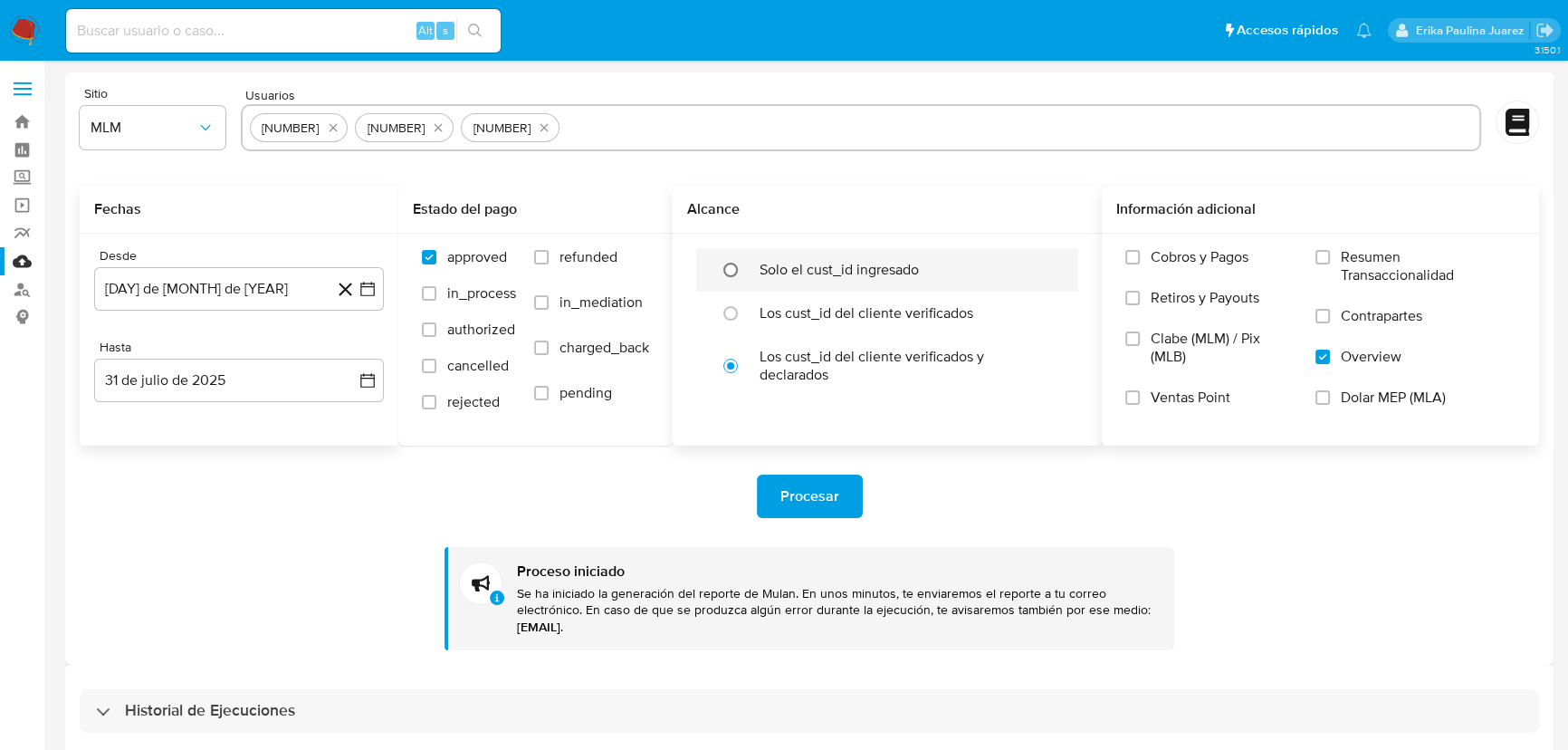 radio on "true" 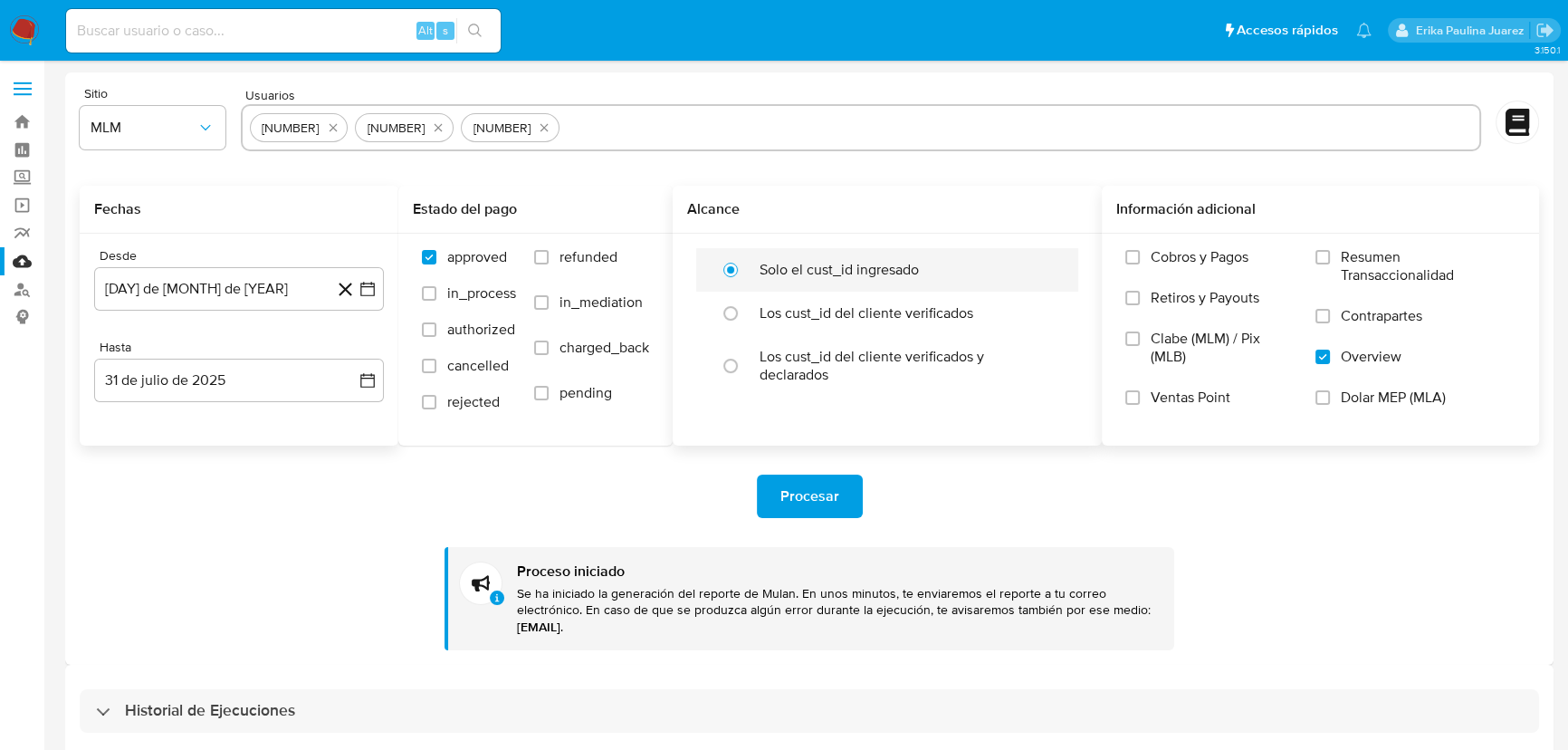 click at bounding box center [731, 270] 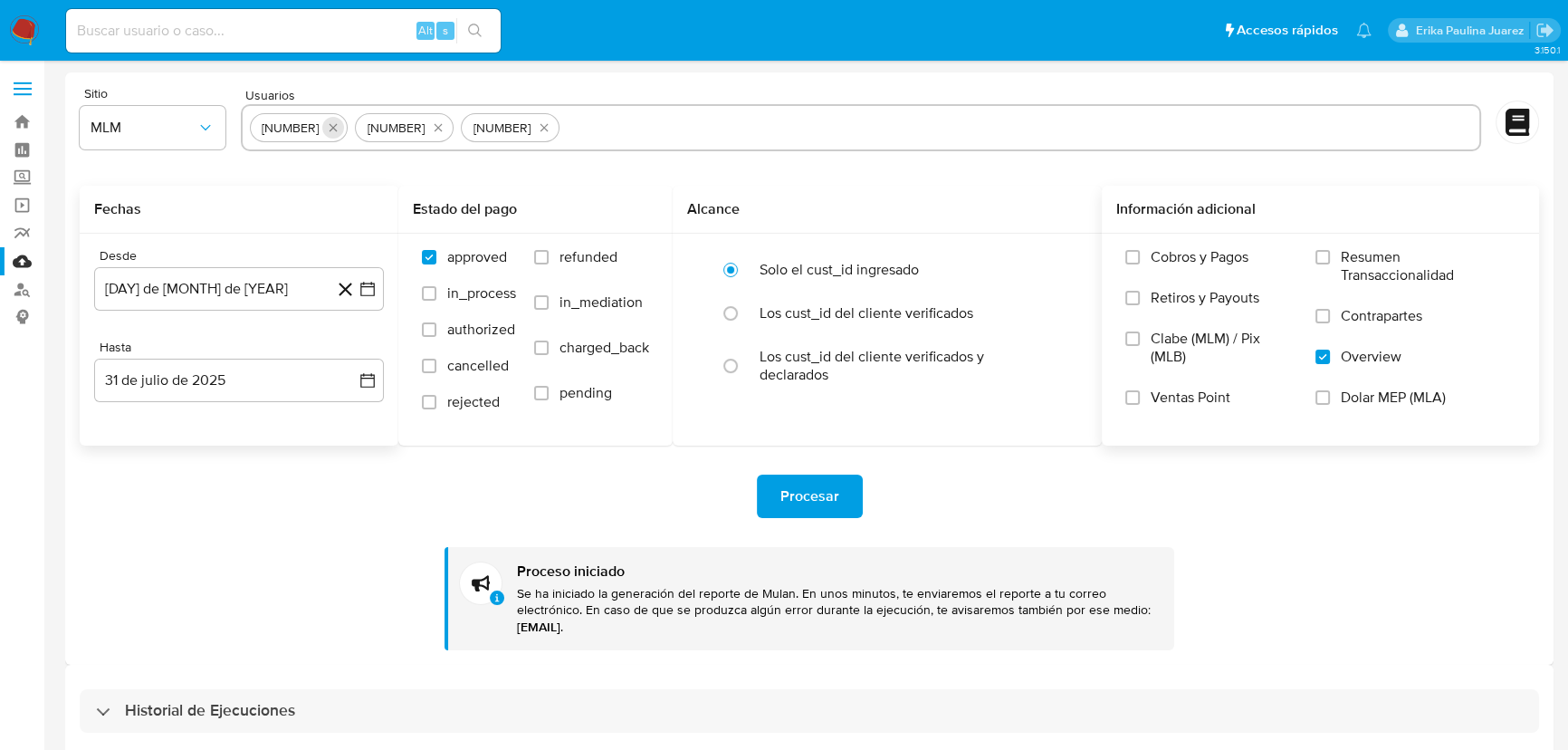 click 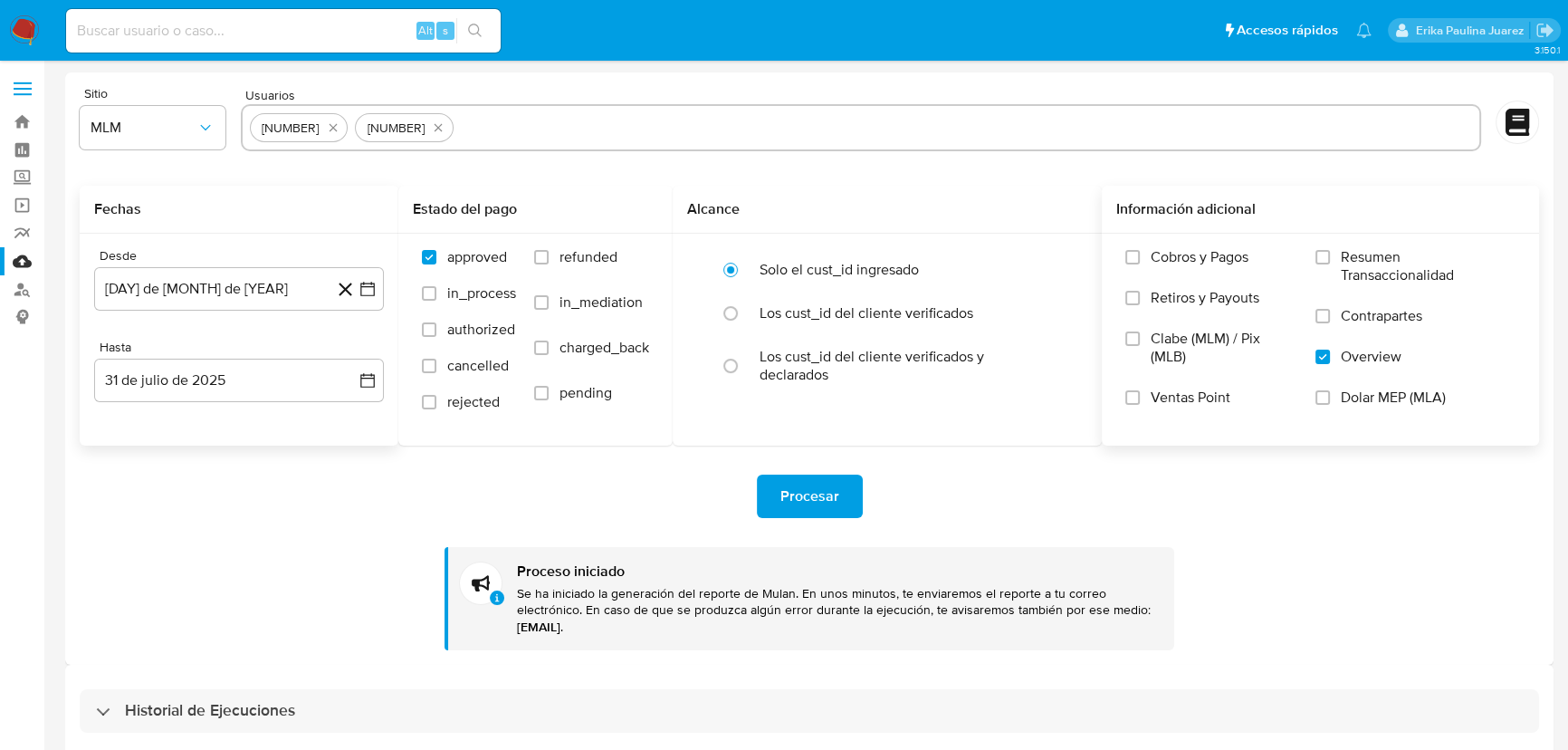 click 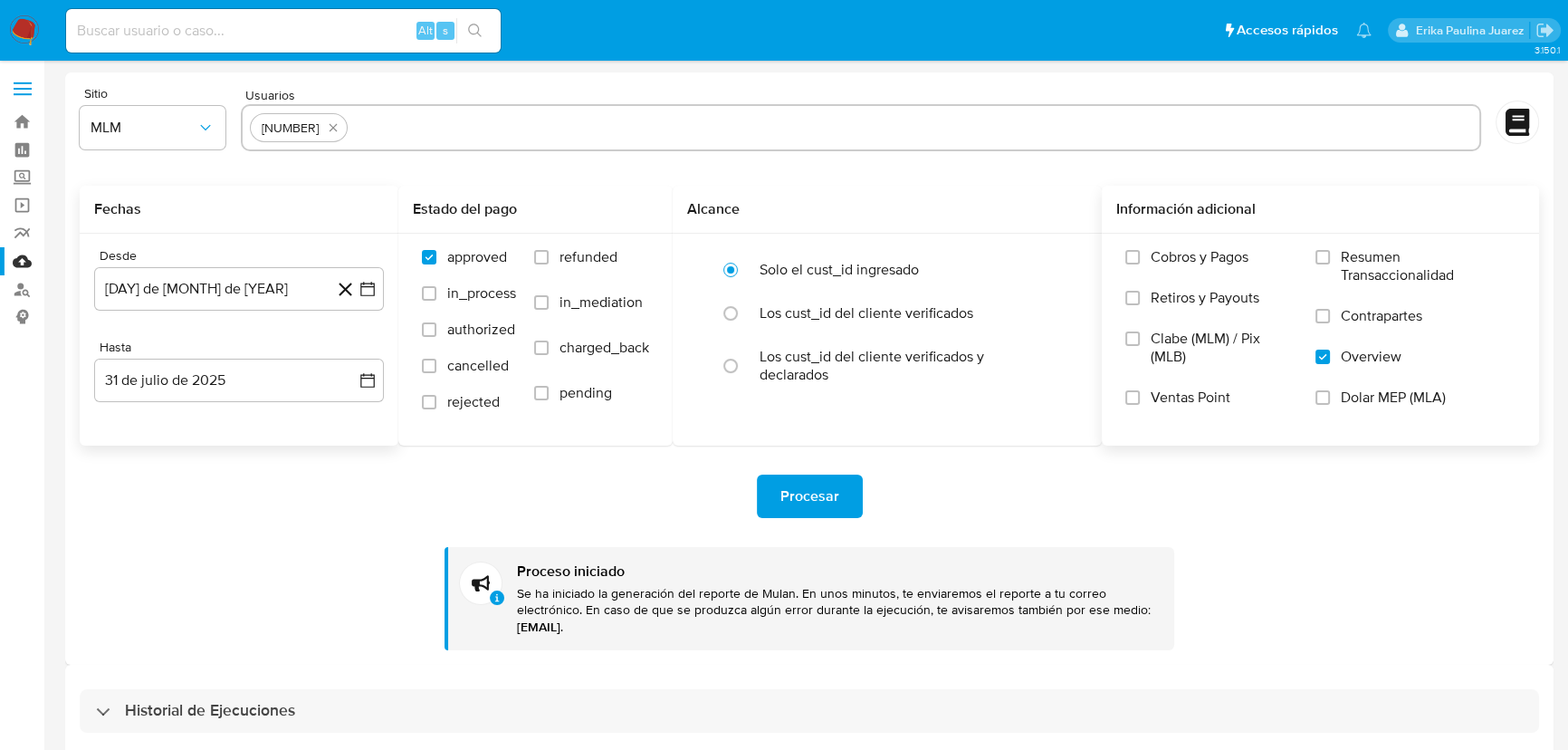 click 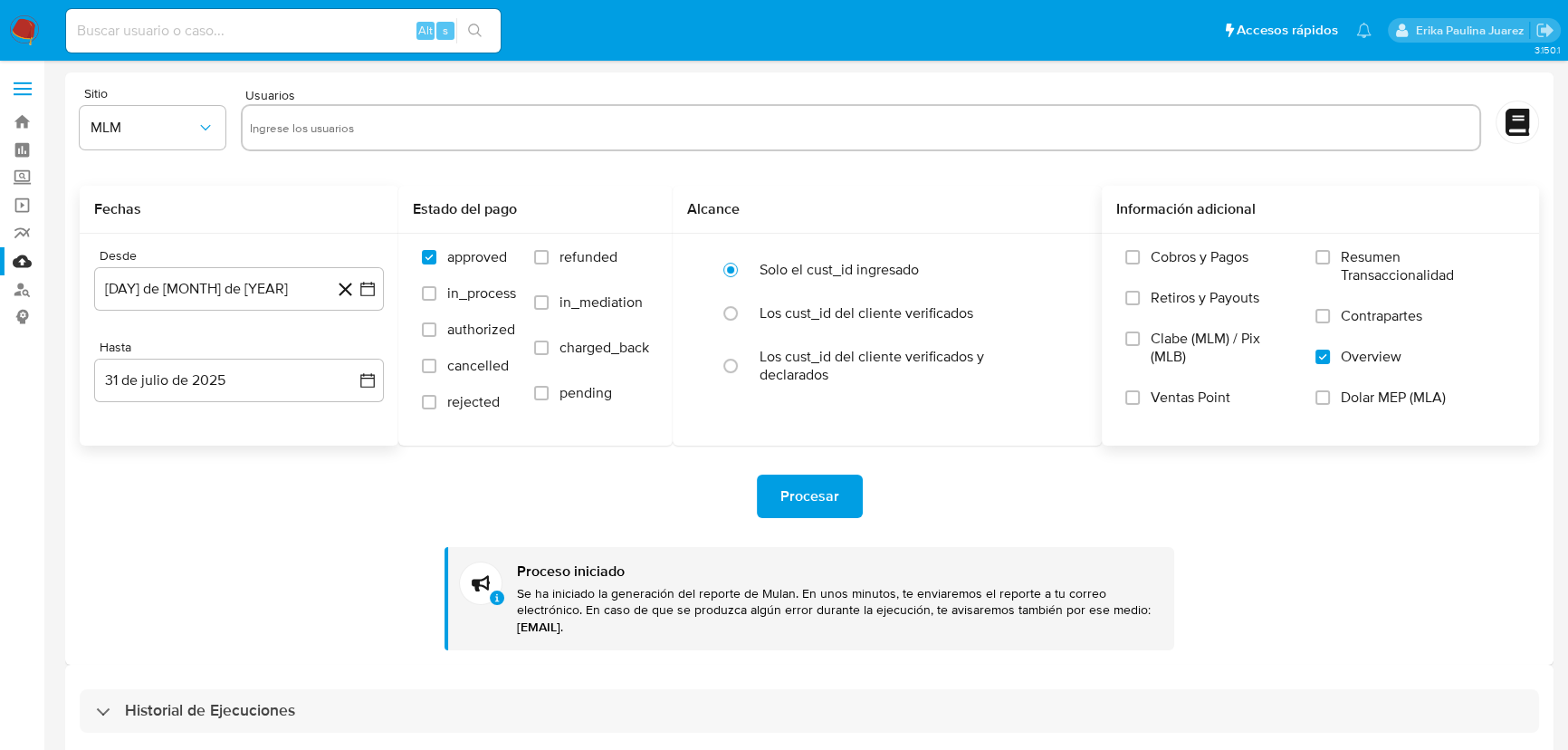 click at bounding box center [861, 128] 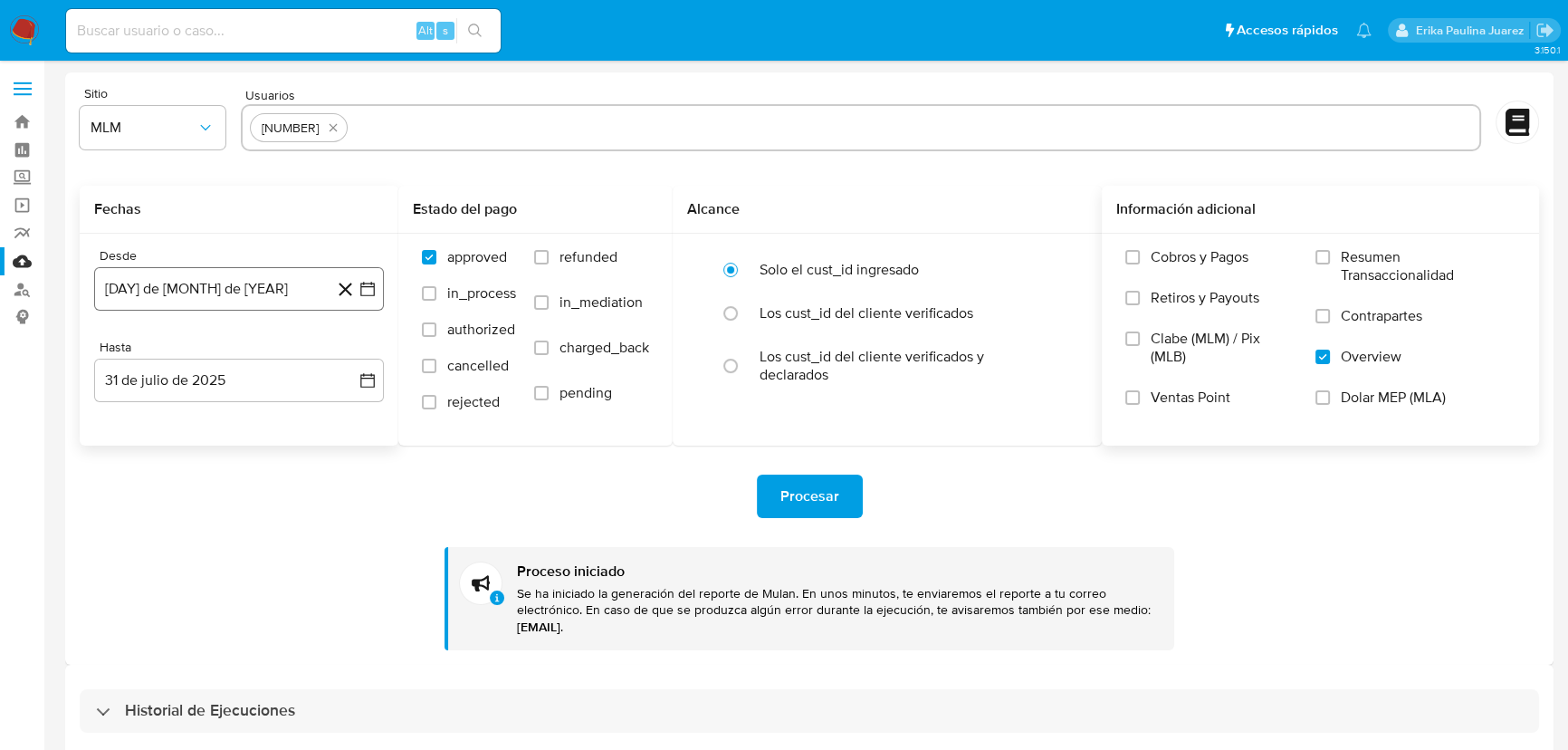 click 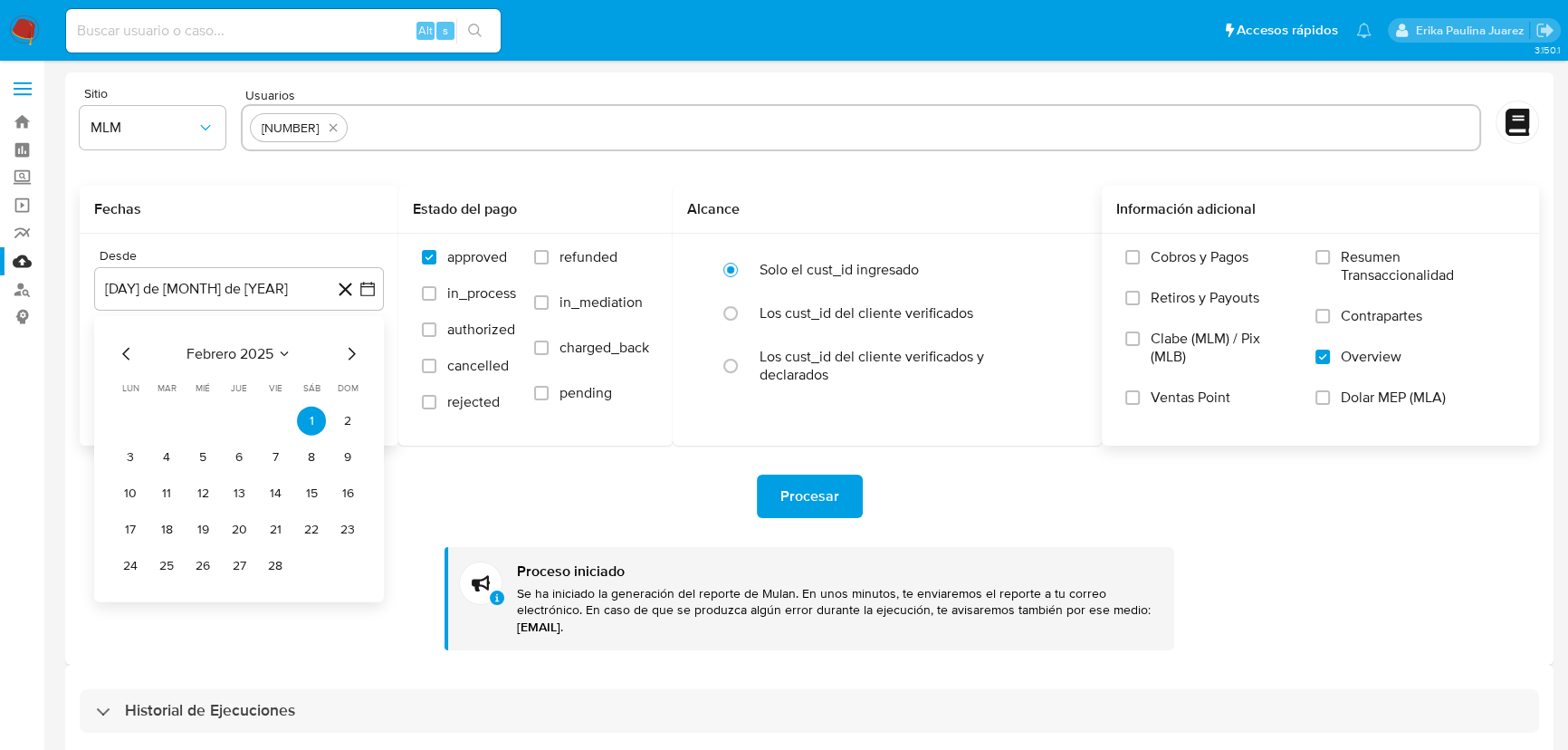 click 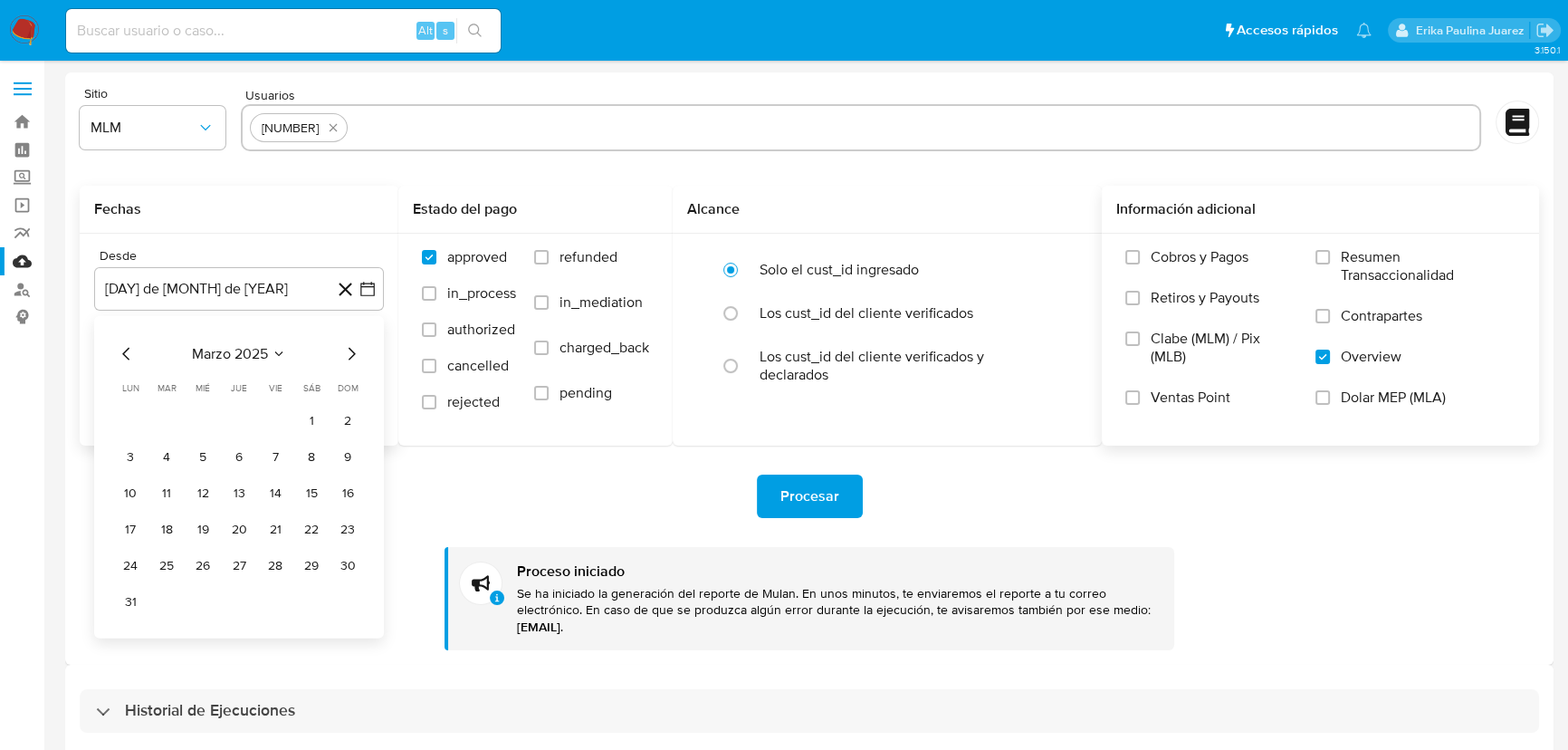 click 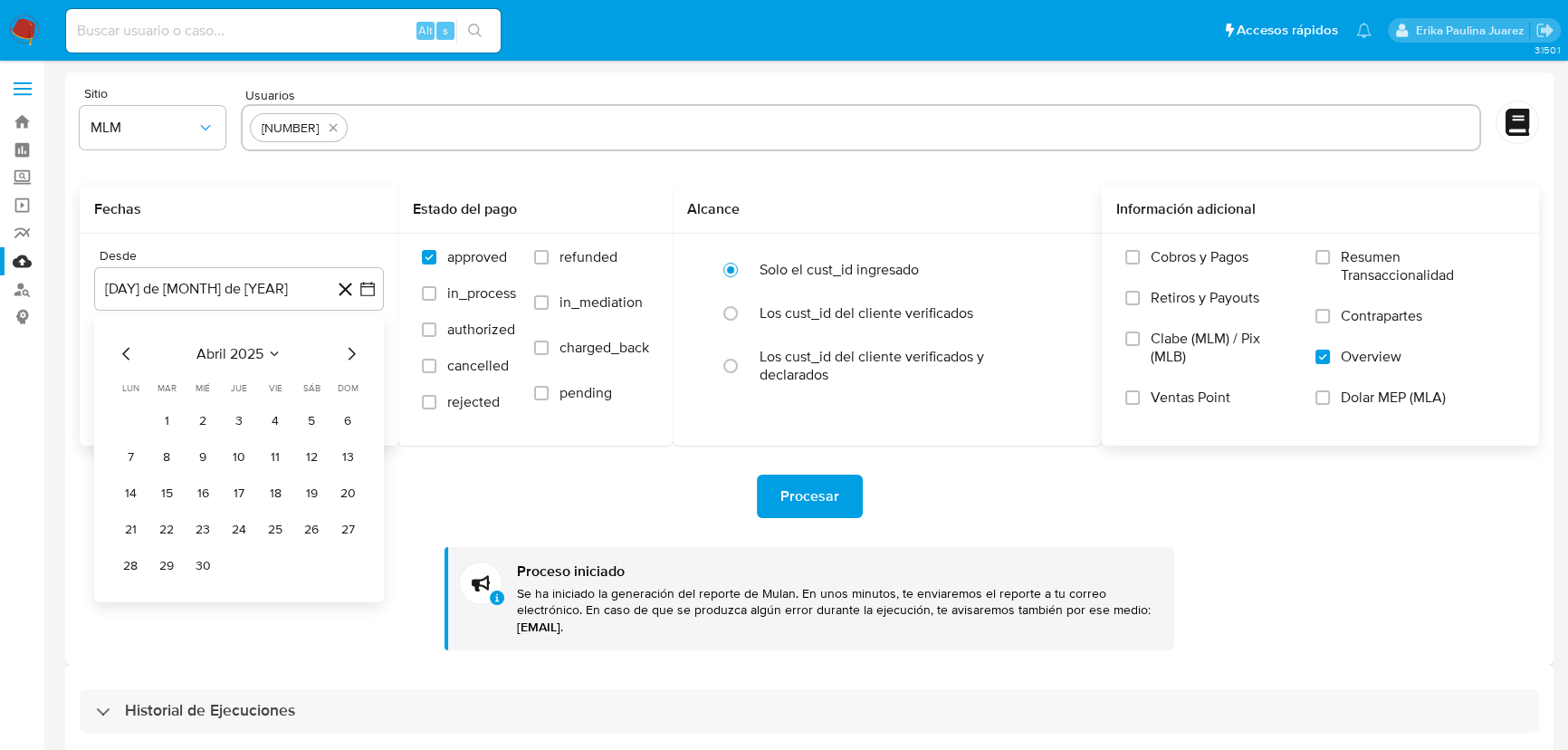 click 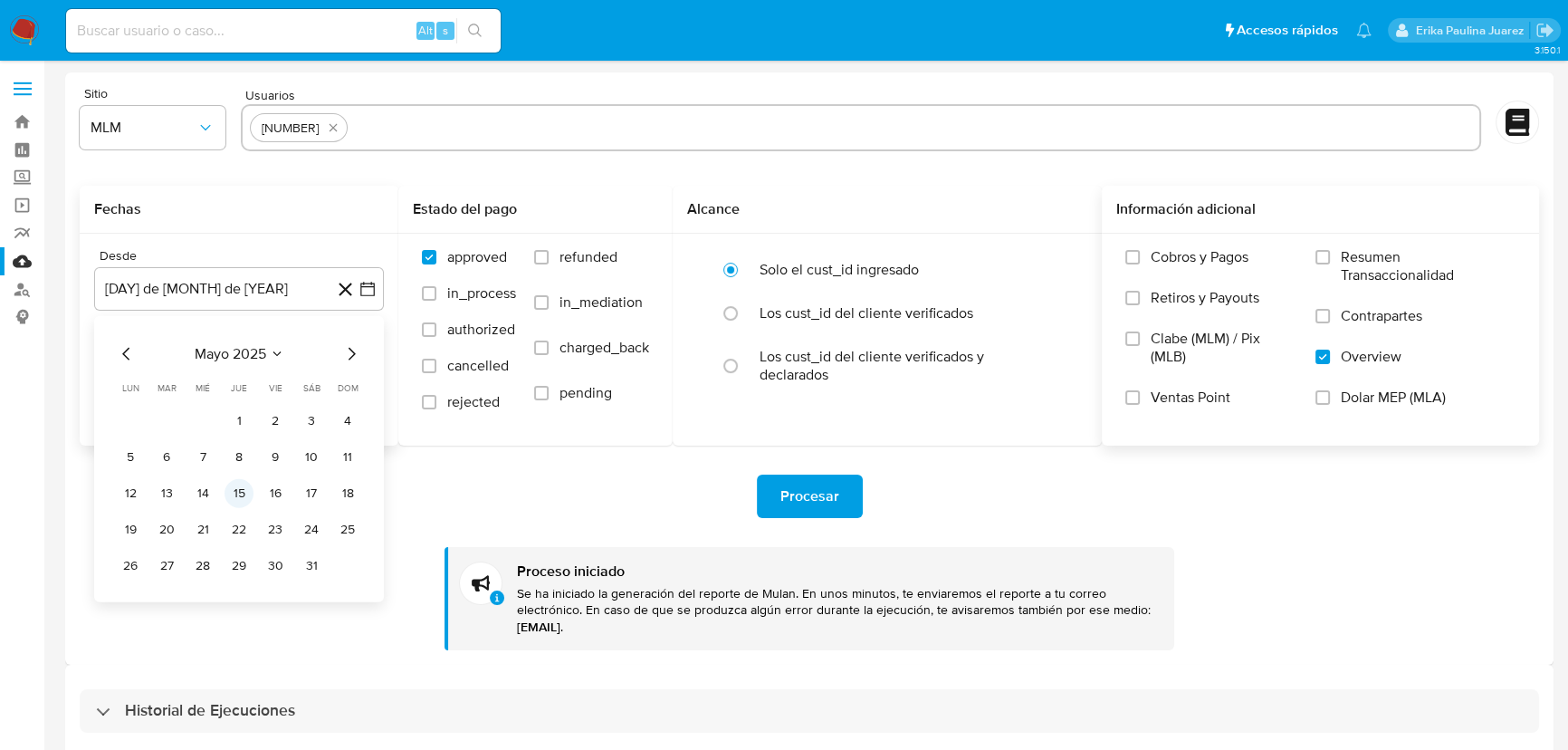 click on "15" at bounding box center (239, 494) 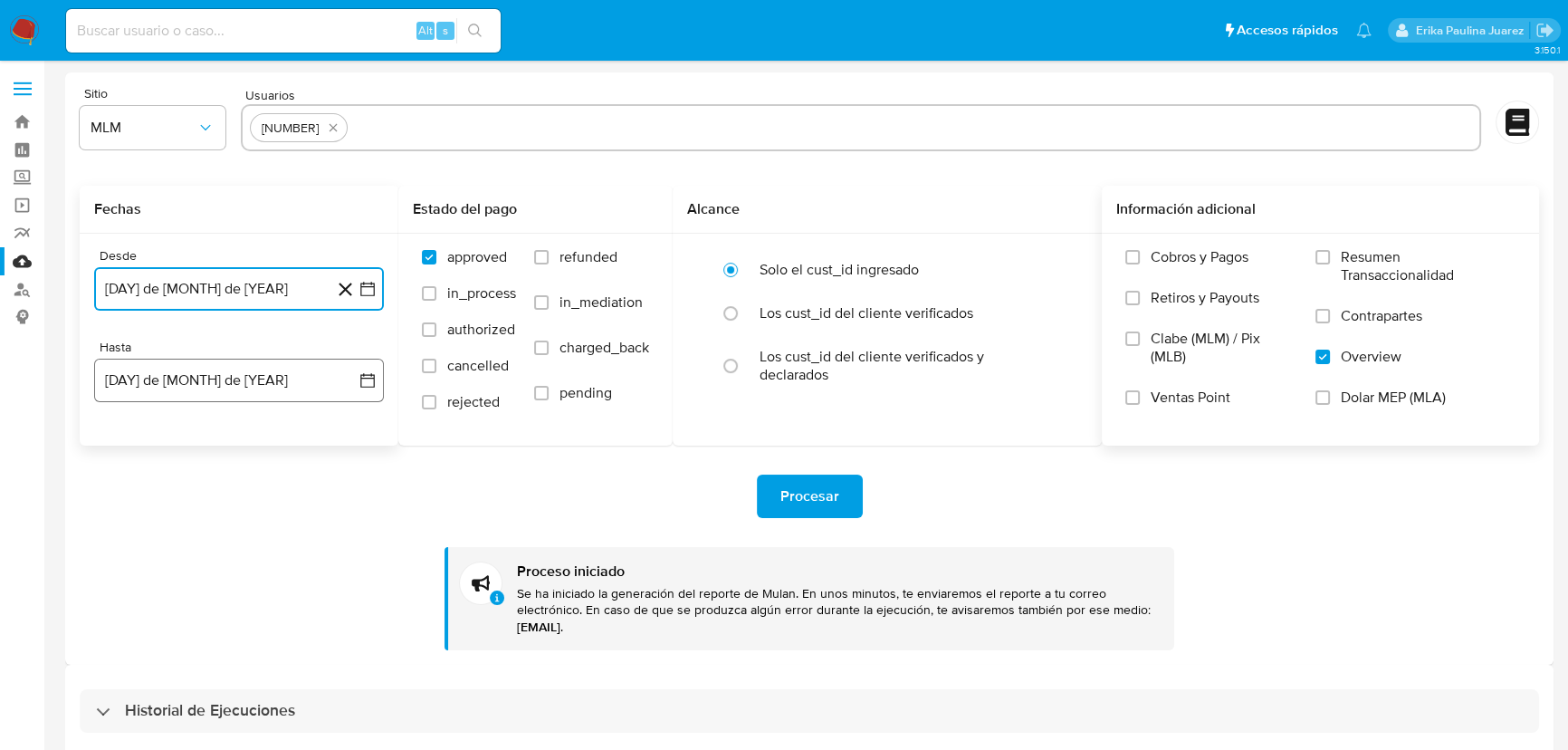 click on "8 de agosto de 2025" at bounding box center (239, 380) 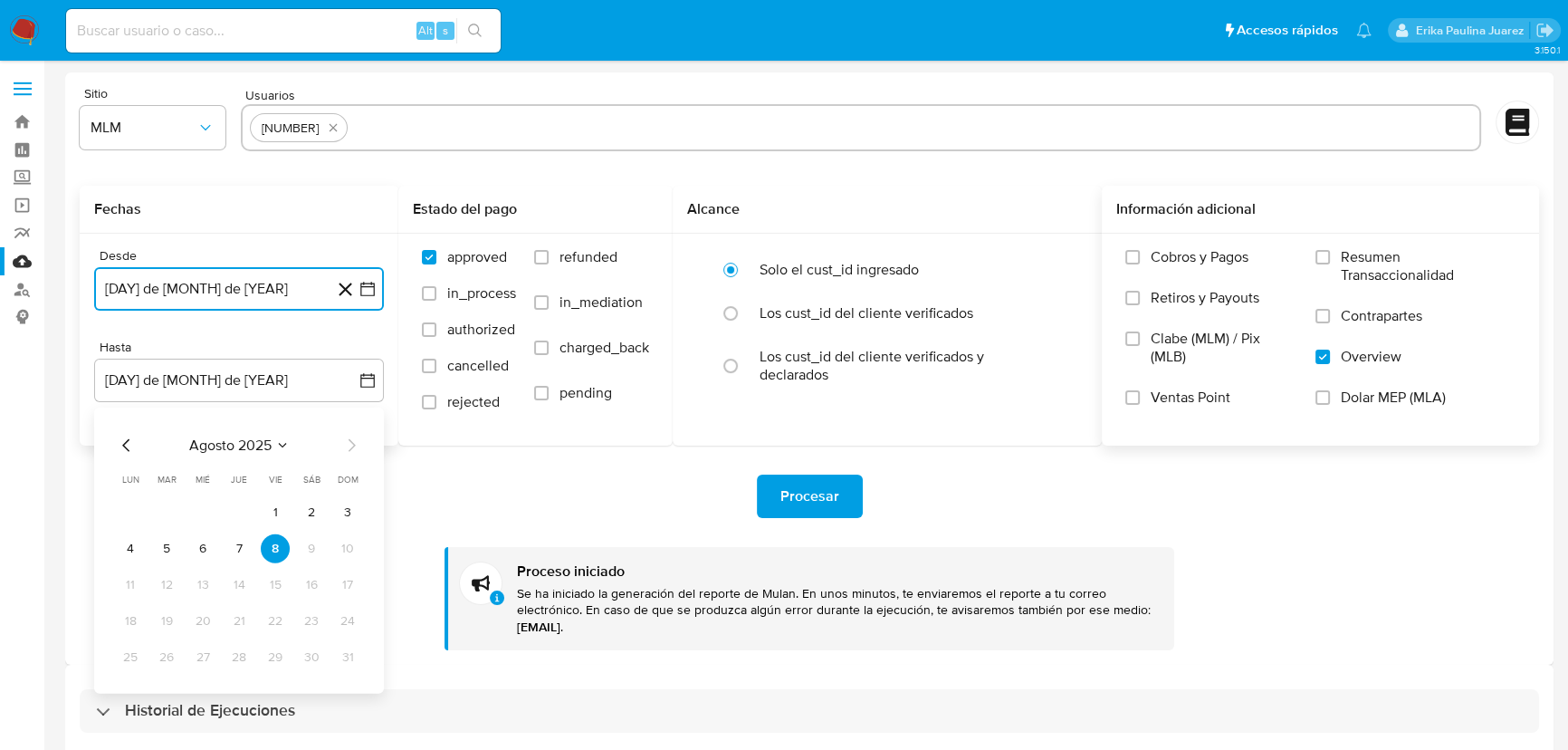 click 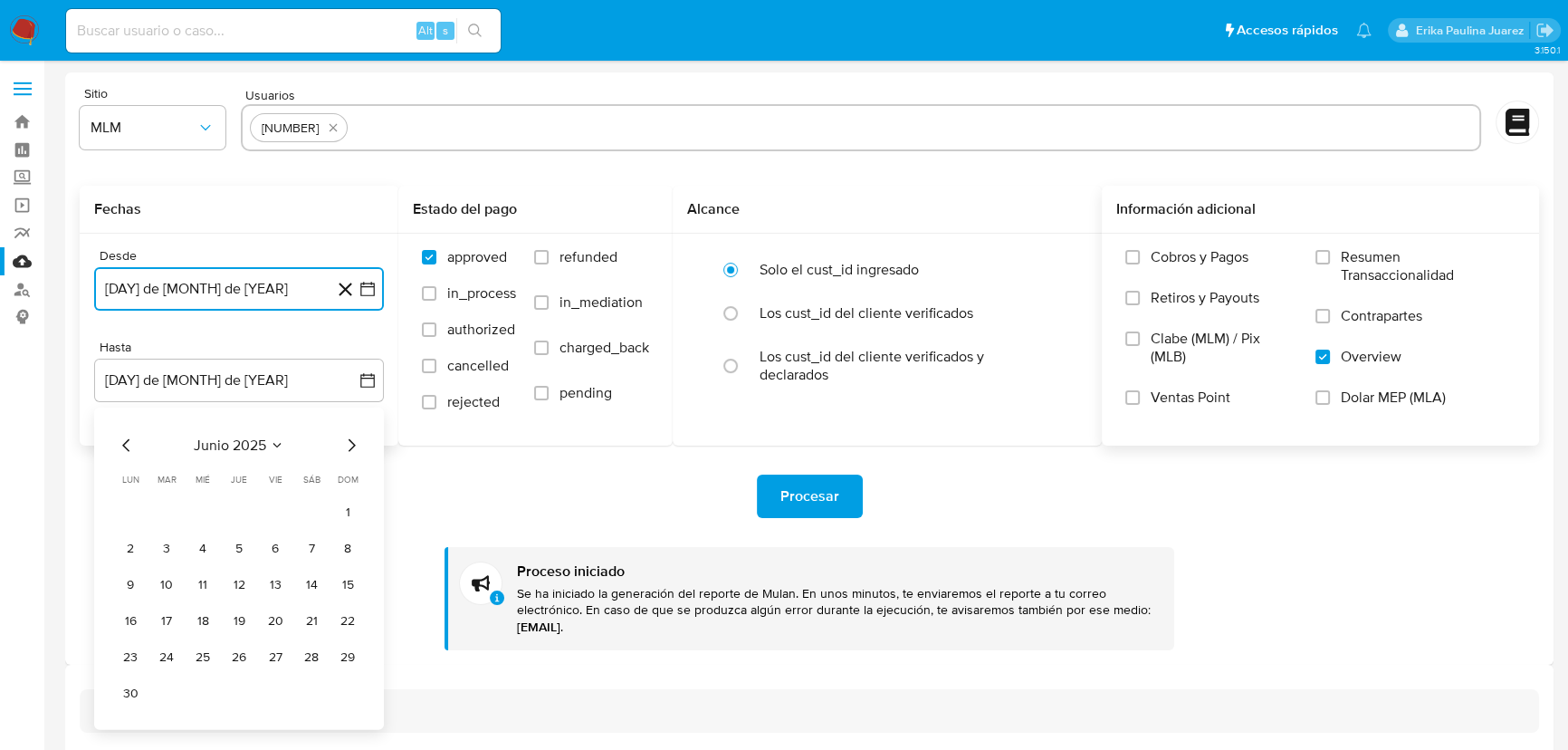 click 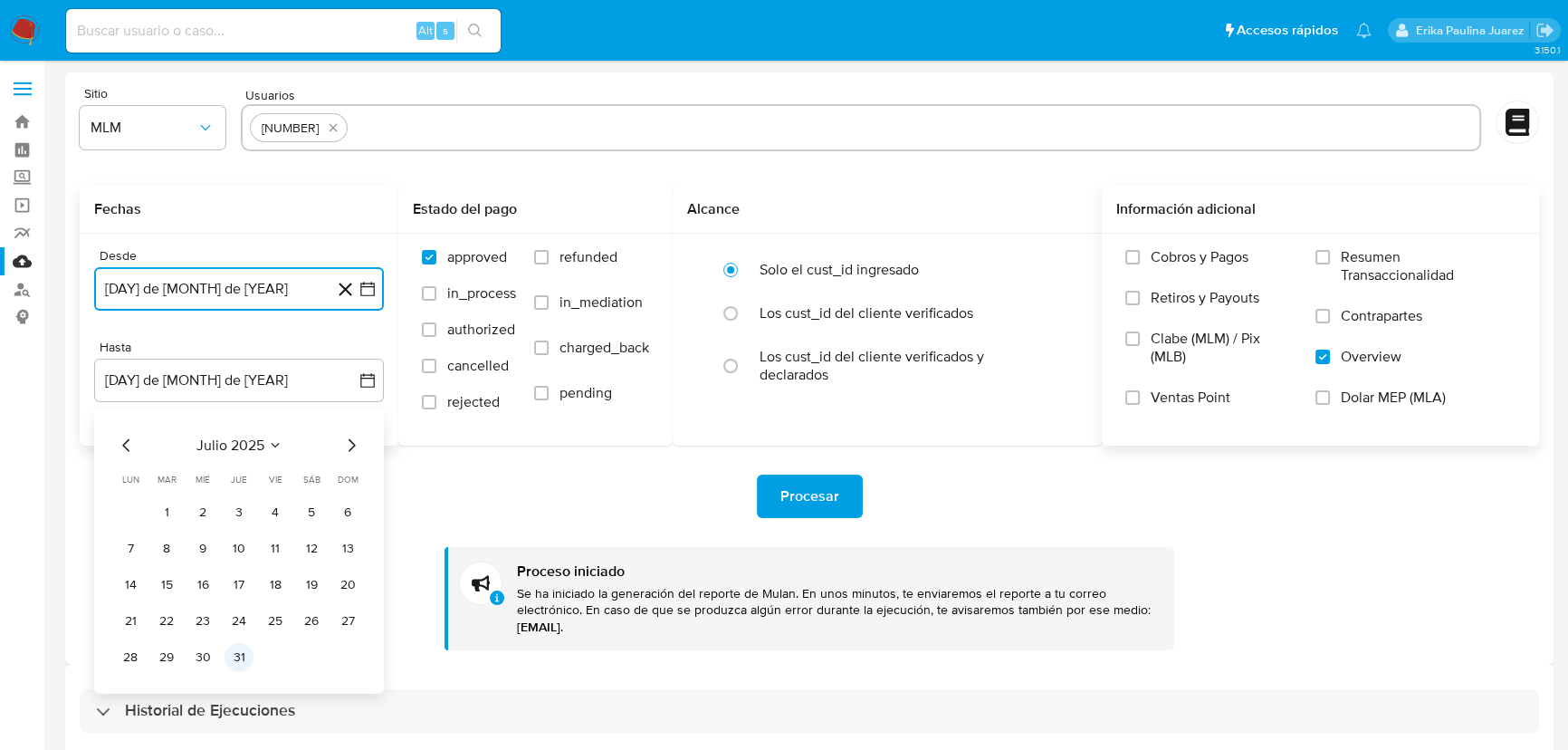 click on "31" at bounding box center (239, 658) 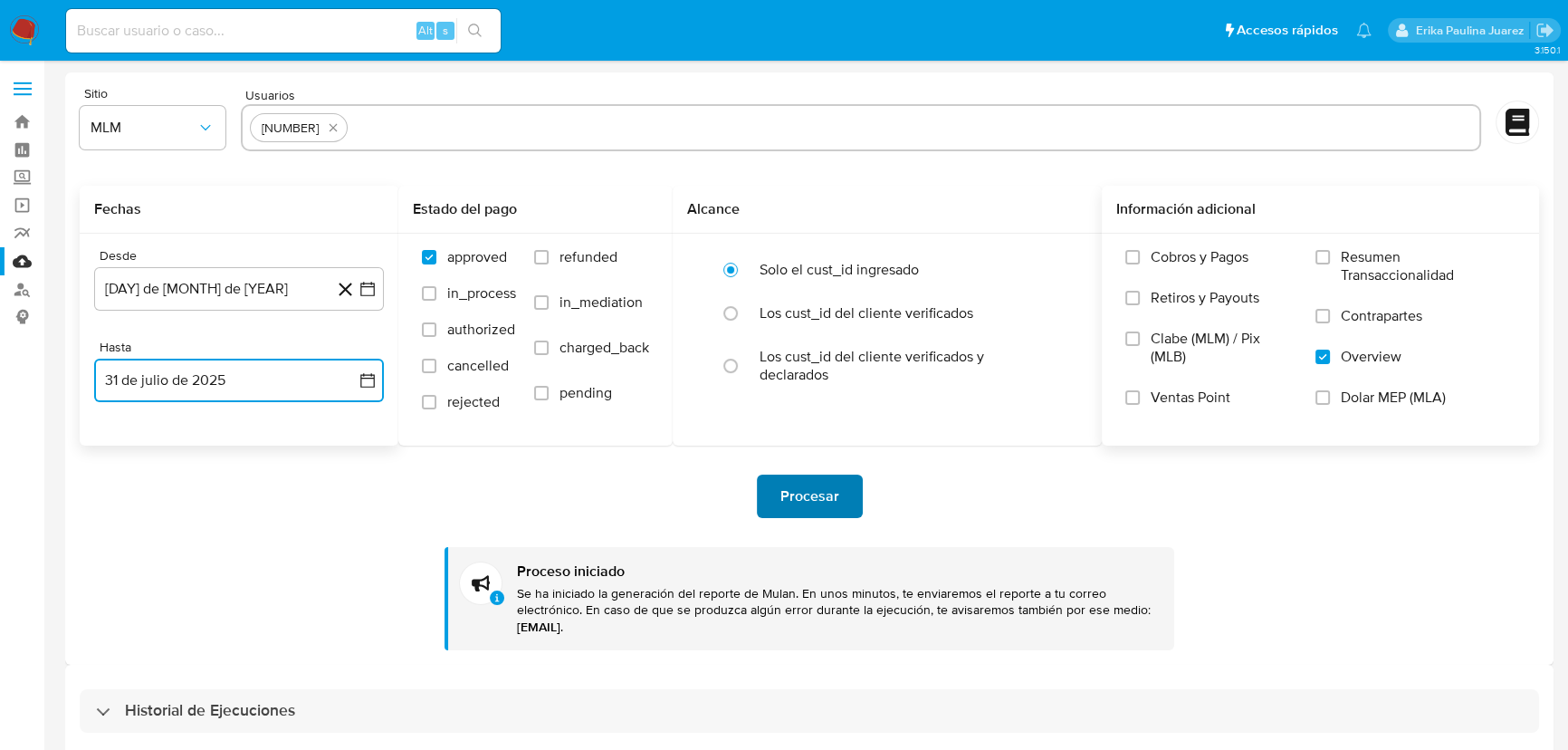click on "Procesar" at bounding box center (809, 496) 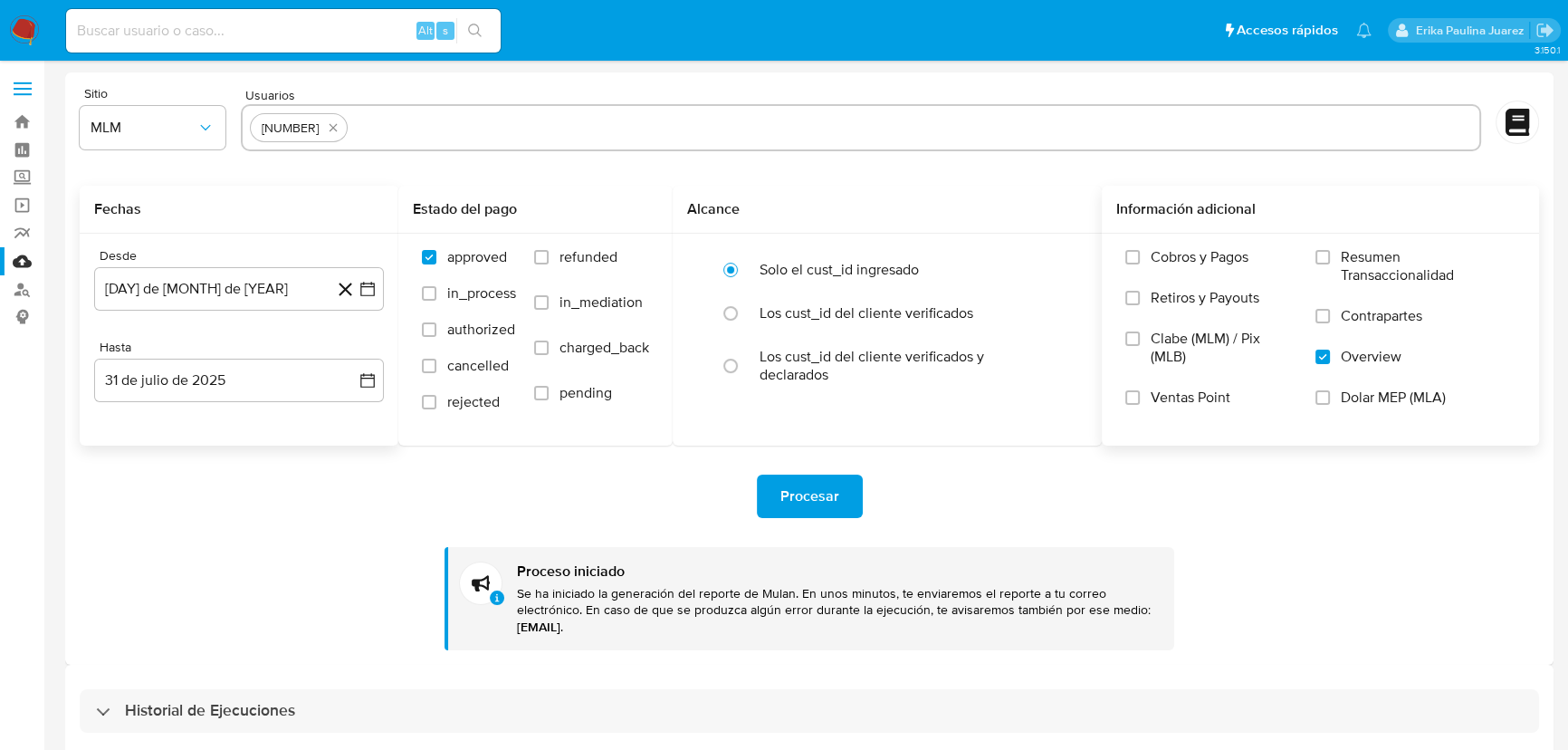 click 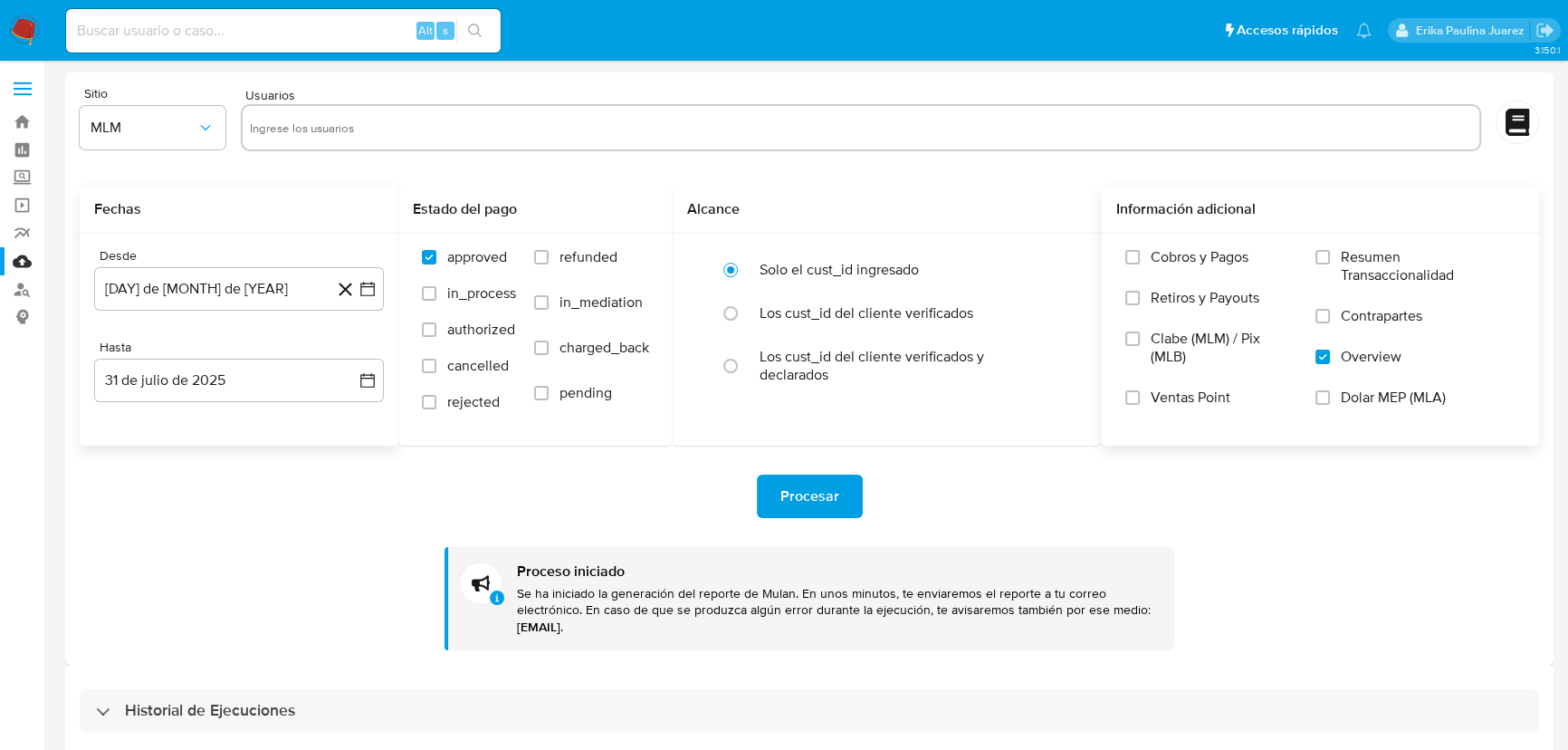 click at bounding box center (861, 128) 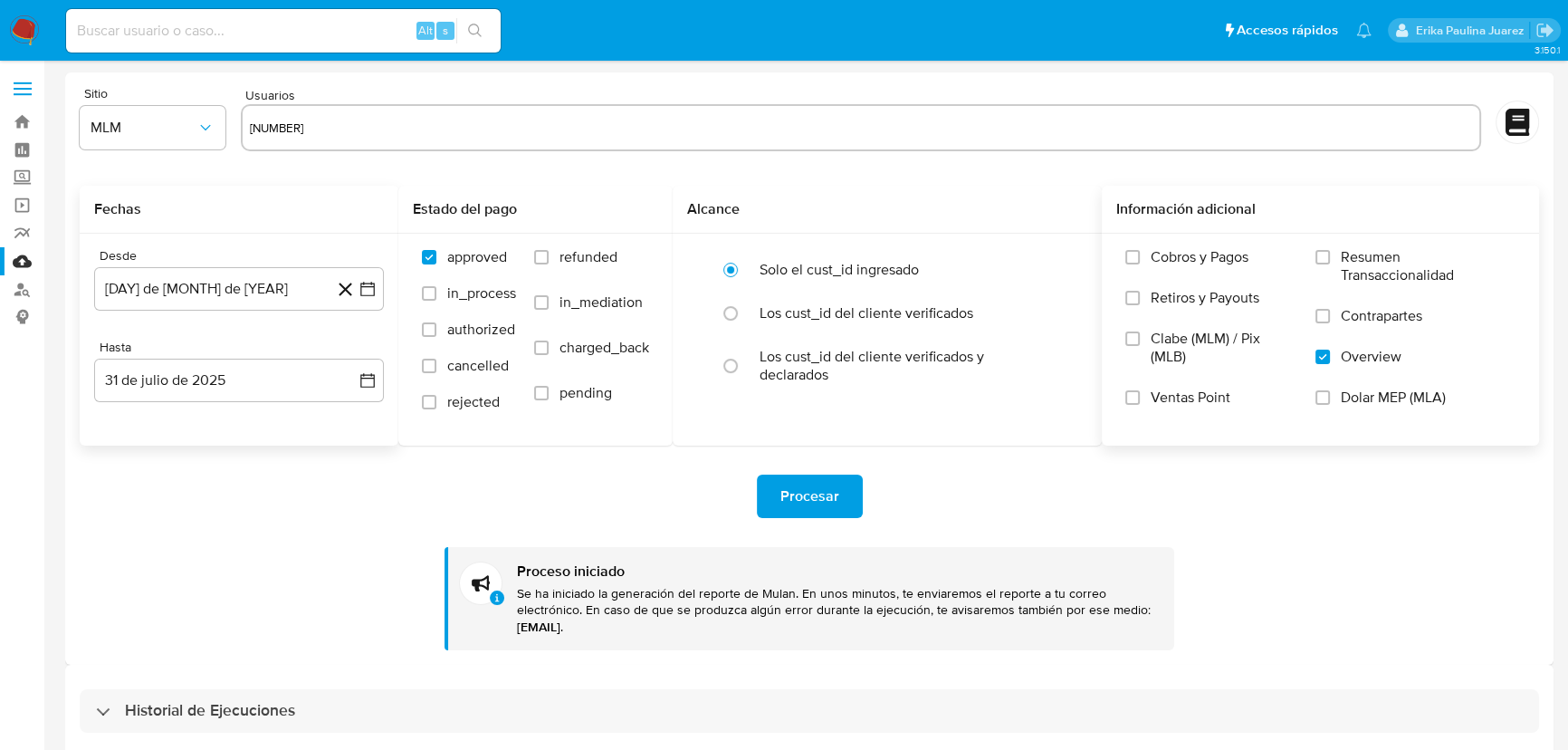 type 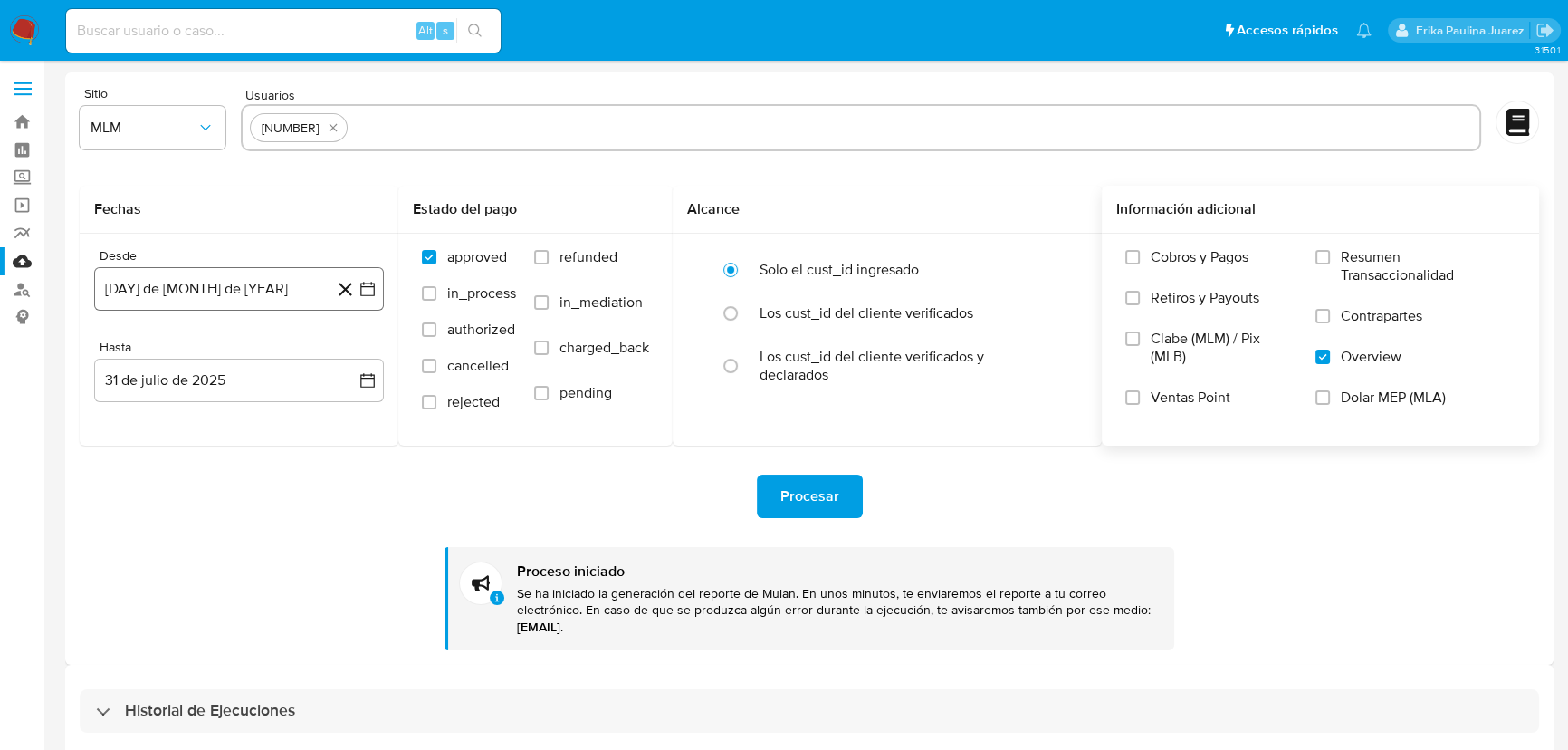 click 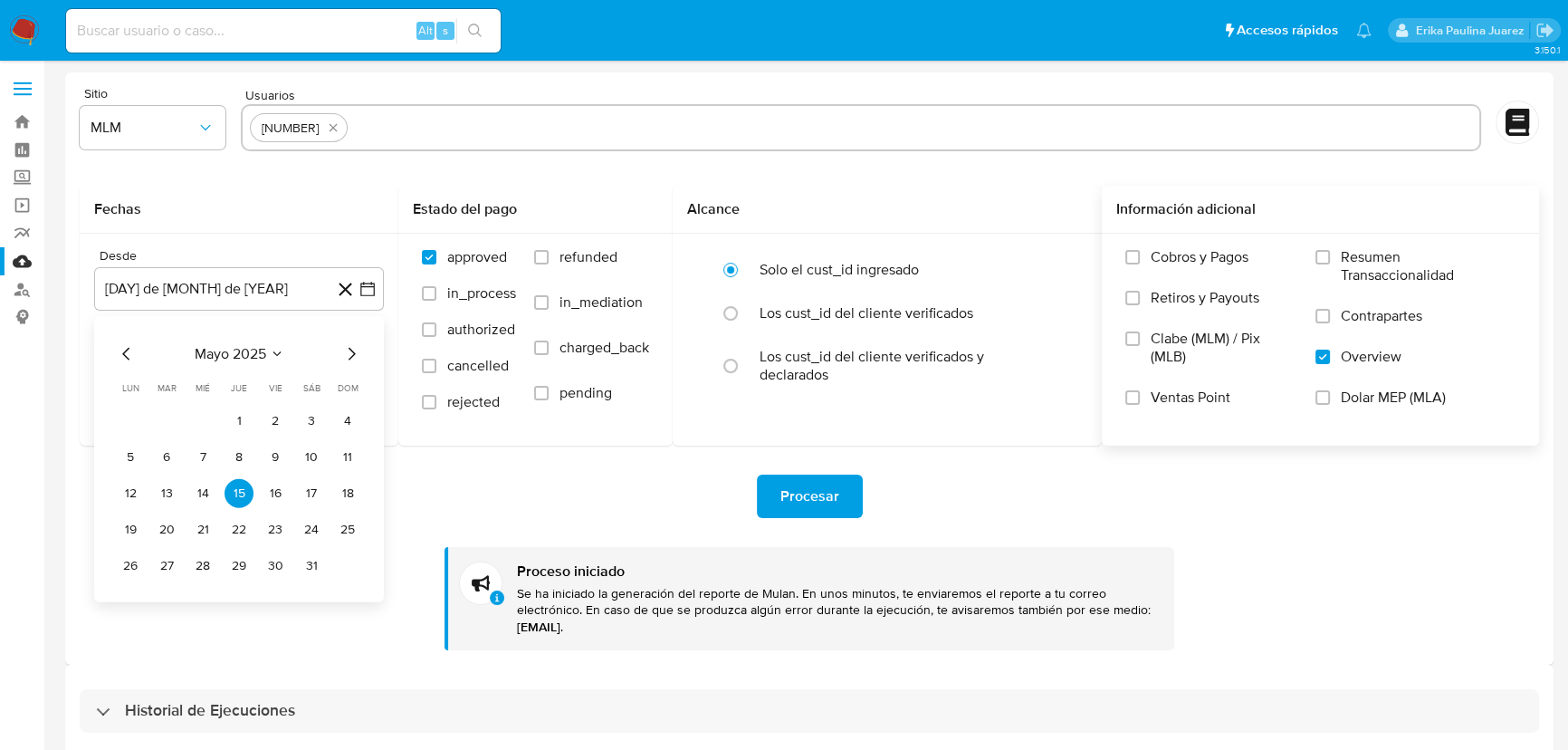click 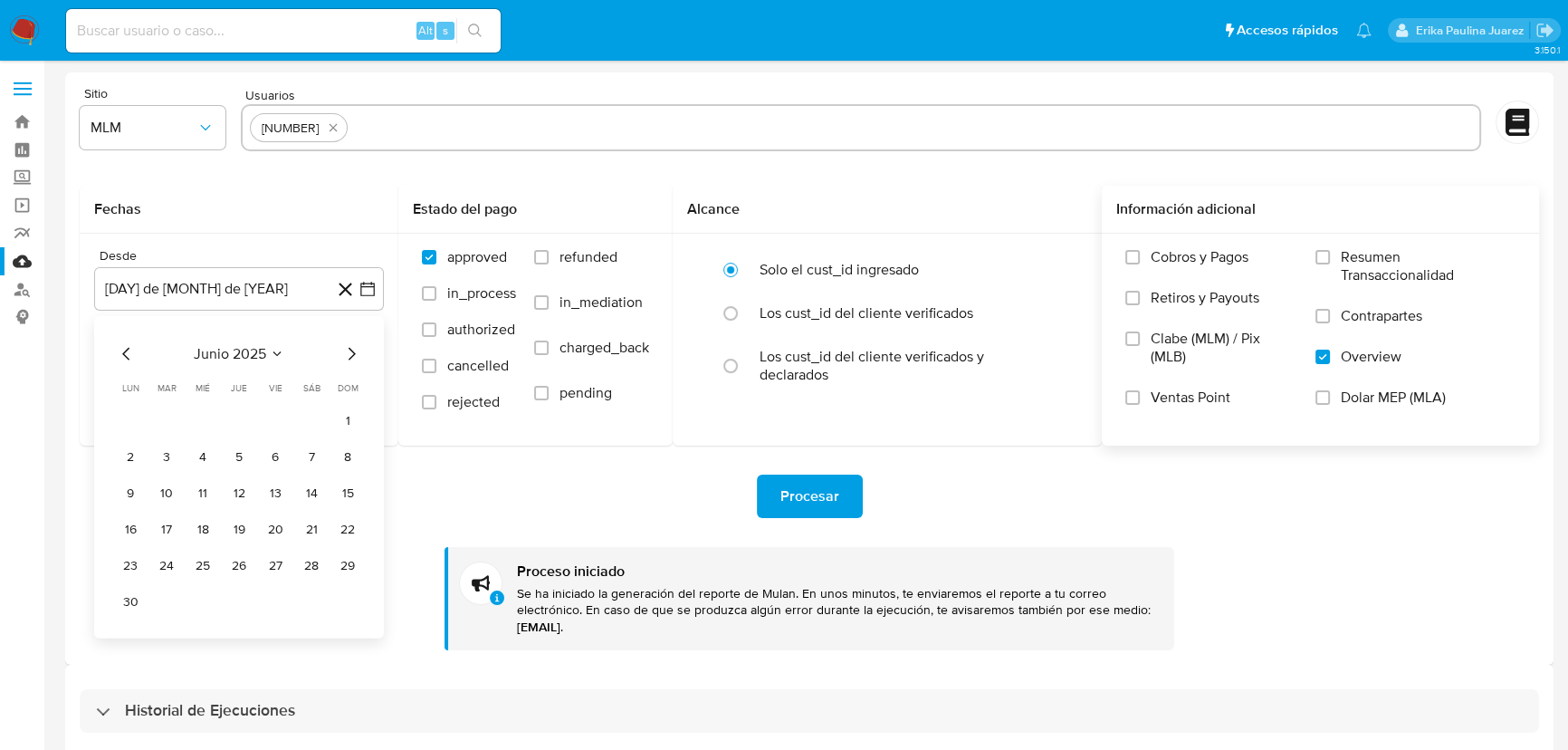 click 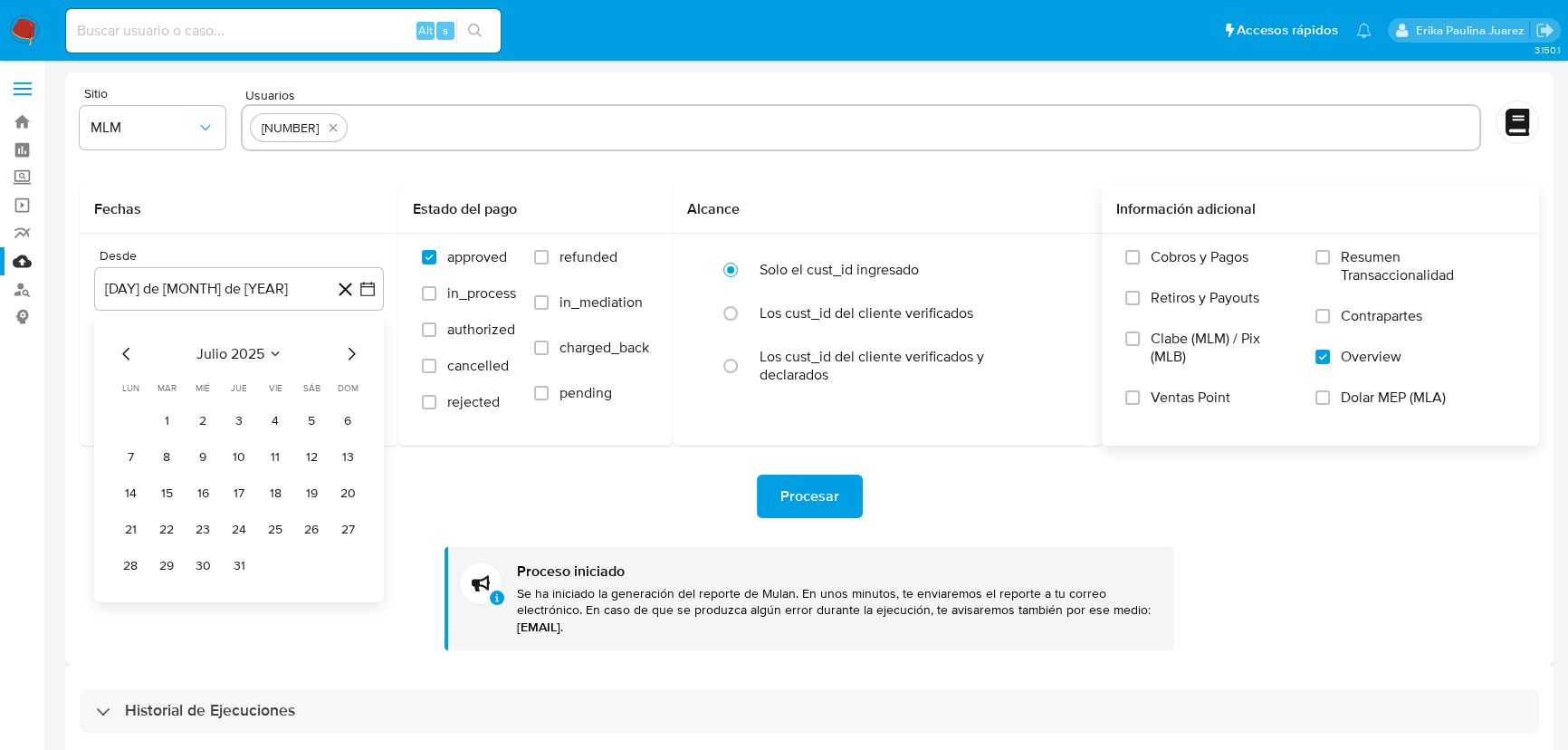 click 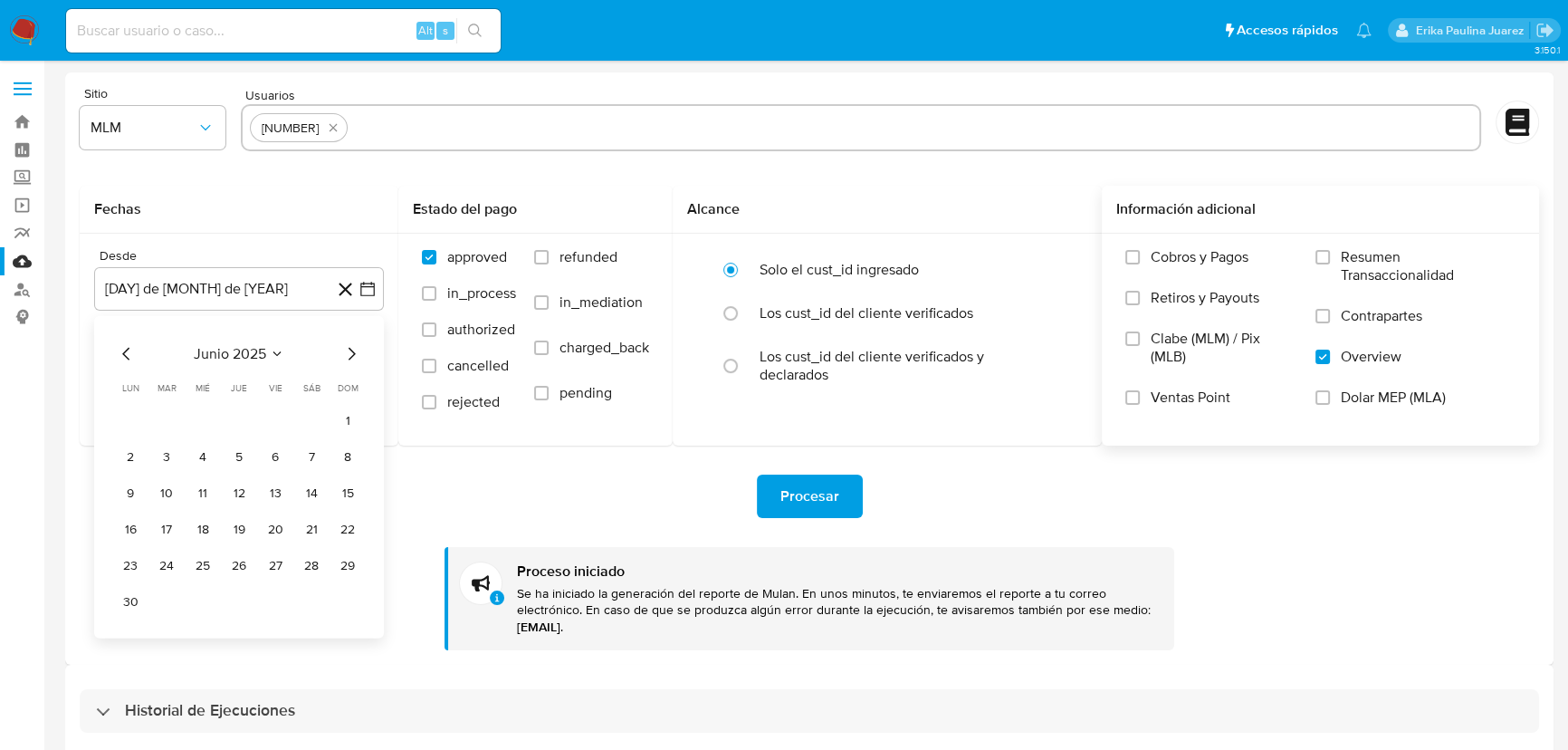 click on "18" at bounding box center [203, 530] 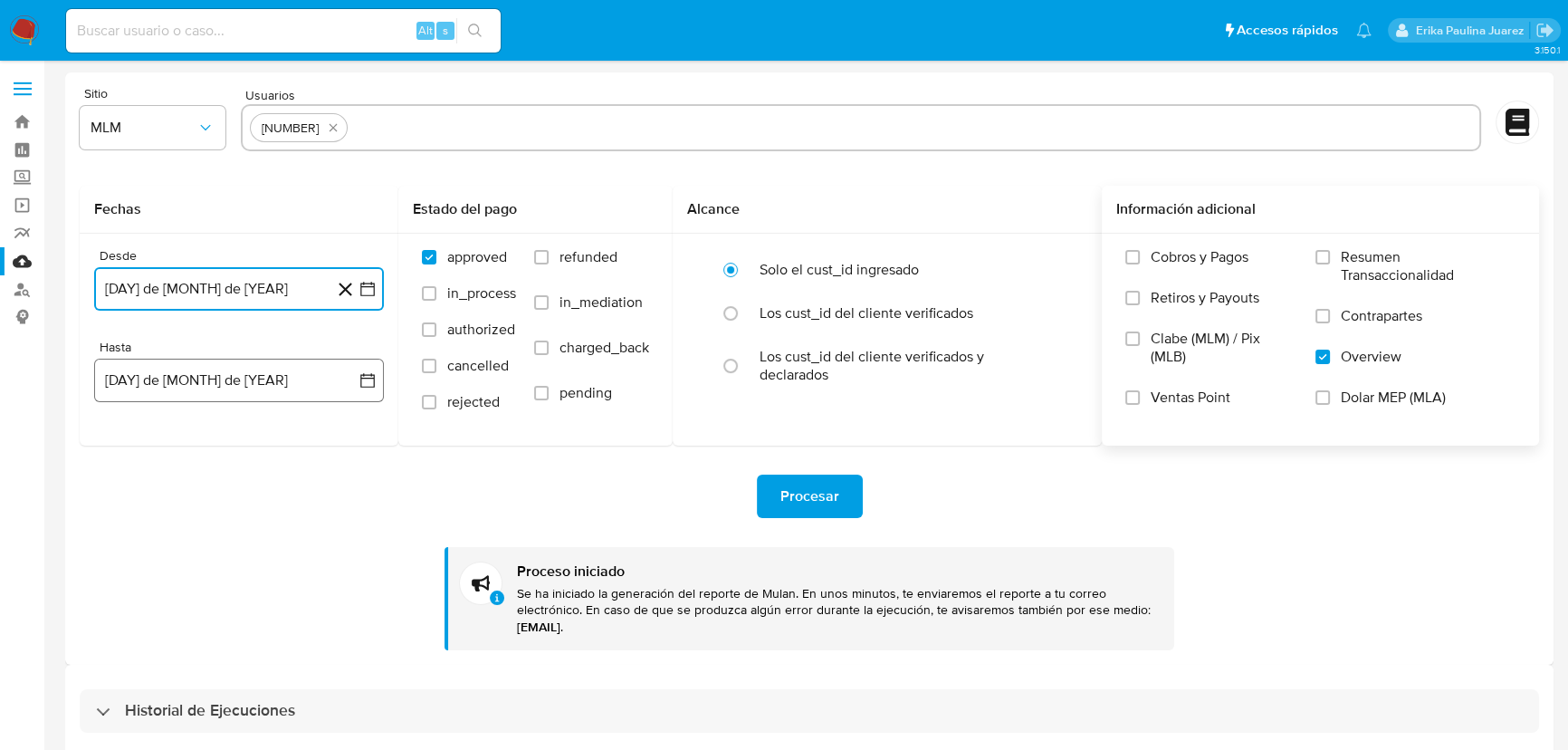 click 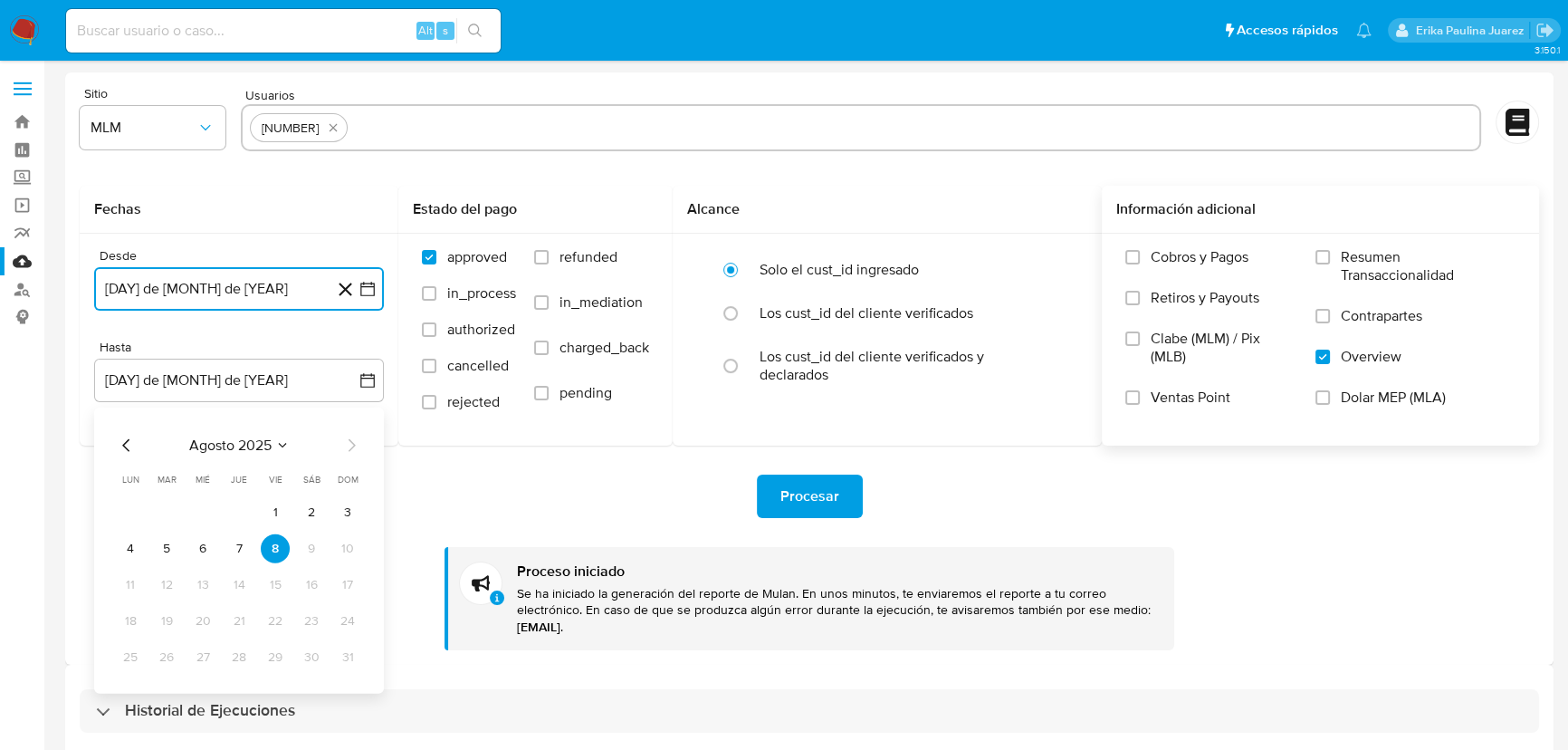 click 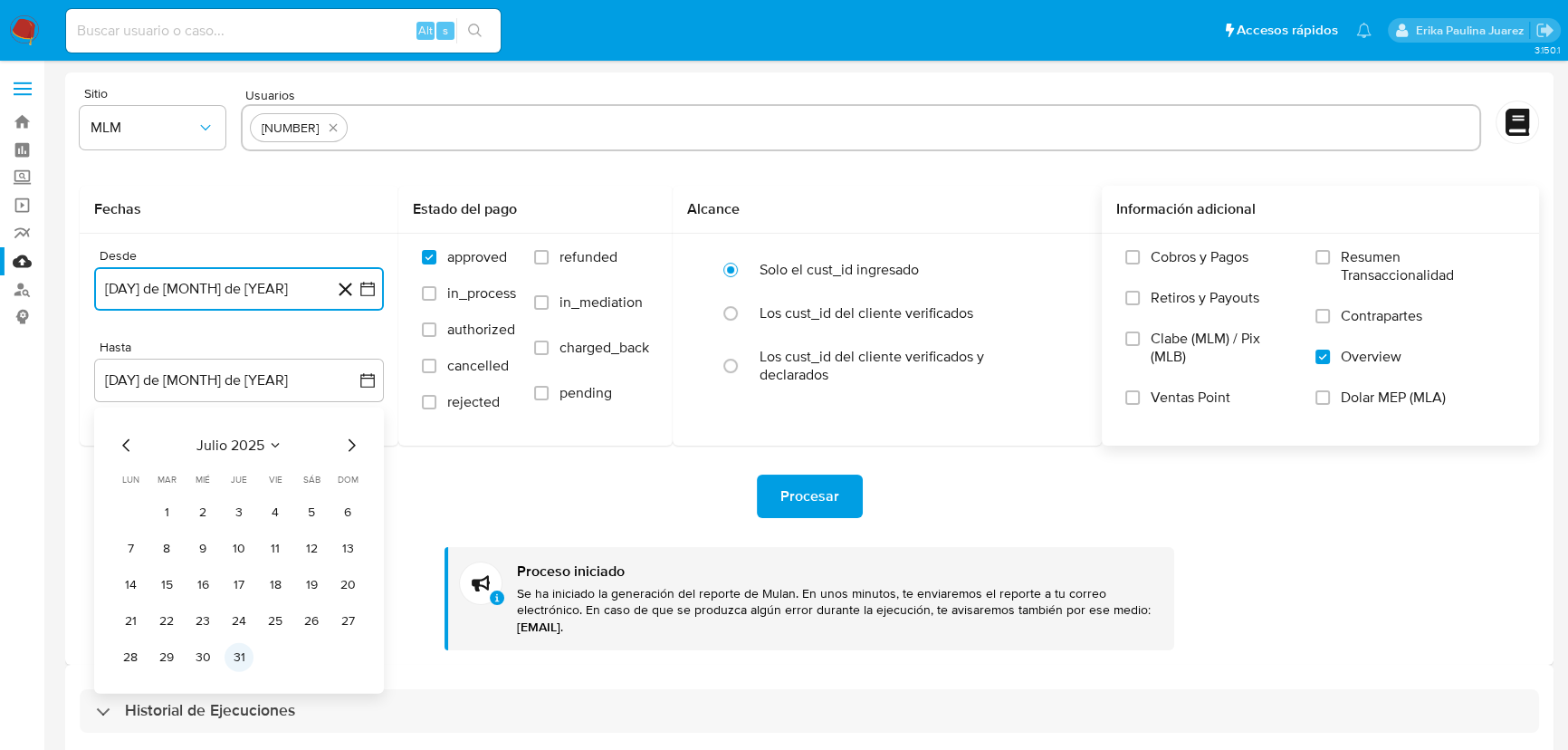 click on "31" at bounding box center [239, 658] 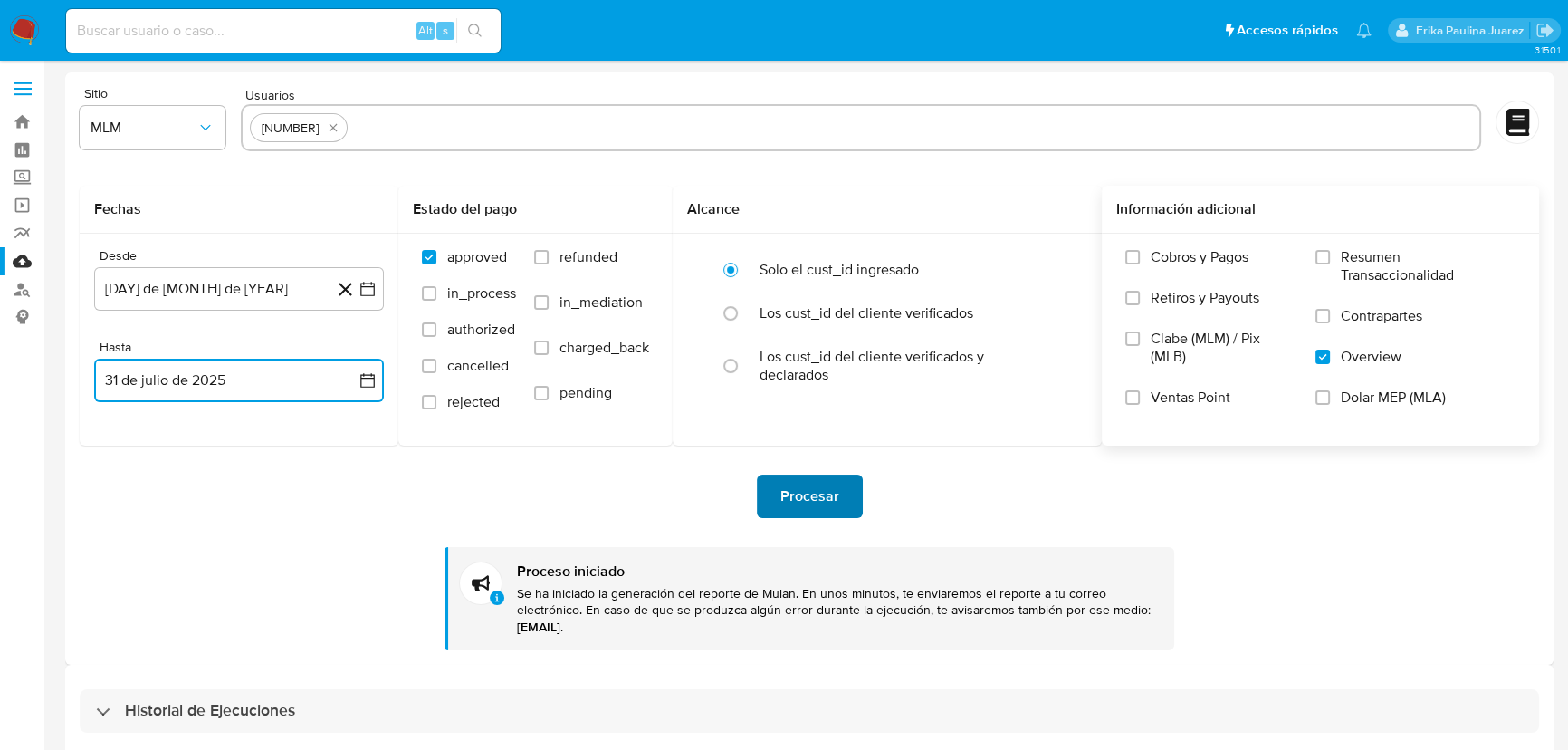 click on "Procesar" at bounding box center (809, 496) 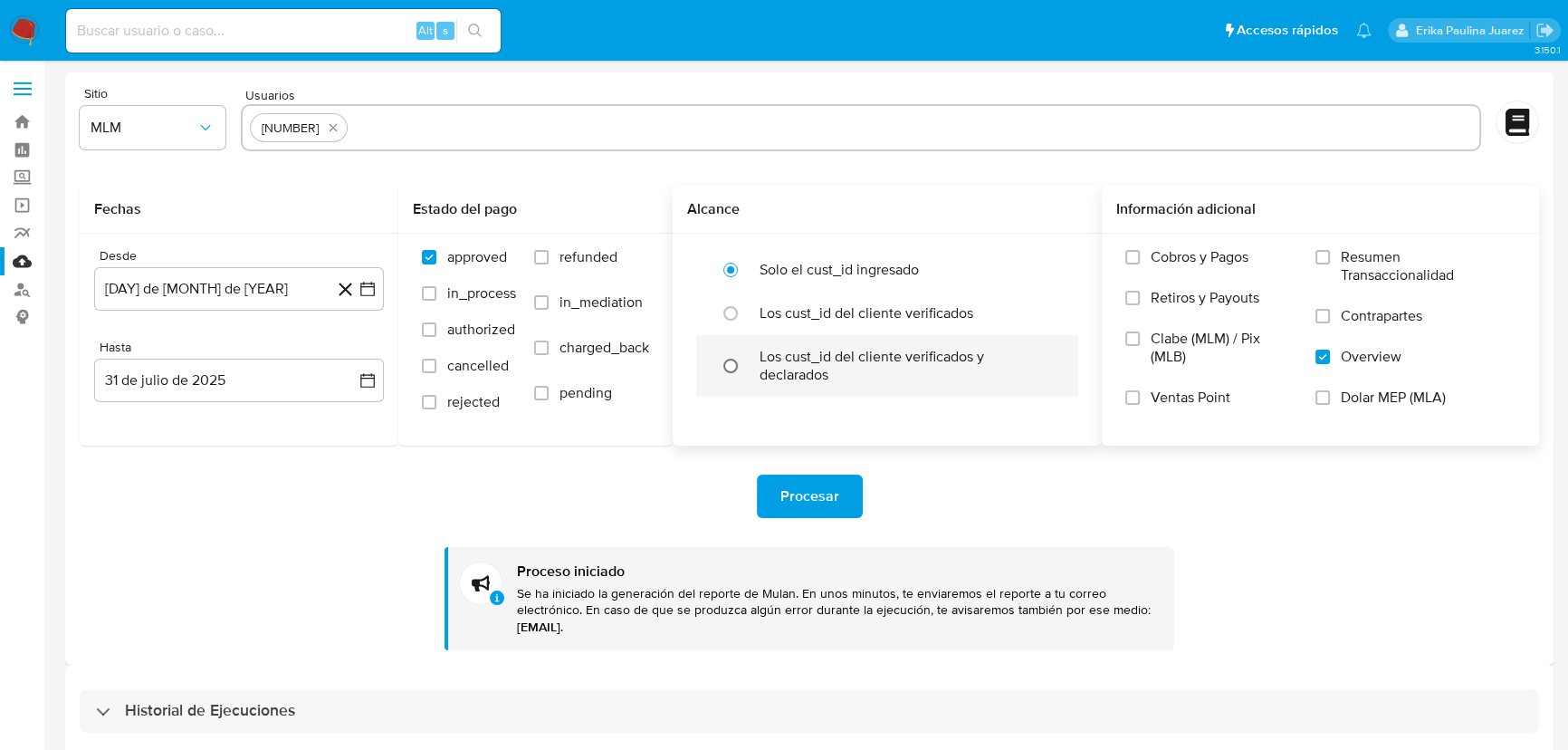 click at bounding box center (731, 366) 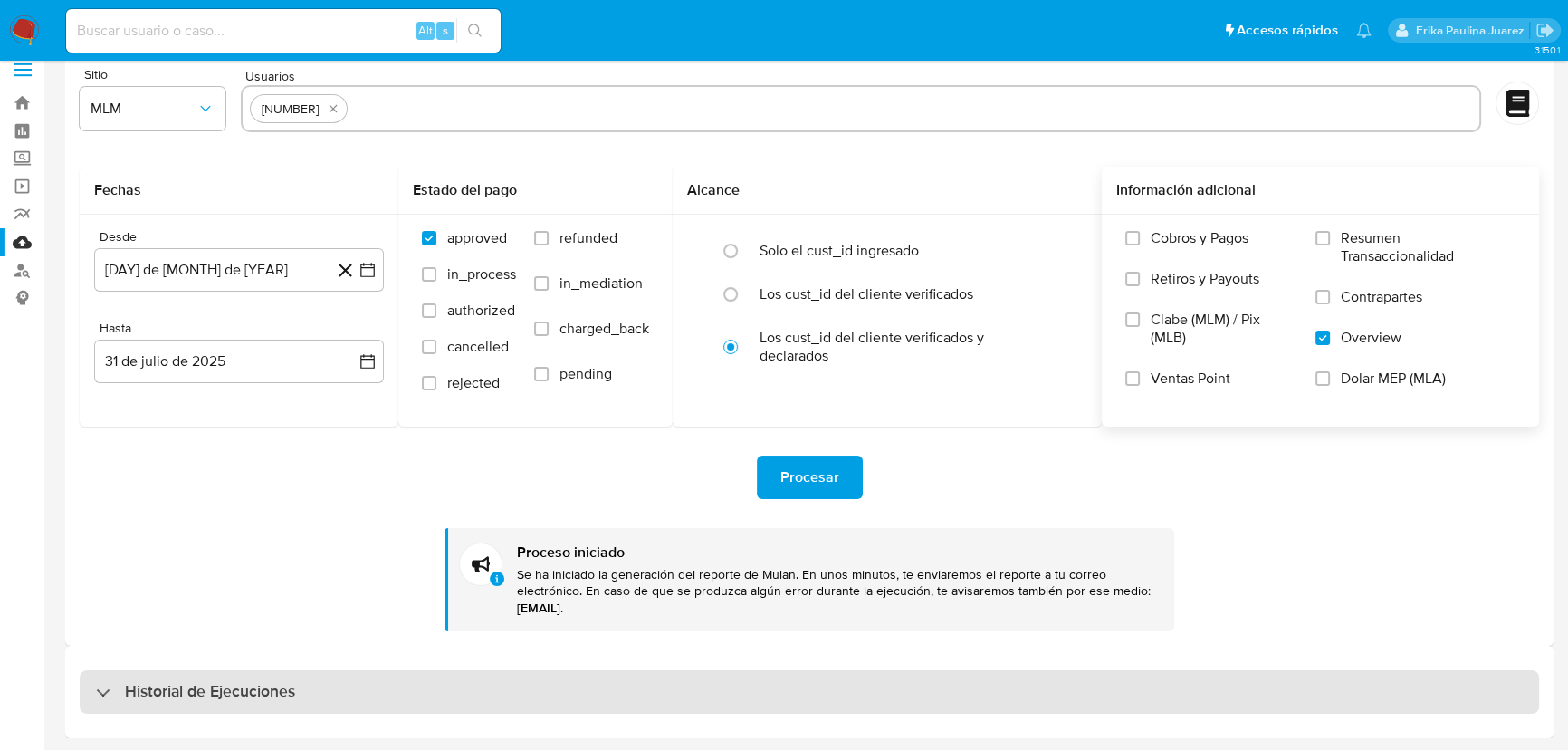click on "Historial de Ejecuciones" at bounding box center (210, 692) 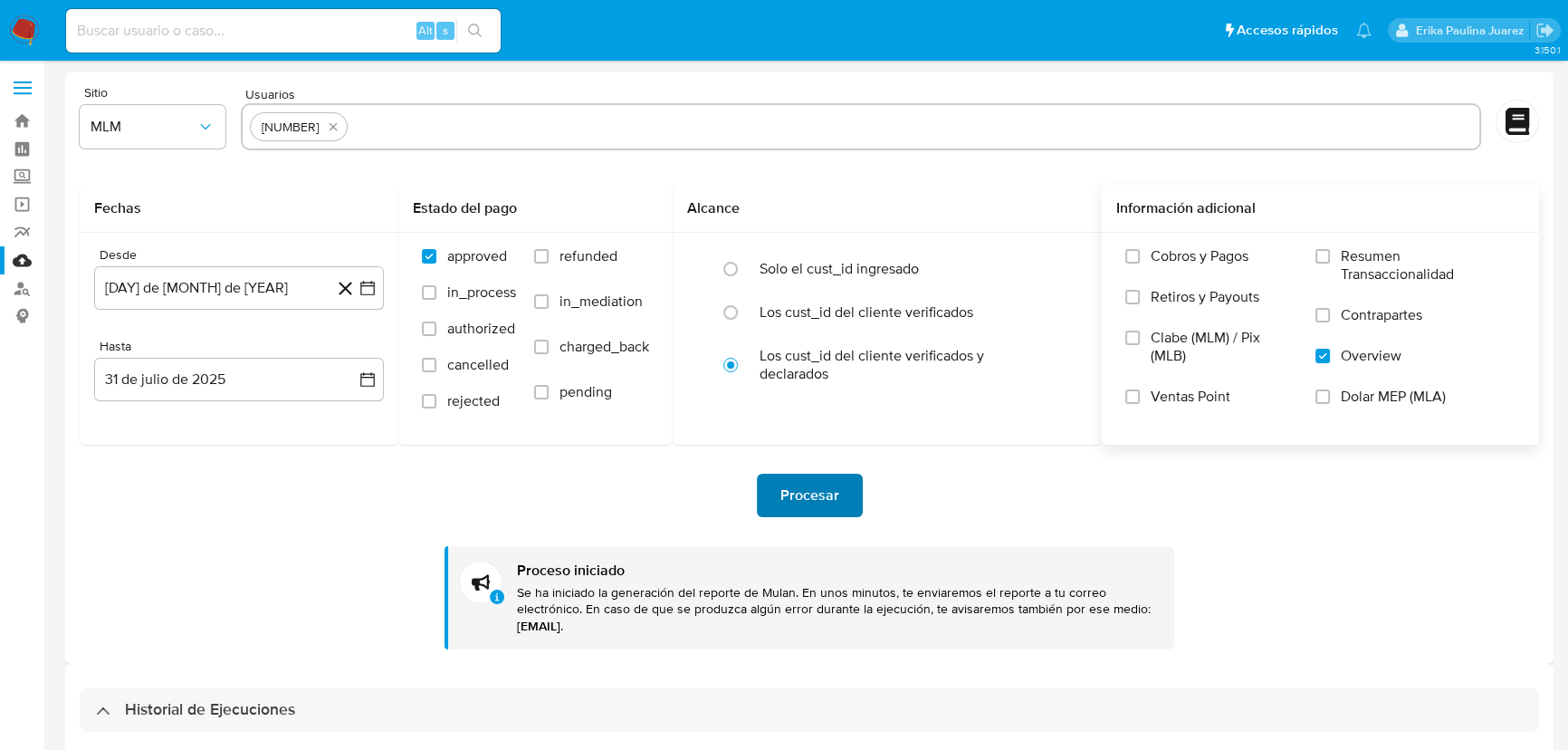 scroll, scrollTop: 0, scrollLeft: 0, axis: both 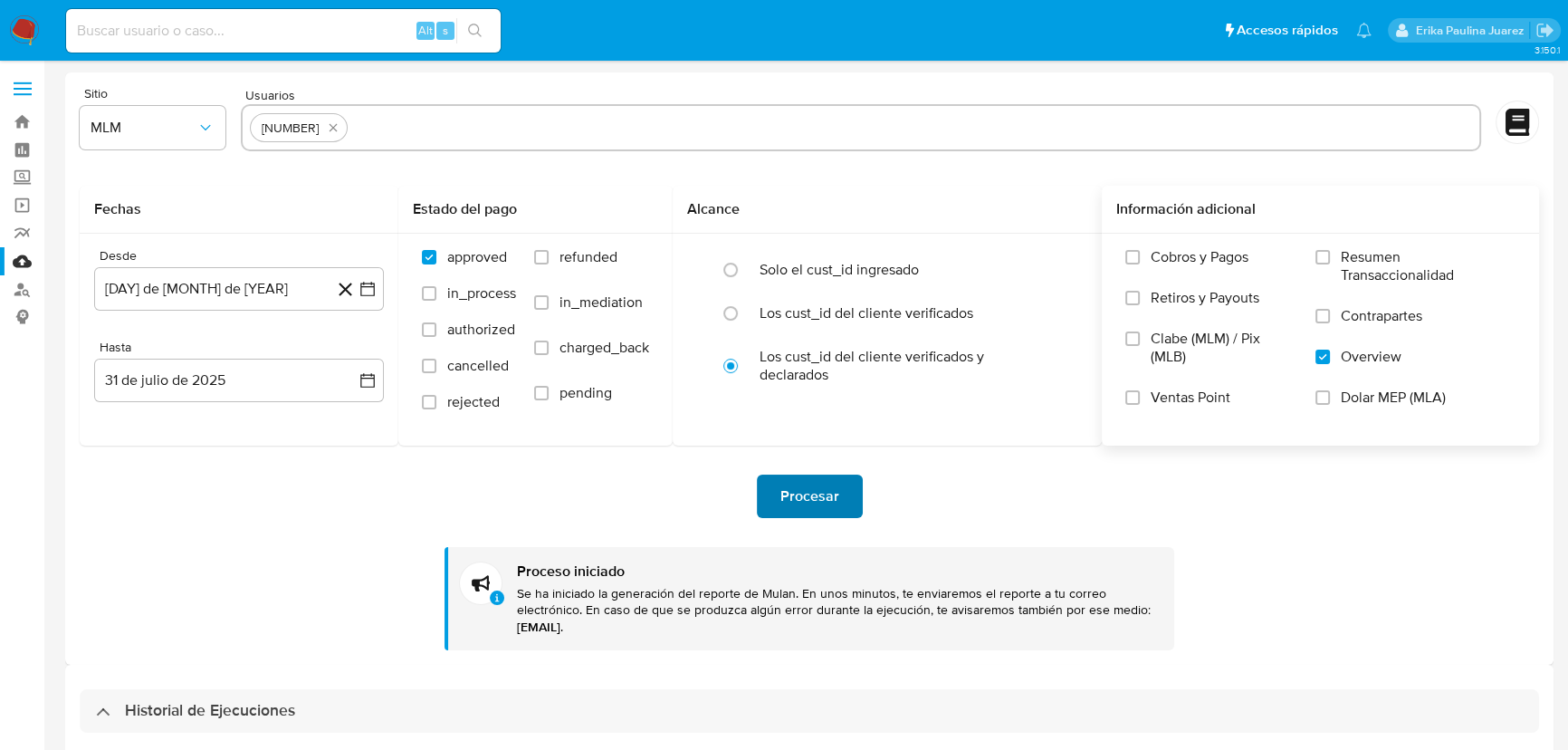 click on "Procesar" at bounding box center (809, 496) 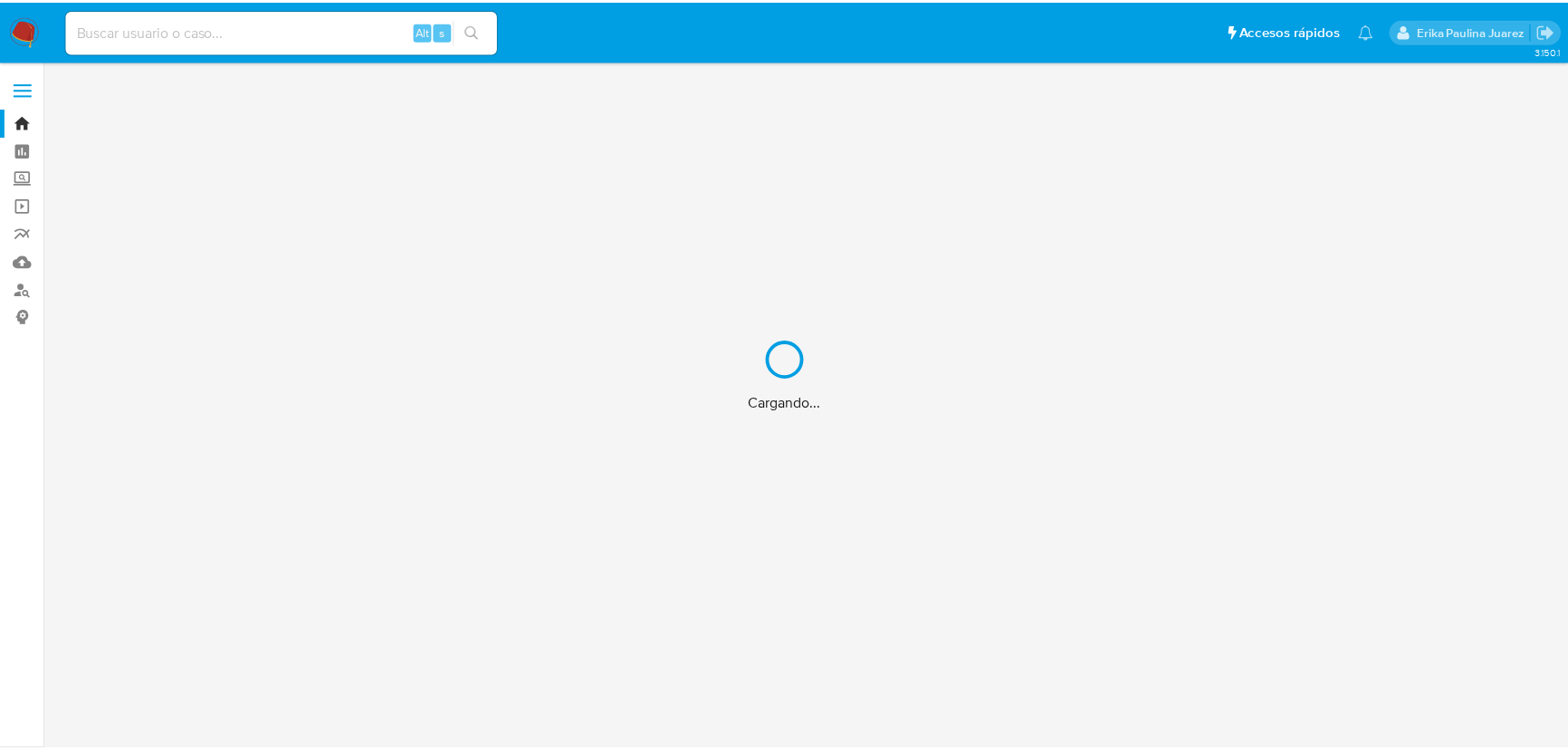 scroll, scrollTop: 0, scrollLeft: 0, axis: both 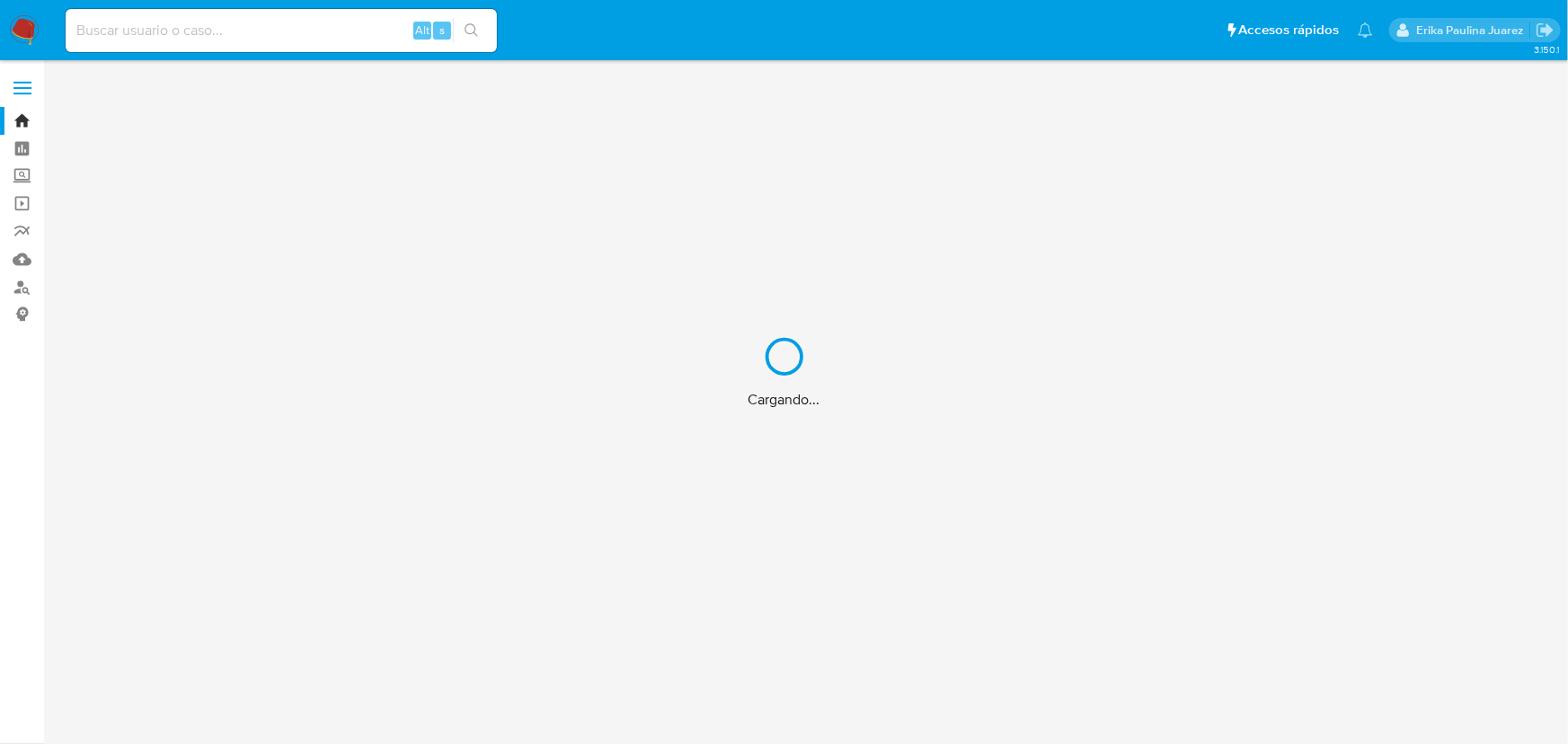 click on "Cargando..." at bounding box center (784, 372) 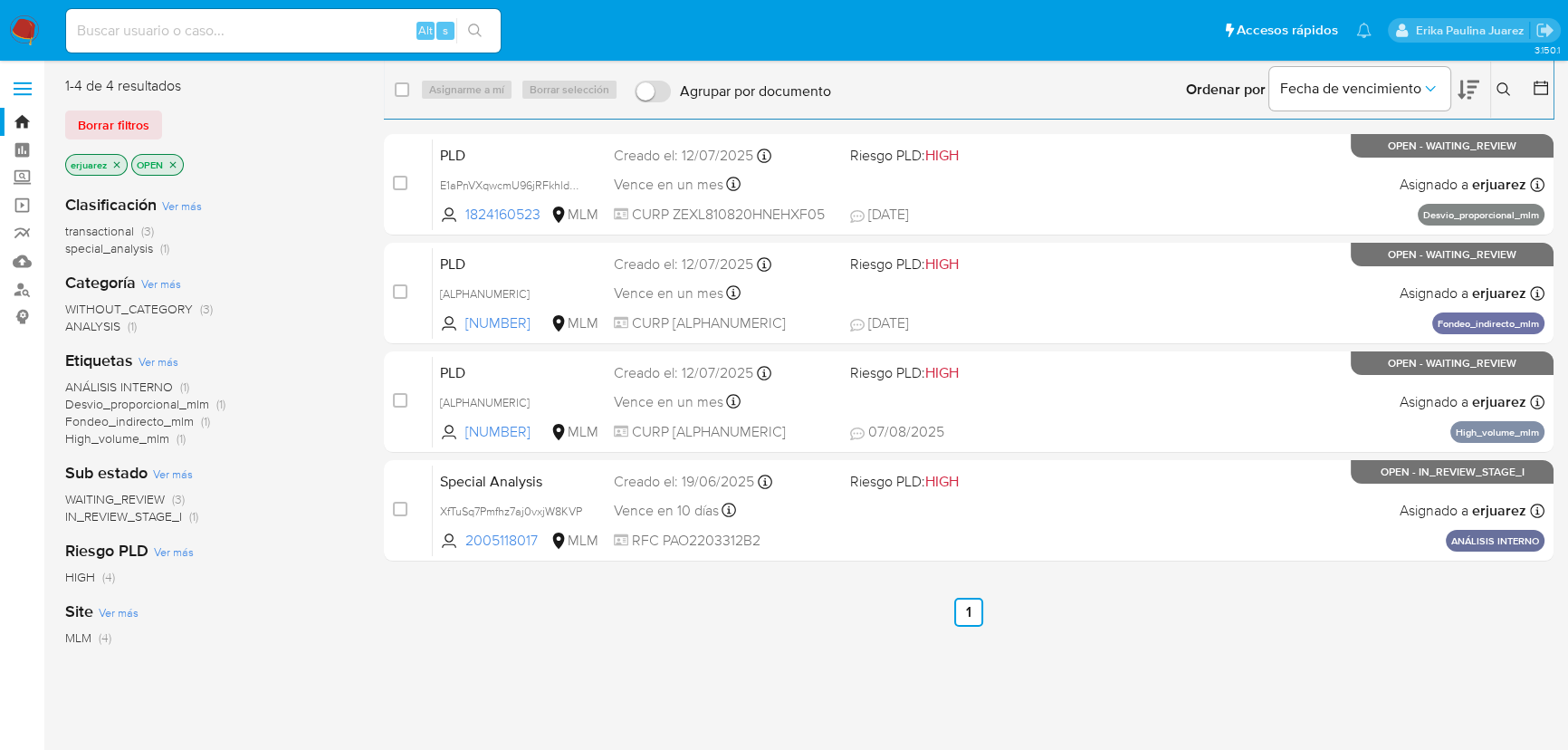 click at bounding box center (283, 31) 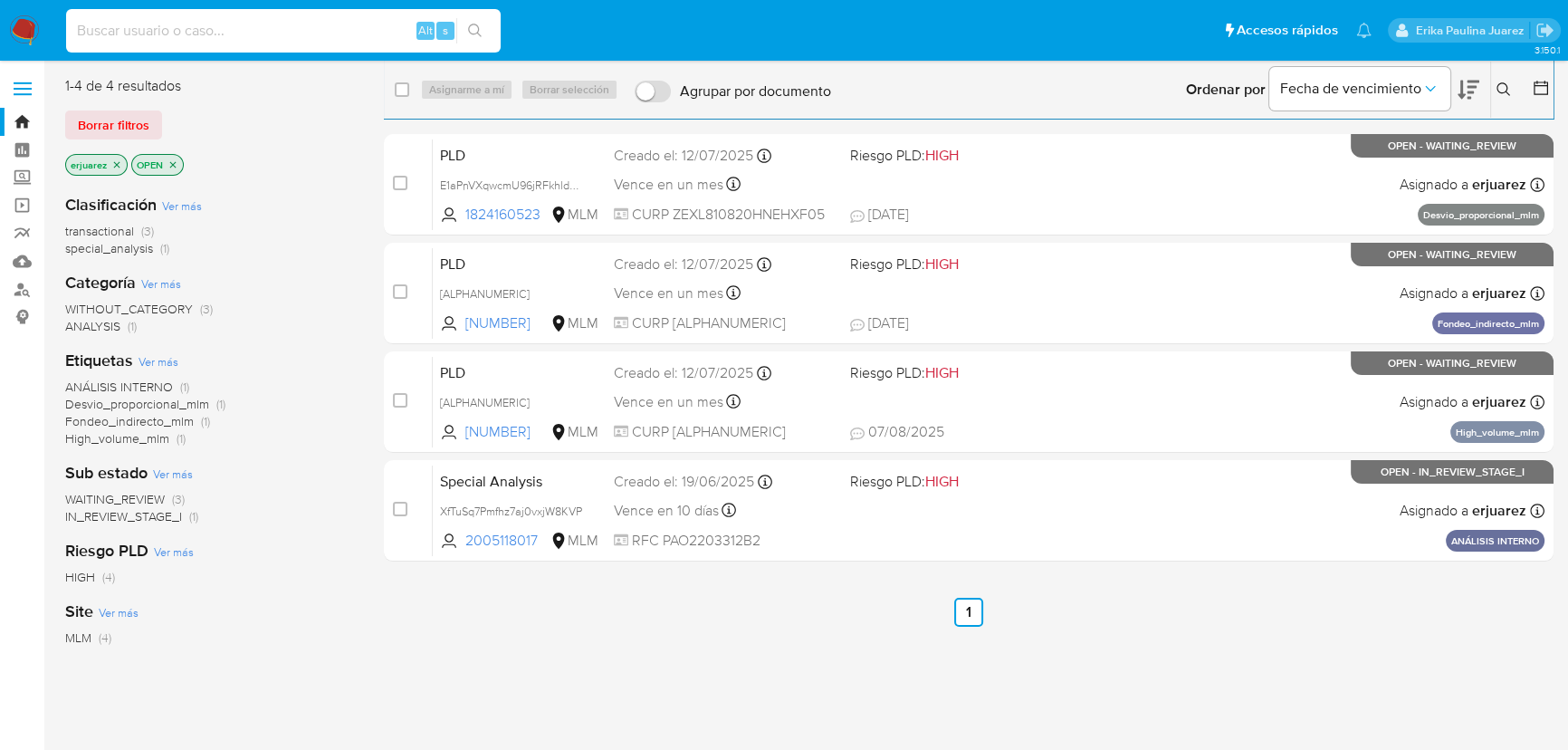 paste on "1839877683" 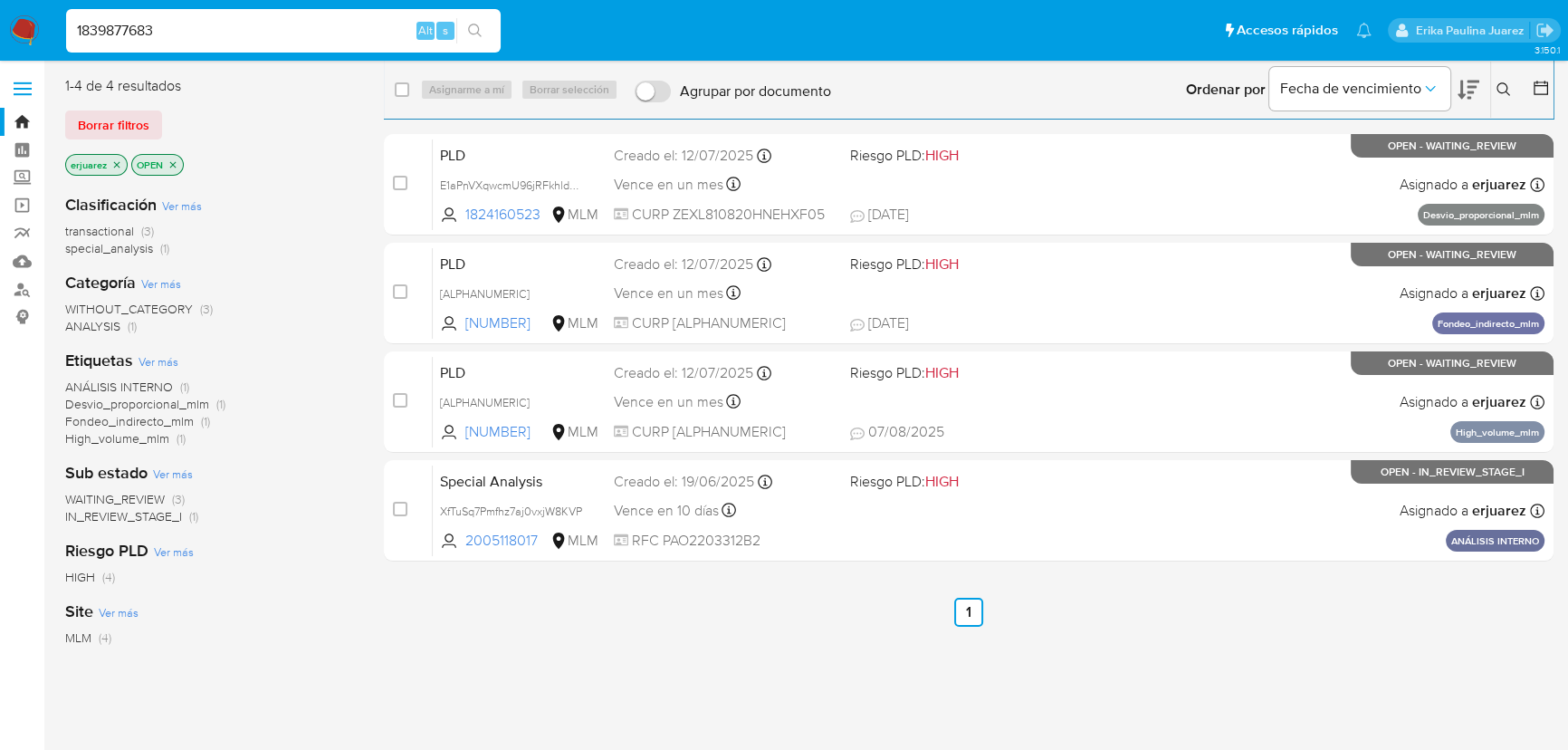 type on "1839877683" 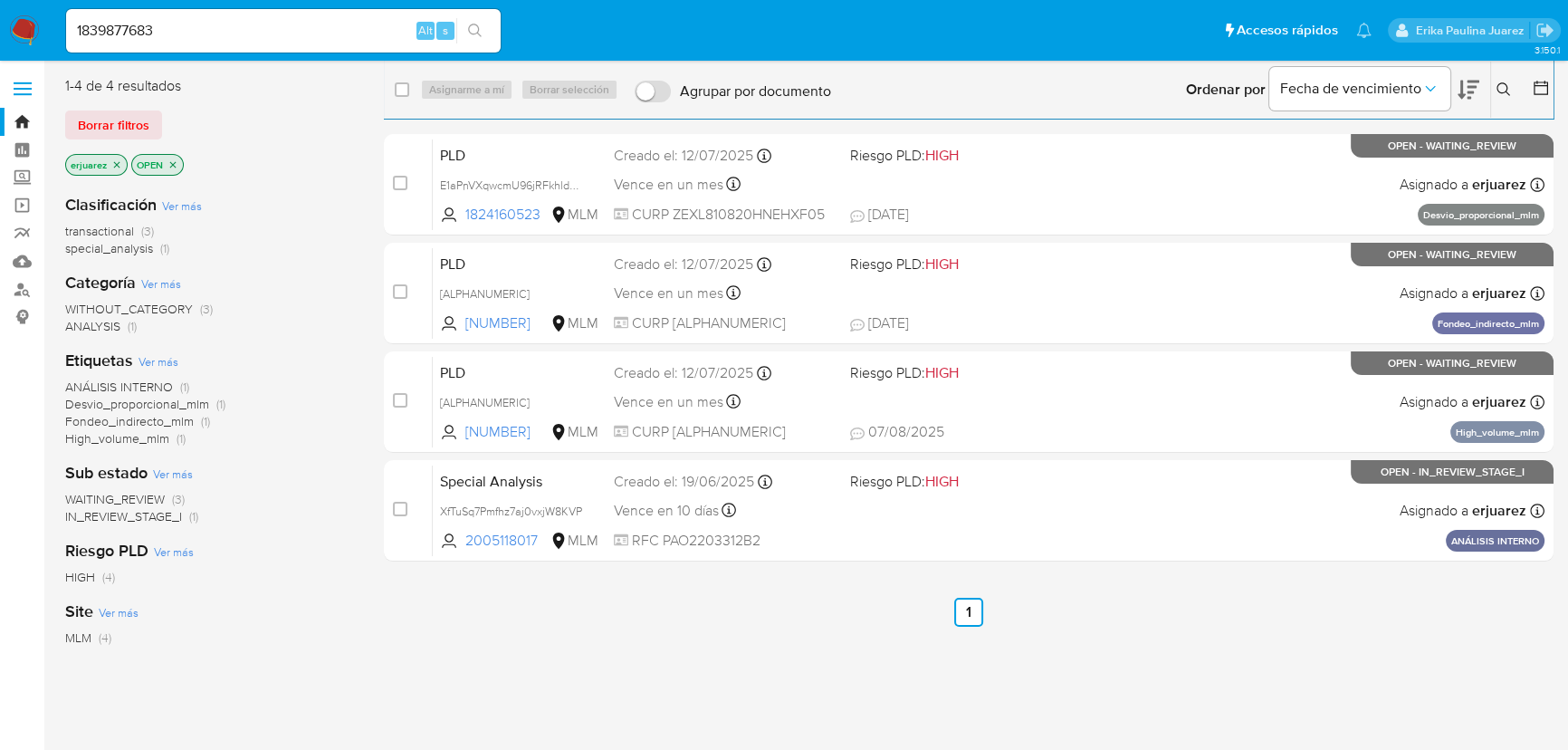click 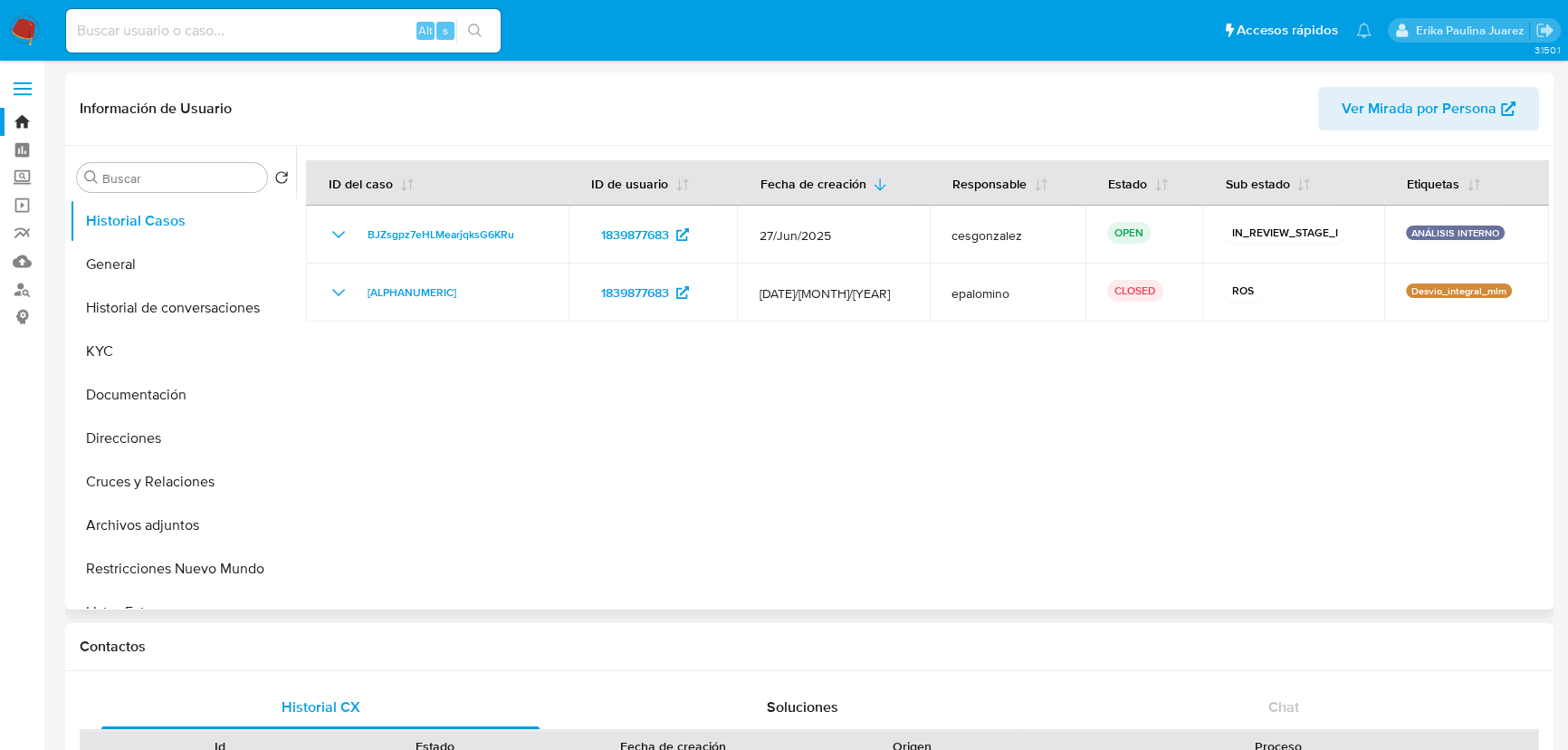 select on "10" 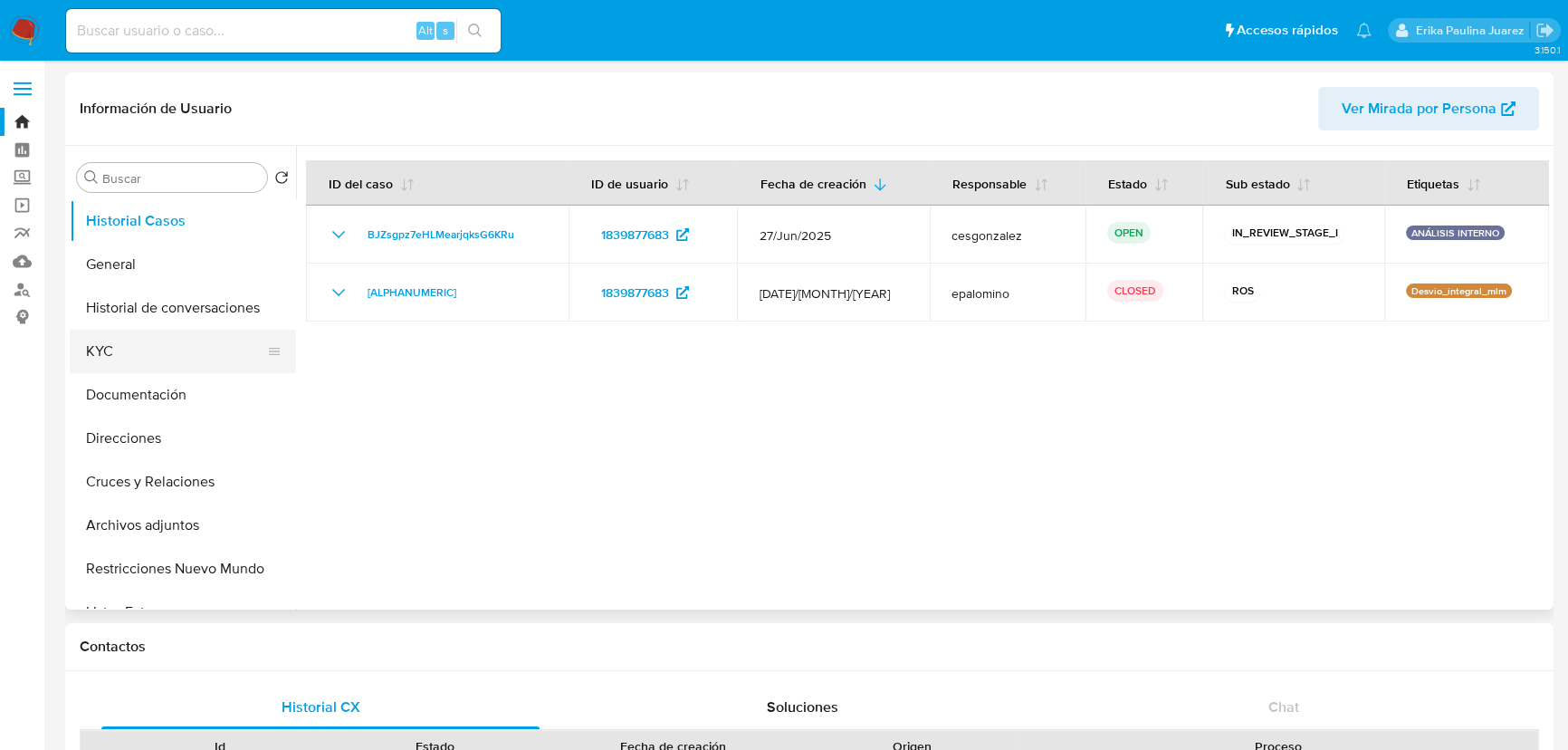 click on "KYC" at bounding box center (176, 351) 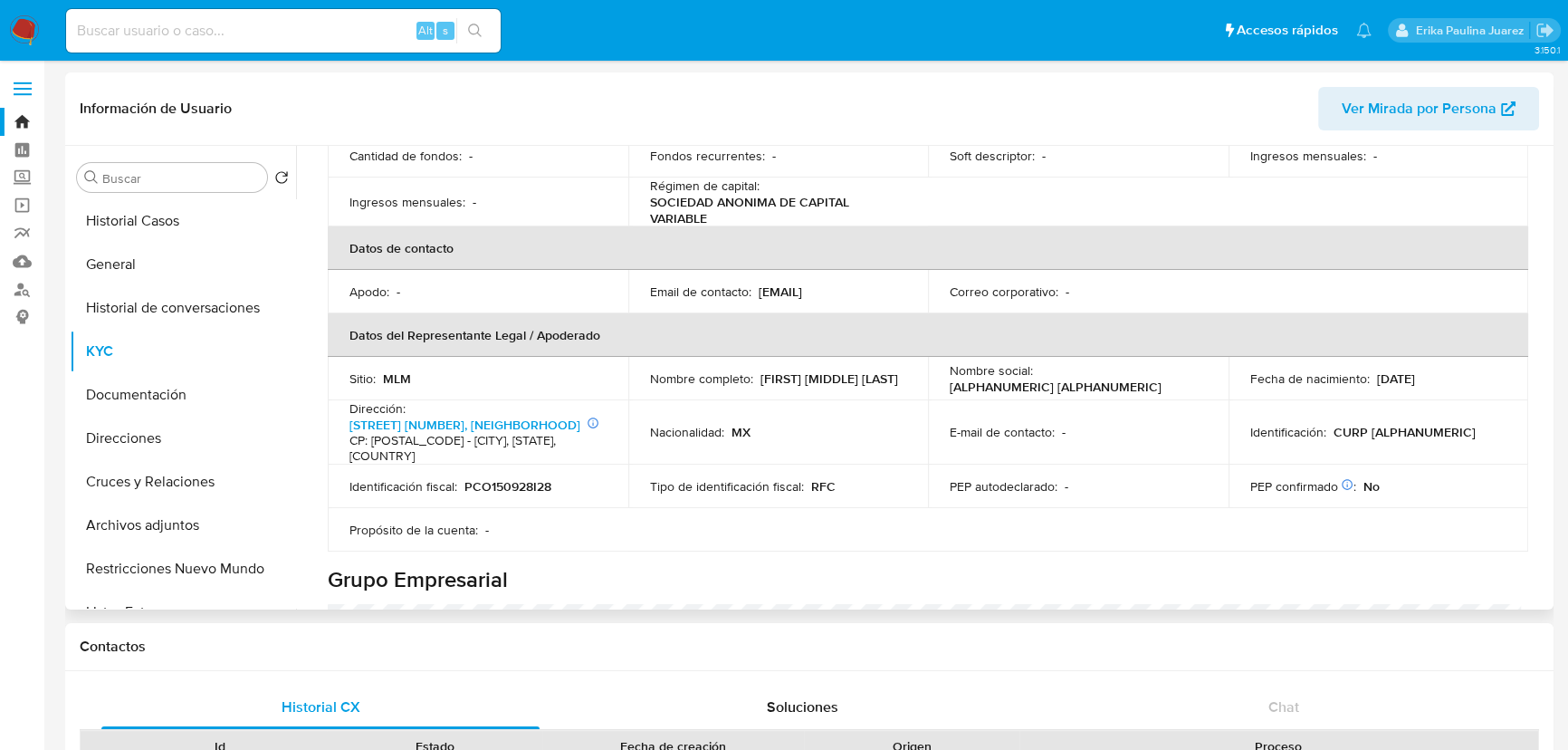 scroll, scrollTop: 505, scrollLeft: 0, axis: vertical 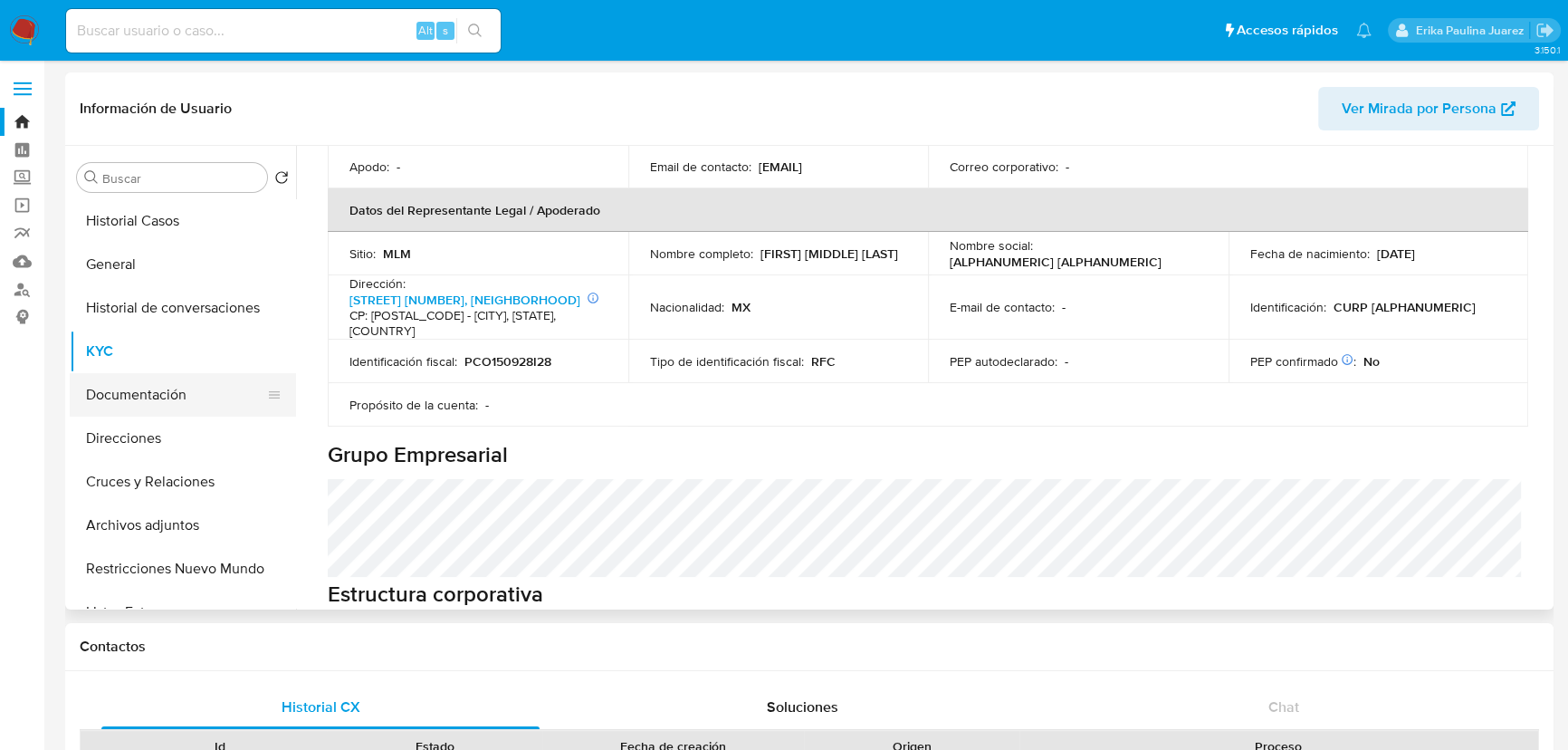 click on "Documentación" at bounding box center (176, 395) 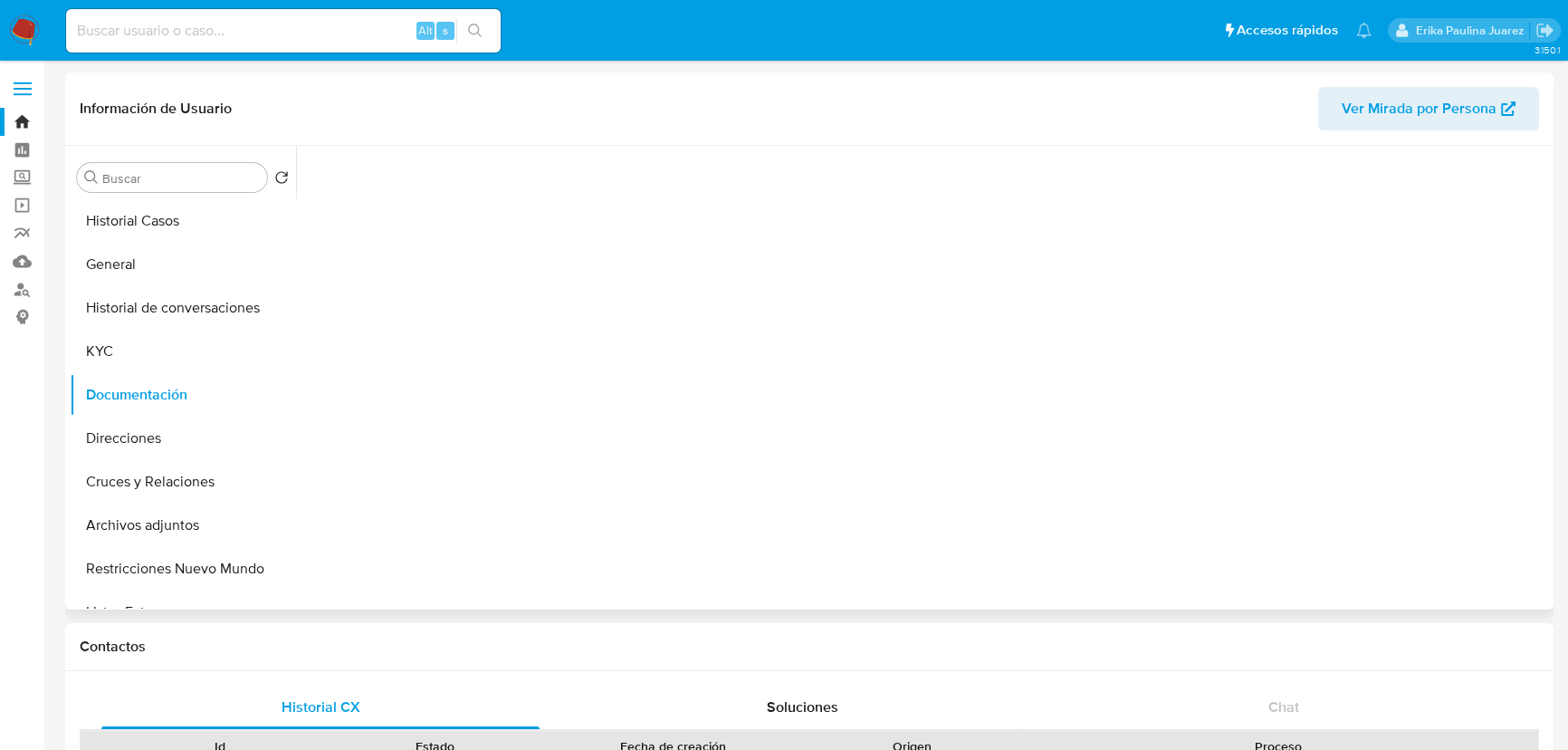 scroll, scrollTop: 0, scrollLeft: 0, axis: both 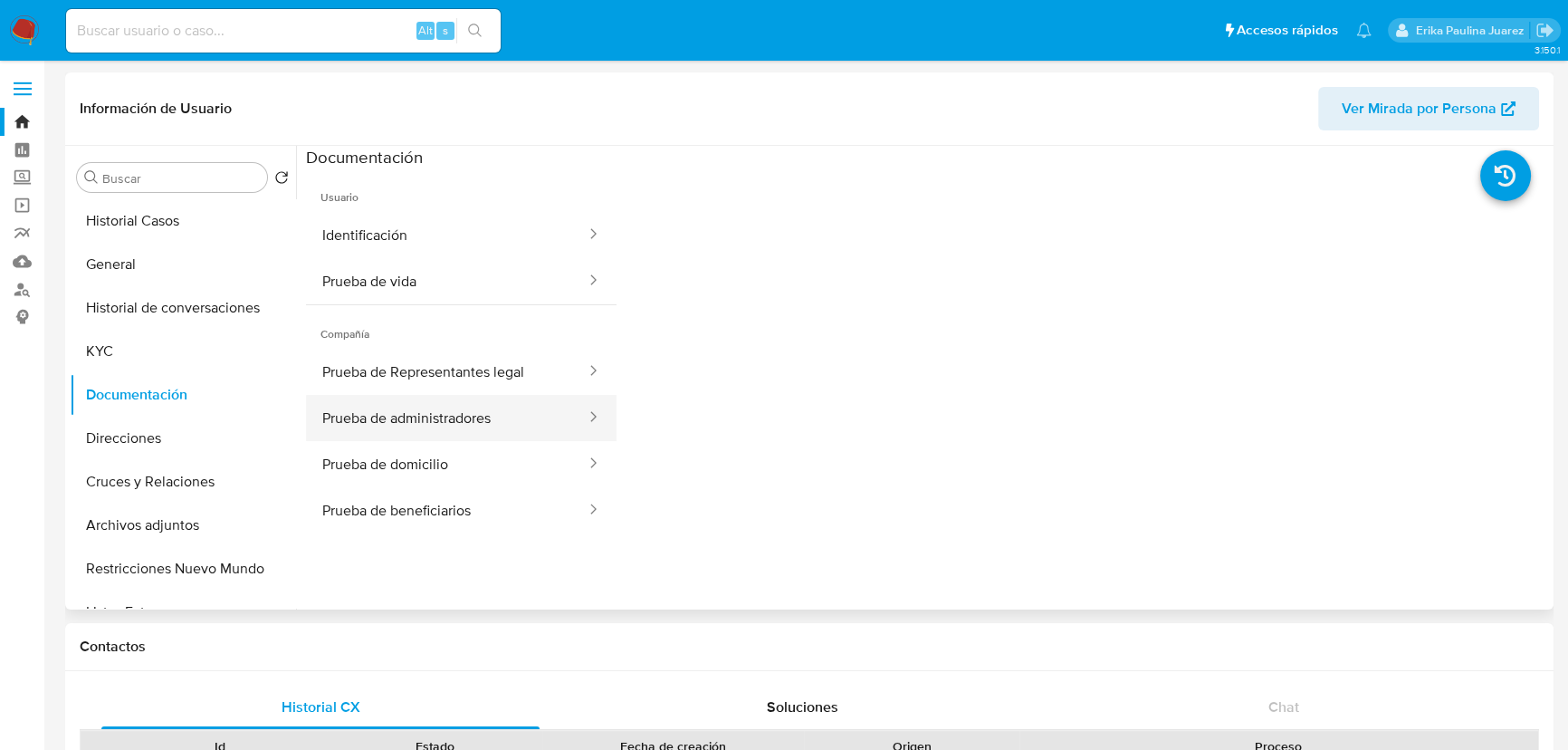 drag, startPoint x: 416, startPoint y: 510, endPoint x: 479, endPoint y: 402, distance: 125.032 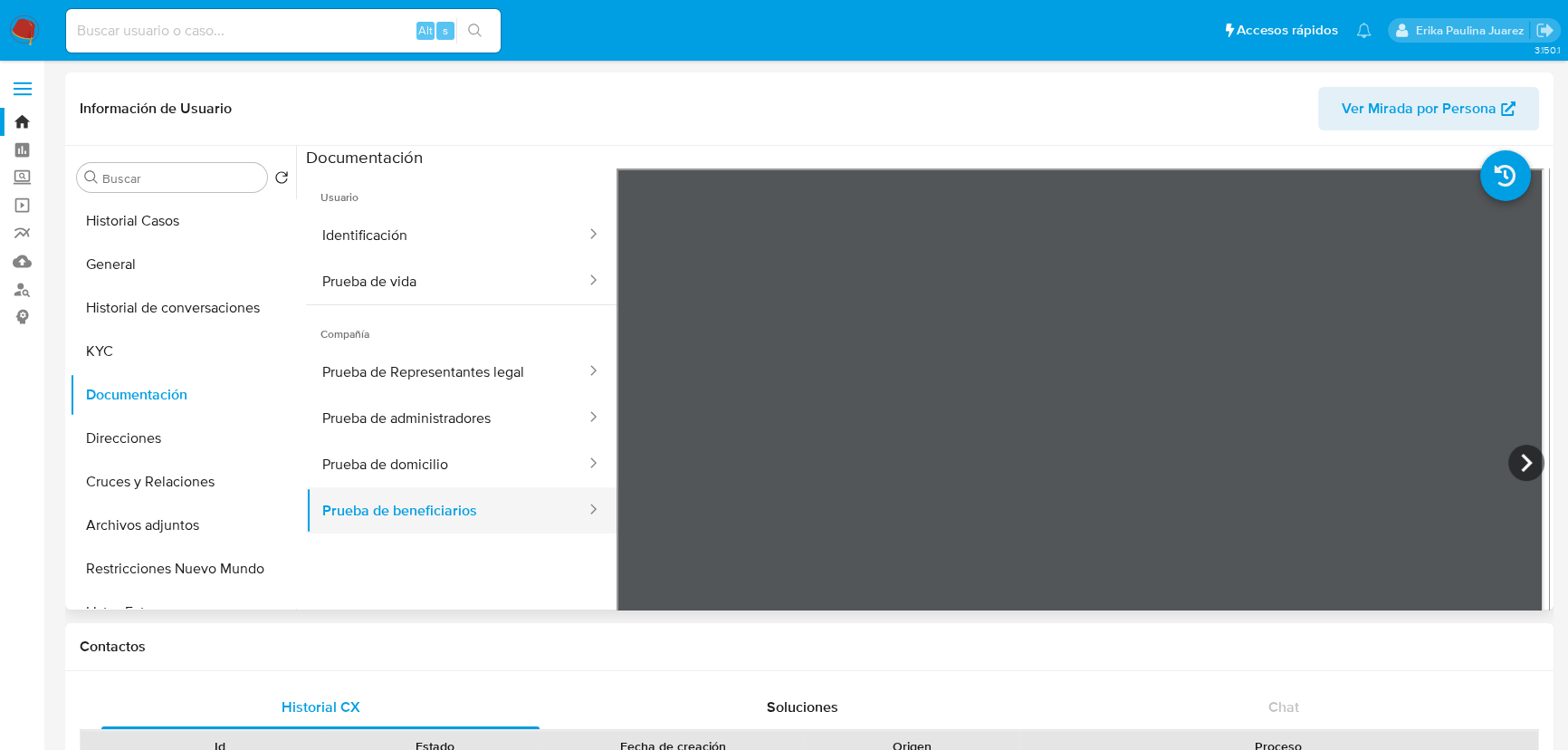 click on "Prueba de beneficiarios" at bounding box center [446, 510] 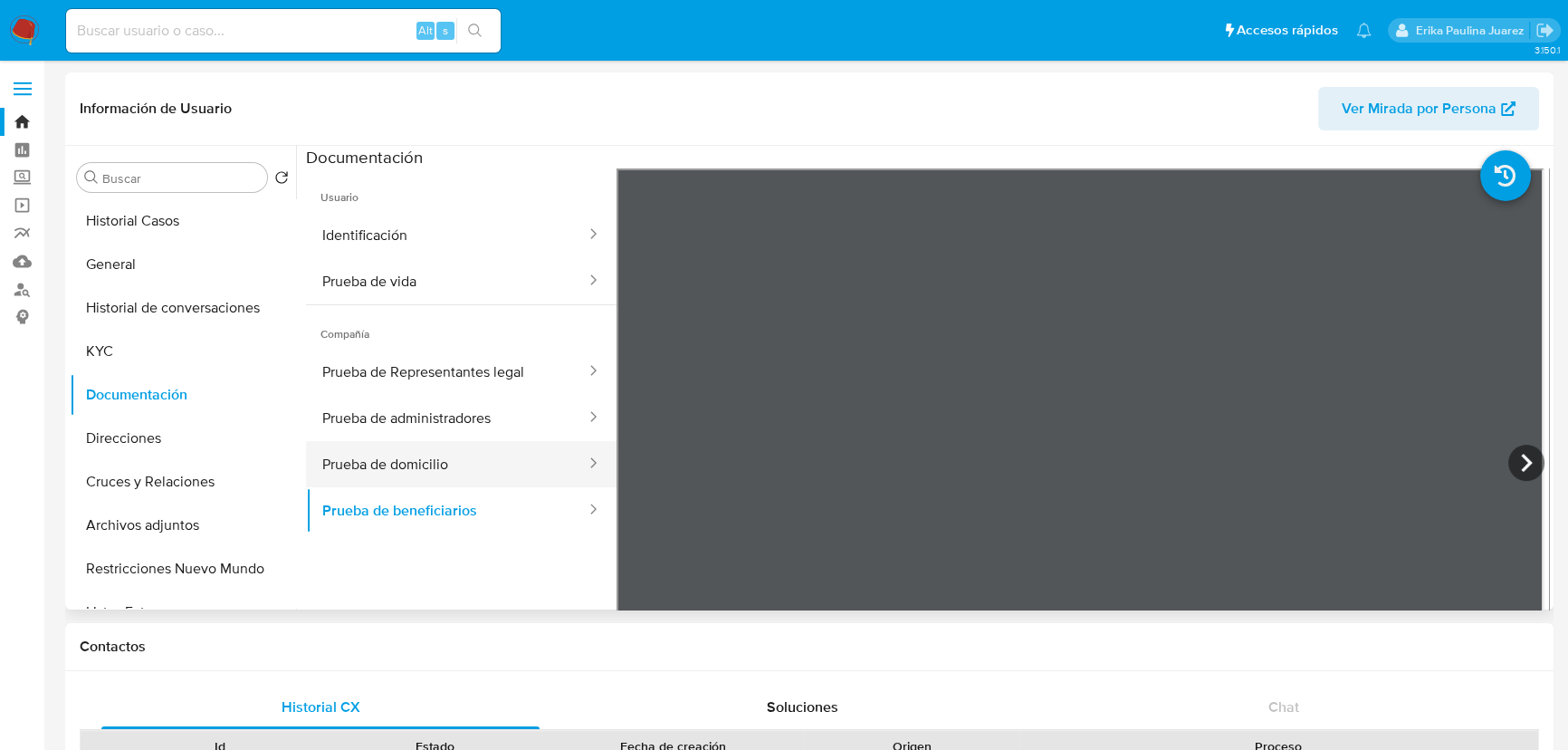 click on "Prueba de domicilio" at bounding box center [446, 464] 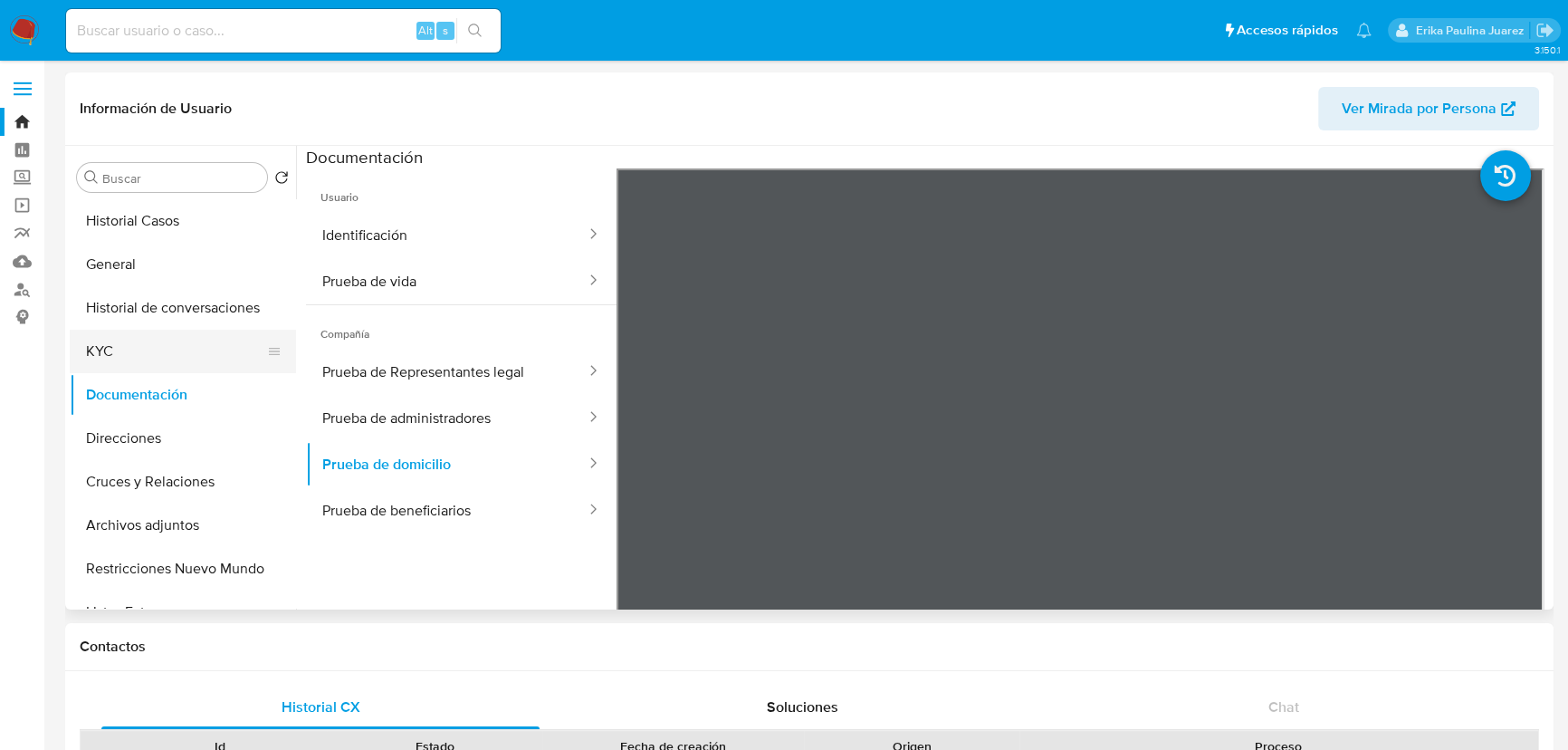 click on "KYC" at bounding box center (176, 351) 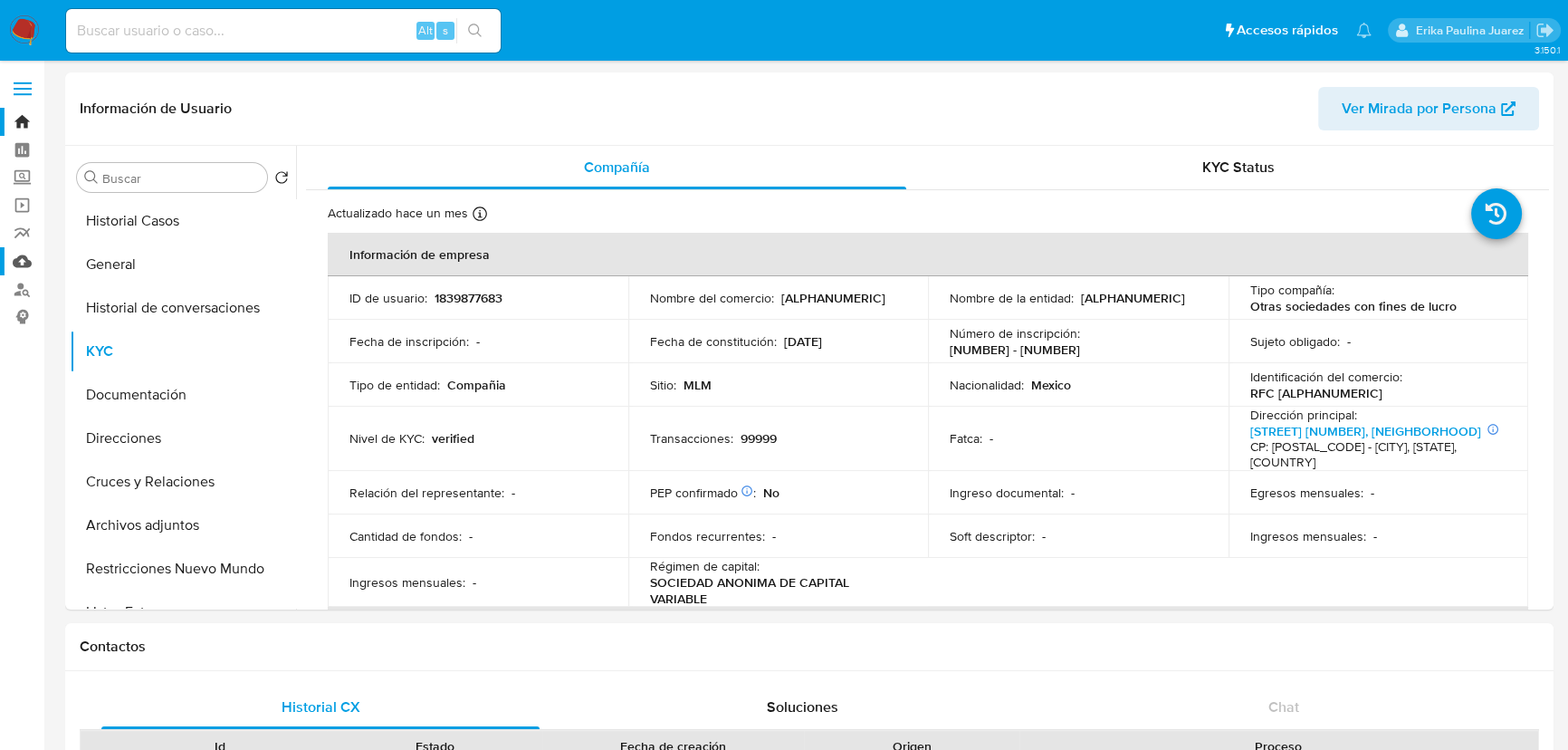 click on "Mulan" at bounding box center [108, 261] 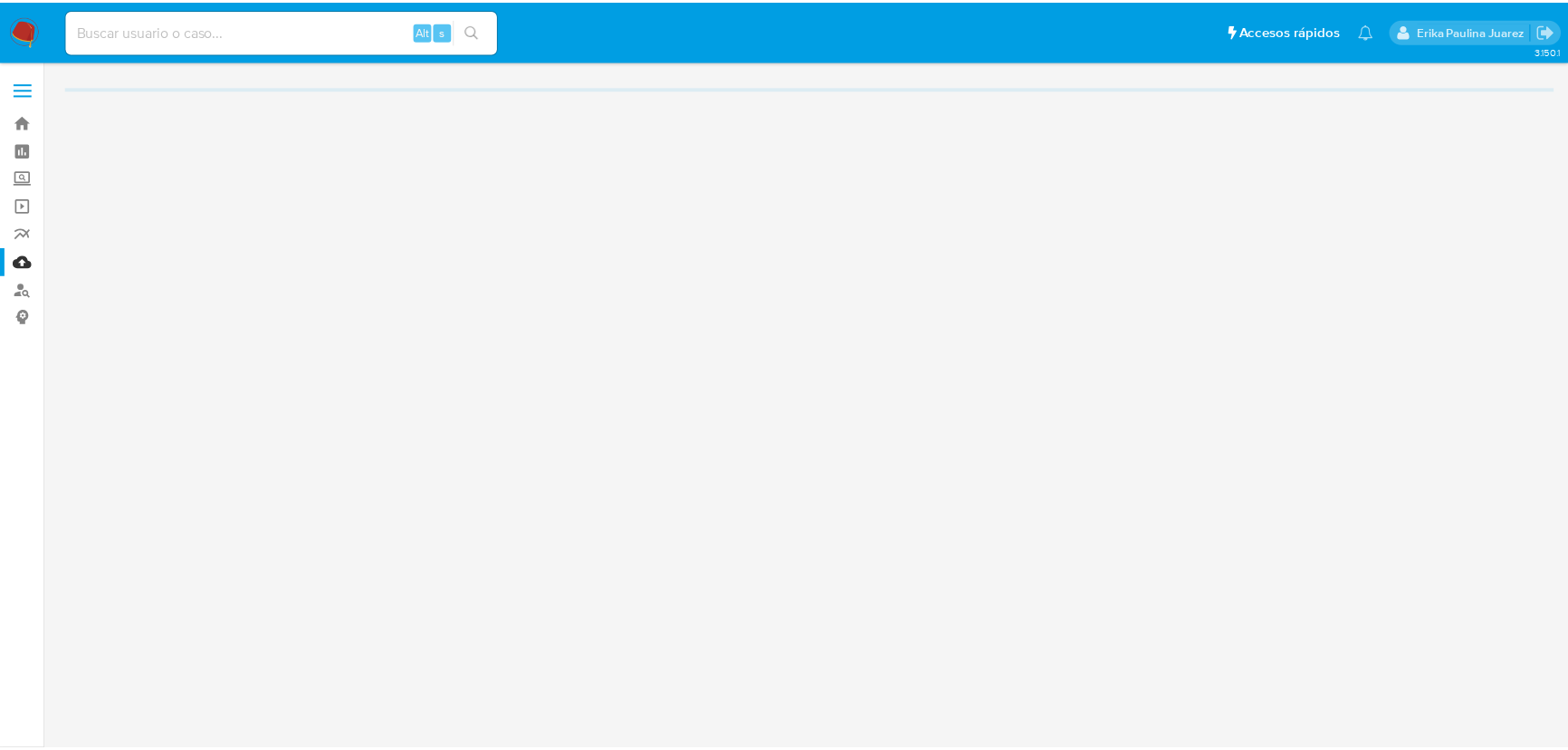 scroll, scrollTop: 0, scrollLeft: 0, axis: both 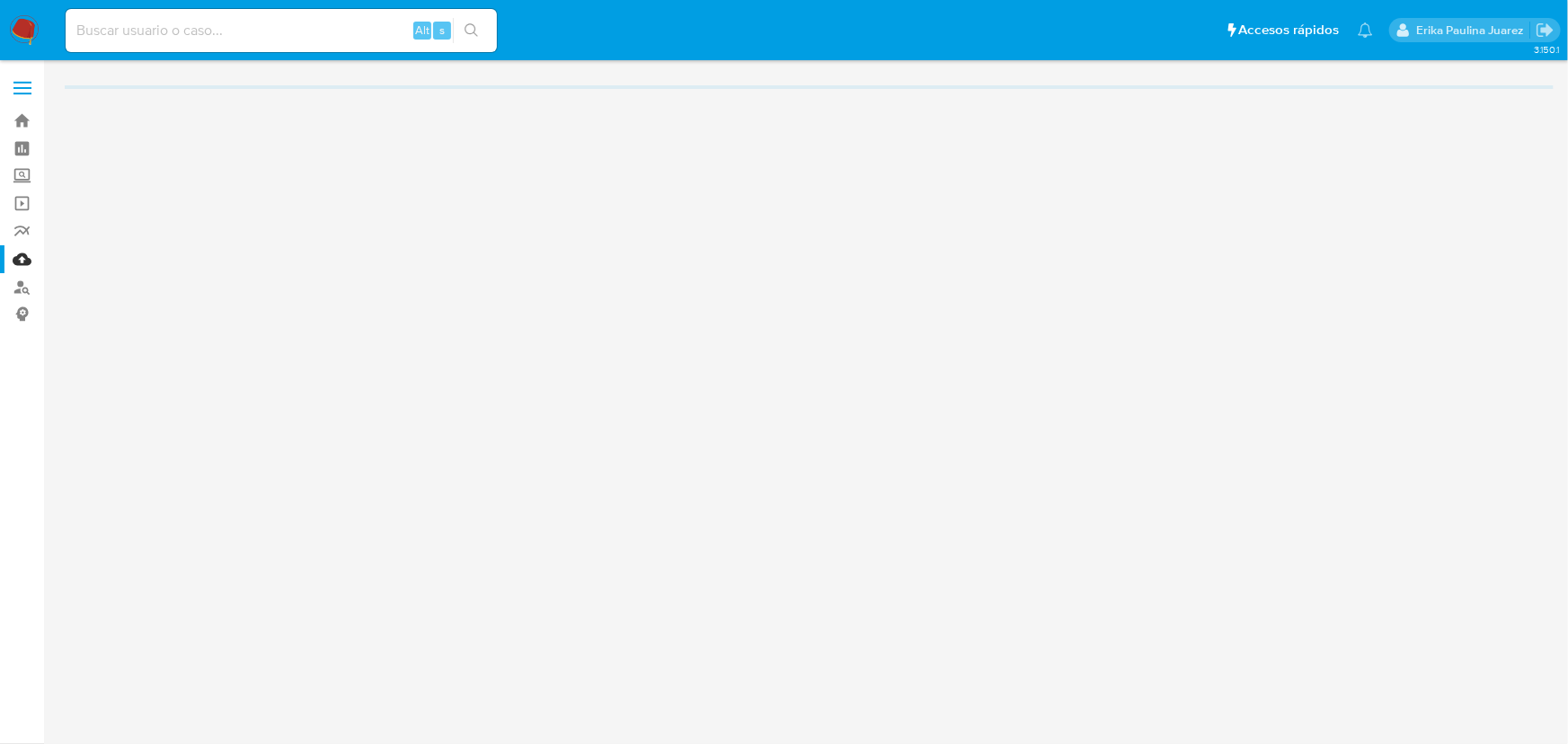 click at bounding box center [281, 31] 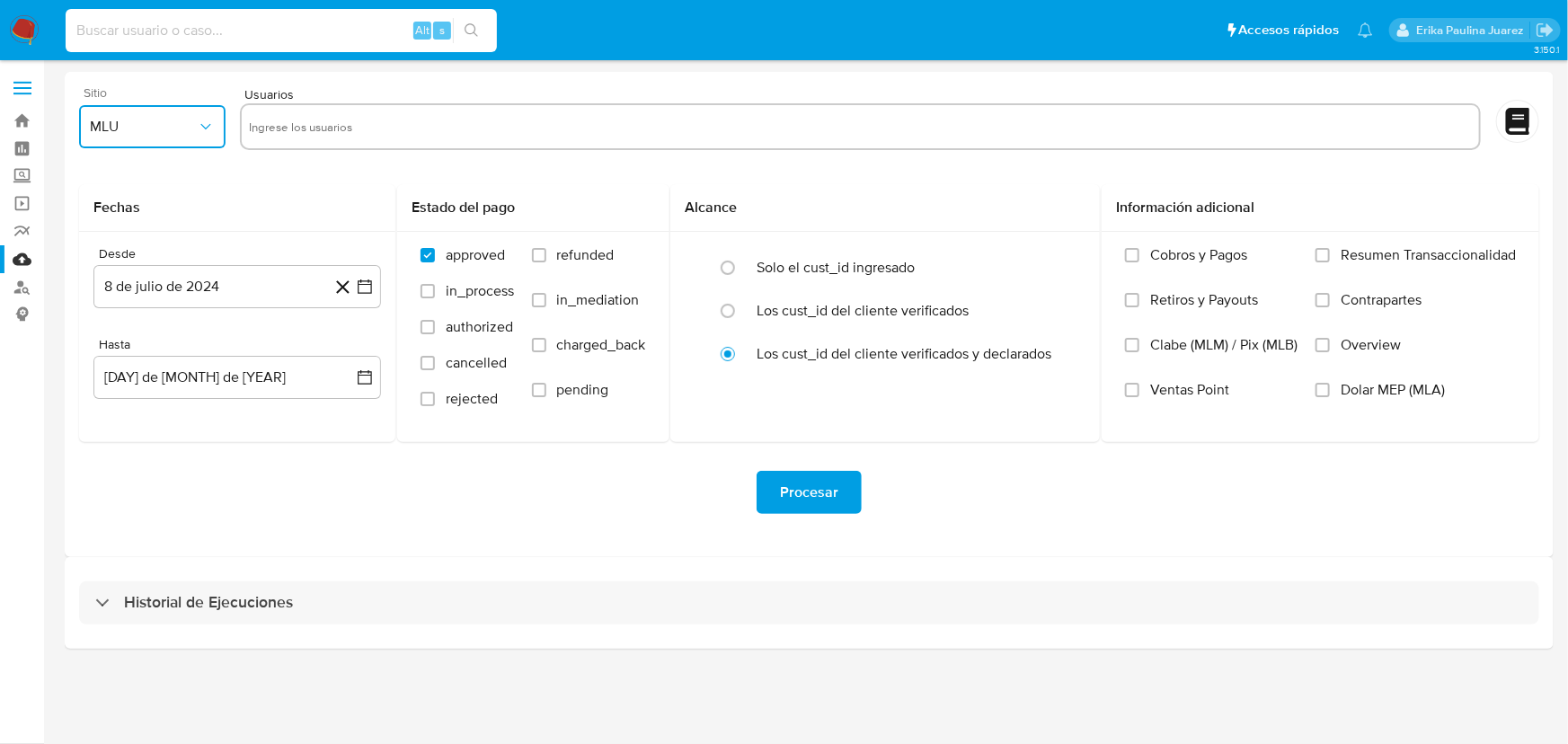click on "MLU" at bounding box center (143, 127) 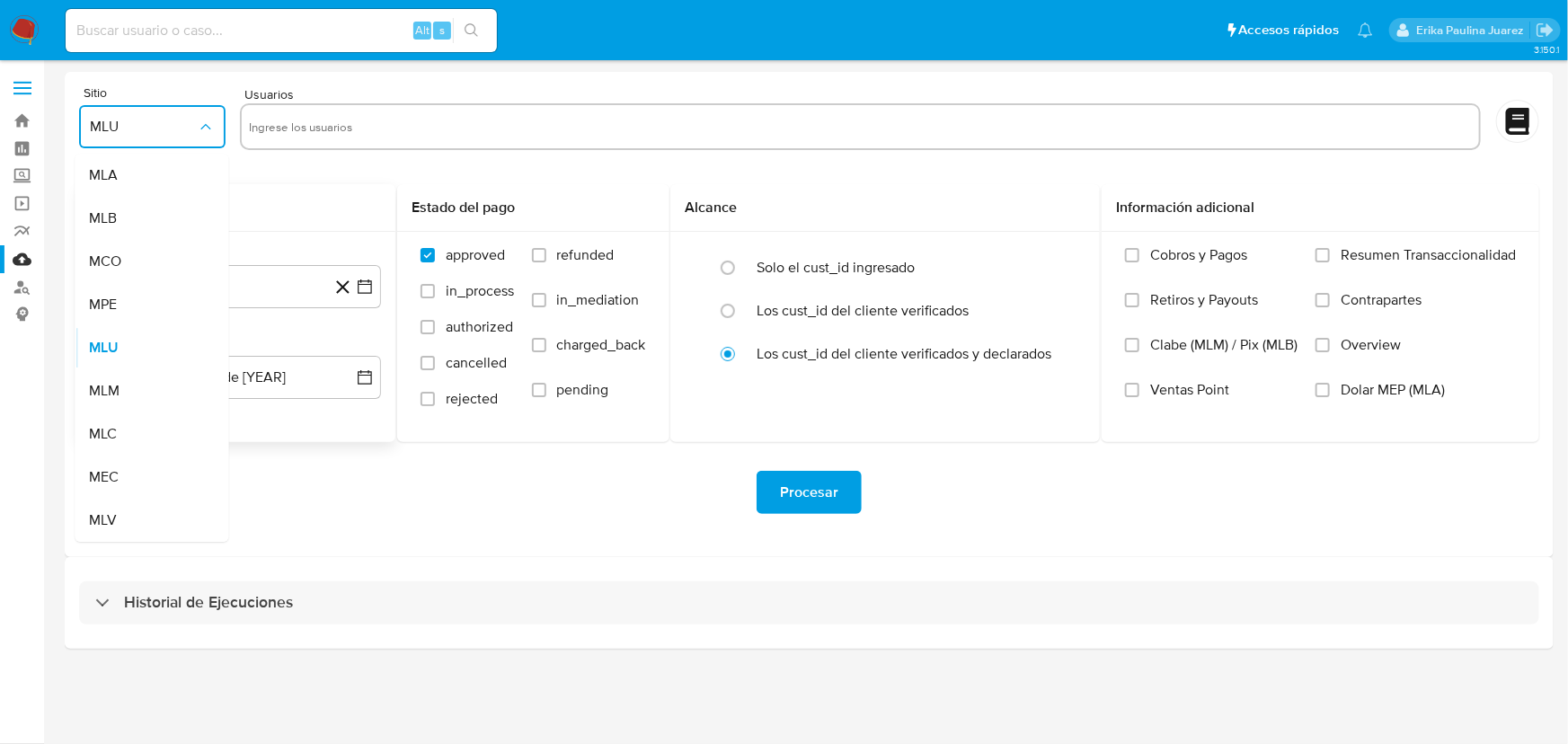 drag, startPoint x: 128, startPoint y: 386, endPoint x: 211, endPoint y: 260, distance: 150.88075 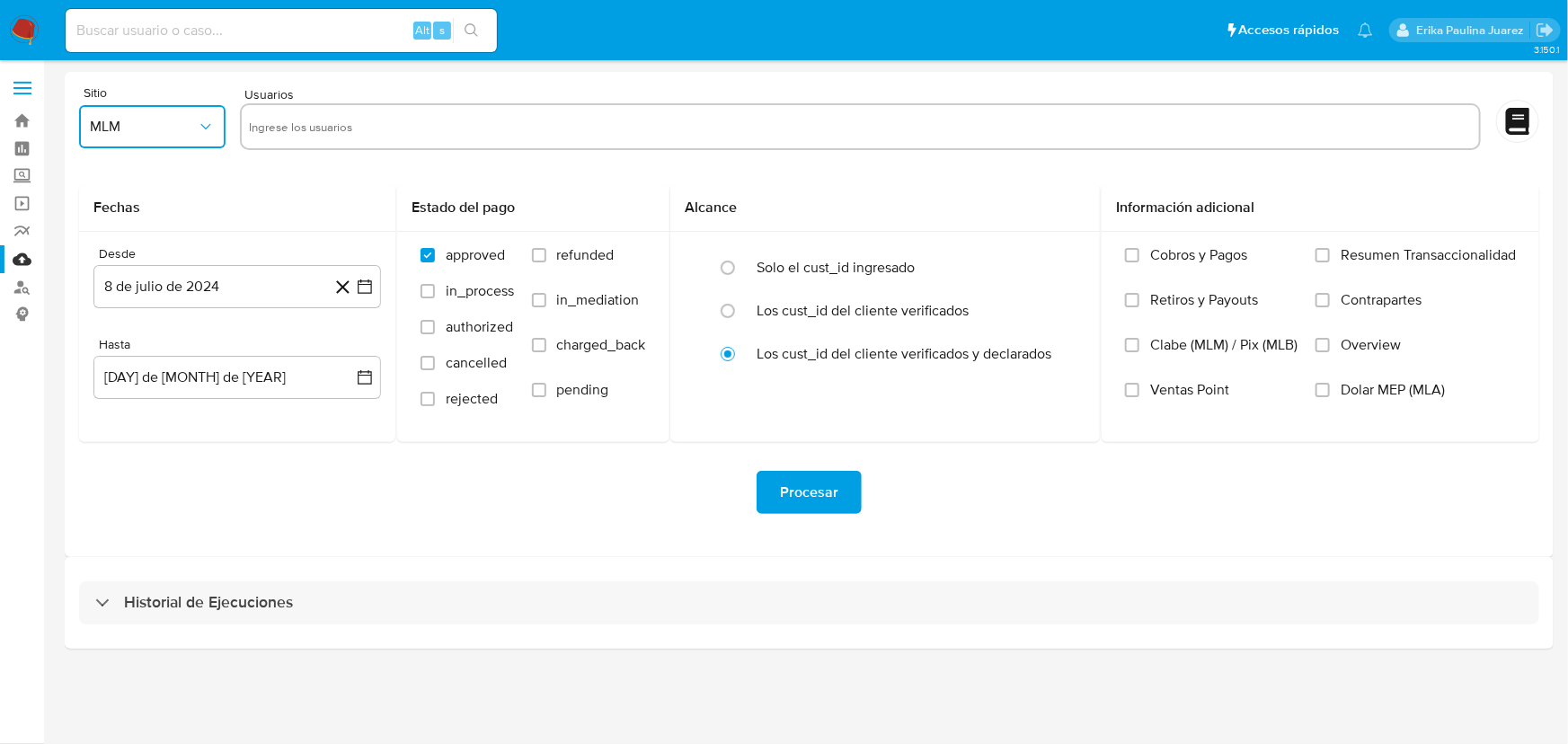 click at bounding box center (860, 127) 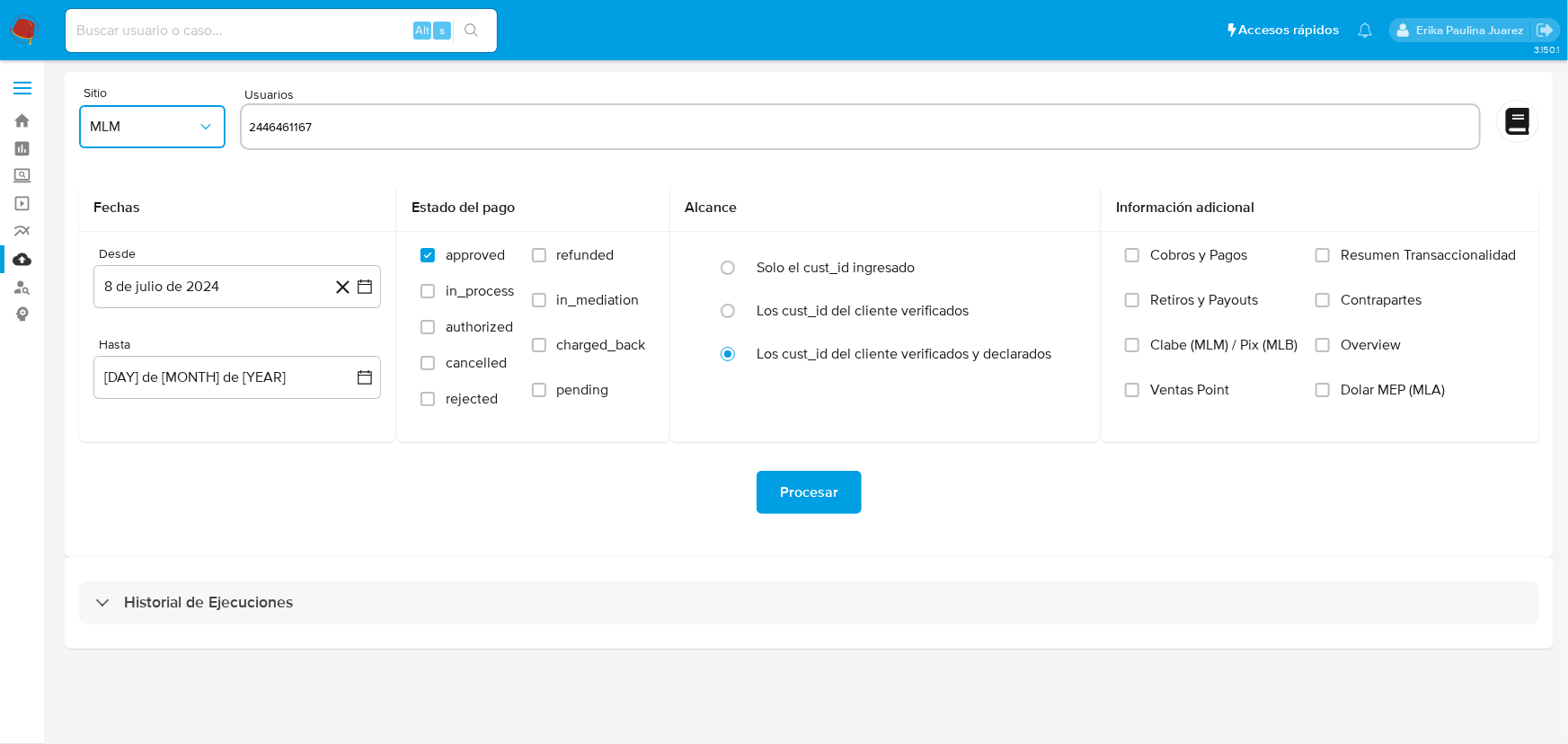 type on "2446461167" 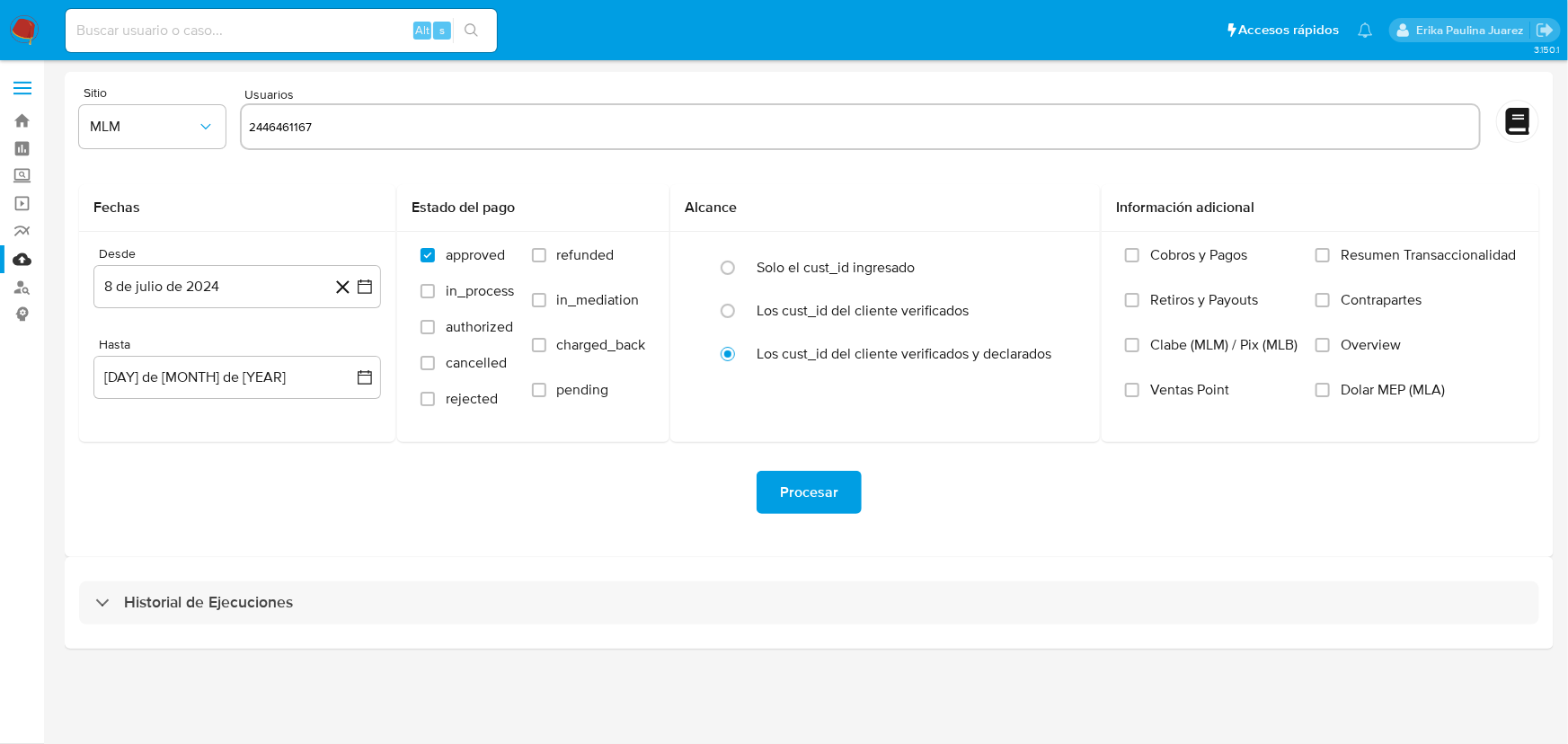 type 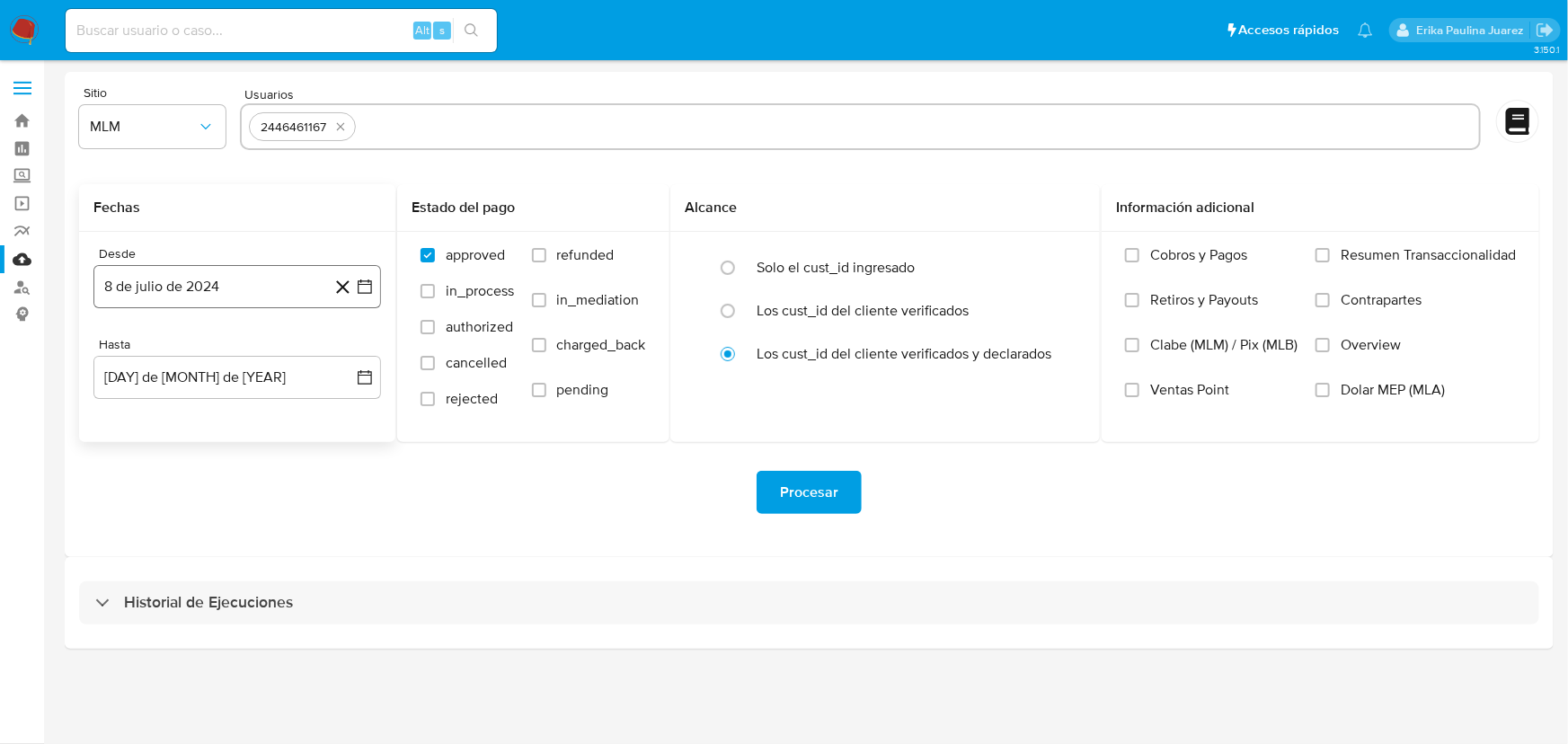 click 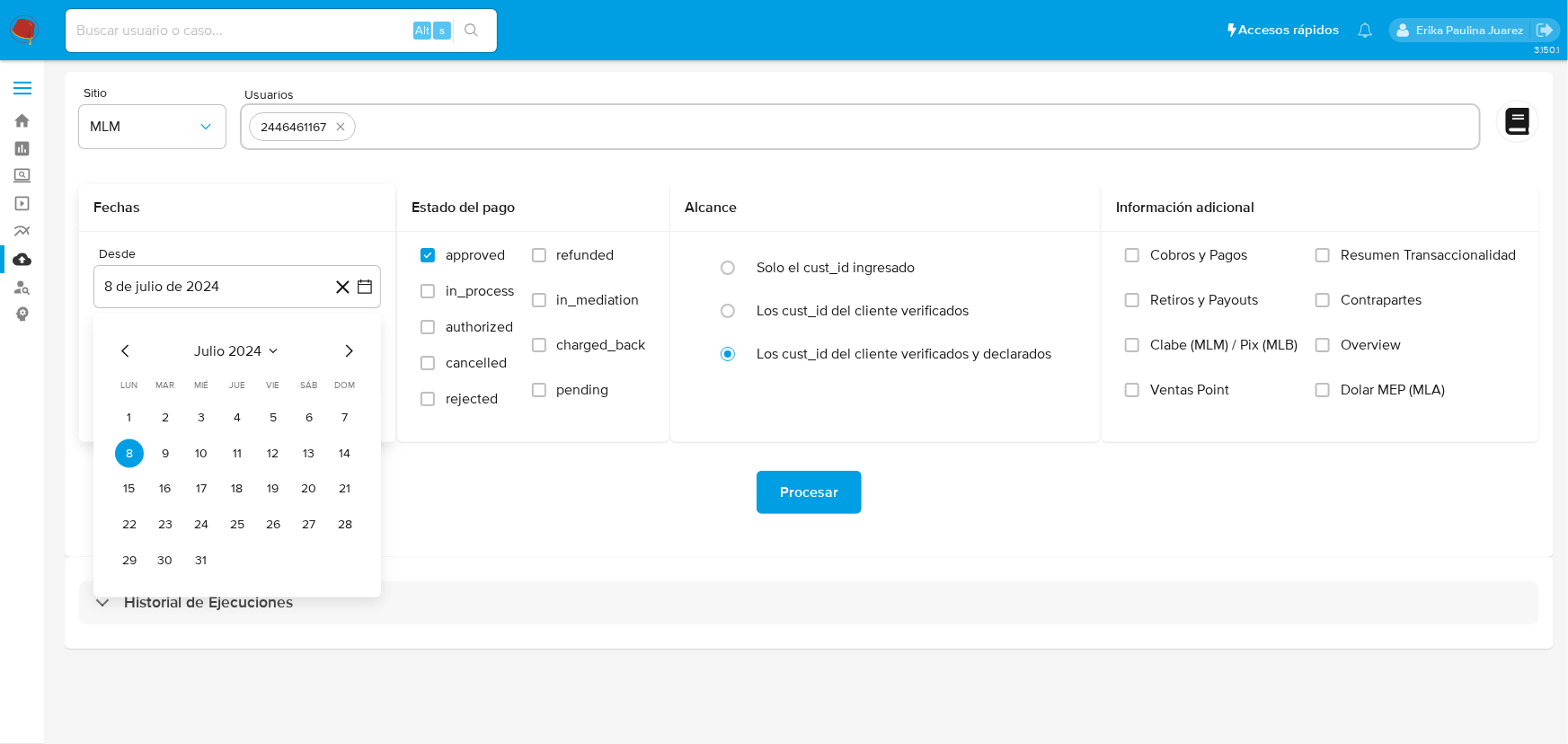 click 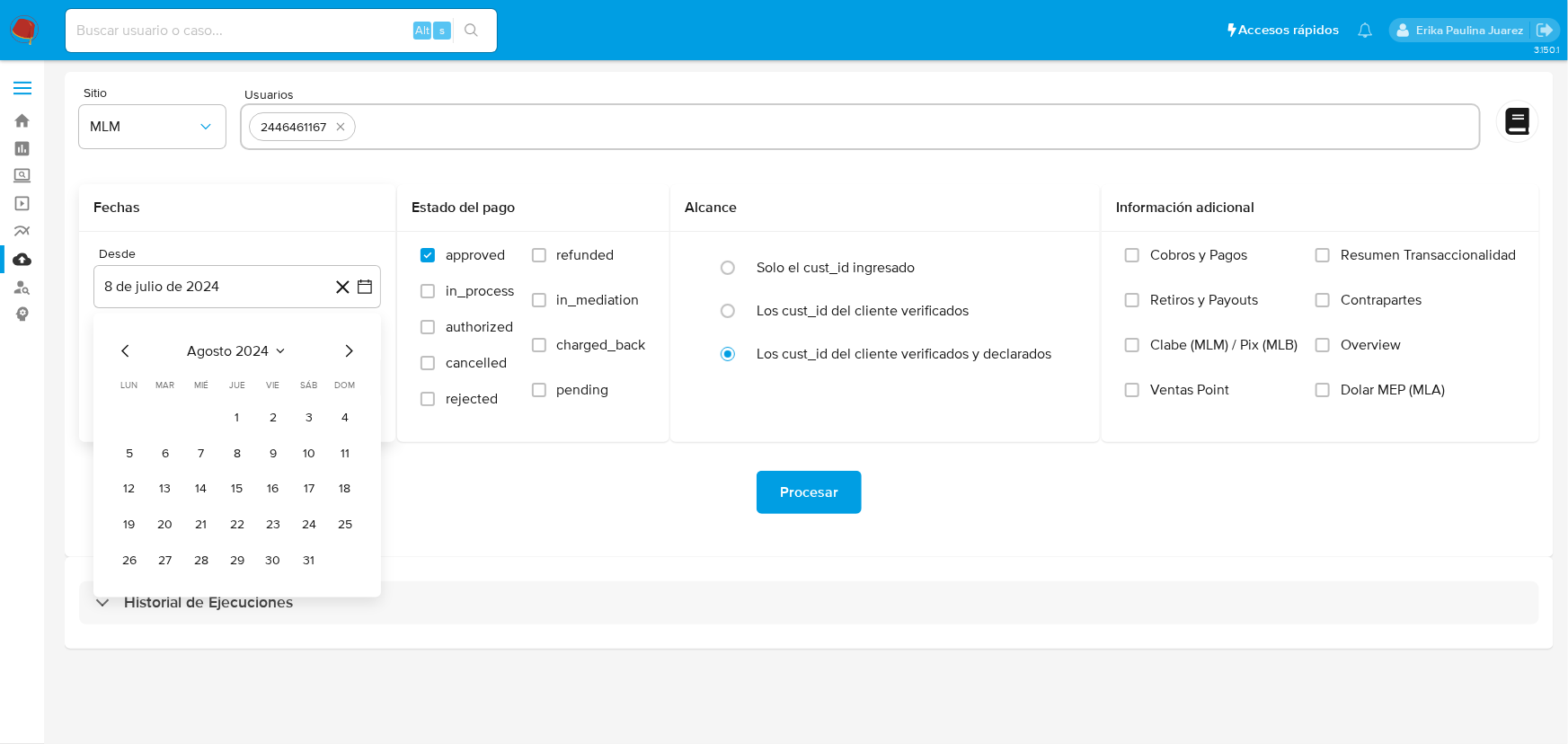 click 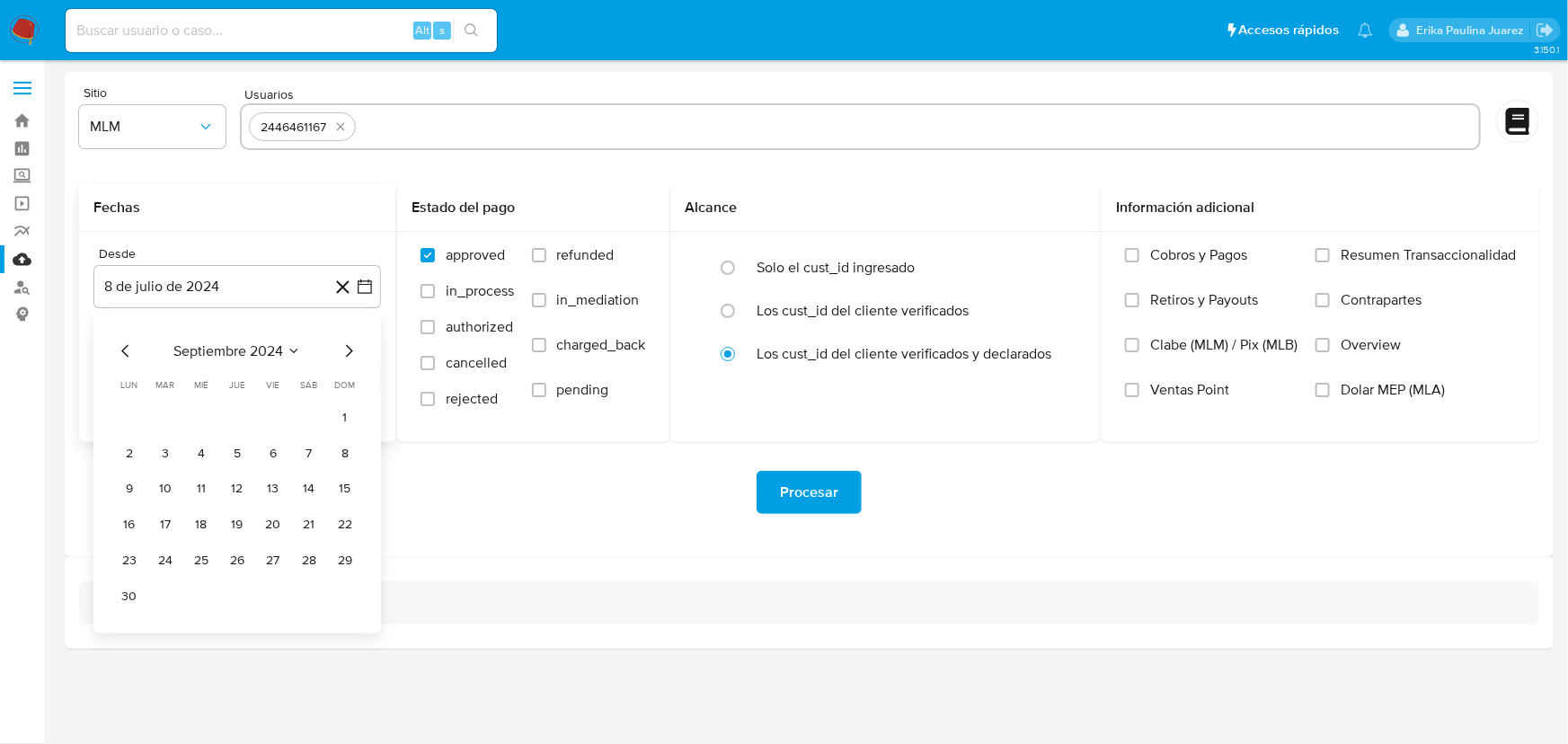 click 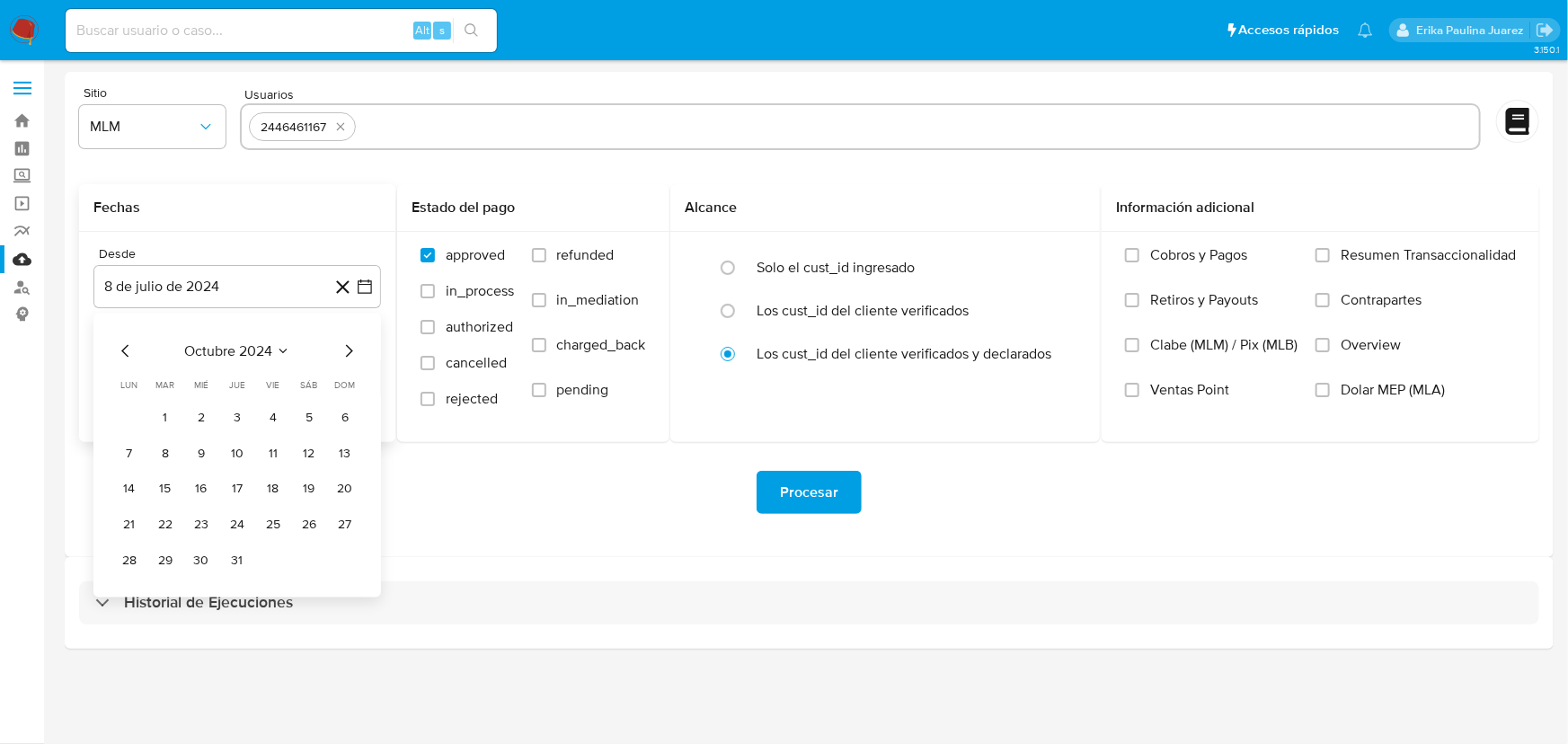 click 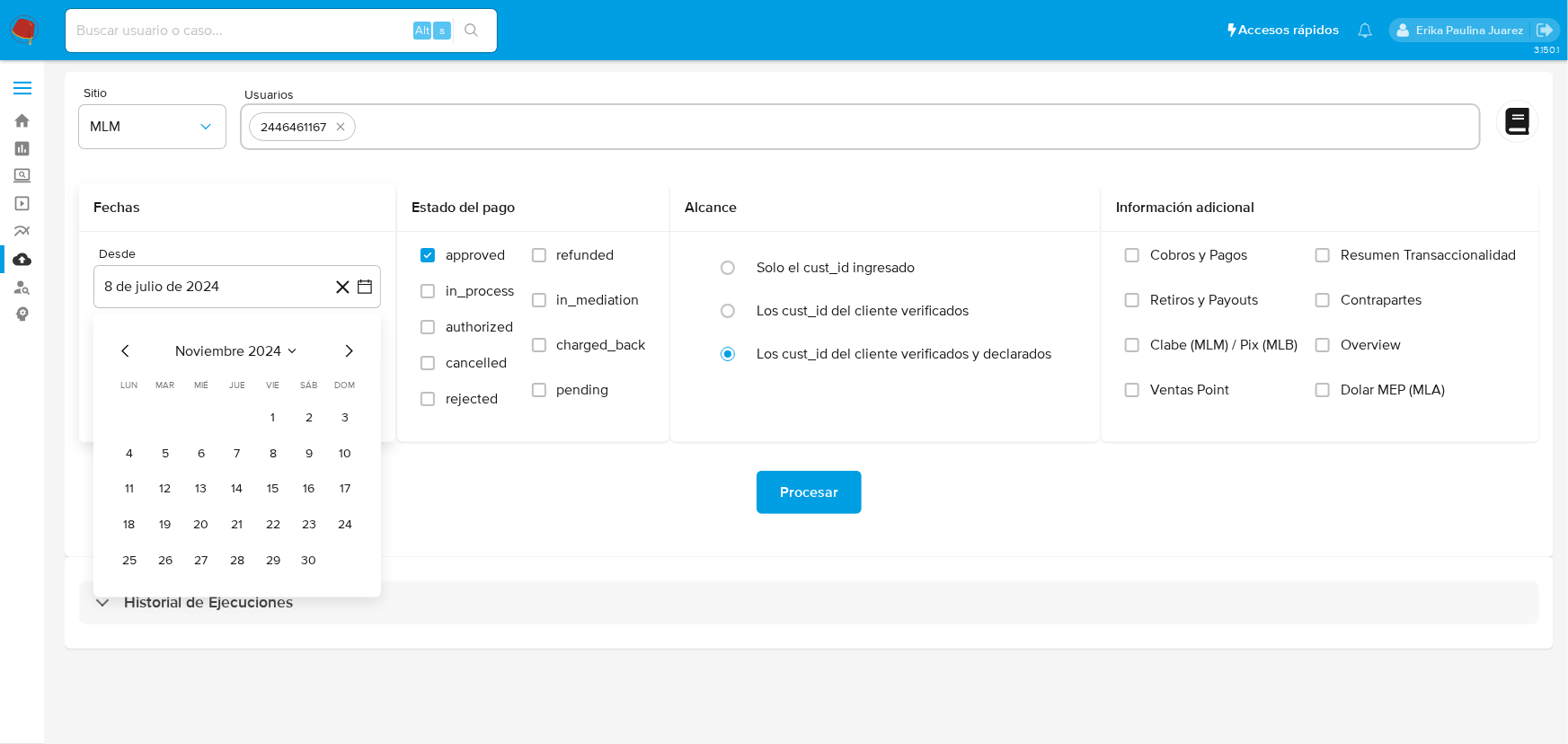 click 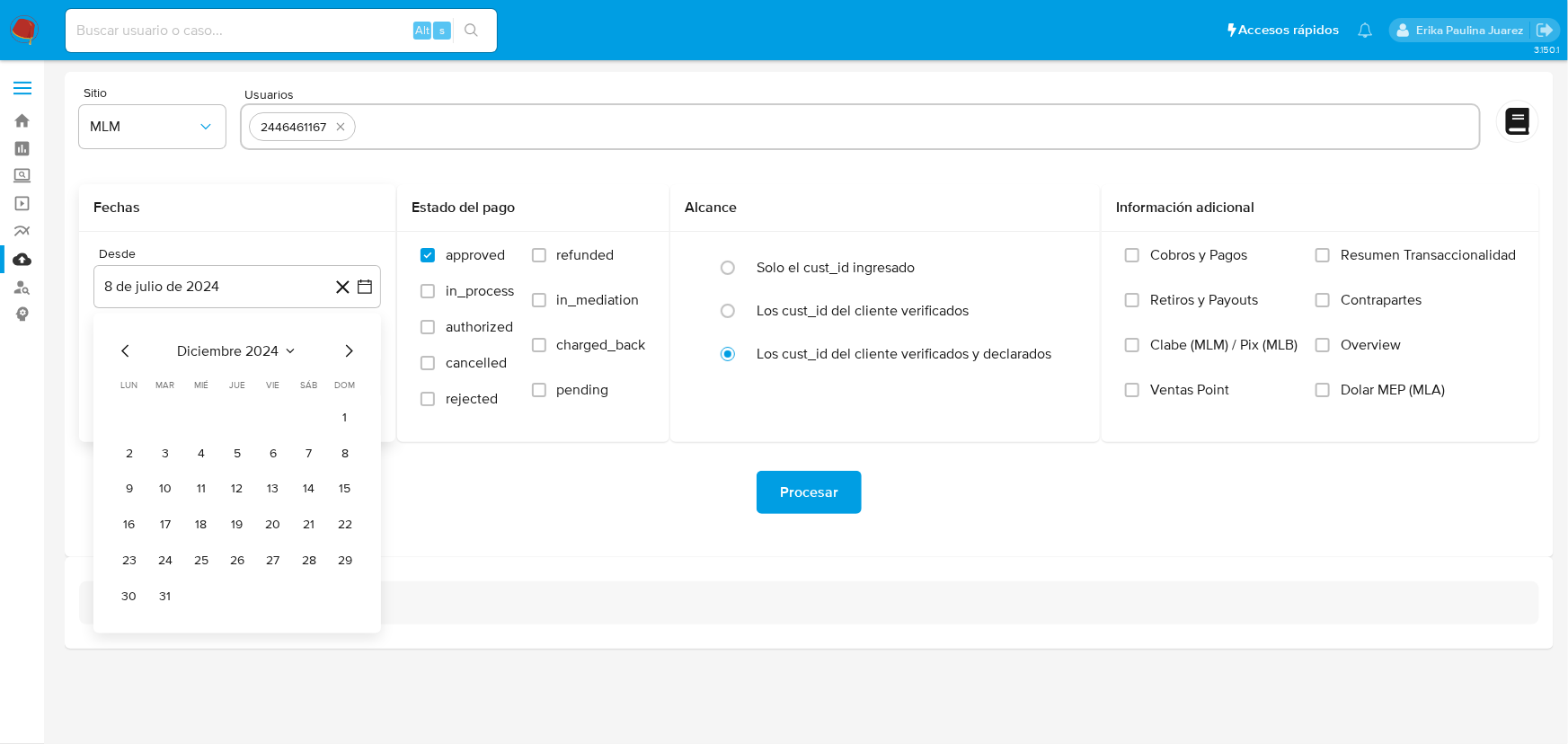 click 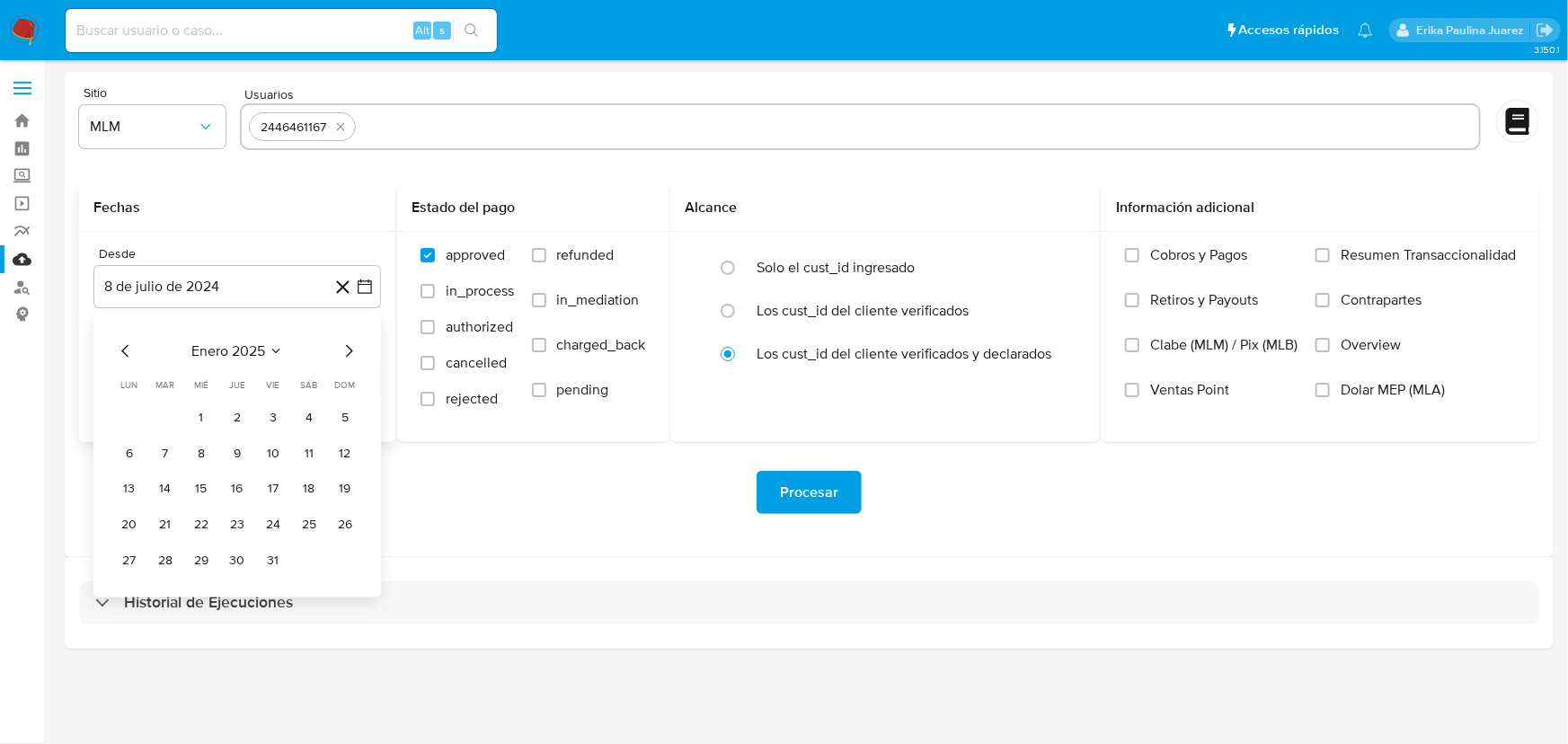 click 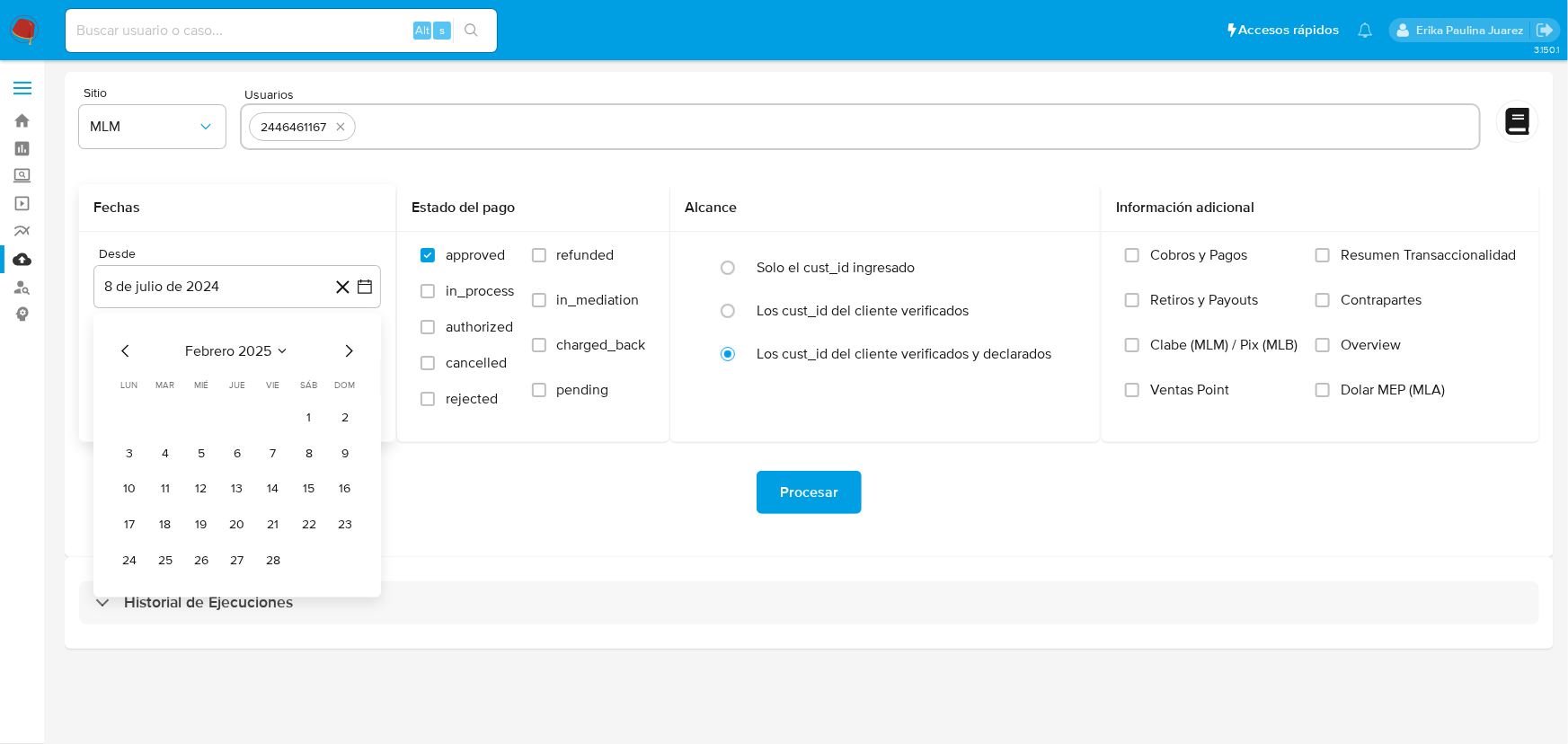 click 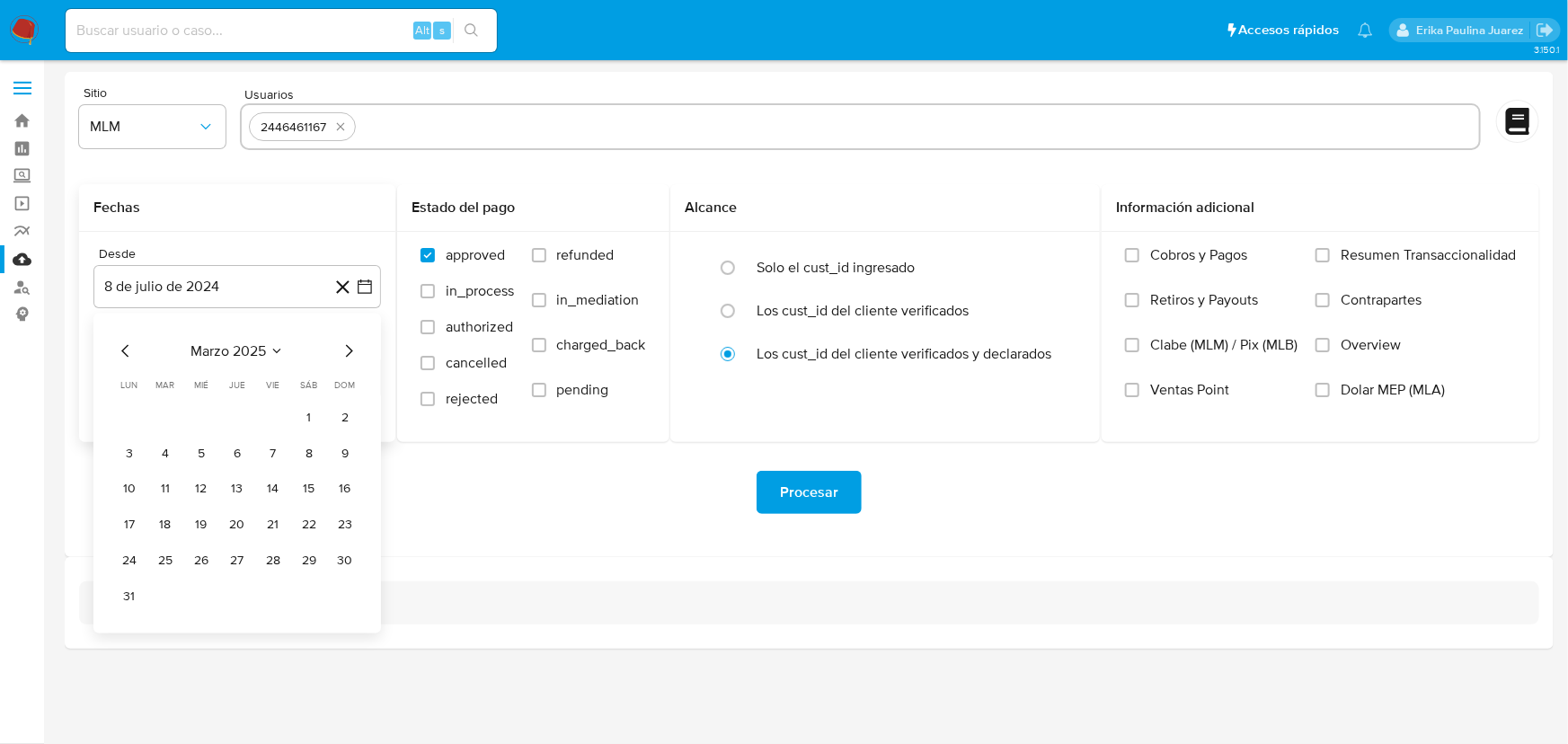 click 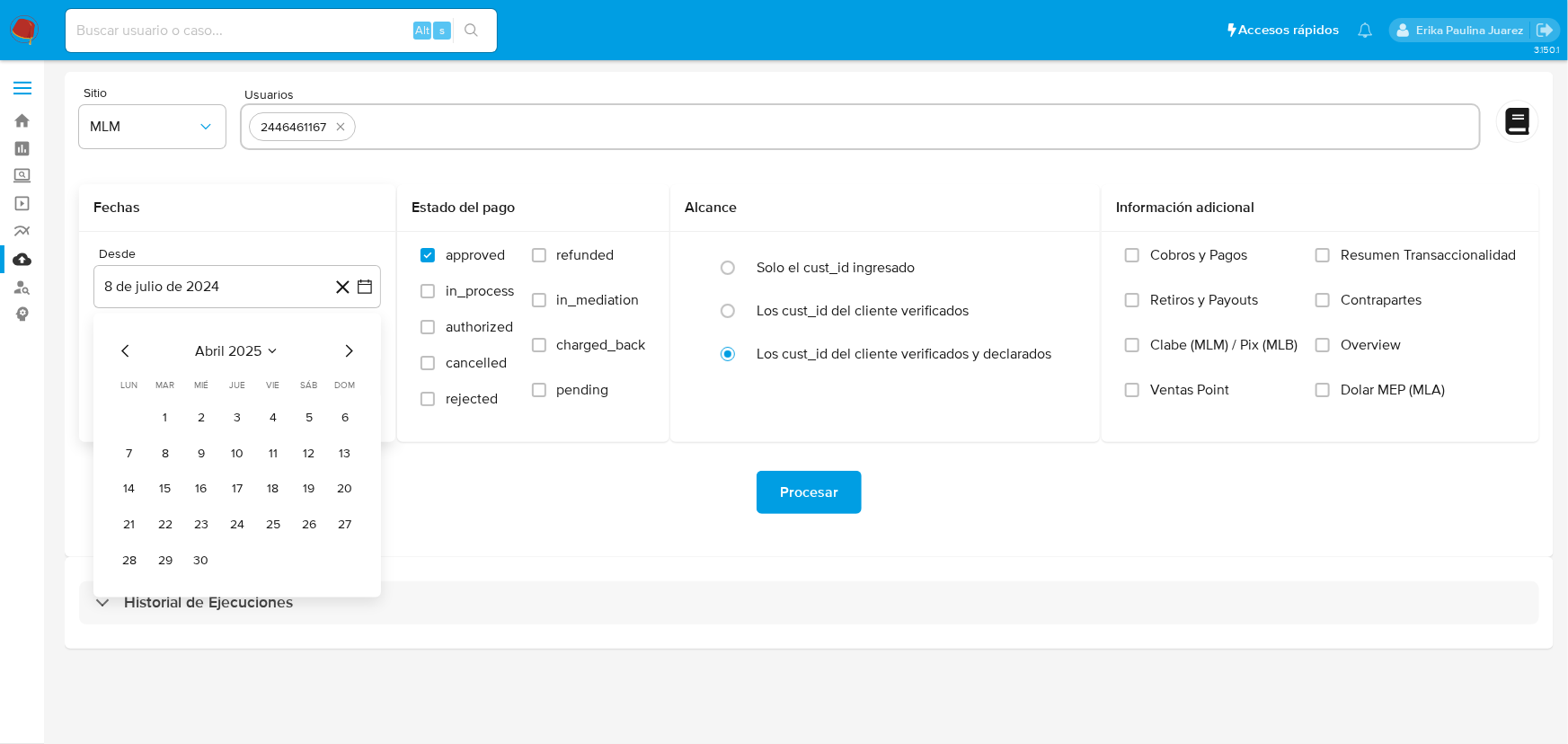 click 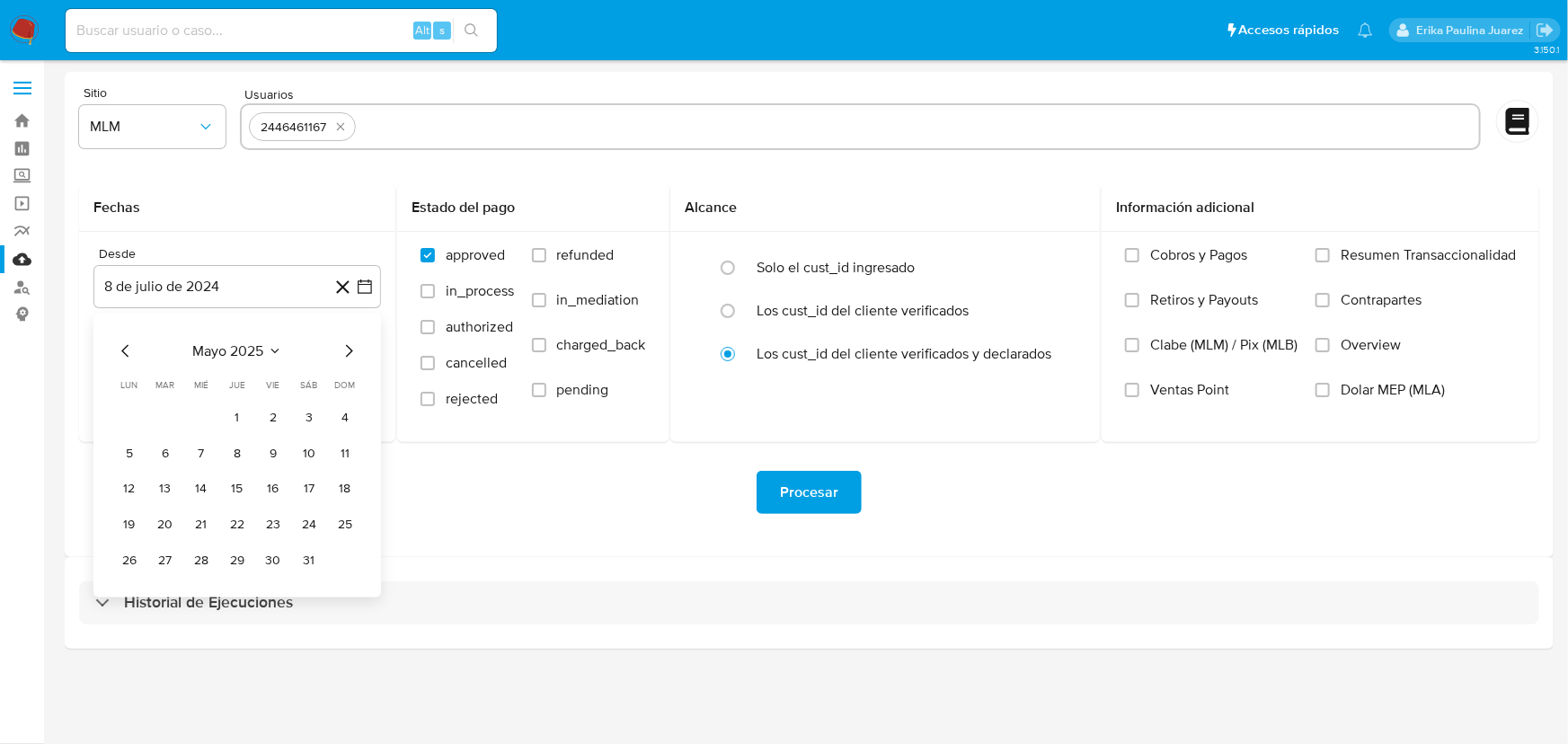 click on "19" at bounding box center (129, 526) 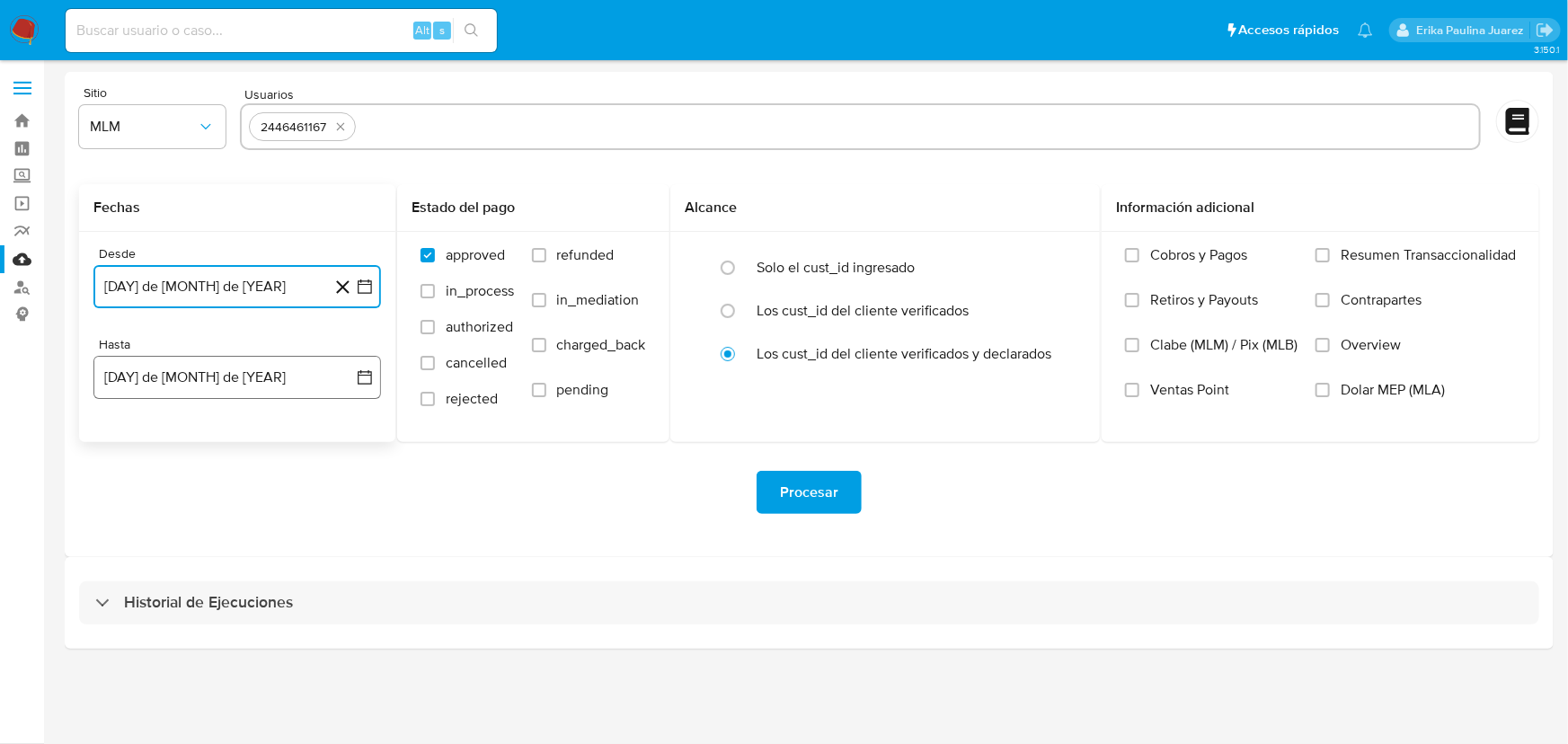 click 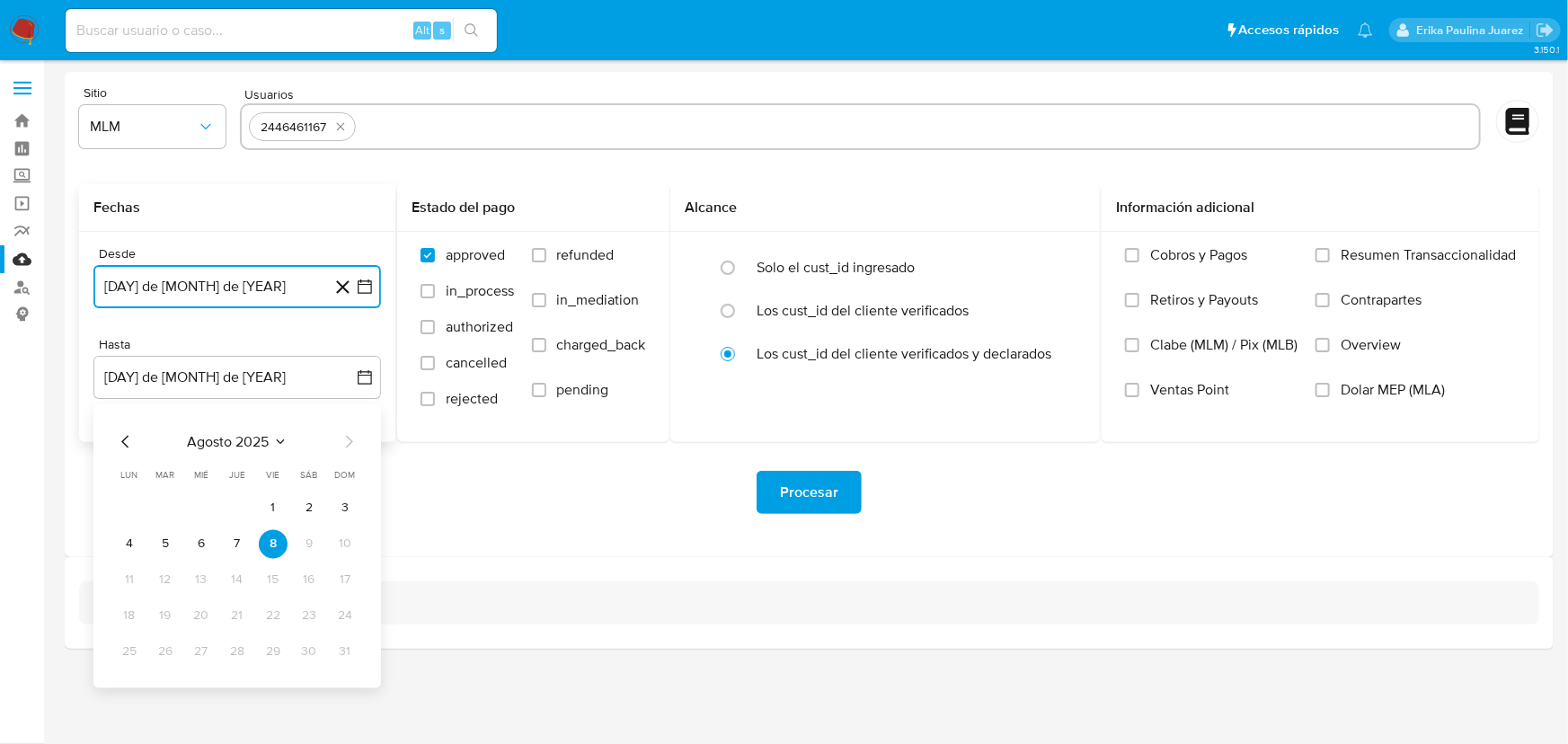click 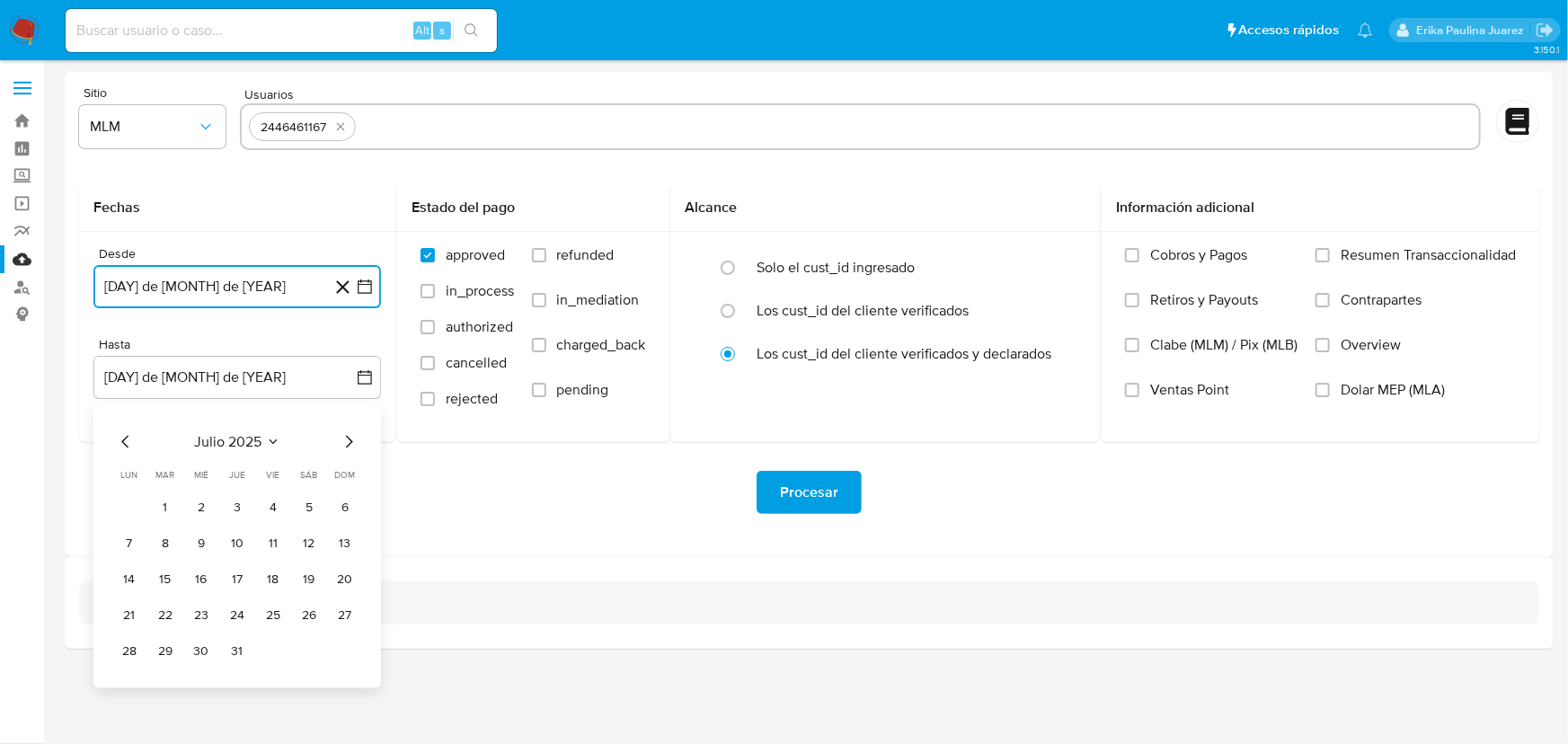 click on "31" at bounding box center [237, 652] 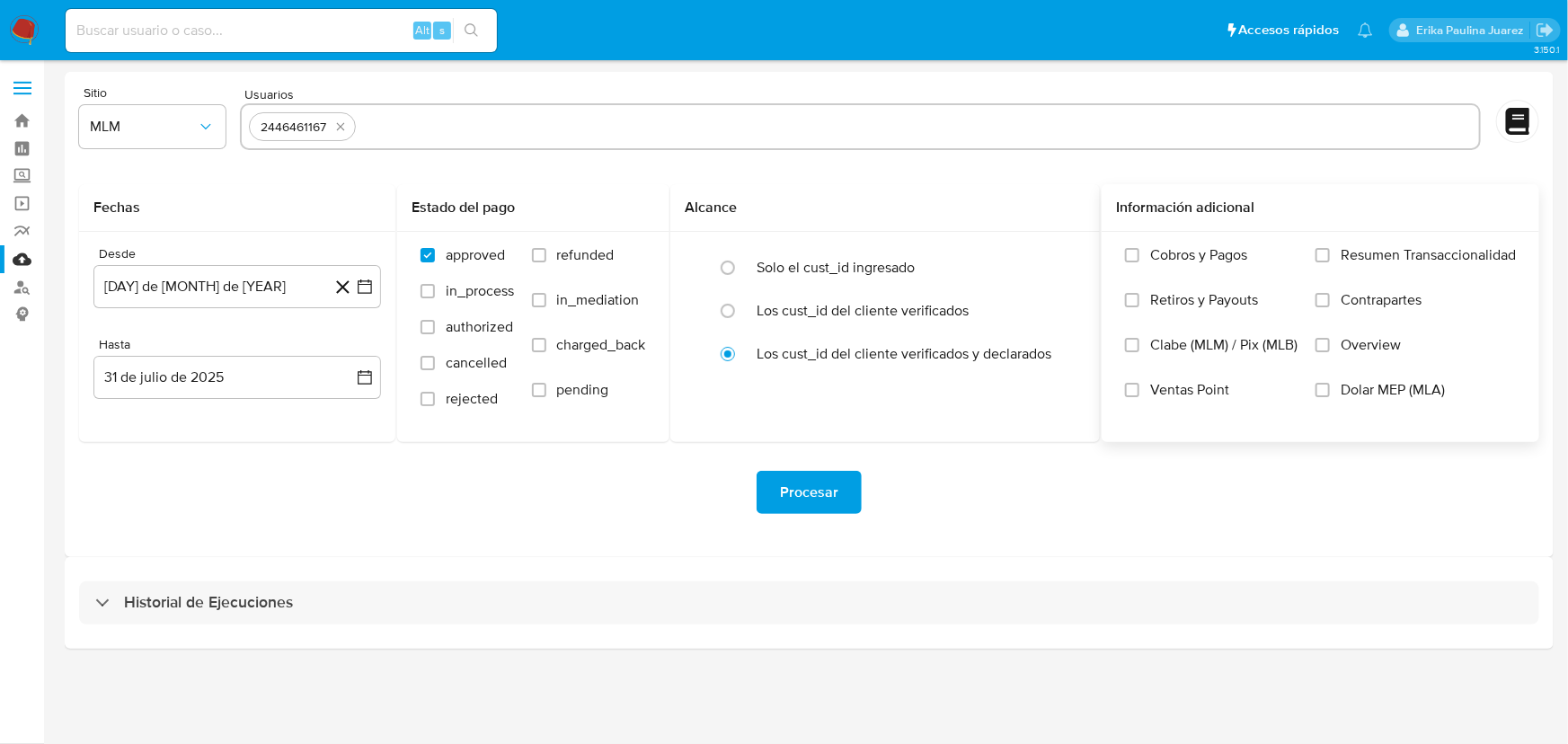 click on "Overview" at bounding box center (1415, 359) 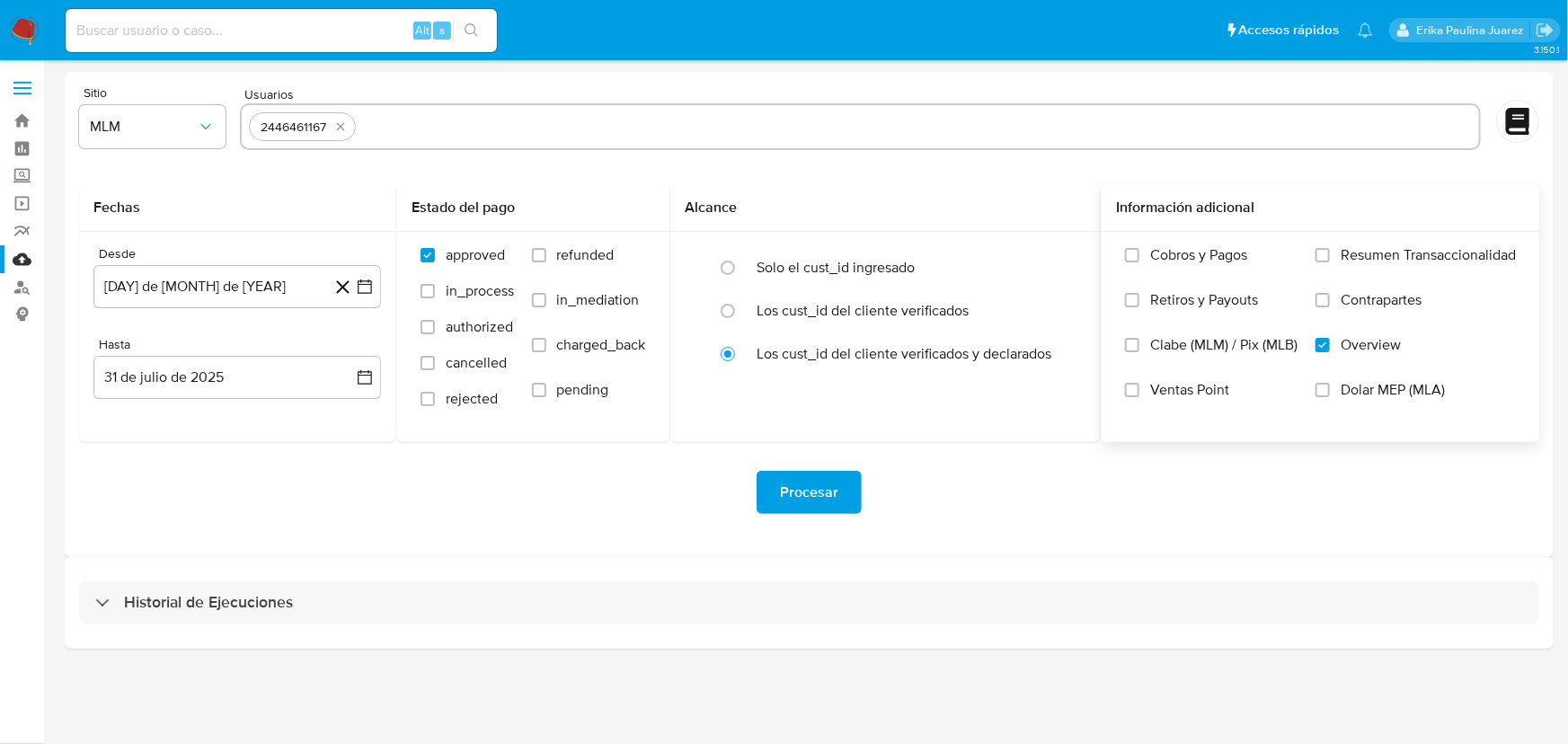 click on "Procesar" at bounding box center (809, 492) 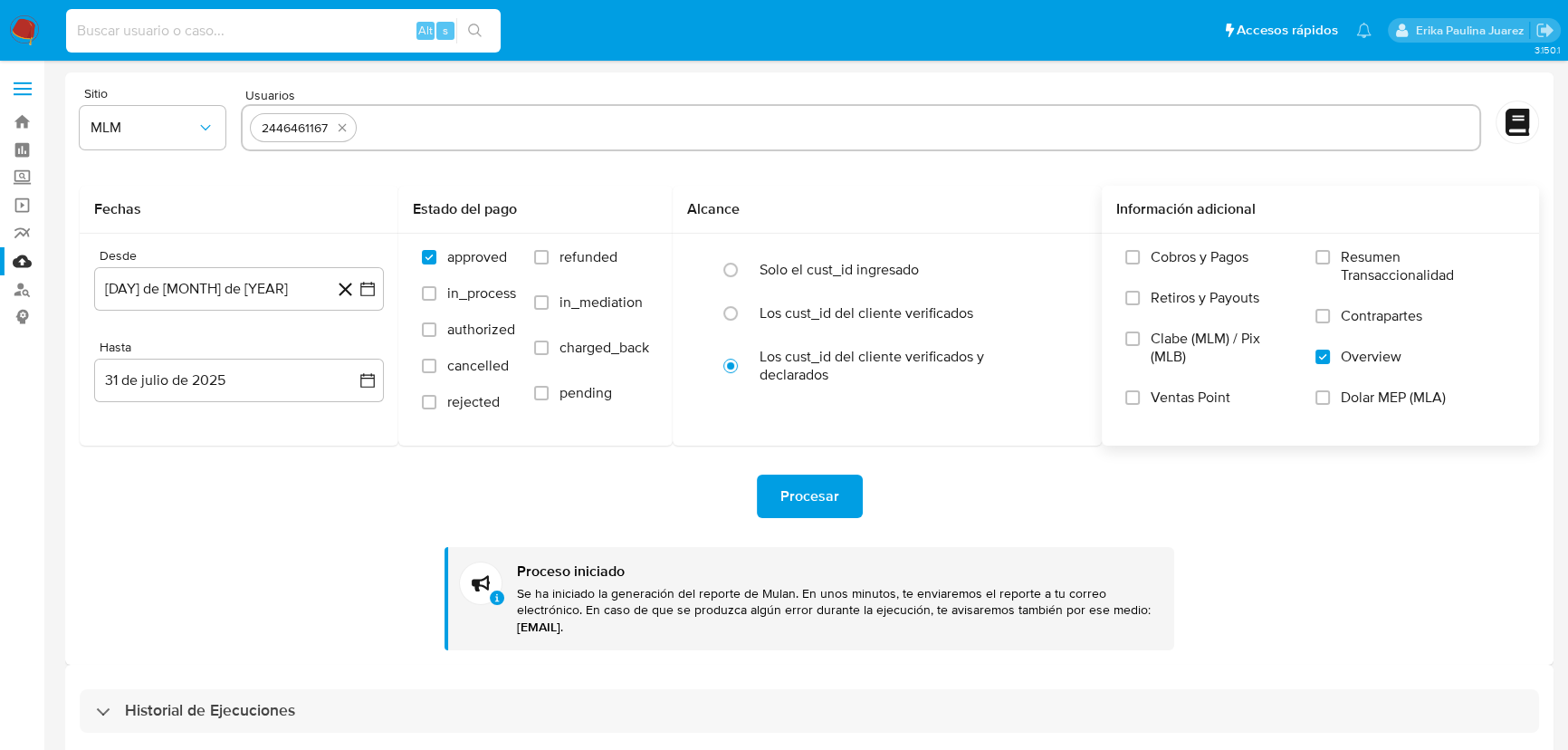 click at bounding box center [283, 31] 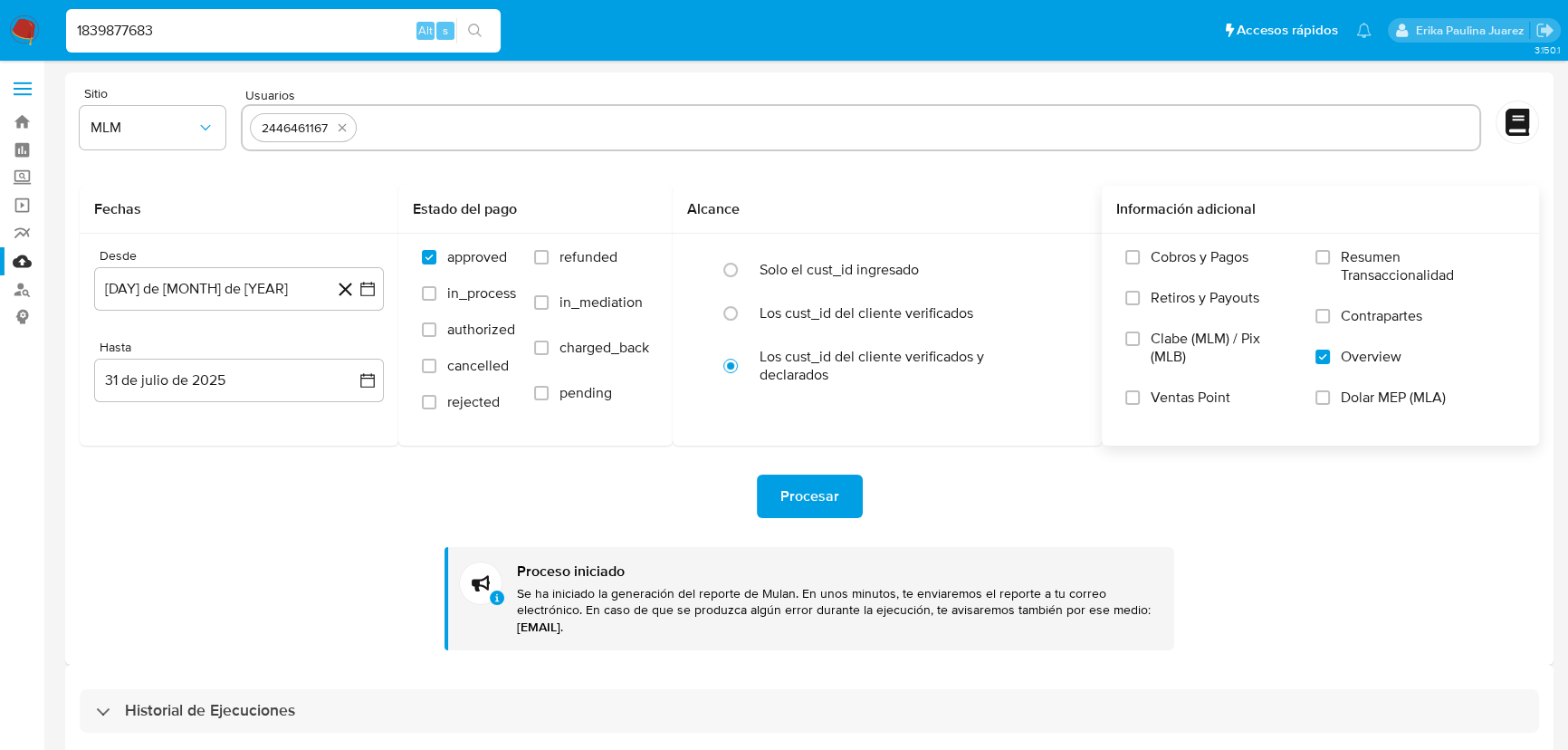 click on "1839877683" at bounding box center (283, 31) 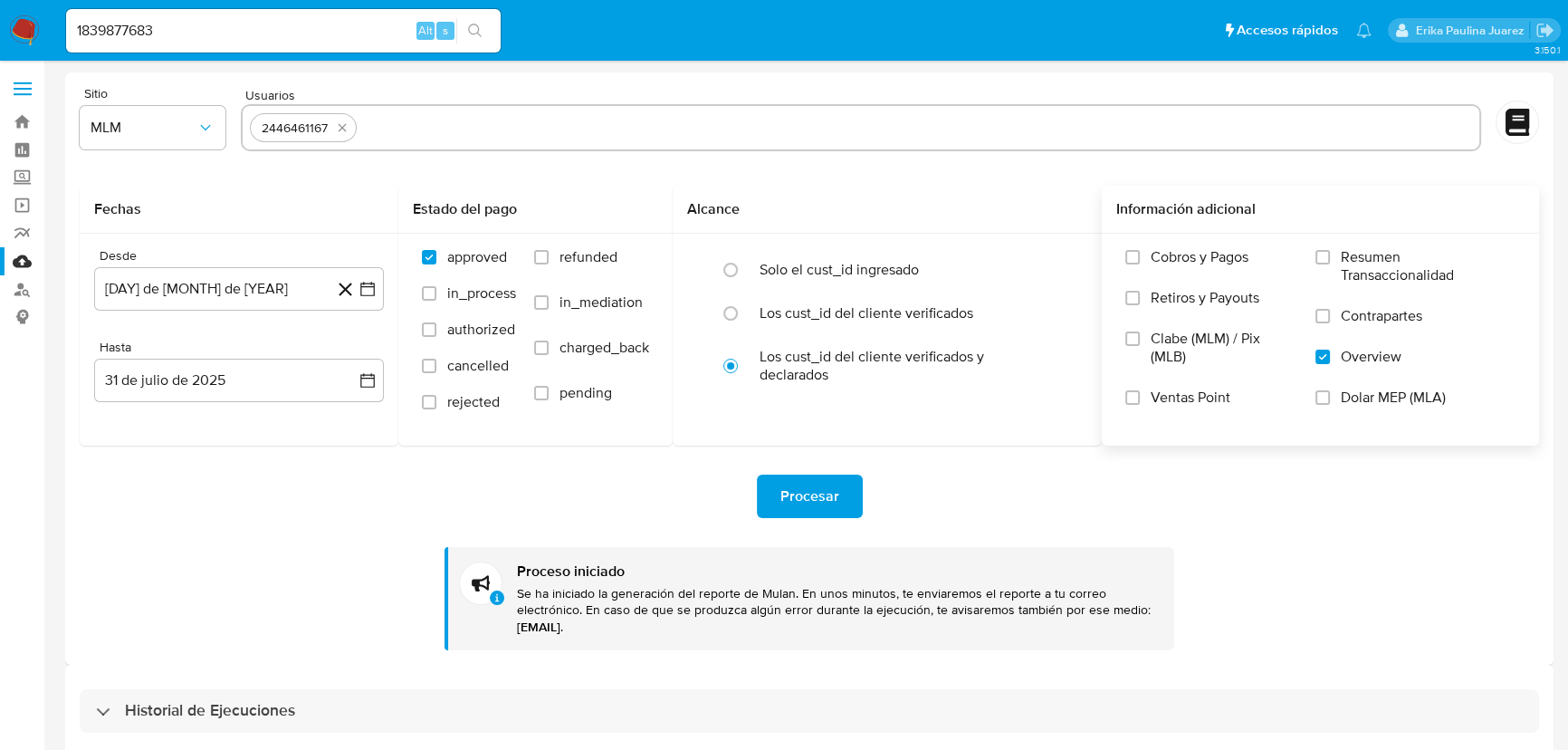 click at bounding box center (474, 31) 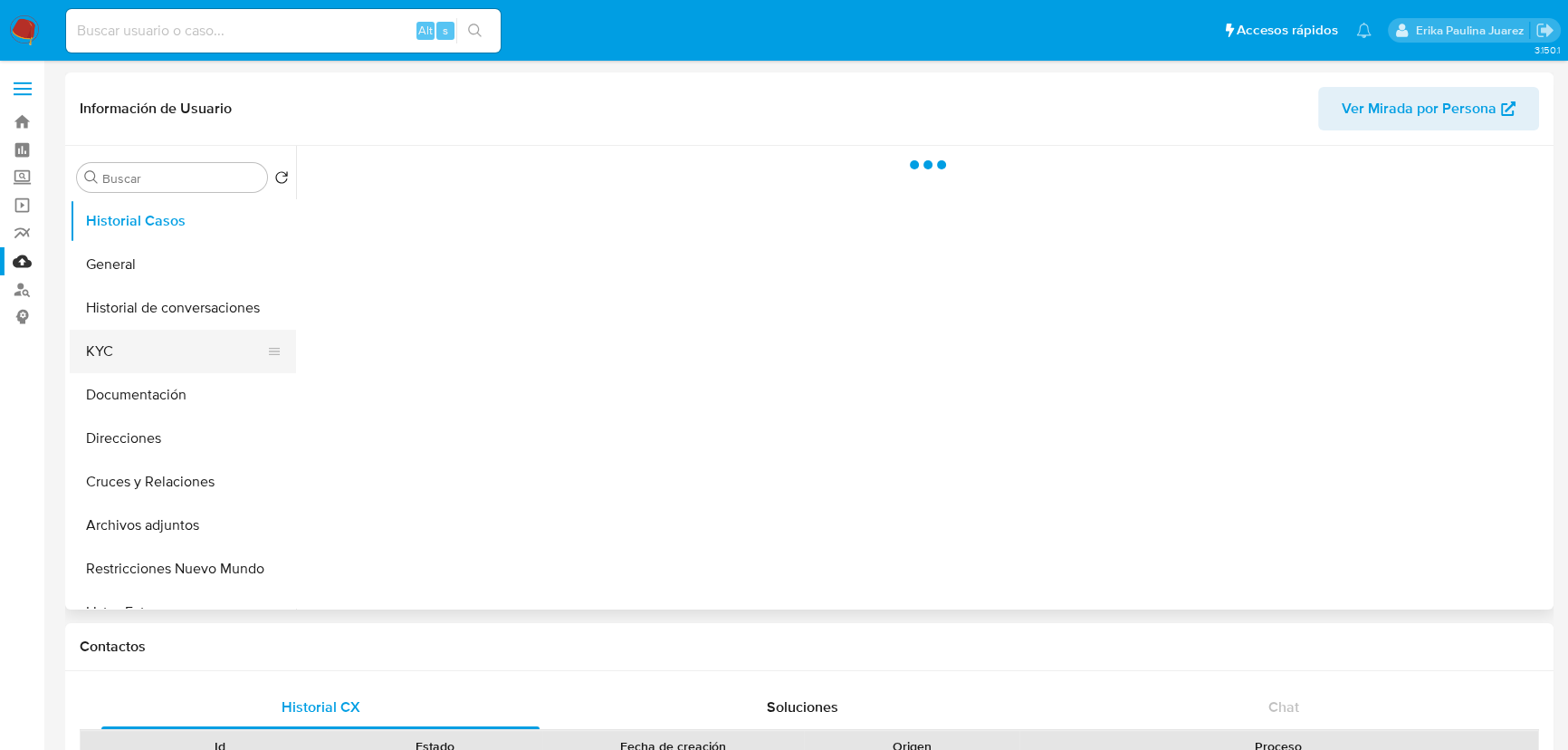 click on "KYC" at bounding box center [176, 351] 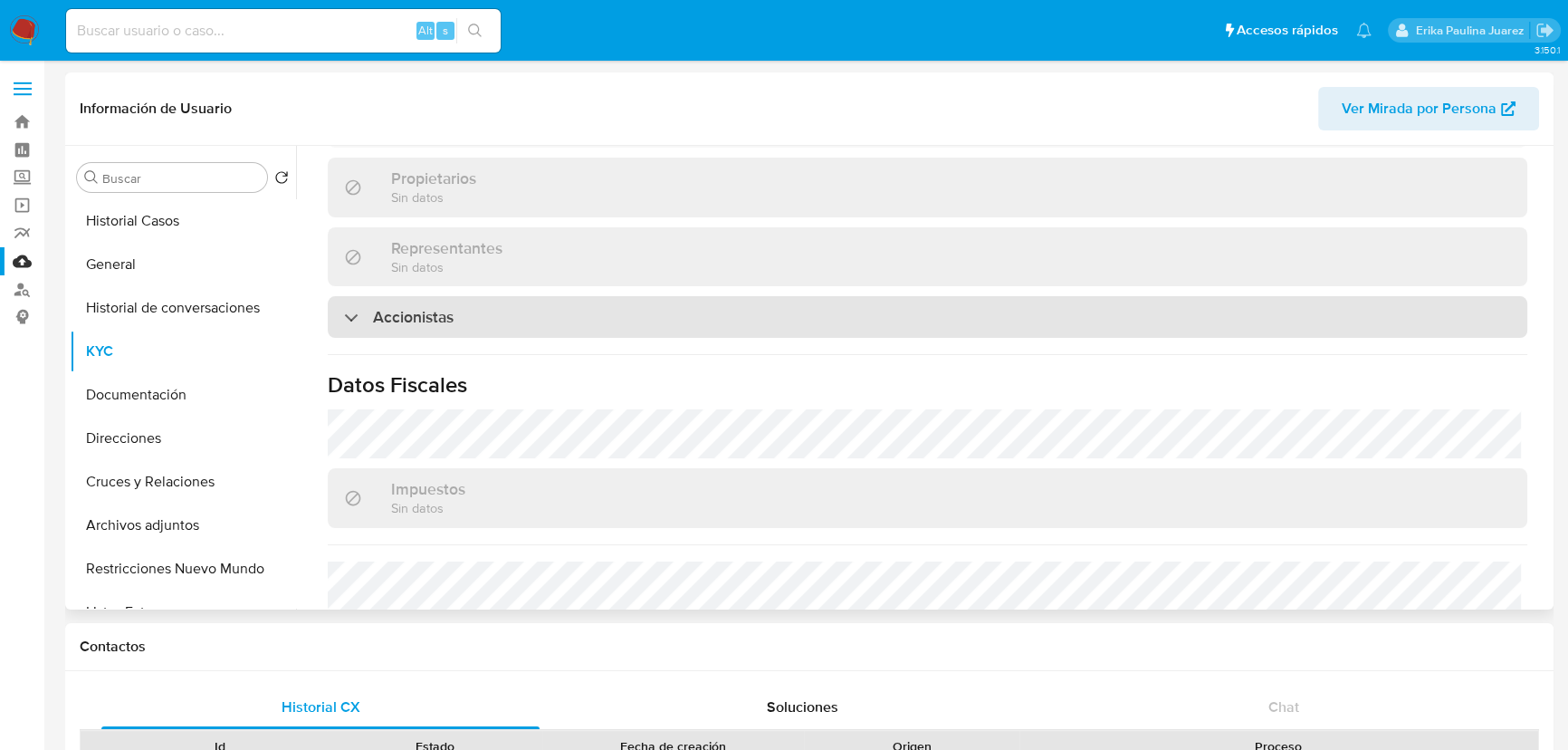select on "10" 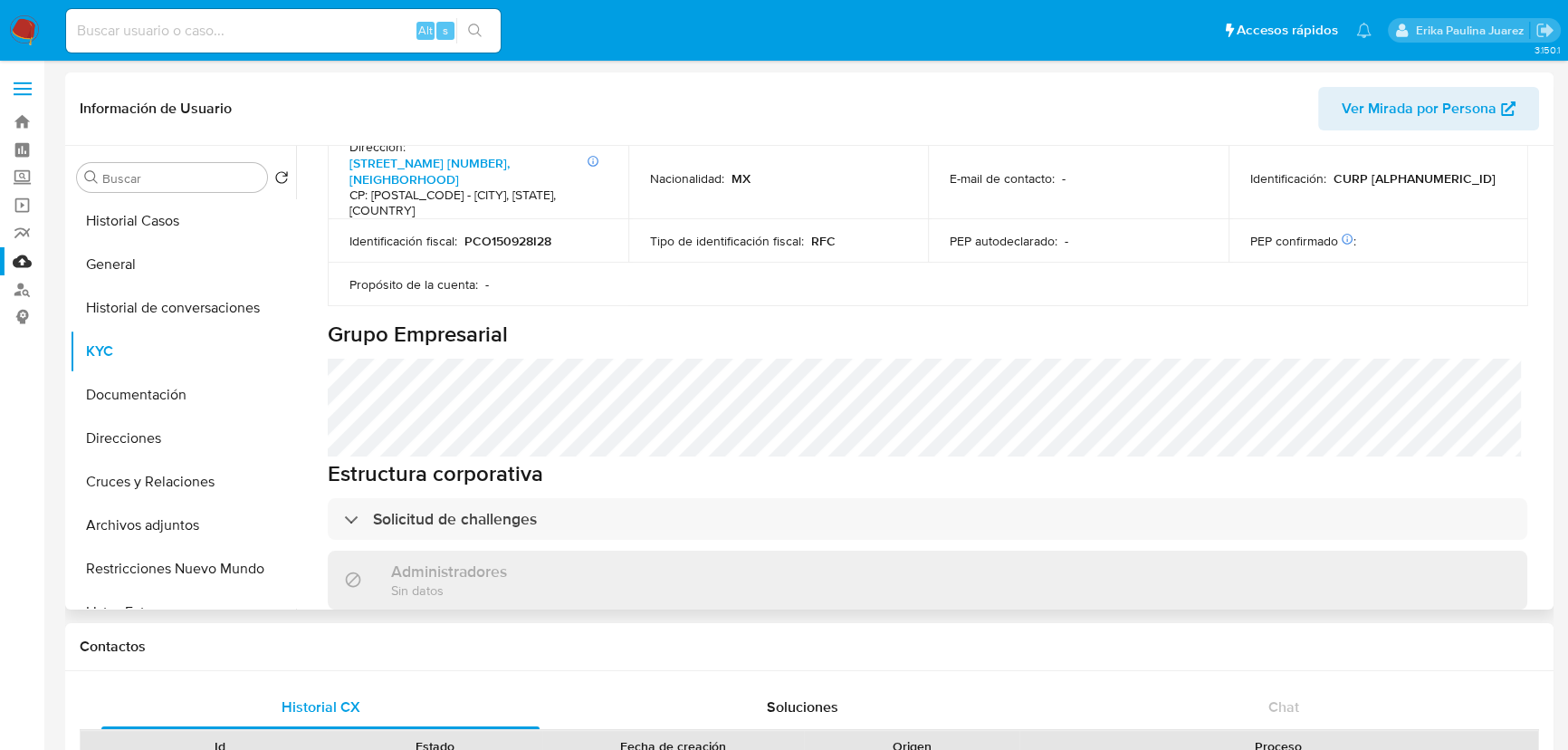 scroll, scrollTop: 1304, scrollLeft: 0, axis: vertical 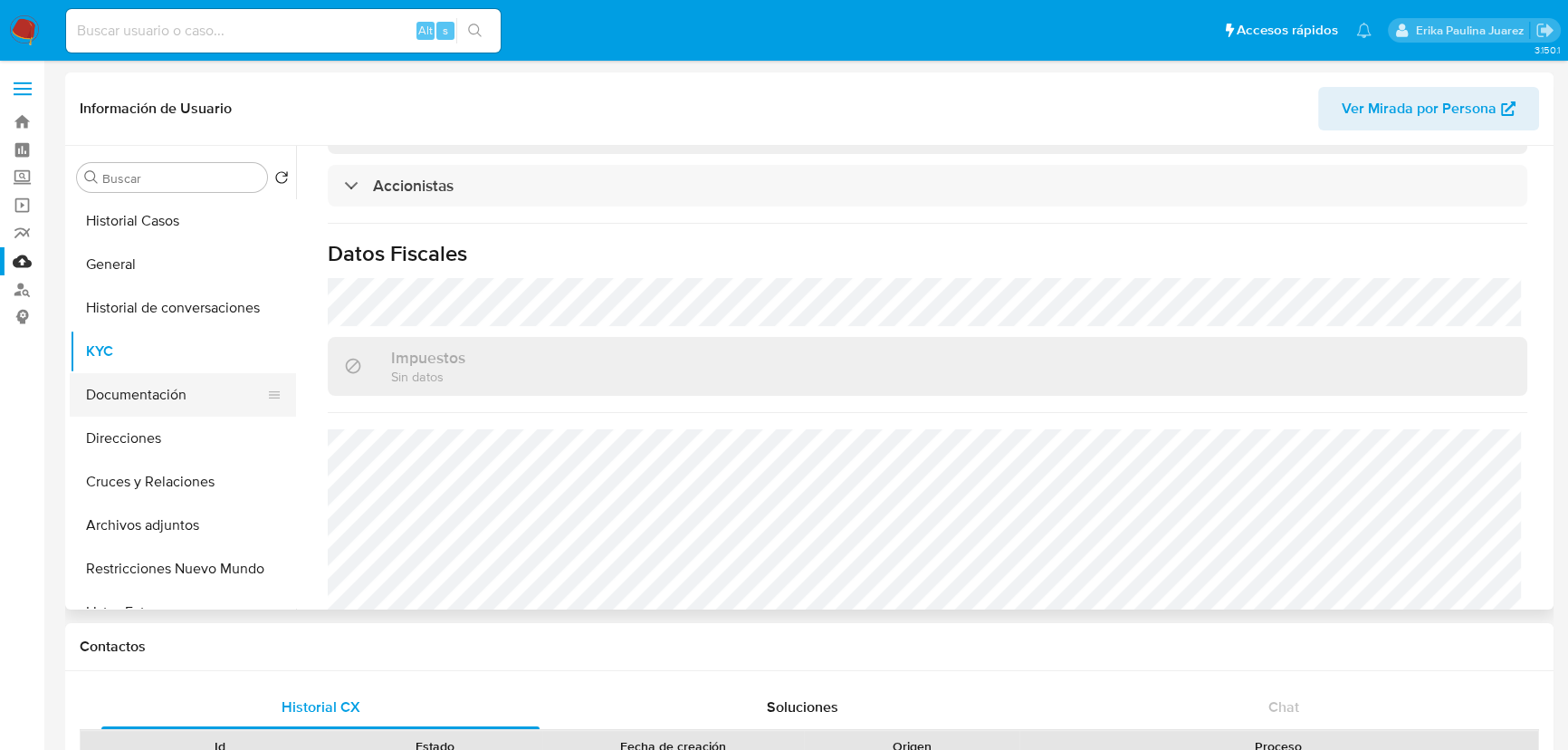 click on "Documentación" at bounding box center [176, 395] 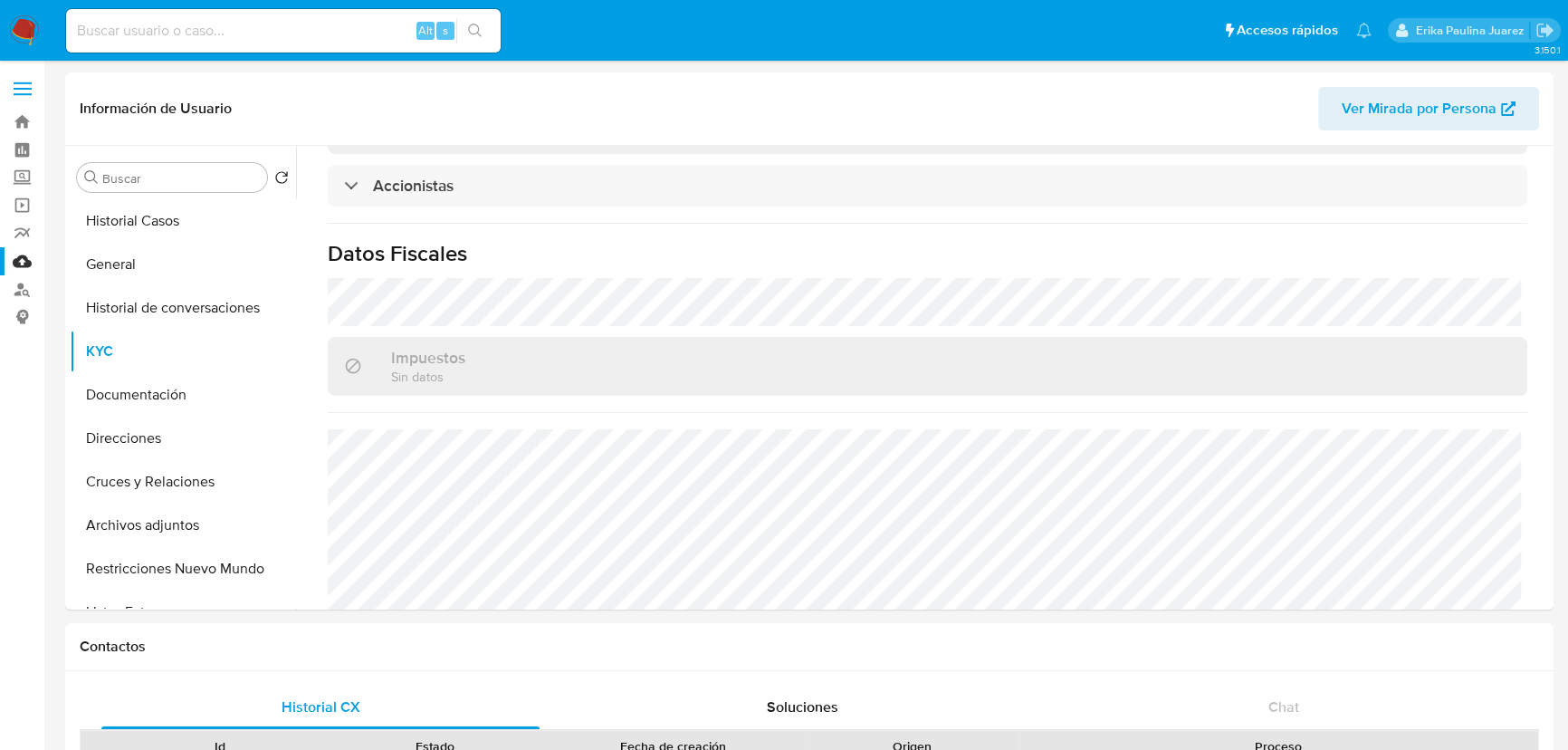 scroll, scrollTop: 0, scrollLeft: 0, axis: both 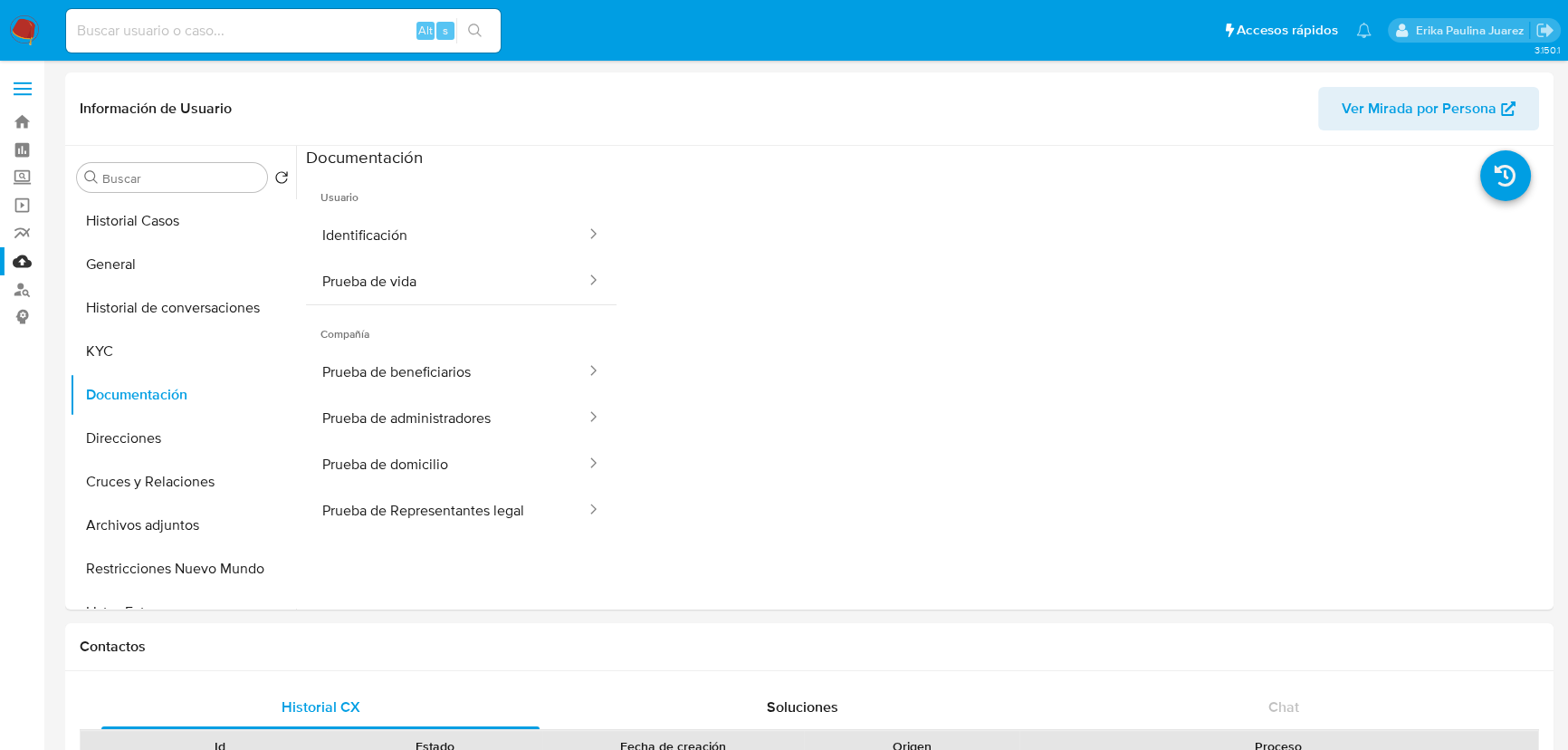 click at bounding box center [283, 31] 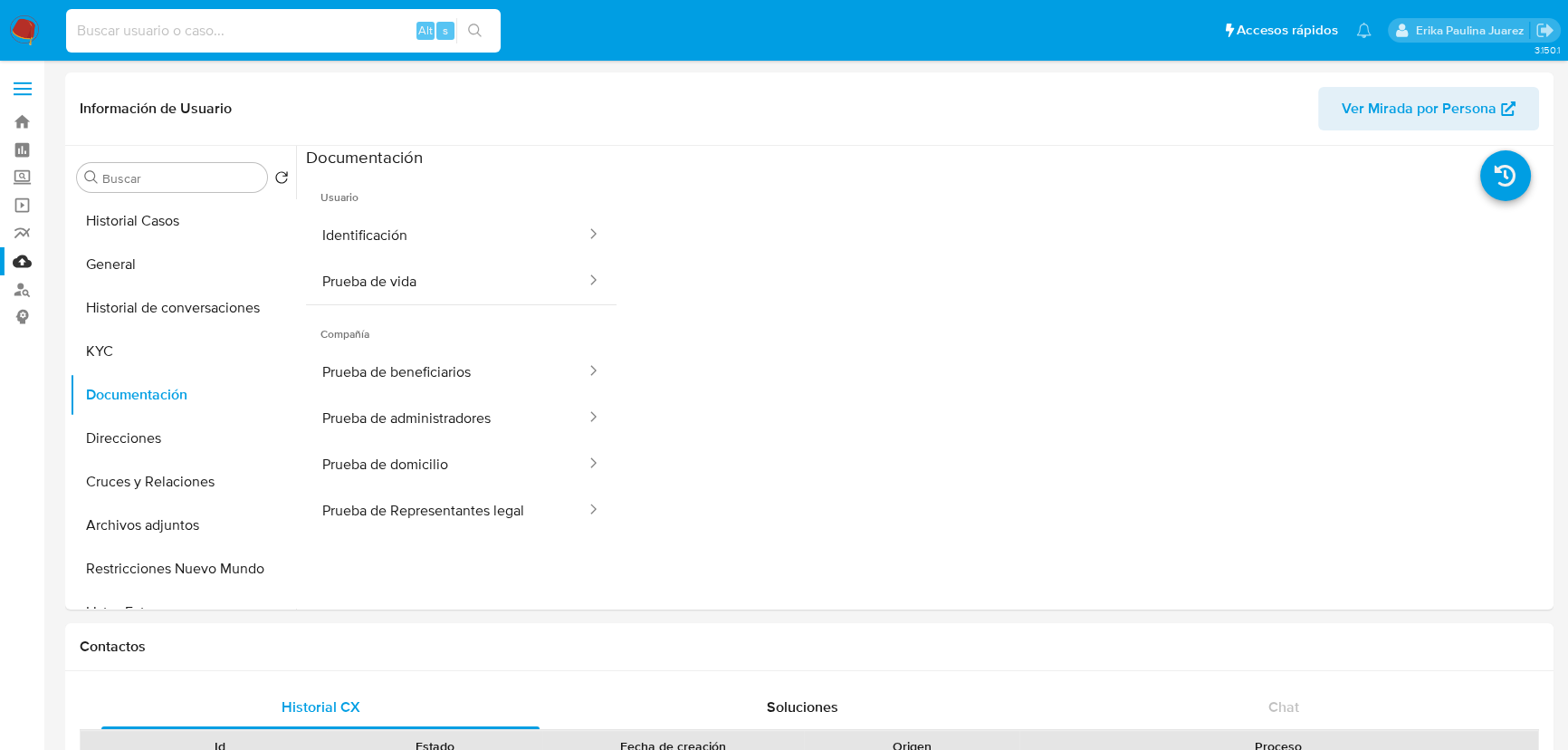 paste on "1842390646" 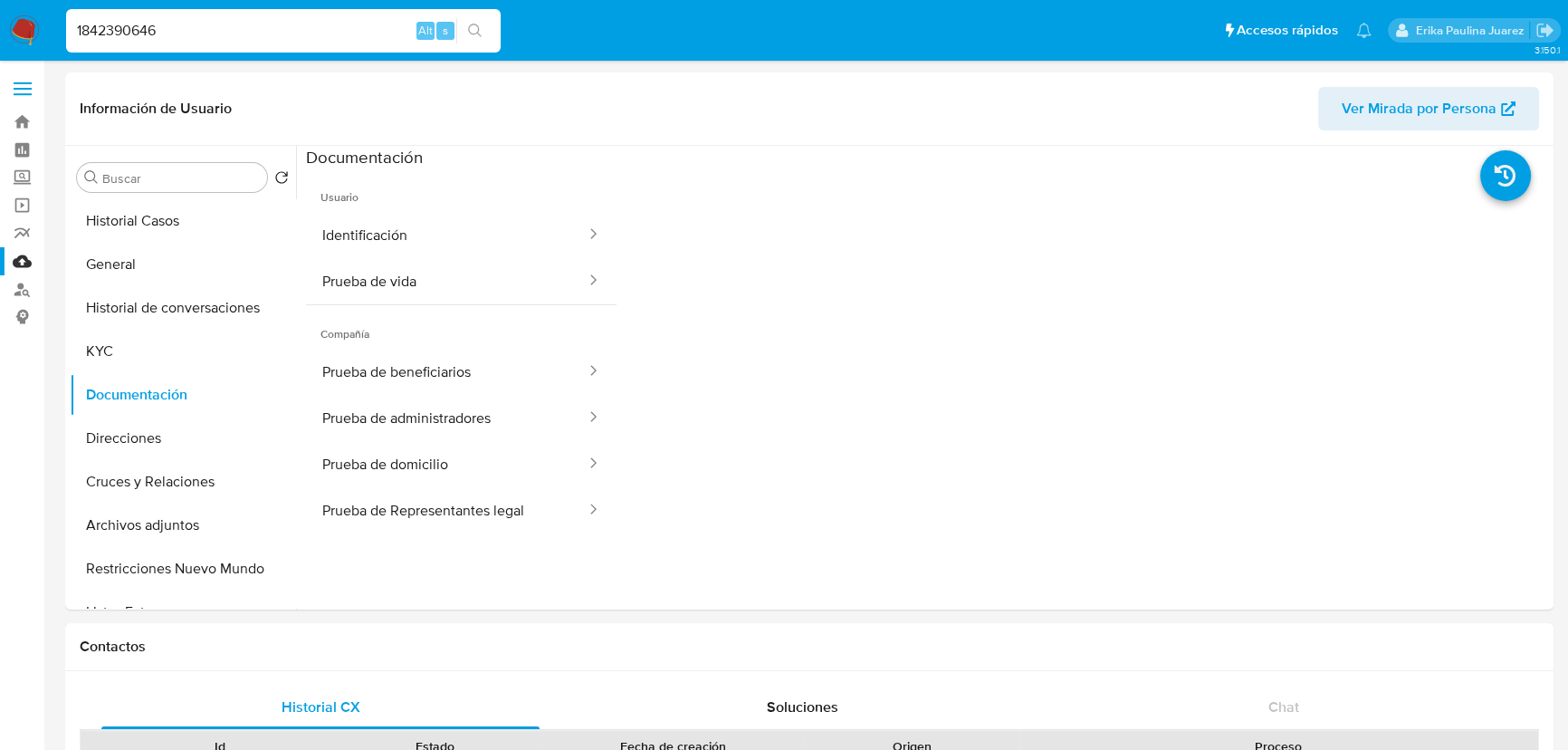 click on "1842390646" at bounding box center (283, 31) 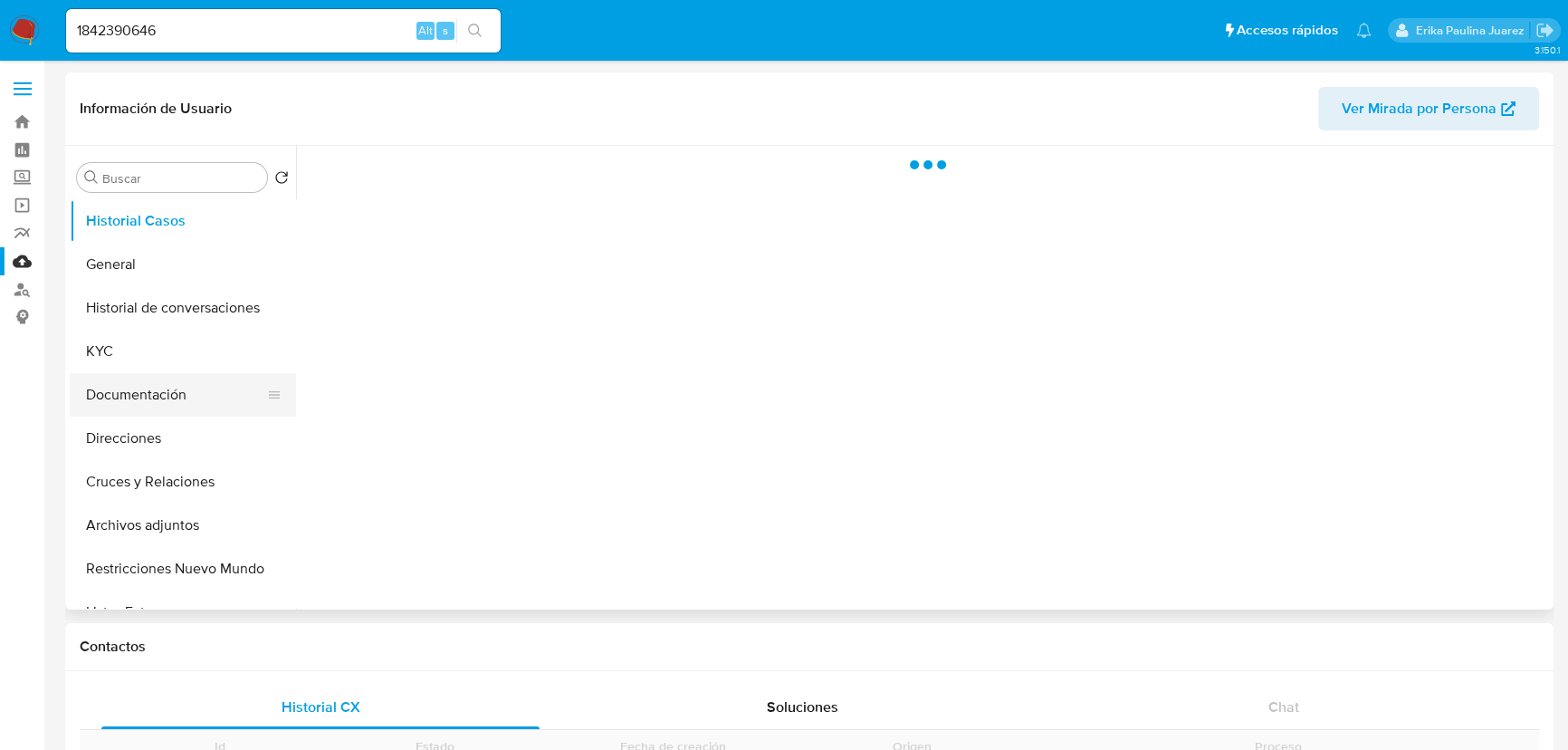 click on "Documentación" at bounding box center [176, 395] 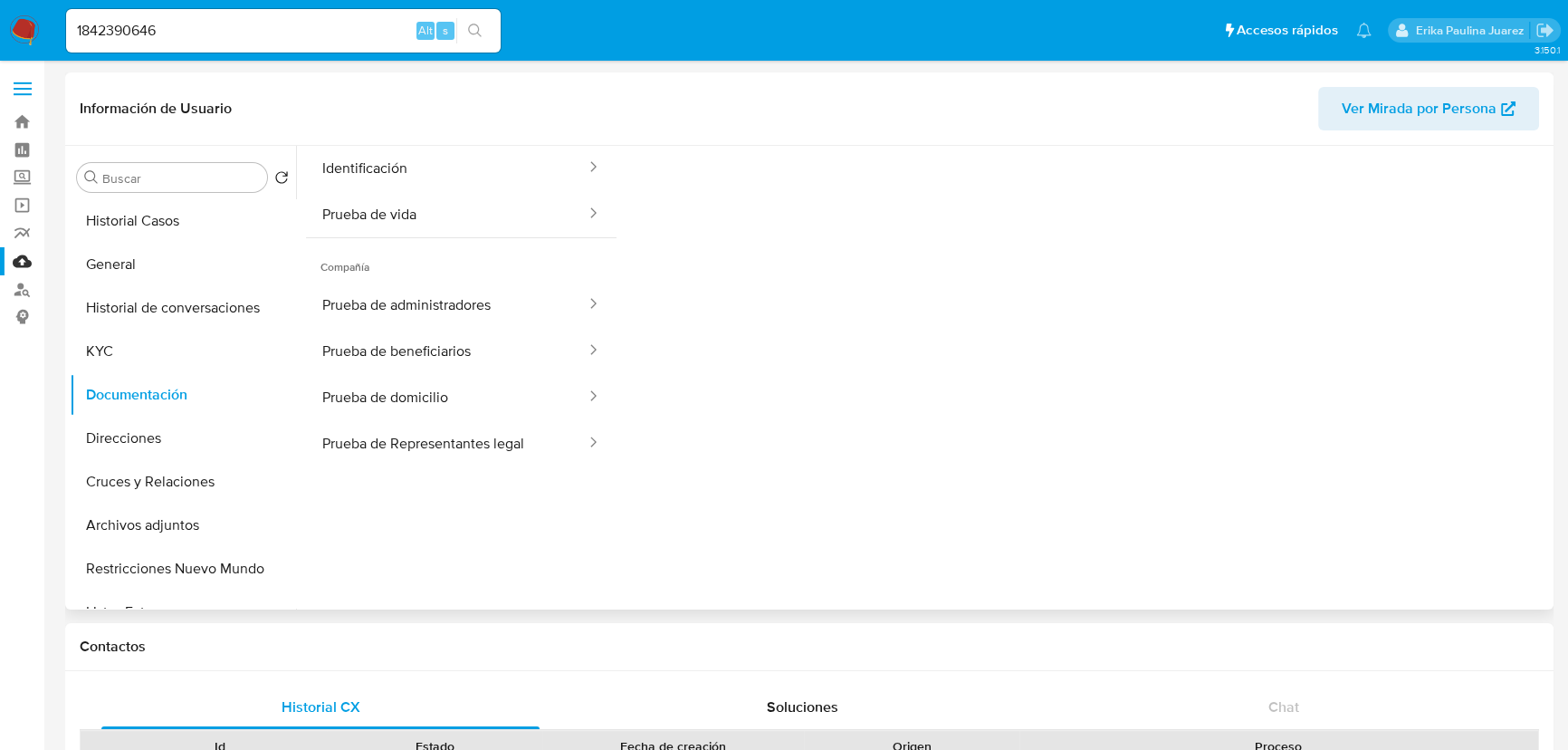 scroll, scrollTop: 147, scrollLeft: 0, axis: vertical 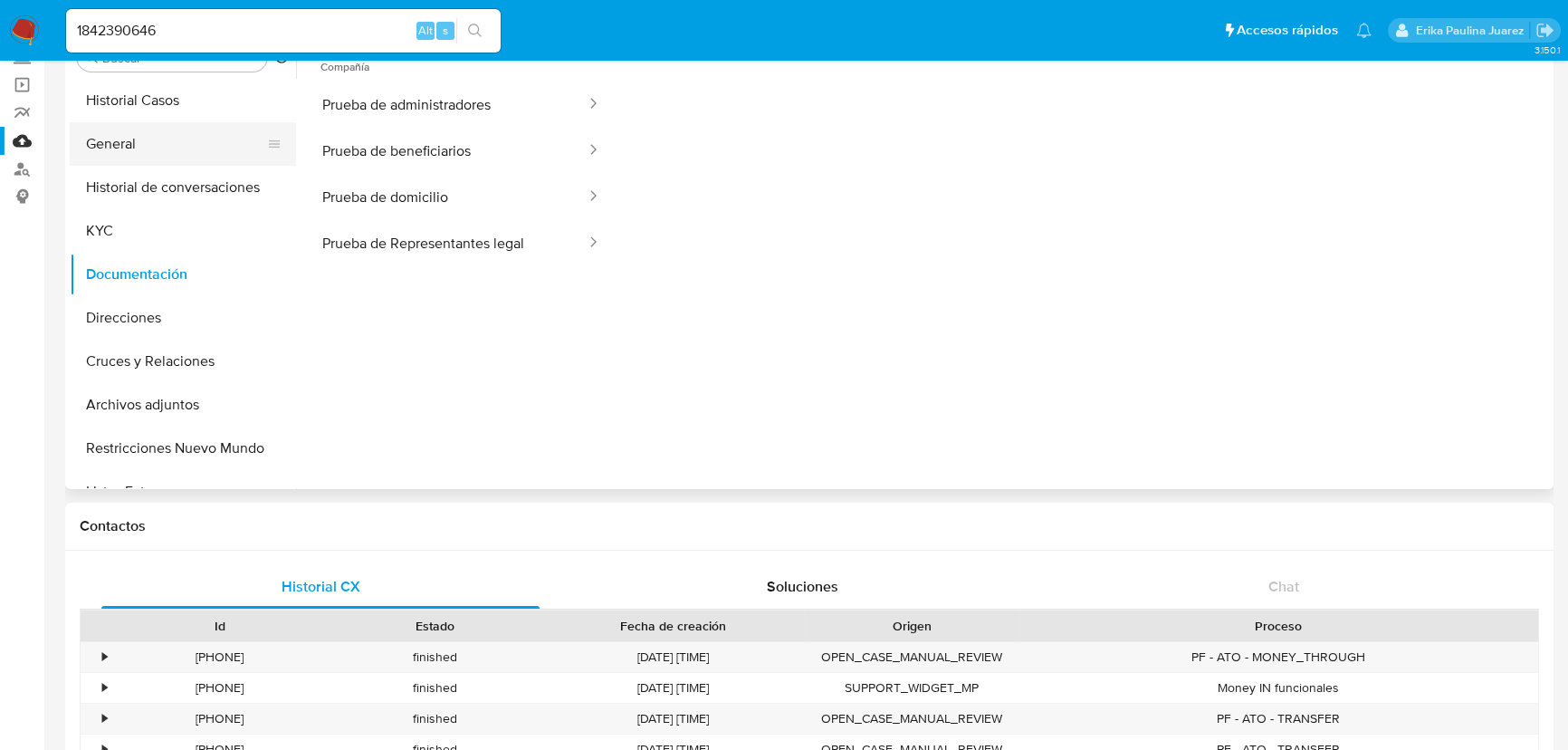 select on "10" 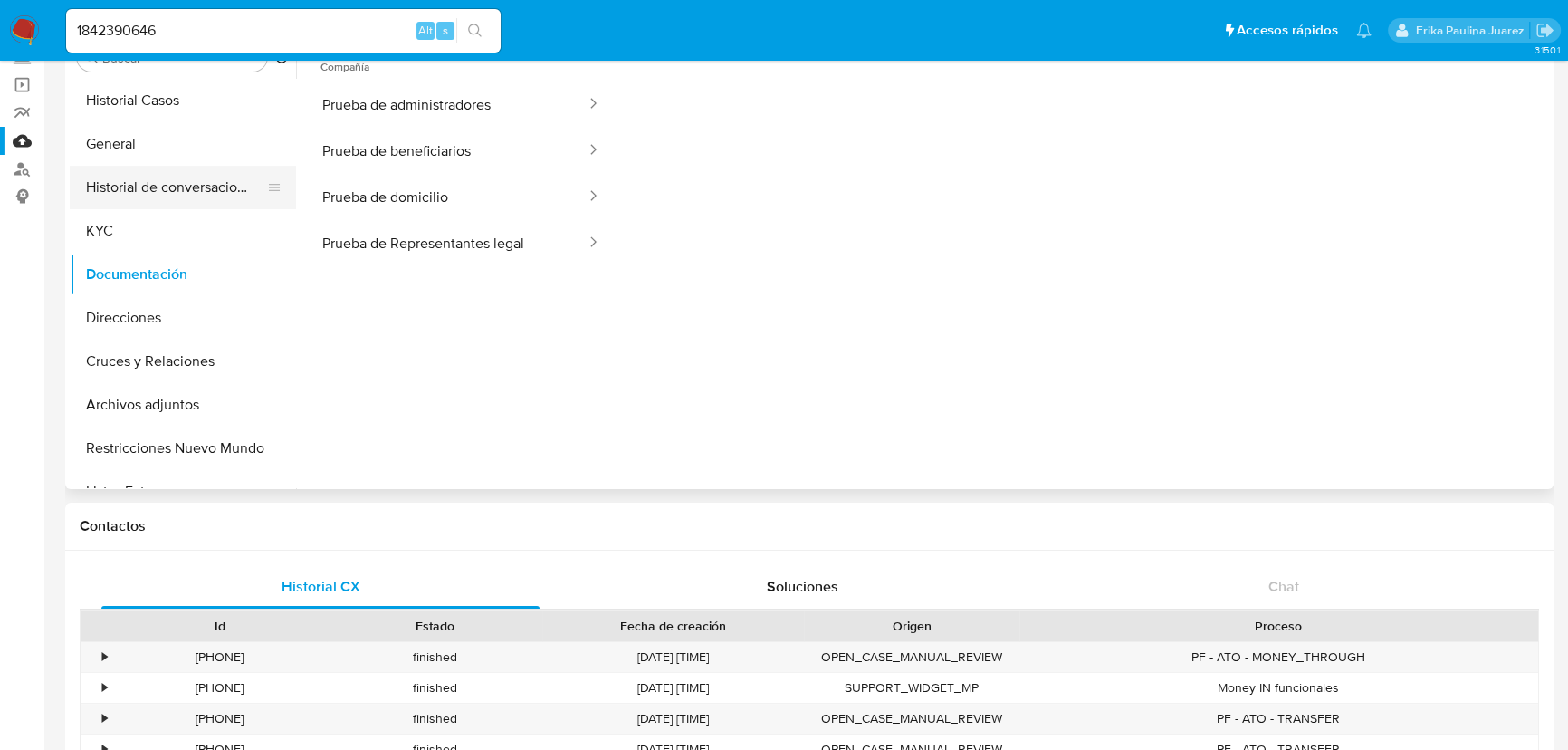scroll, scrollTop: 0, scrollLeft: 0, axis: both 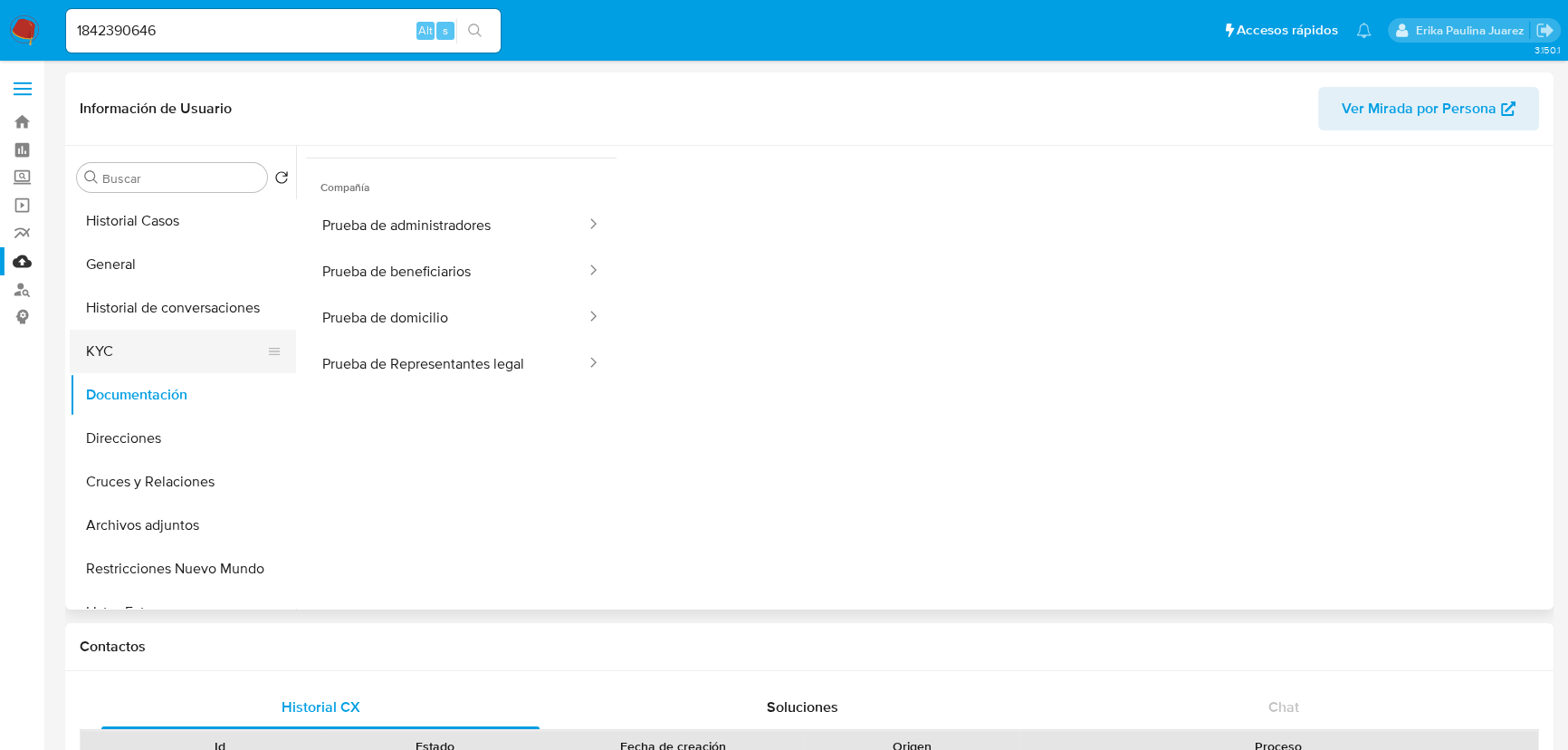 drag, startPoint x: 87, startPoint y: 341, endPoint x: 145, endPoint y: 339, distance: 58.034473 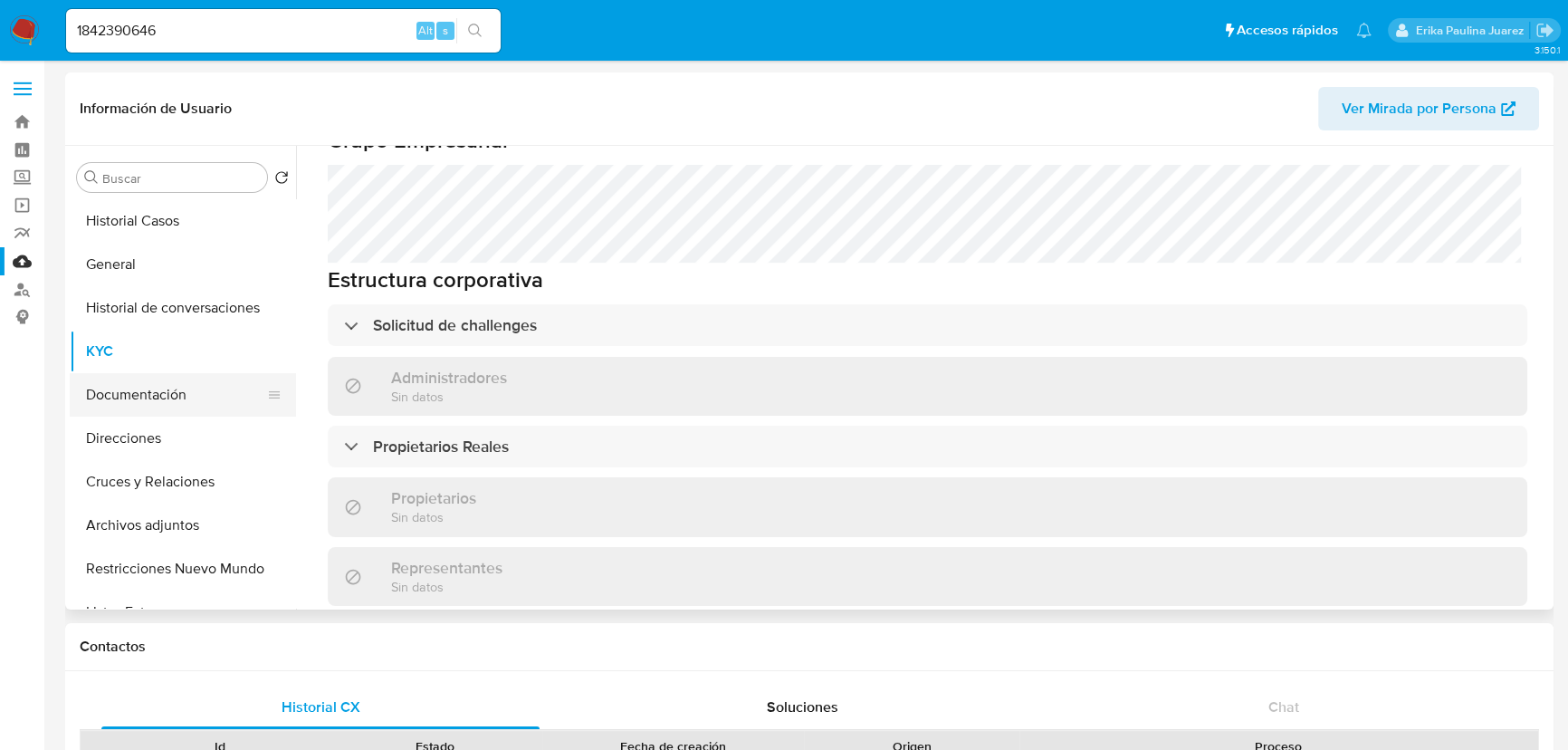scroll, scrollTop: 841, scrollLeft: 0, axis: vertical 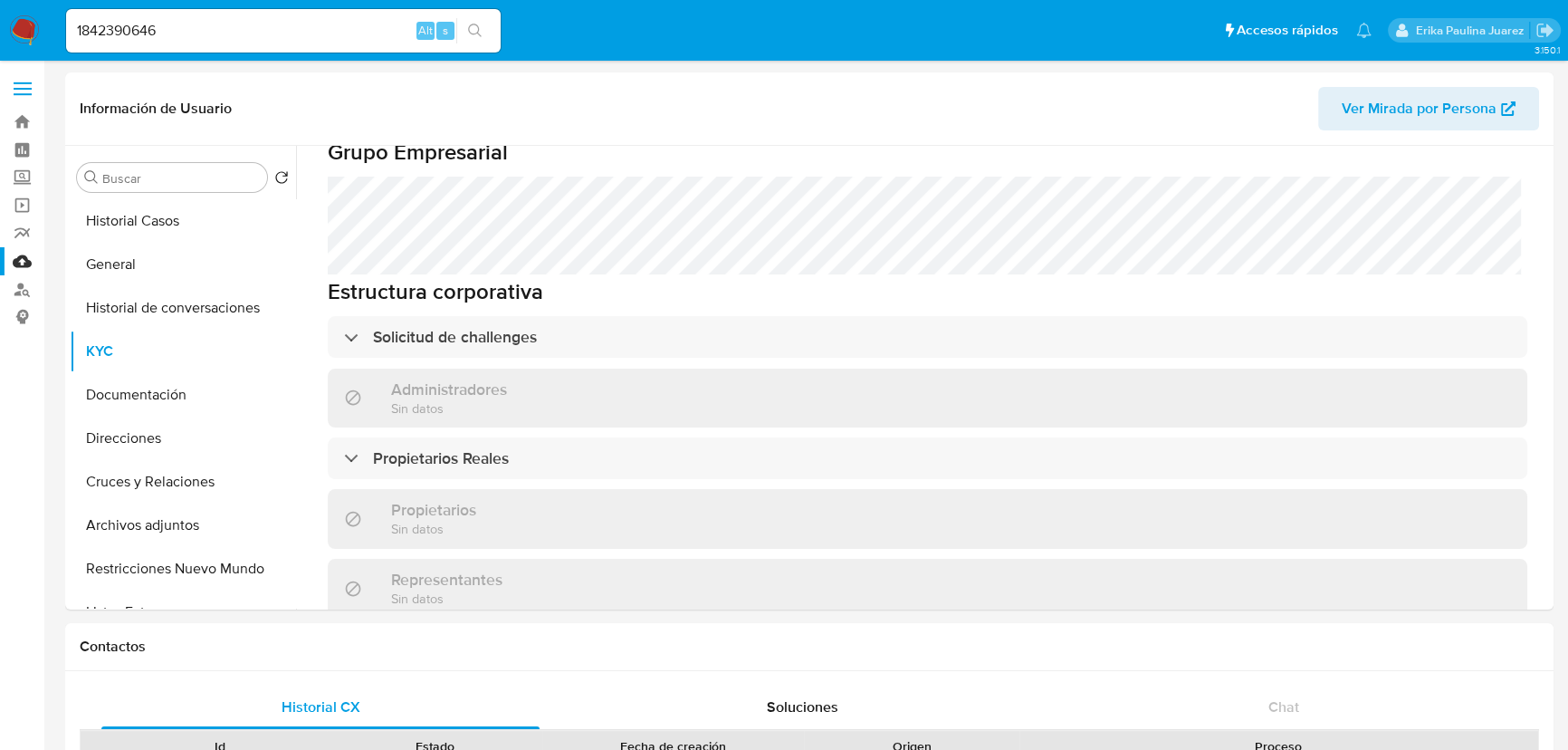 drag, startPoint x: 188, startPoint y: 411, endPoint x: 0, endPoint y: 410, distance: 188.00266 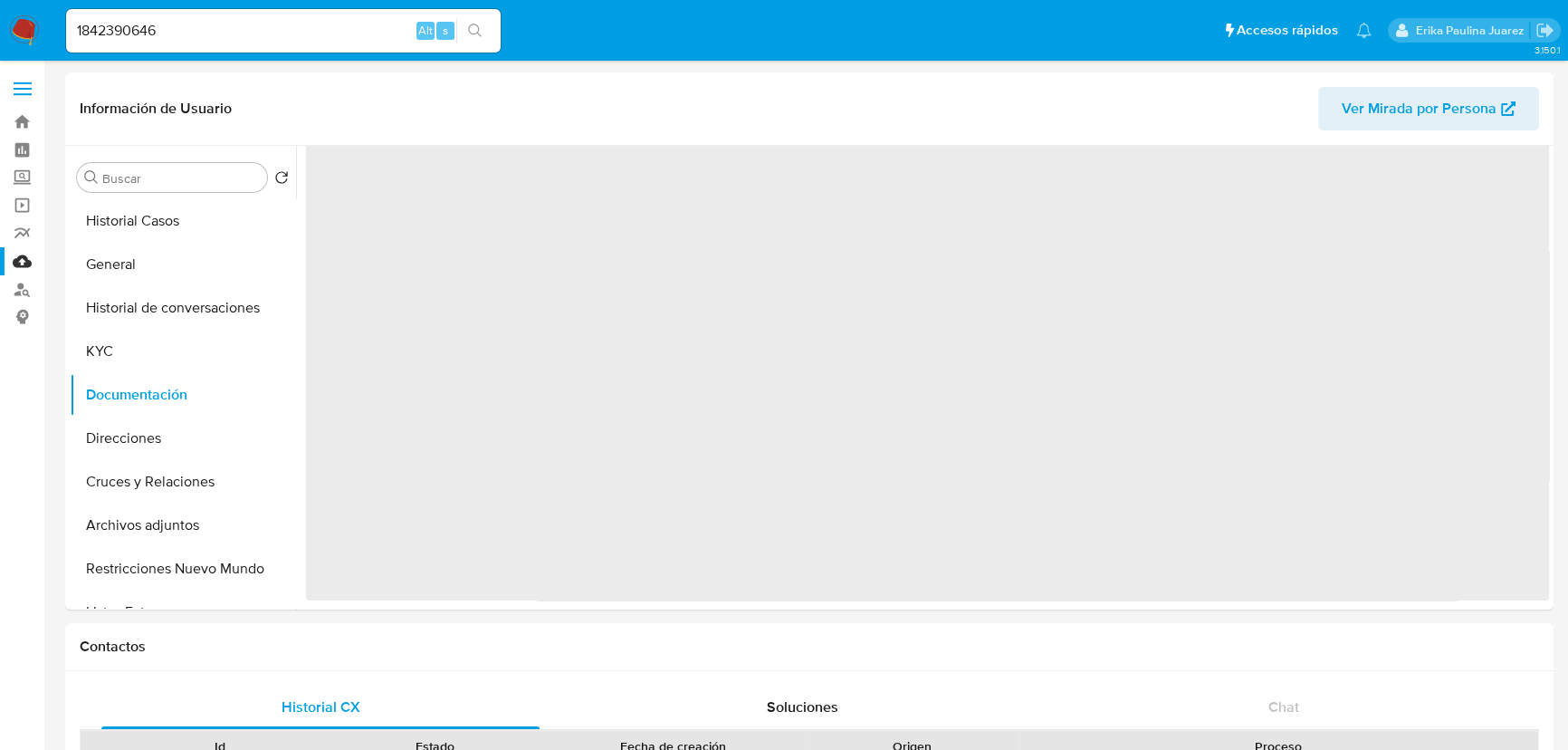 scroll, scrollTop: 0, scrollLeft: 0, axis: both 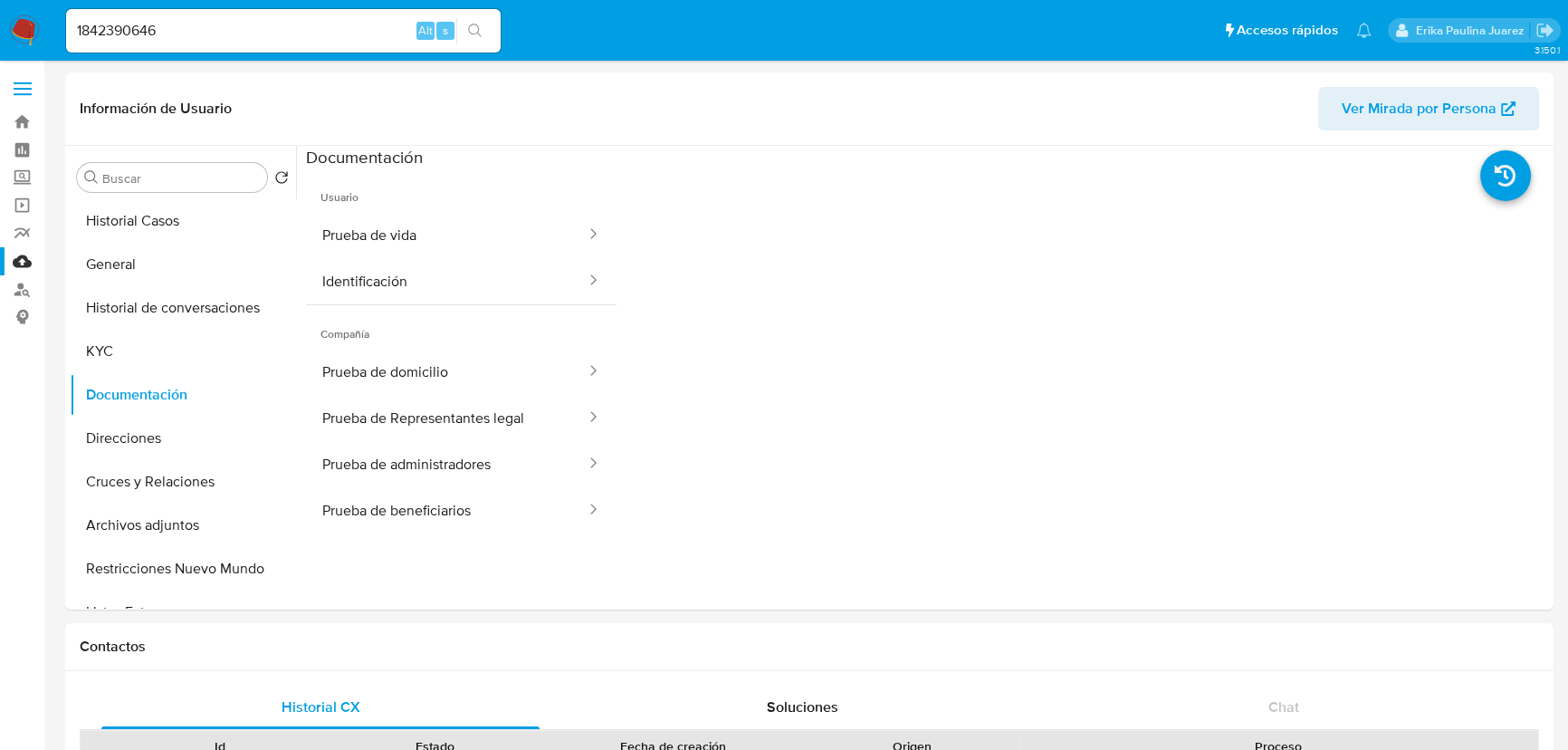 drag, startPoint x: 445, startPoint y: 376, endPoint x: 26, endPoint y: 425, distance: 421.8554 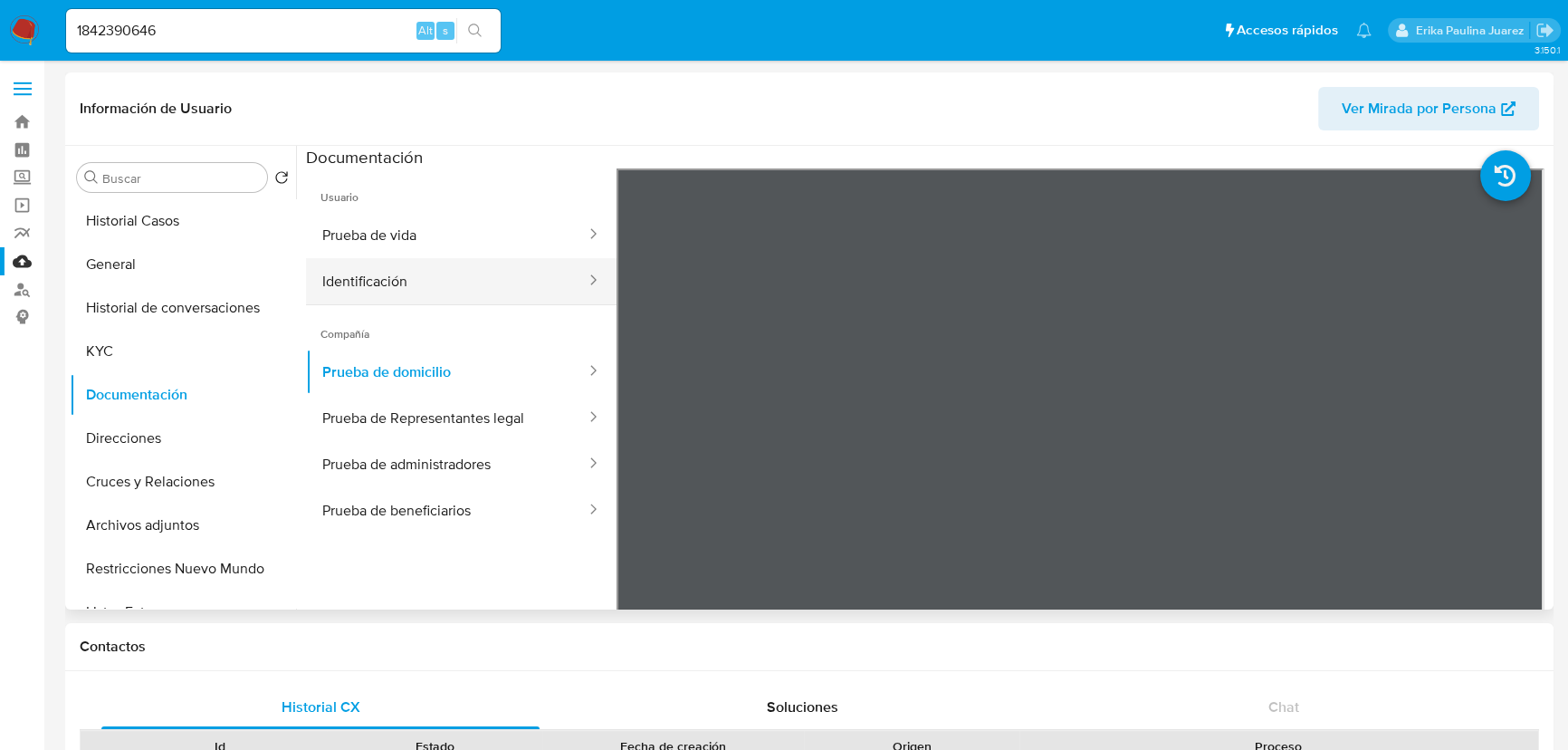 drag, startPoint x: 369, startPoint y: 295, endPoint x: 580, endPoint y: 281, distance: 211.4639 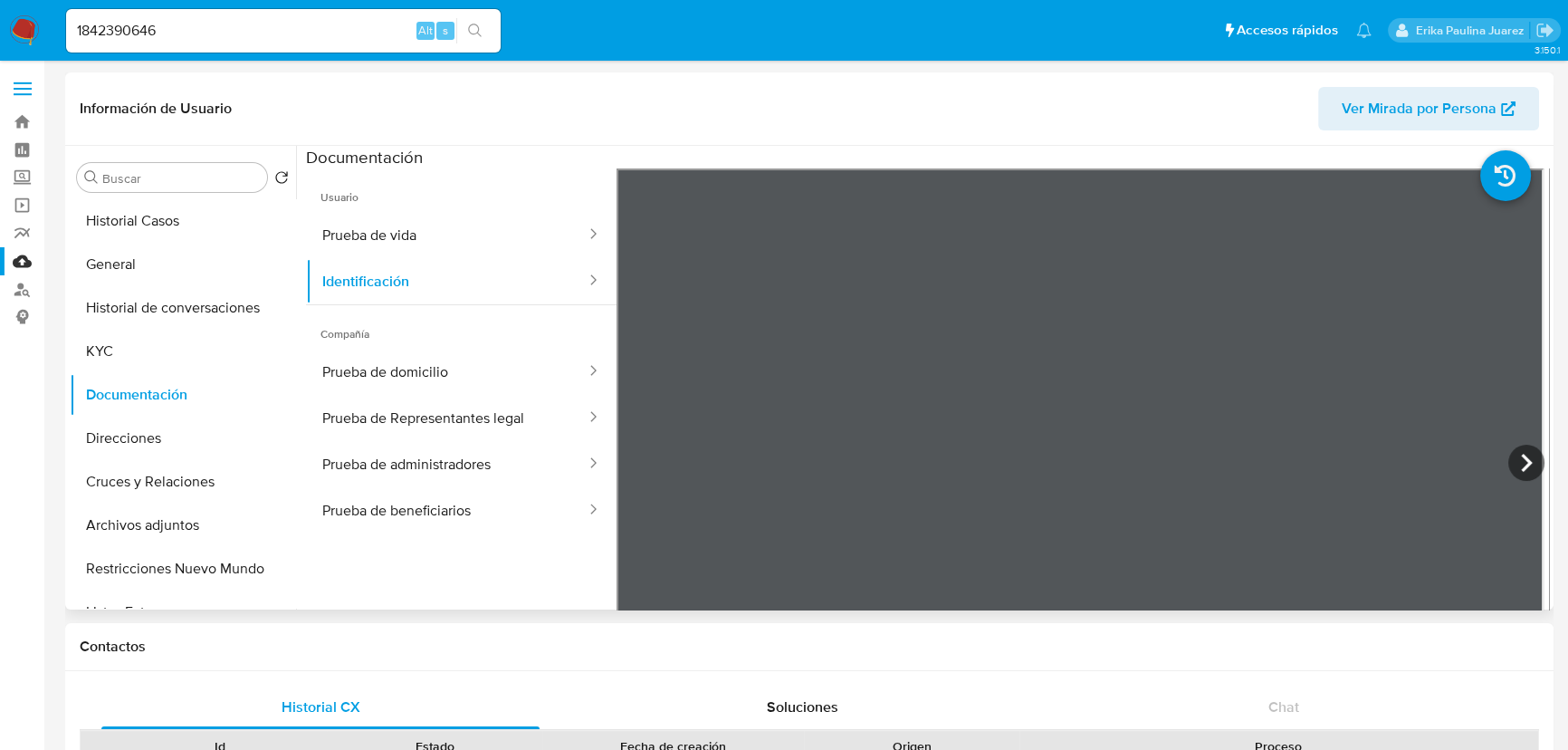 type 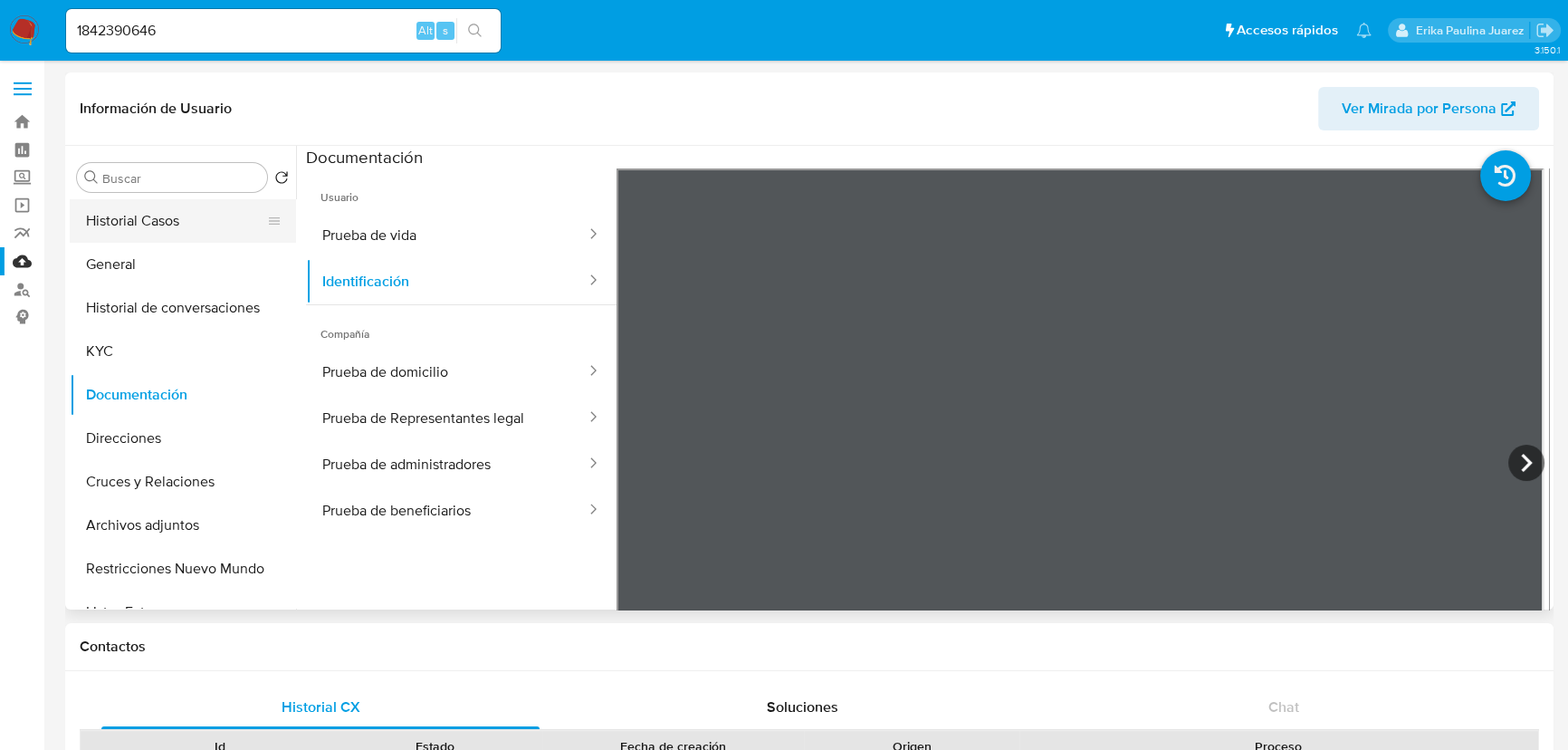 click on "Historial Casos" at bounding box center (176, 221) 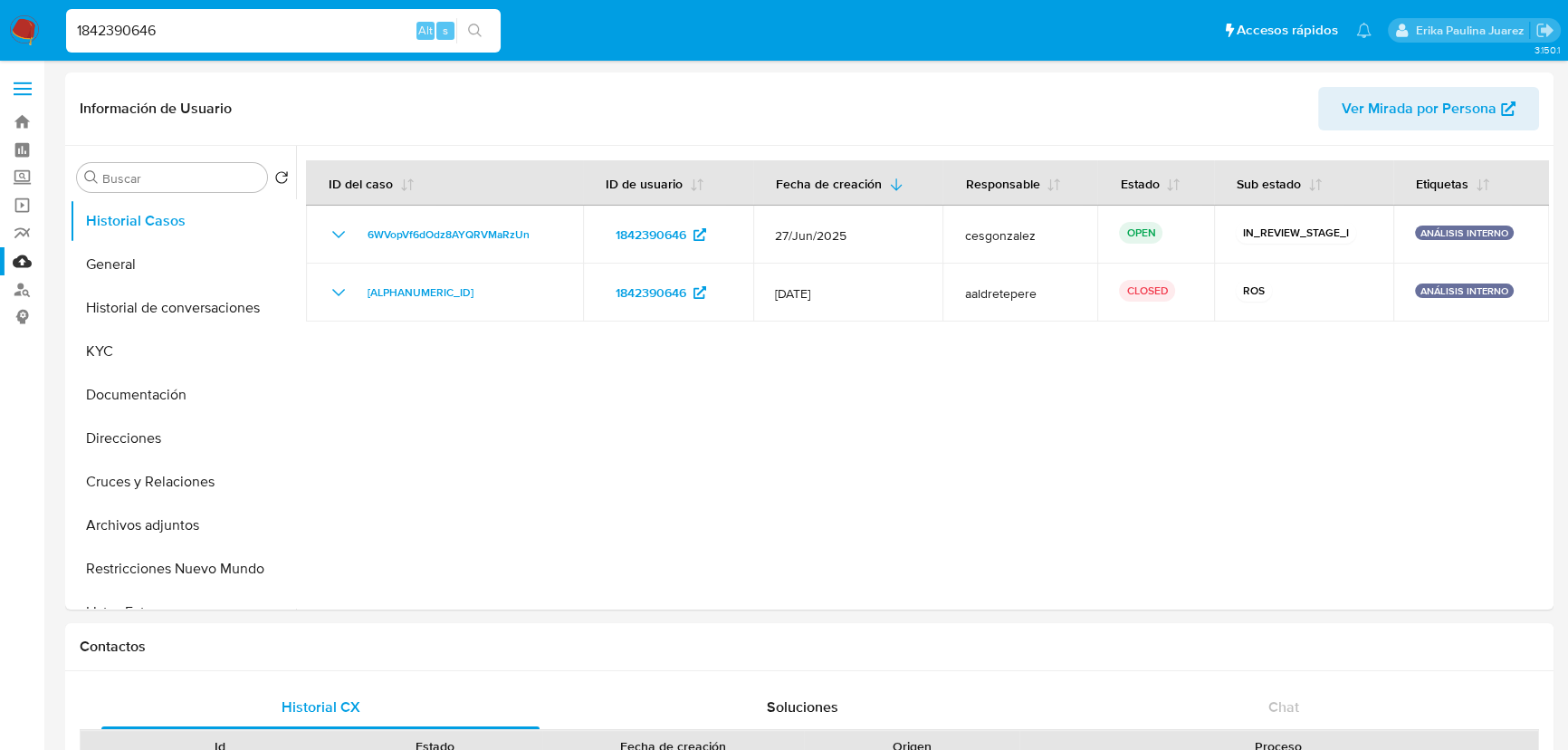 drag, startPoint x: 184, startPoint y: 34, endPoint x: 185, endPoint y: 53, distance: 19.026298 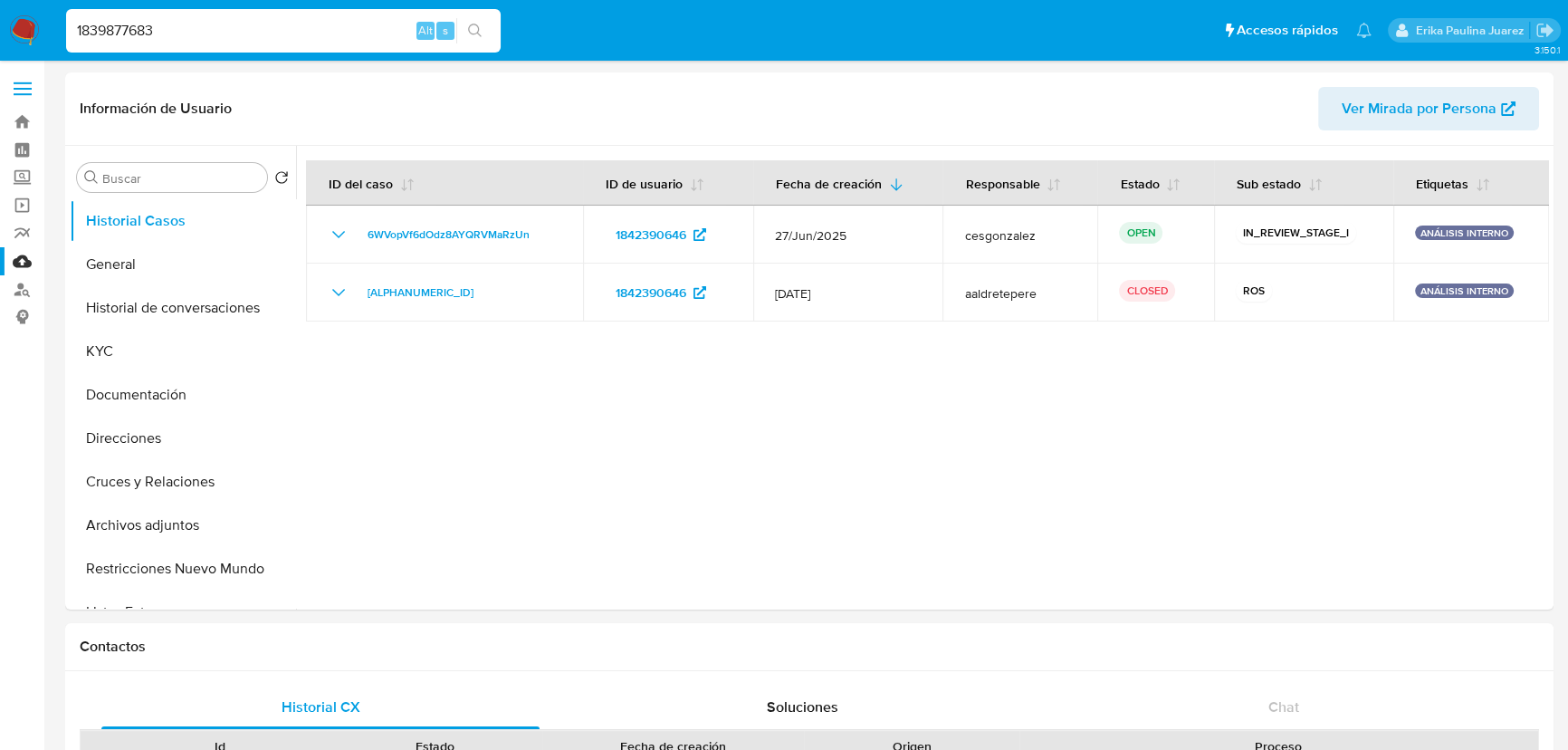 type on "1839877683" 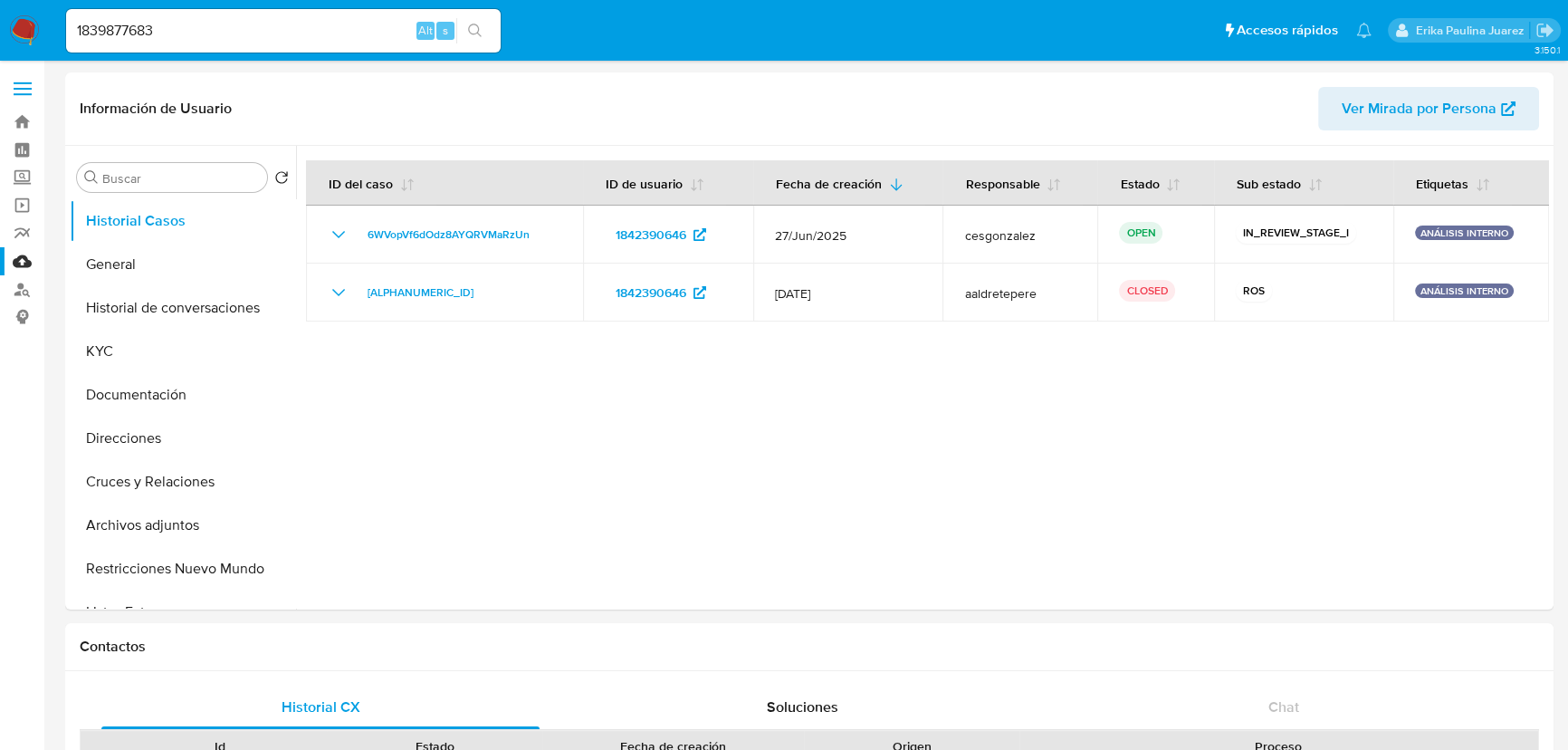 click 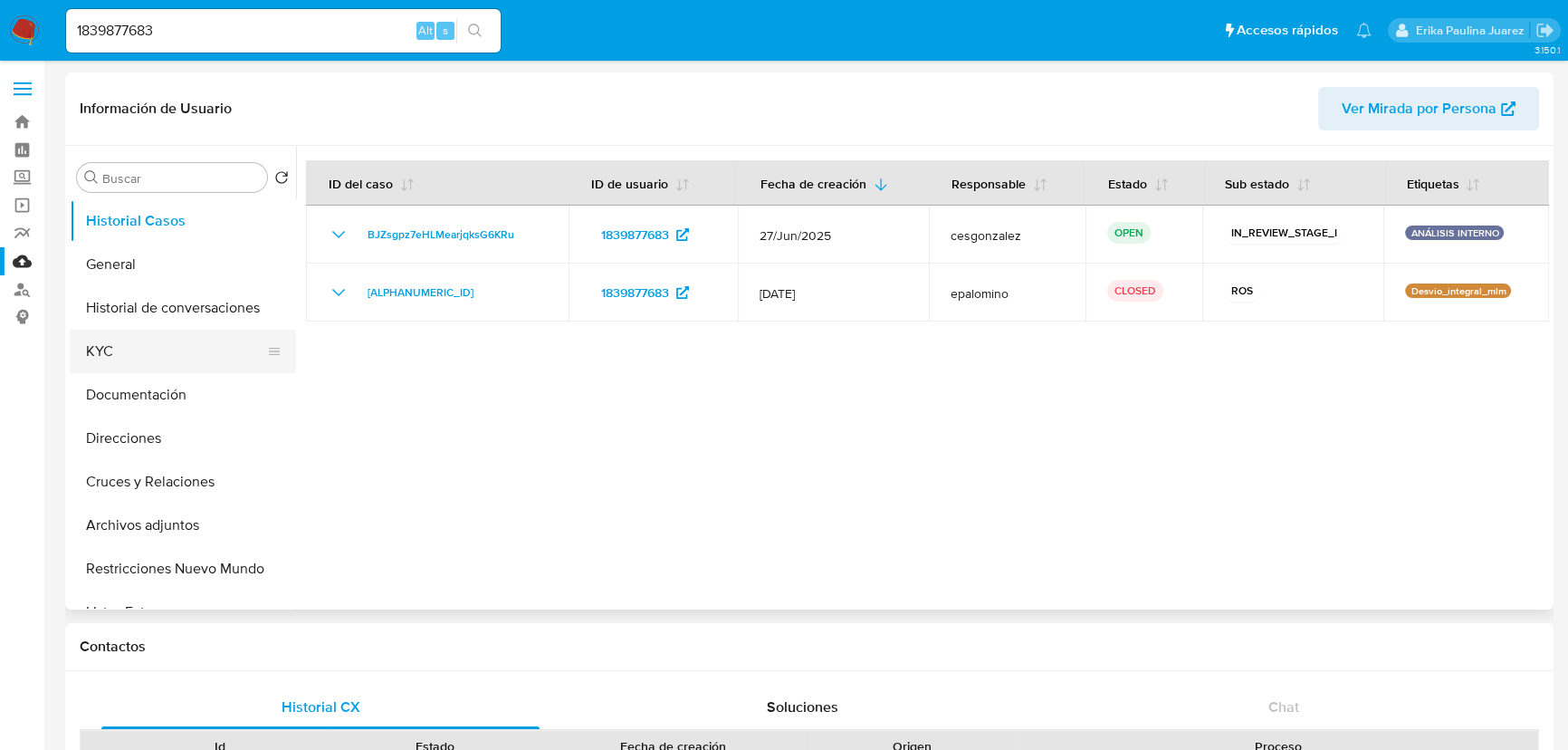 click on "KYC" at bounding box center [176, 351] 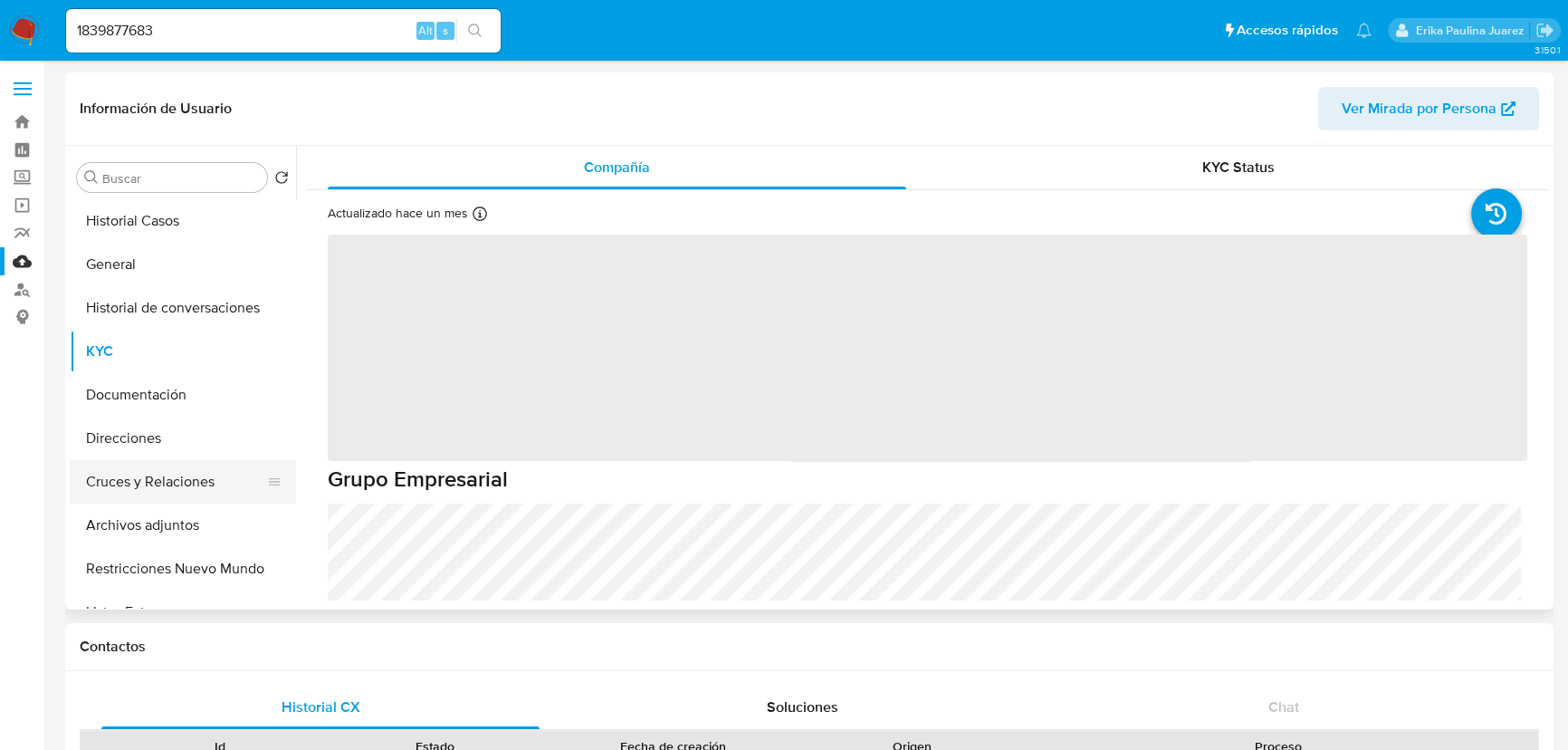 select on "10" 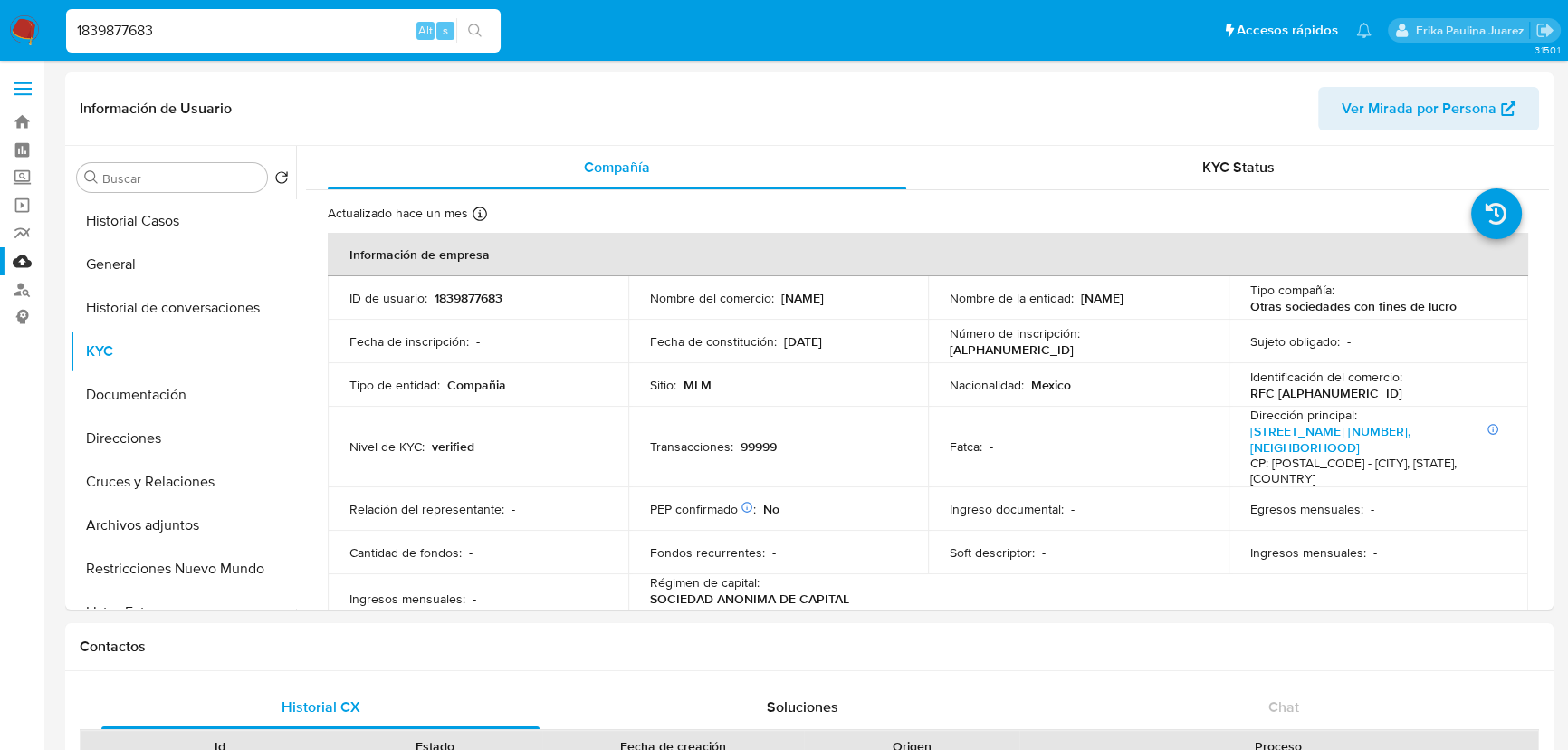 drag, startPoint x: 151, startPoint y: 26, endPoint x: 19, endPoint y: 14, distance: 132.5443 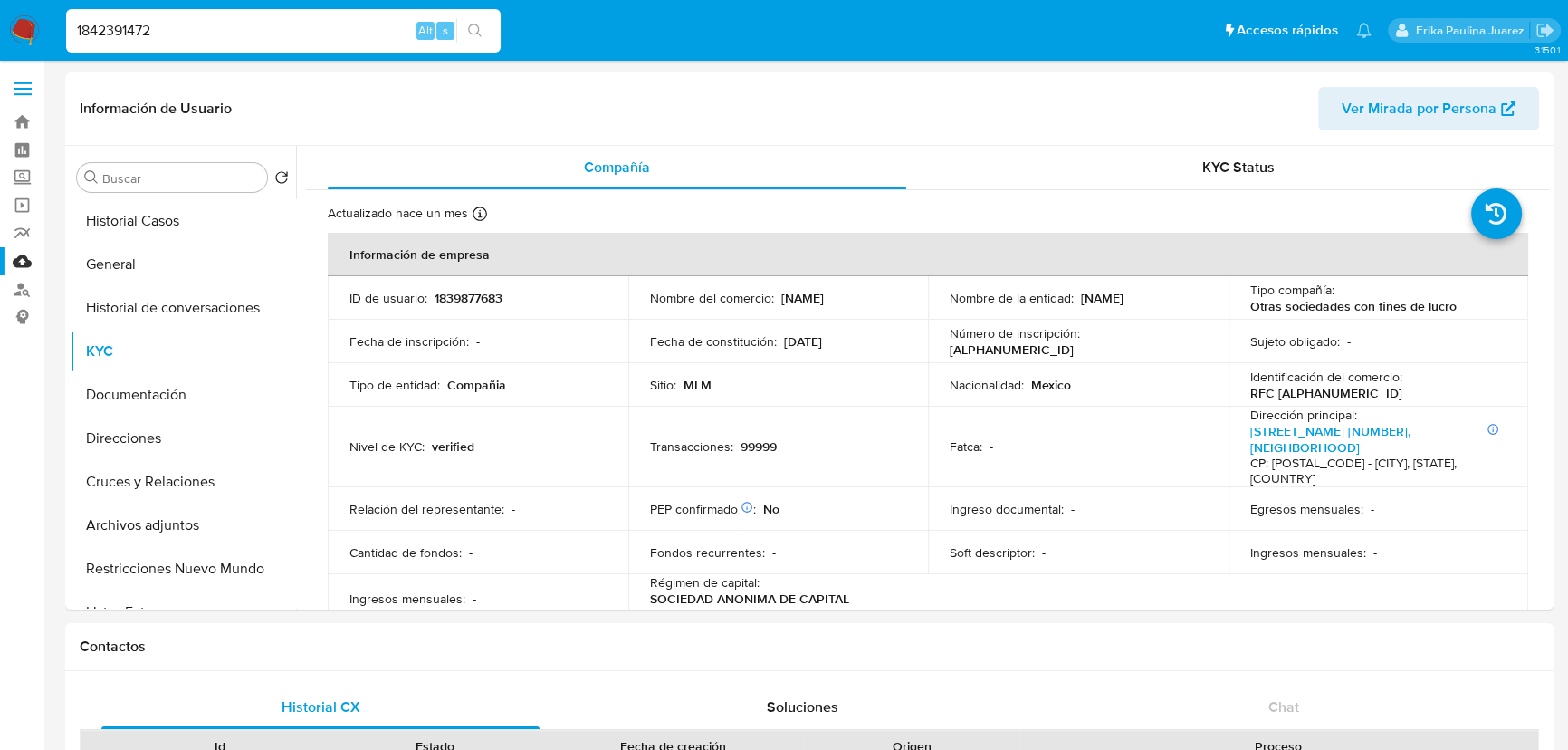 click on "1842391472" at bounding box center (283, 31) 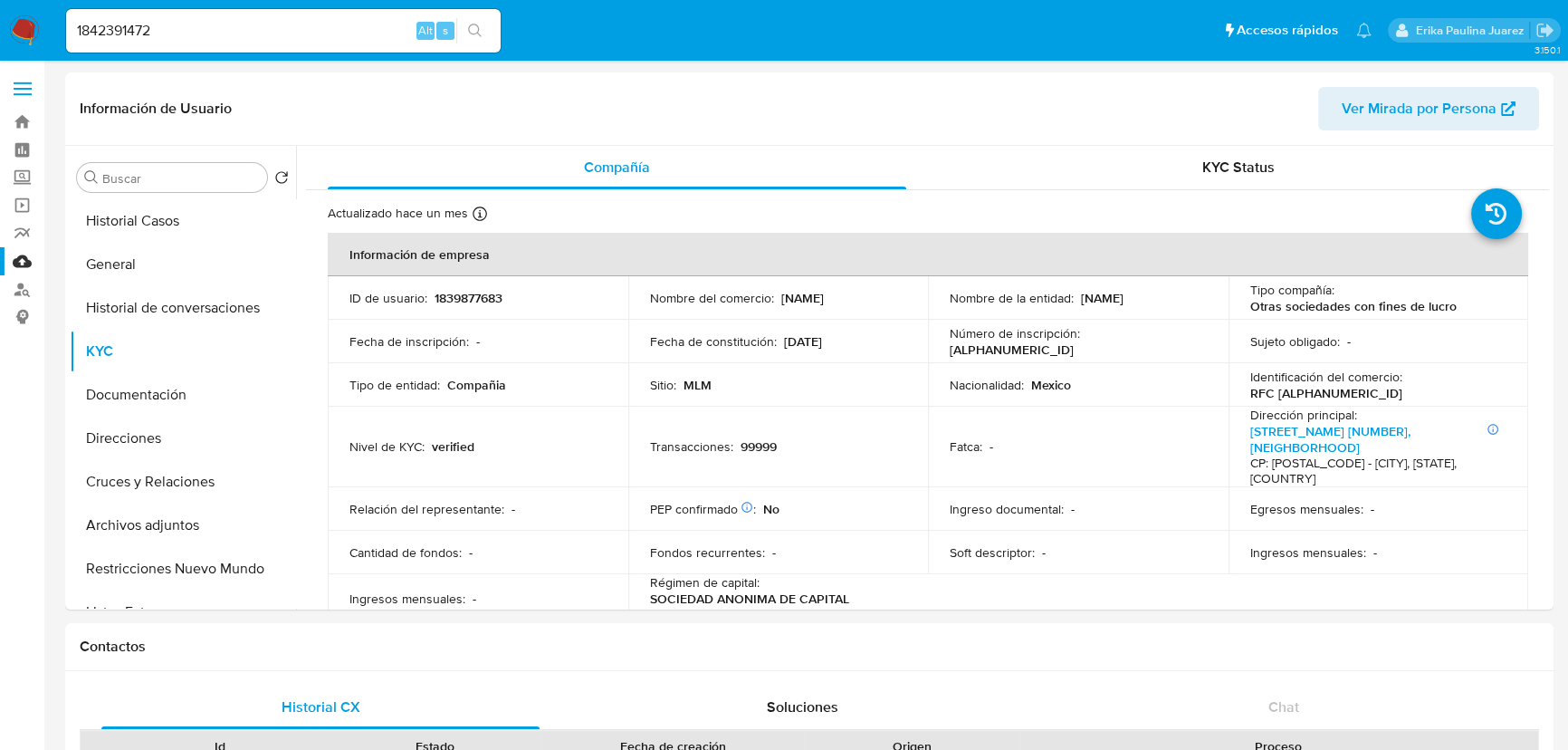 click at bounding box center (474, 31) 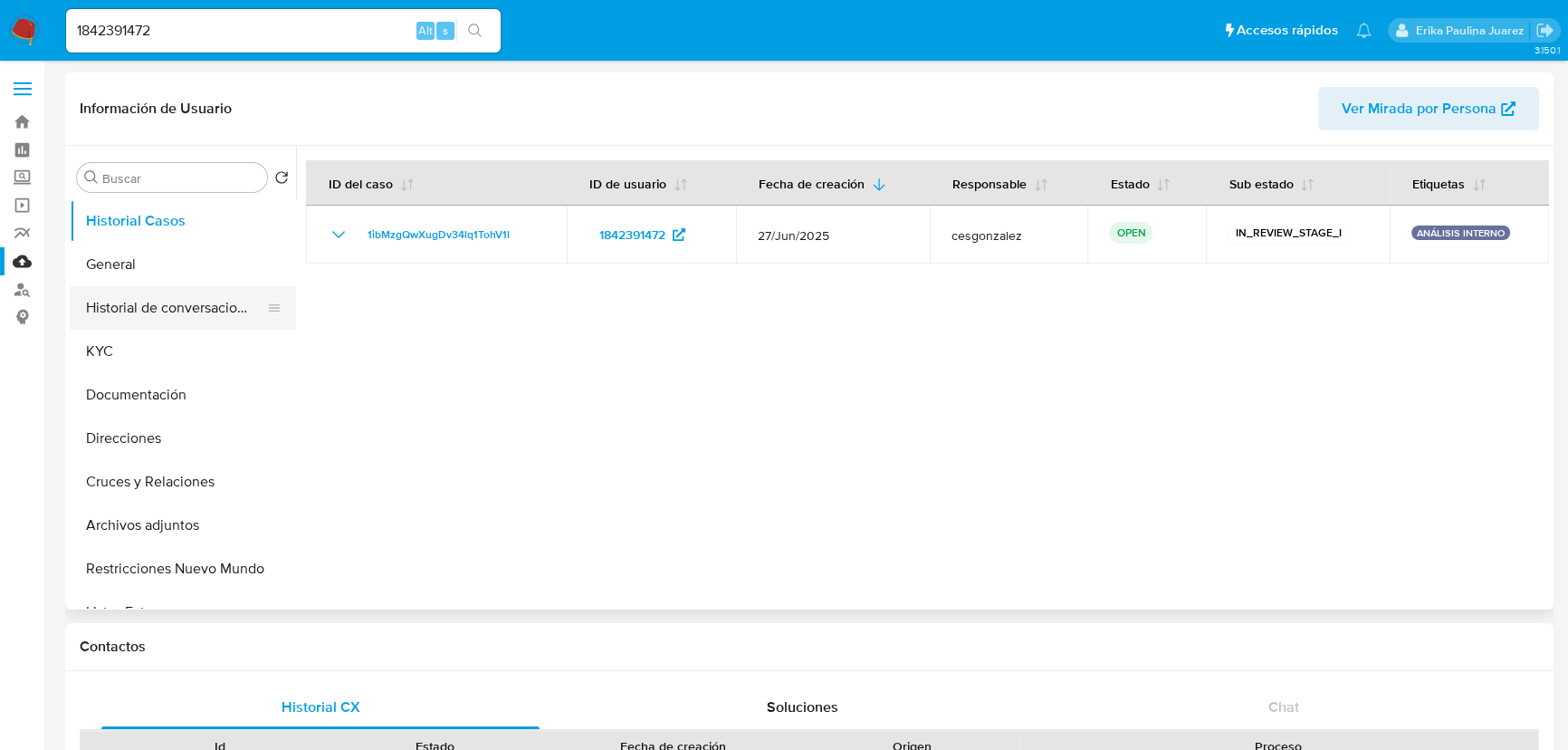 select on "10" 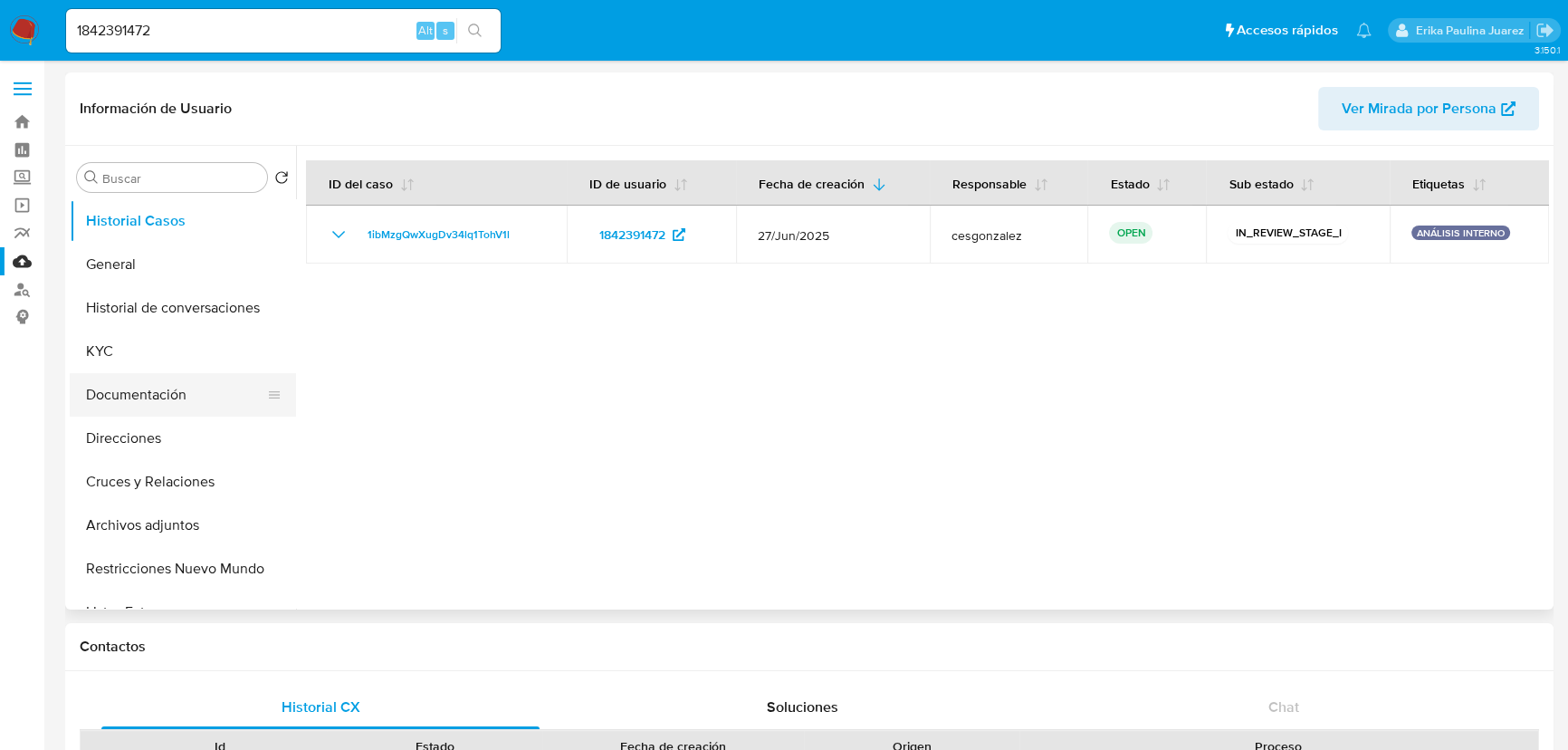 click on "Documentación" at bounding box center [176, 395] 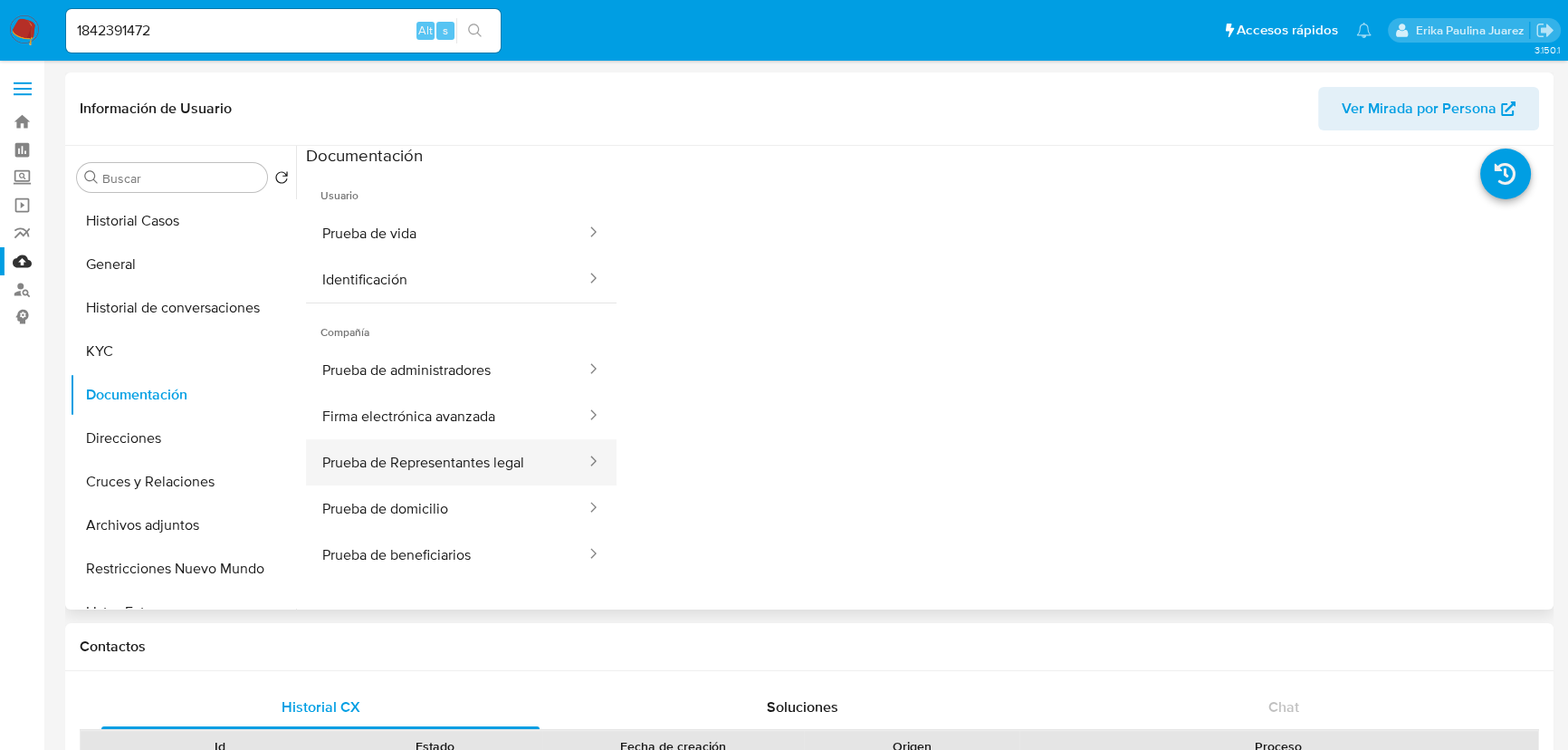 scroll, scrollTop: 0, scrollLeft: 0, axis: both 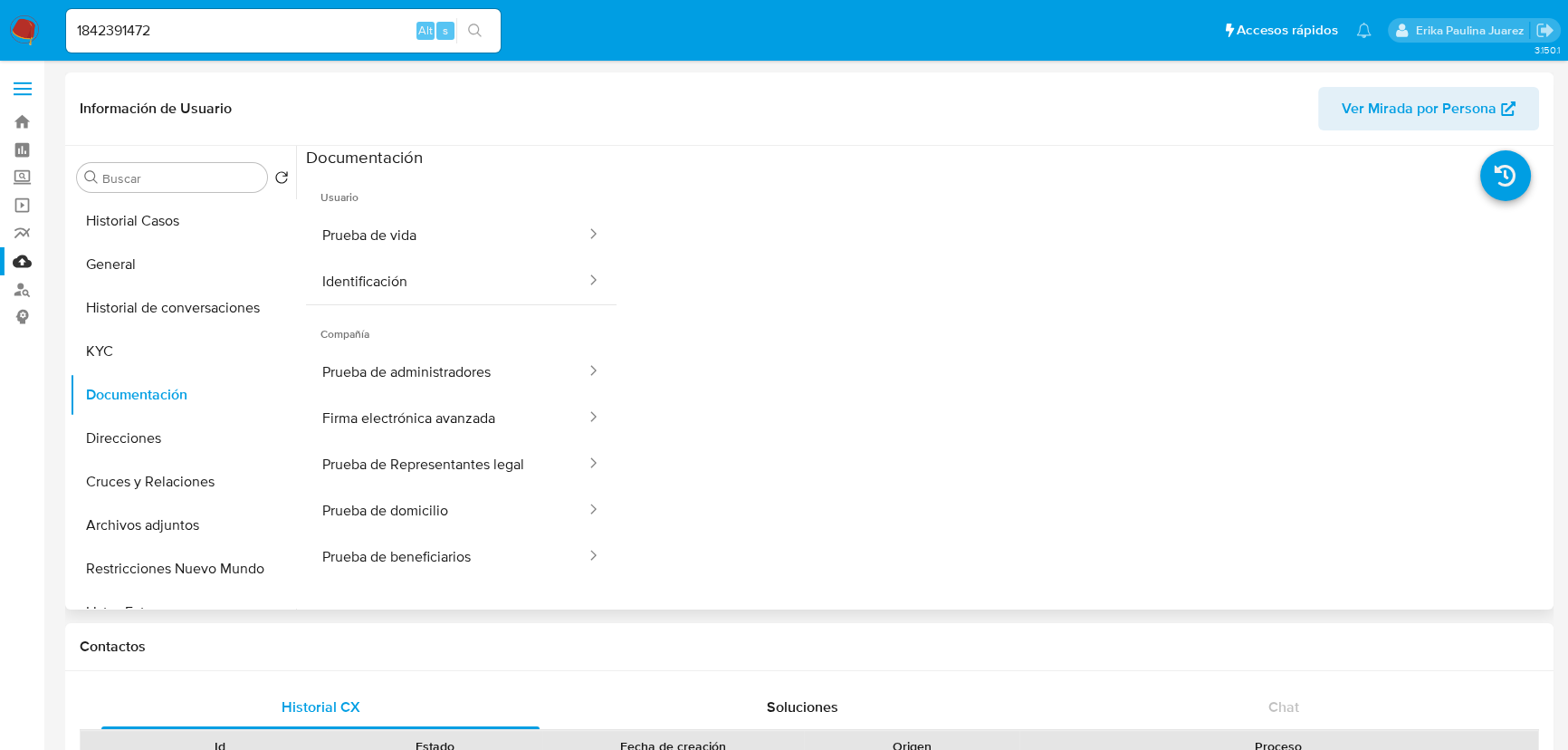 drag, startPoint x: 492, startPoint y: 498, endPoint x: 607, endPoint y: 472, distance: 117.9025 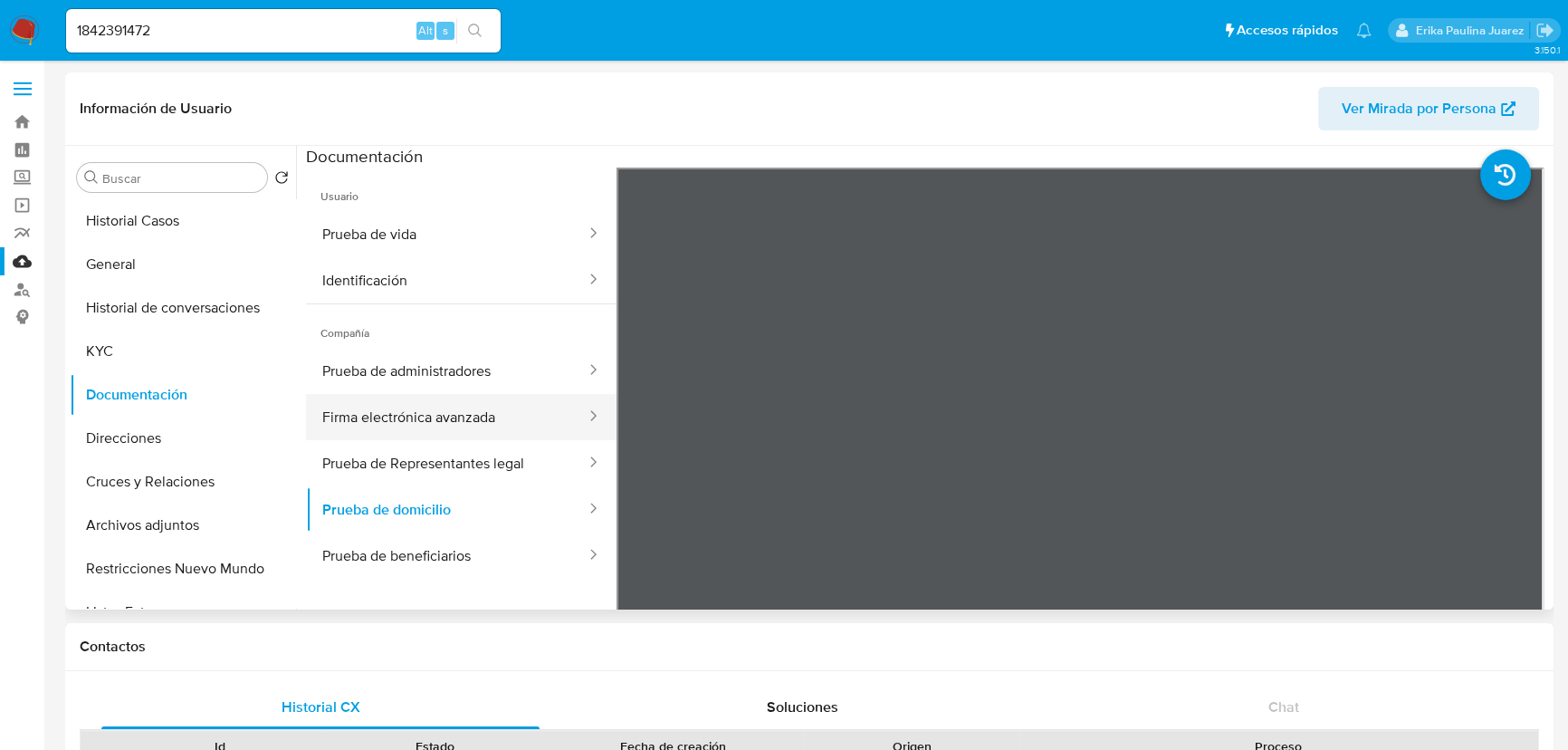 scroll, scrollTop: 0, scrollLeft: 0, axis: both 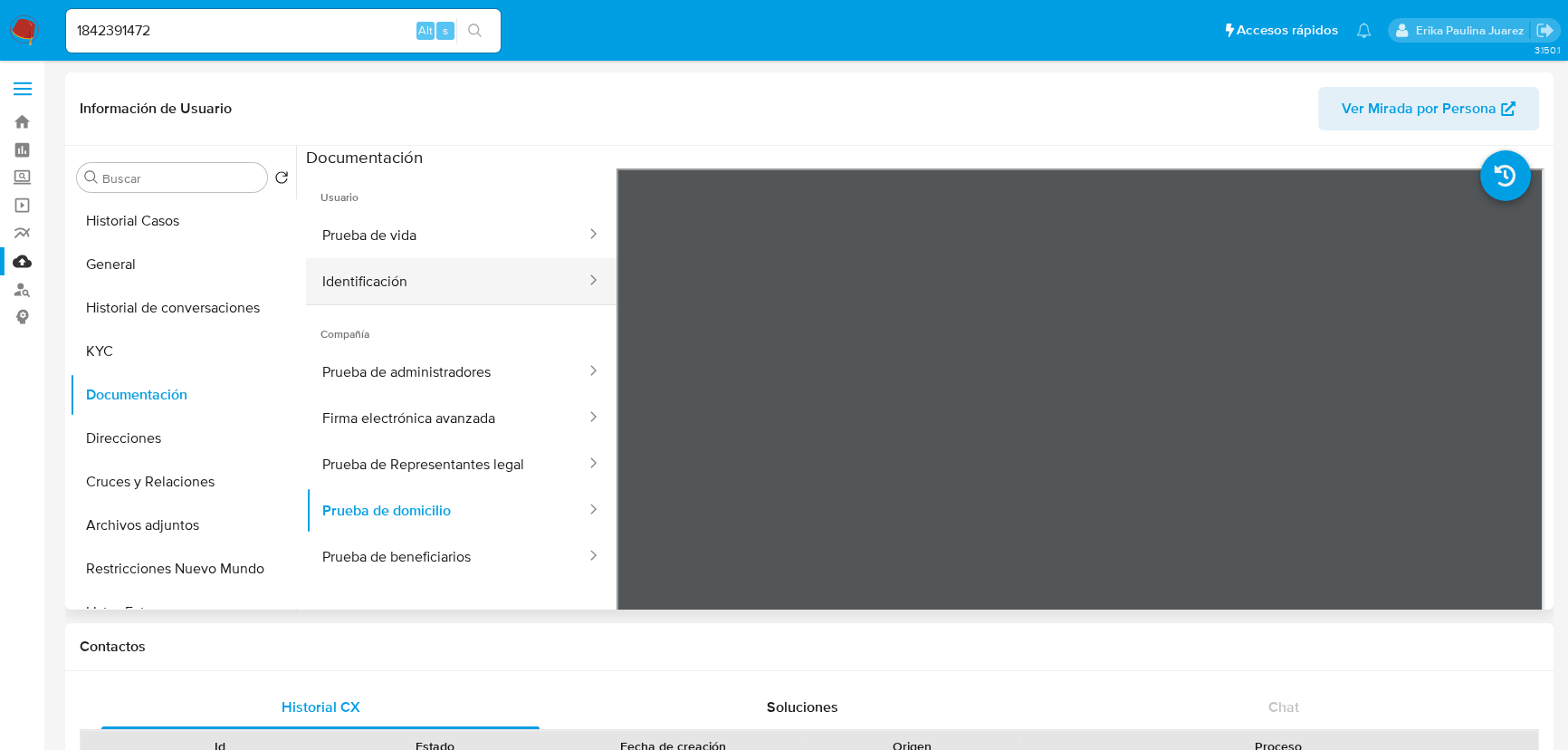 click on "Identificación" at bounding box center (446, 281) 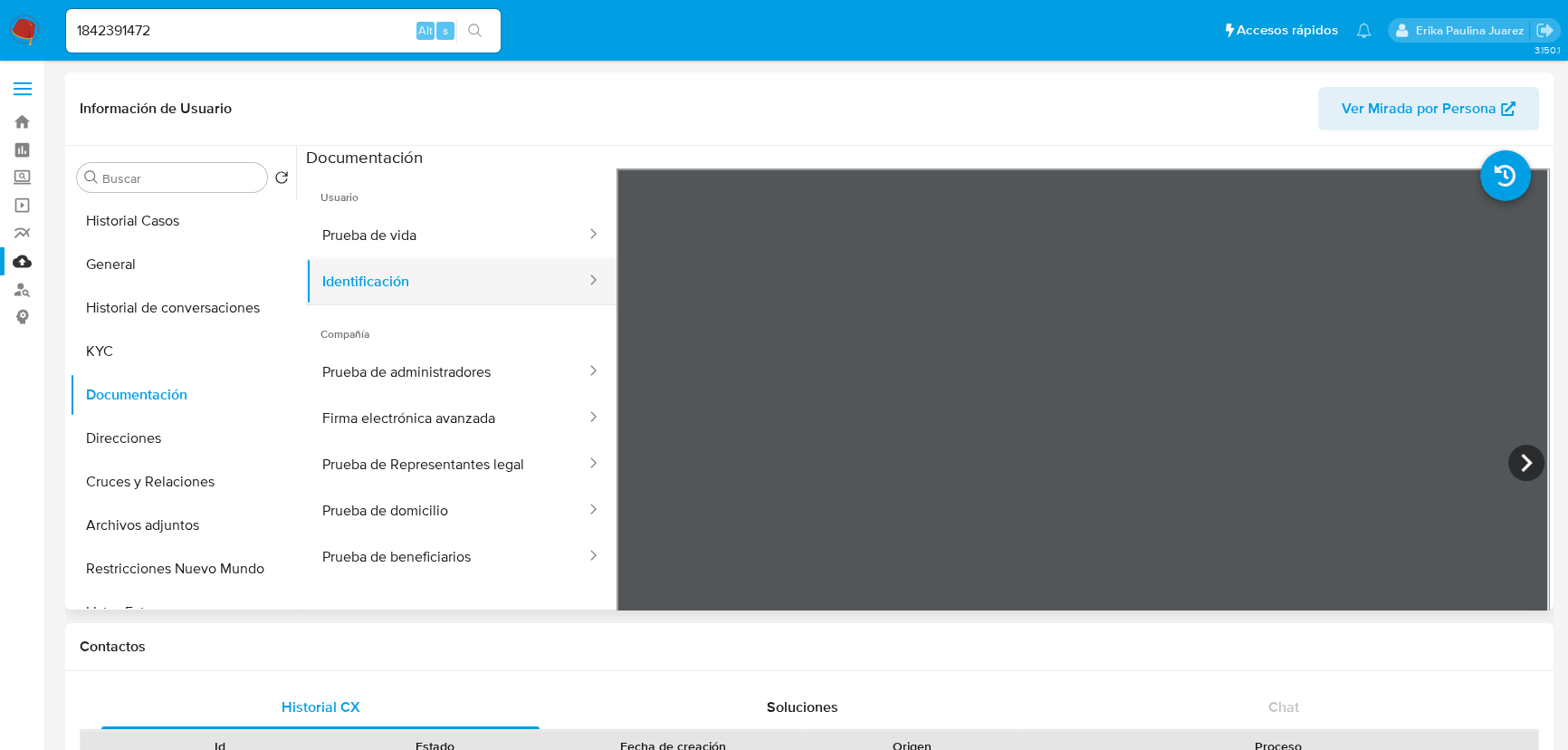 drag, startPoint x: 474, startPoint y: 235, endPoint x: 515, endPoint y: 294, distance: 71.84706 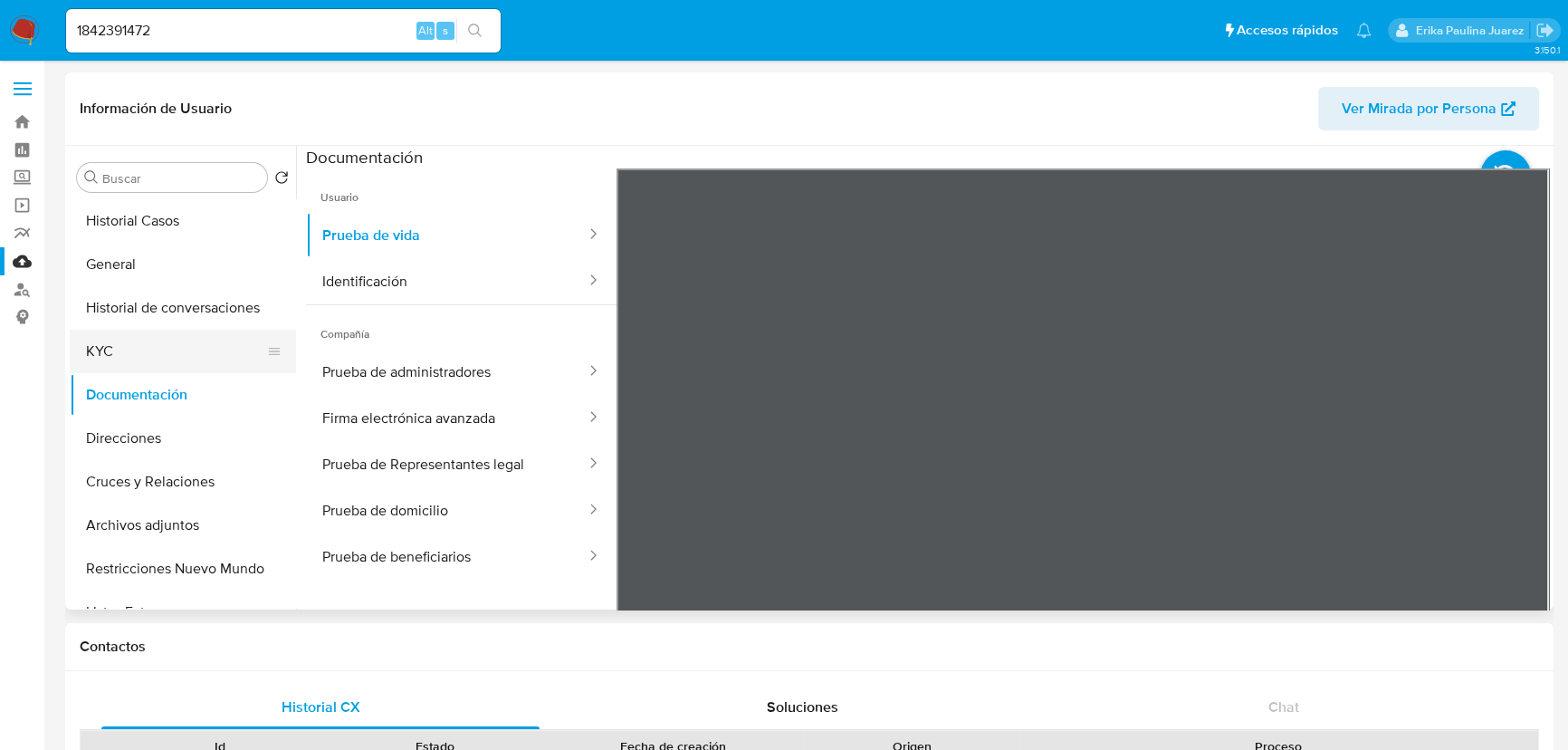 click on "KYC" at bounding box center [176, 351] 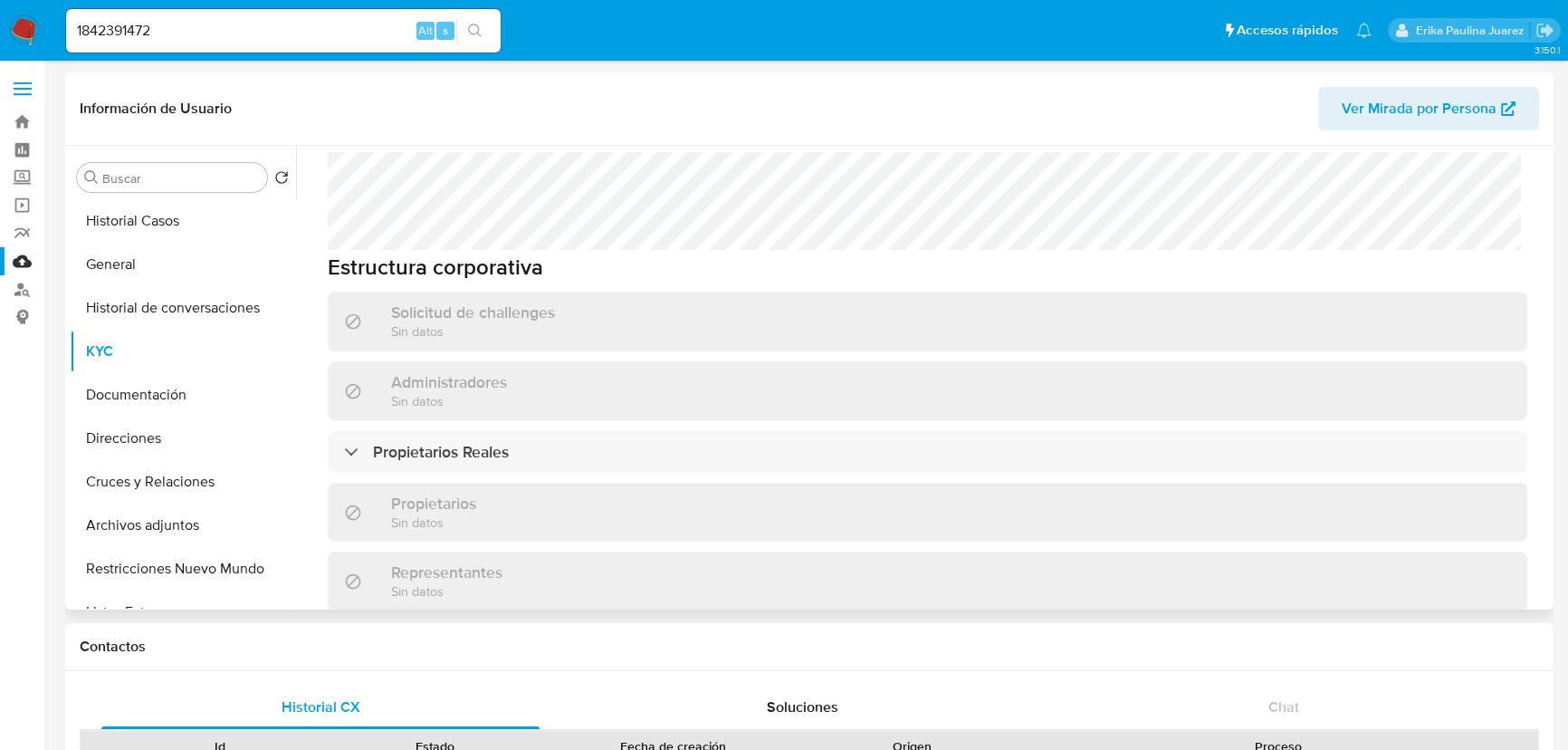scroll, scrollTop: 1346, scrollLeft: 0, axis: vertical 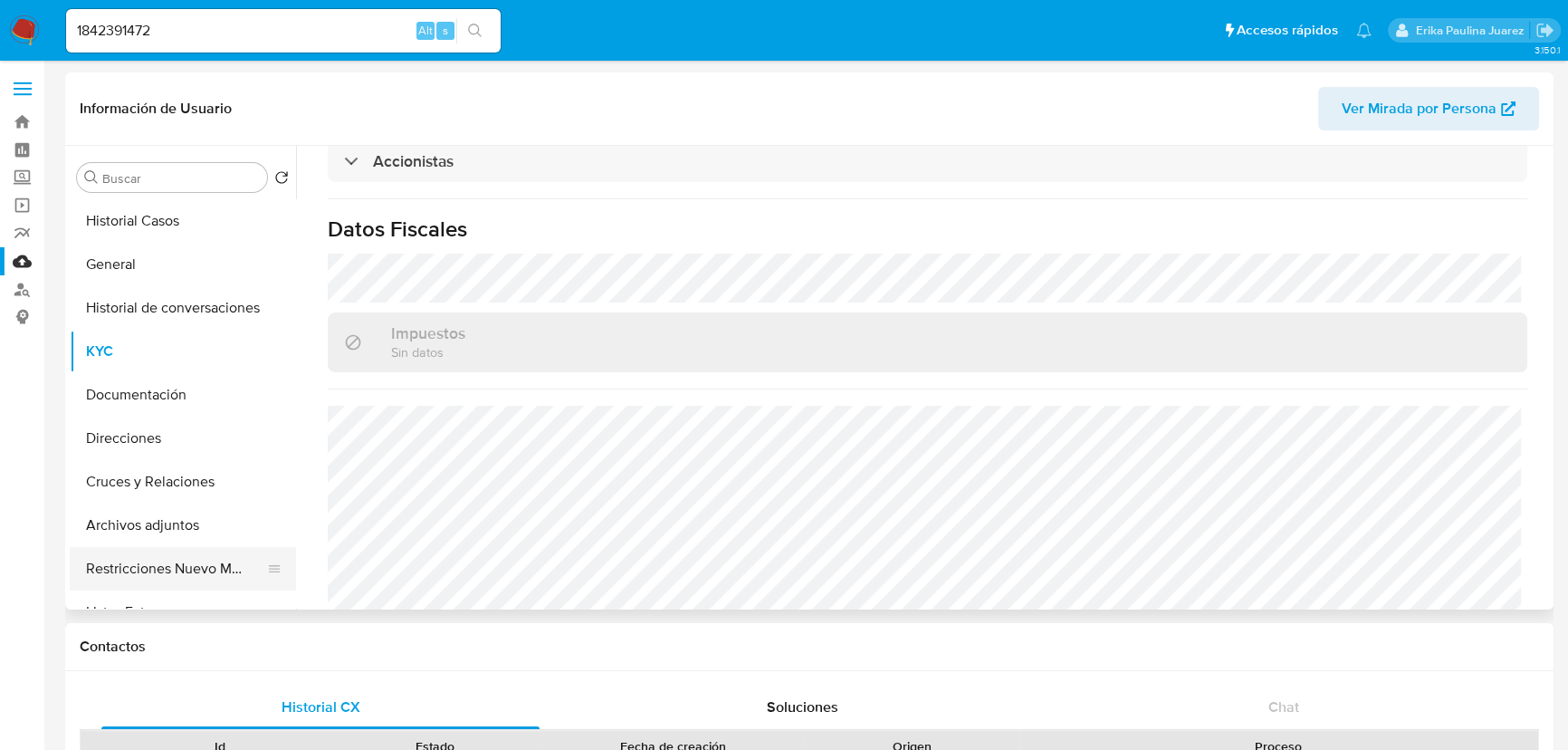 click on "Restricciones Nuevo Mundo" at bounding box center [176, 569] 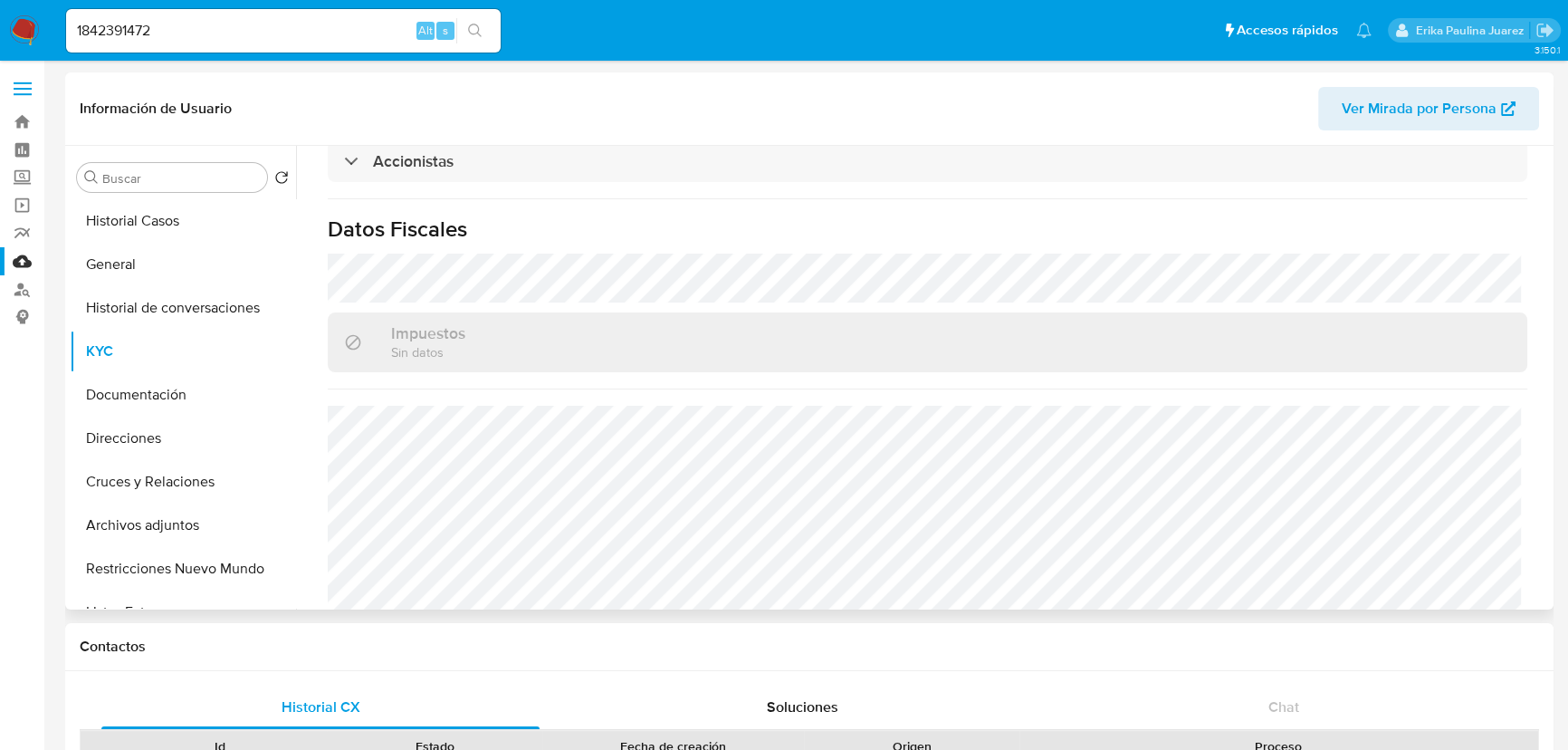 scroll, scrollTop: 0, scrollLeft: 0, axis: both 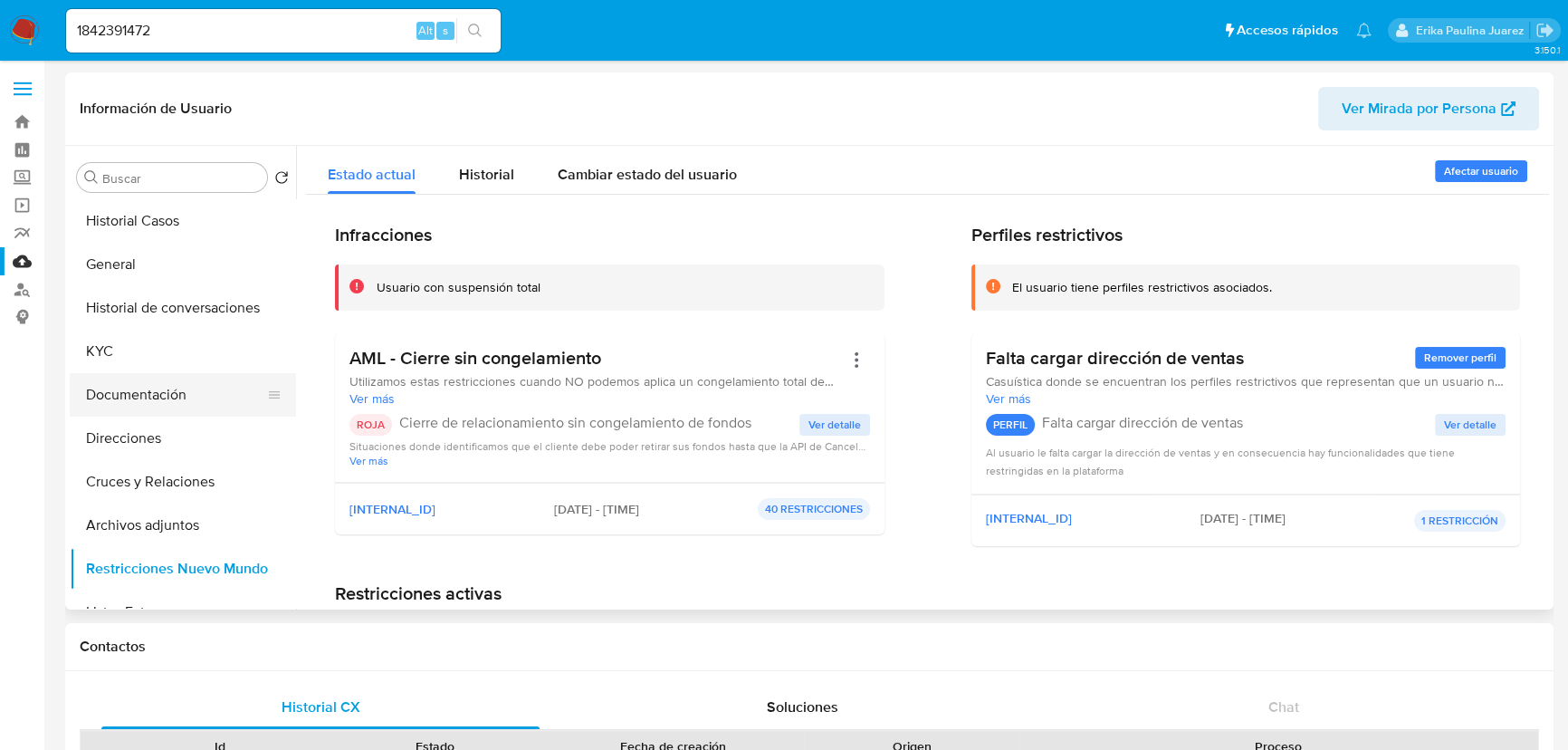 click on "Documentación" at bounding box center (176, 395) 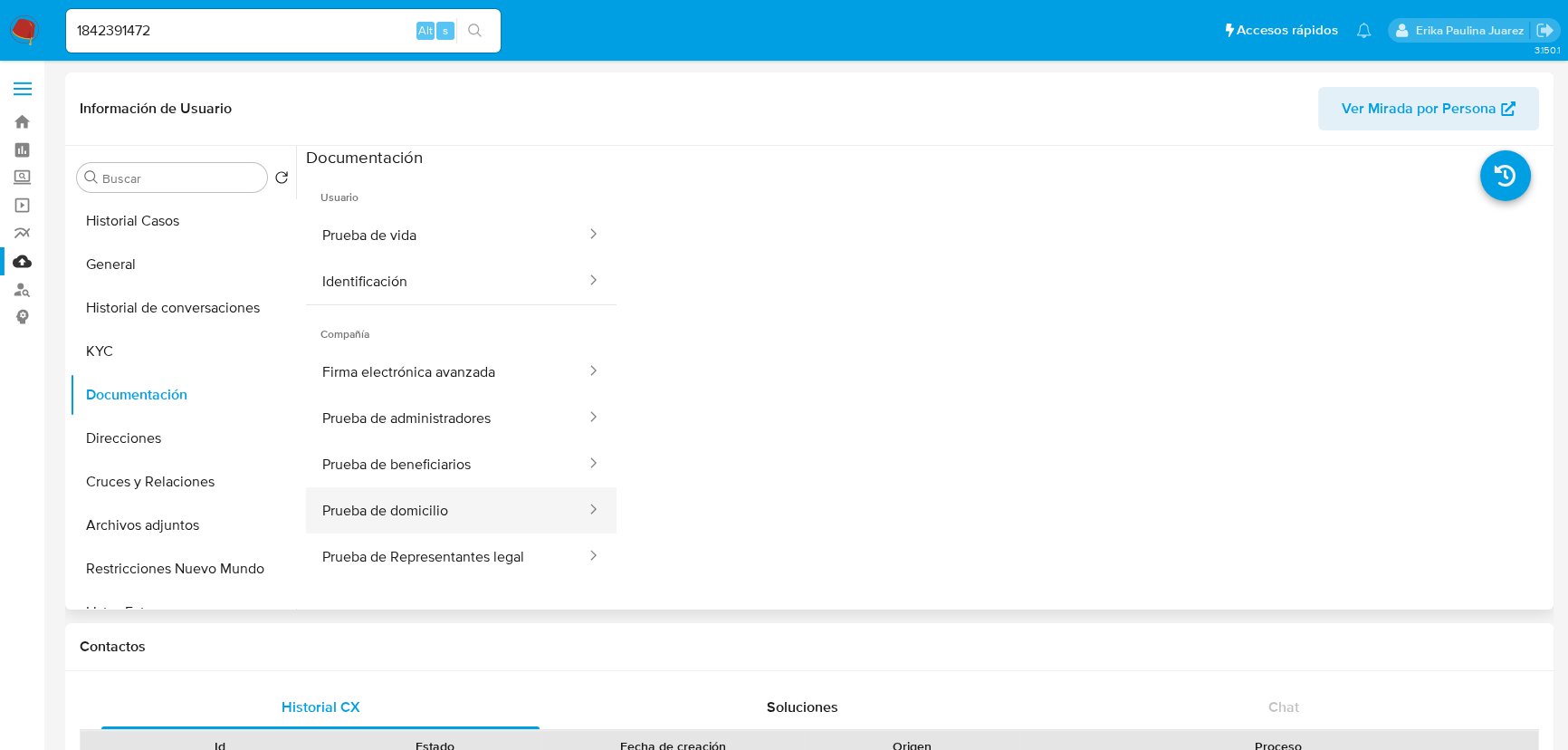 click on "Prueba de domicilio" at bounding box center (446, 510) 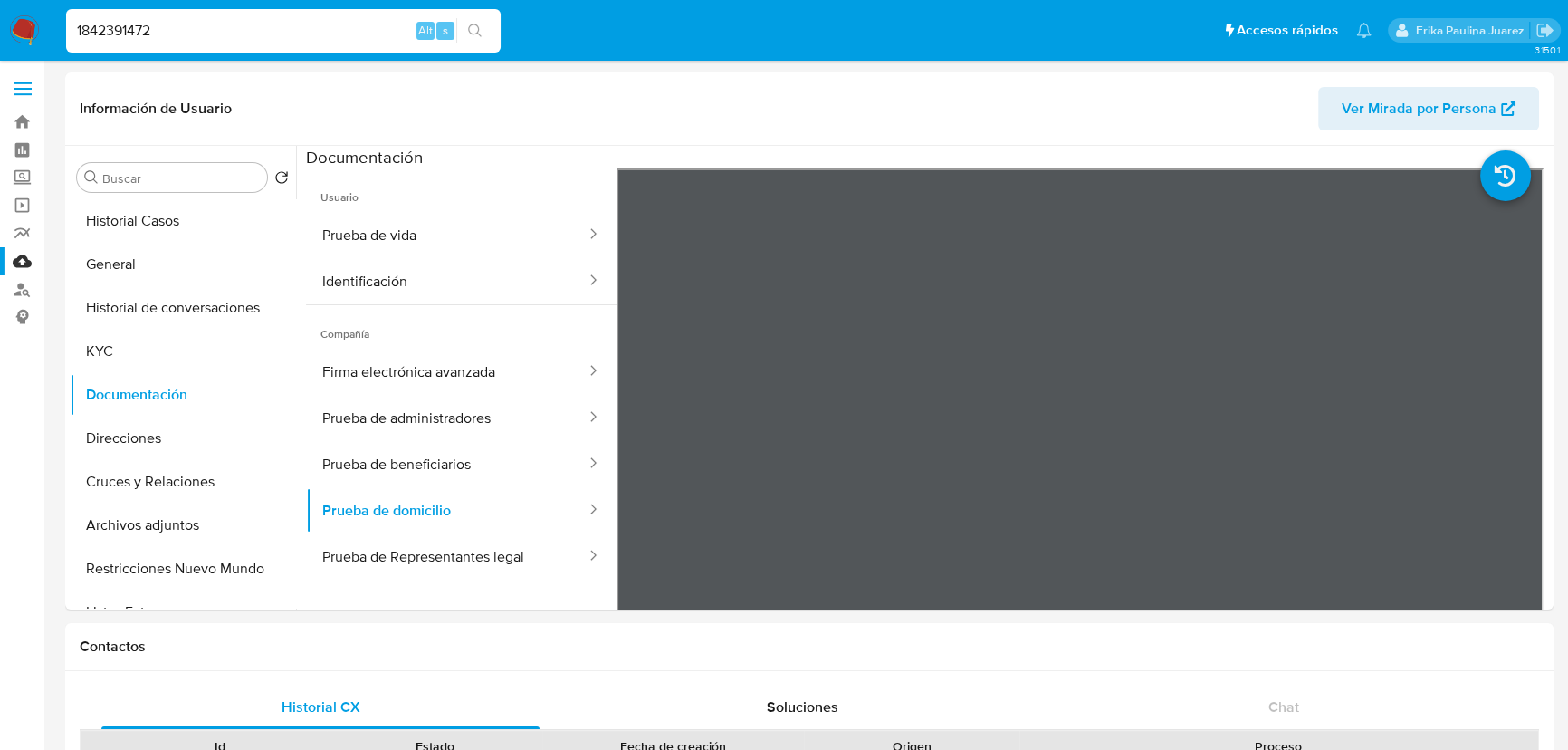 drag, startPoint x: 158, startPoint y: 34, endPoint x: 171, endPoint y: 33, distance: 13.038405 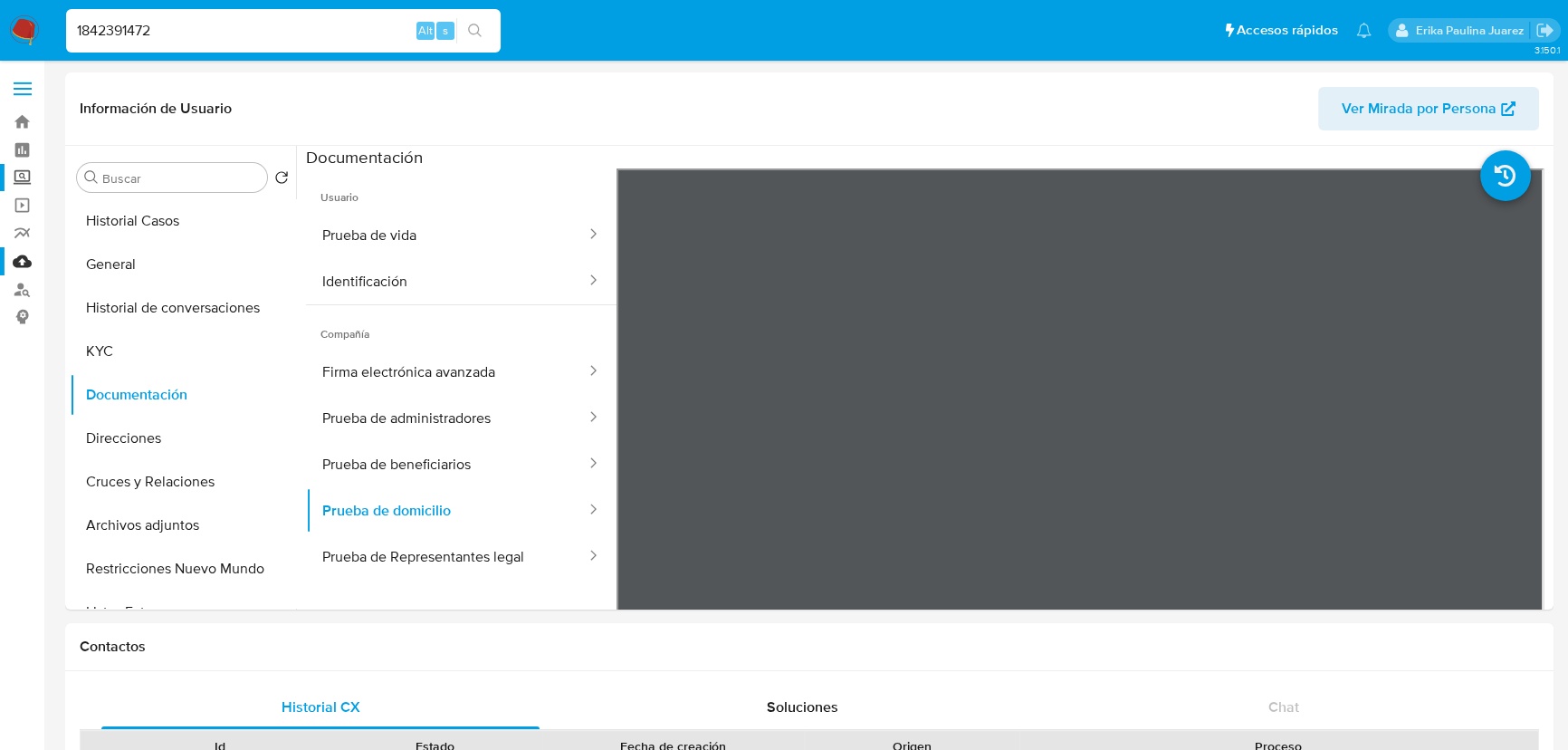 click on "Screening" at bounding box center [108, 178] 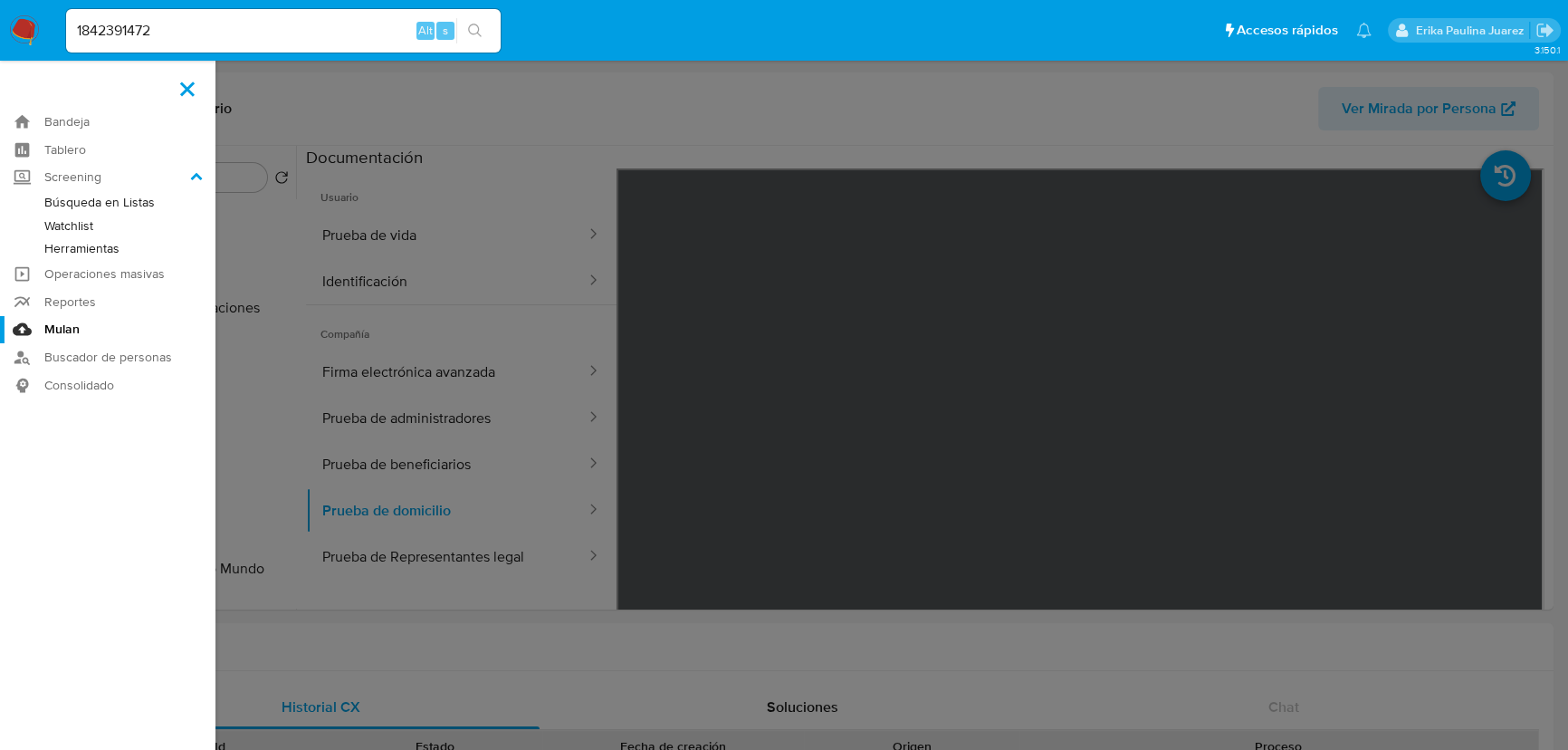 click on "Herramientas" at bounding box center [108, 248] 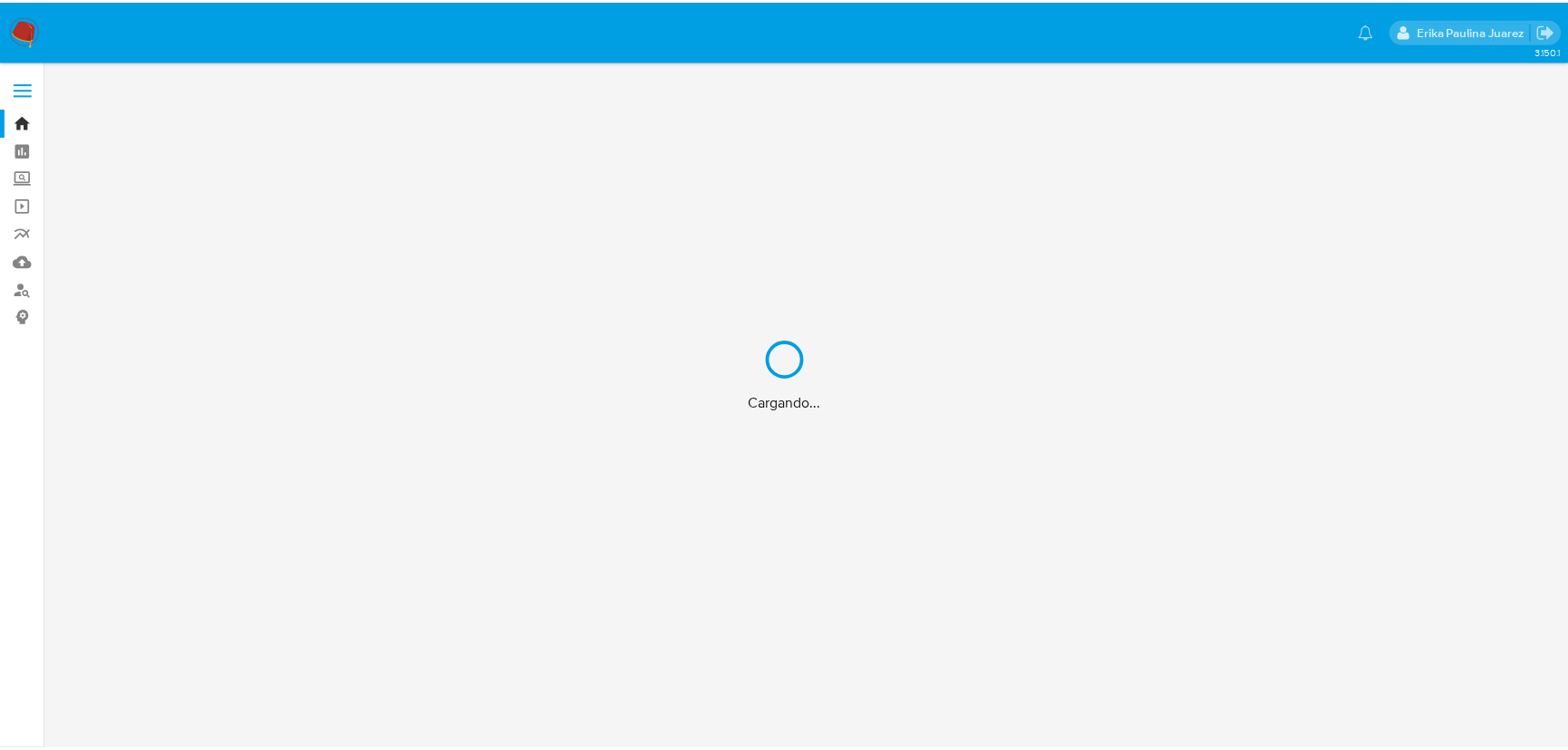 scroll, scrollTop: 0, scrollLeft: 0, axis: both 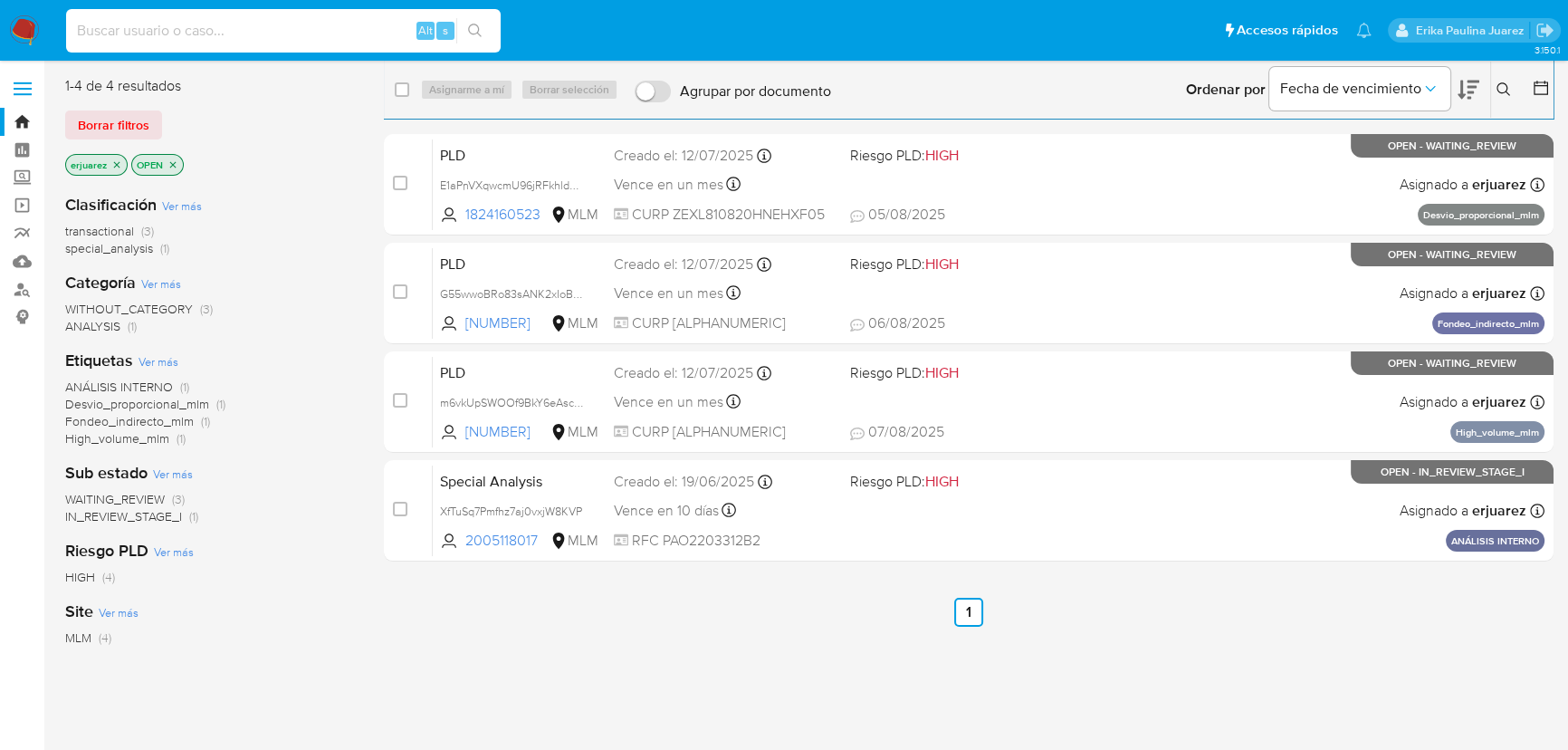 click at bounding box center [283, 31] 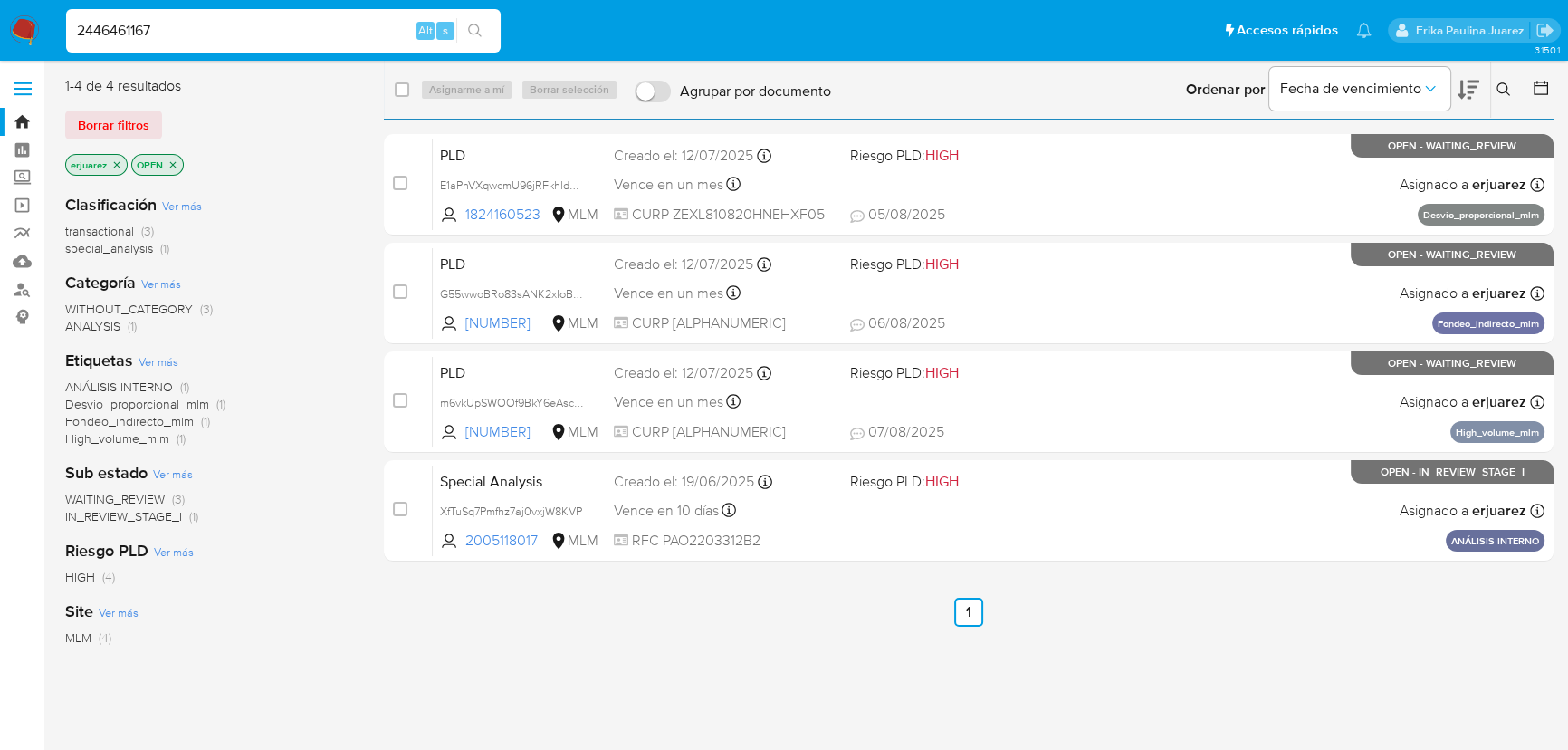 type on "2446461167" 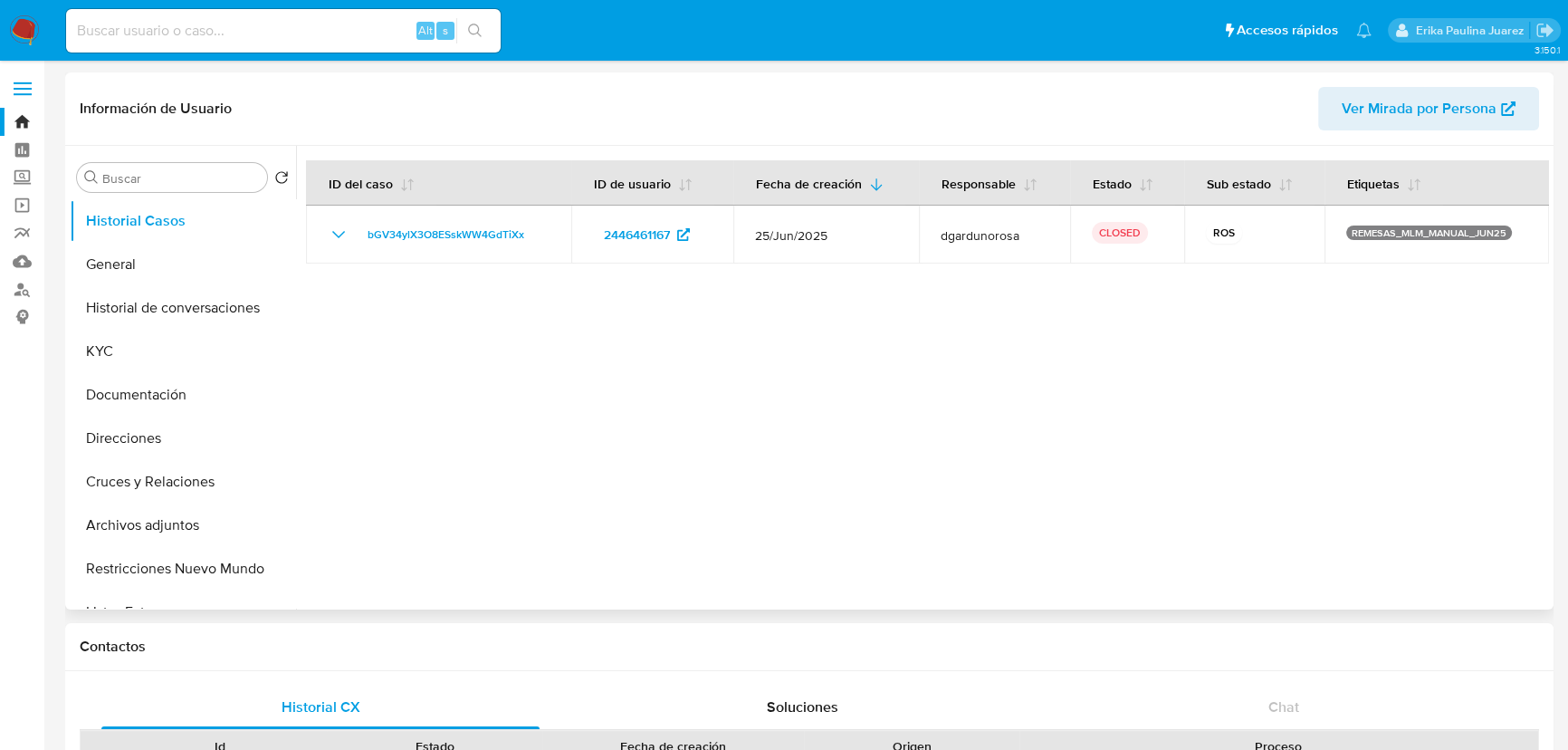 select on "10" 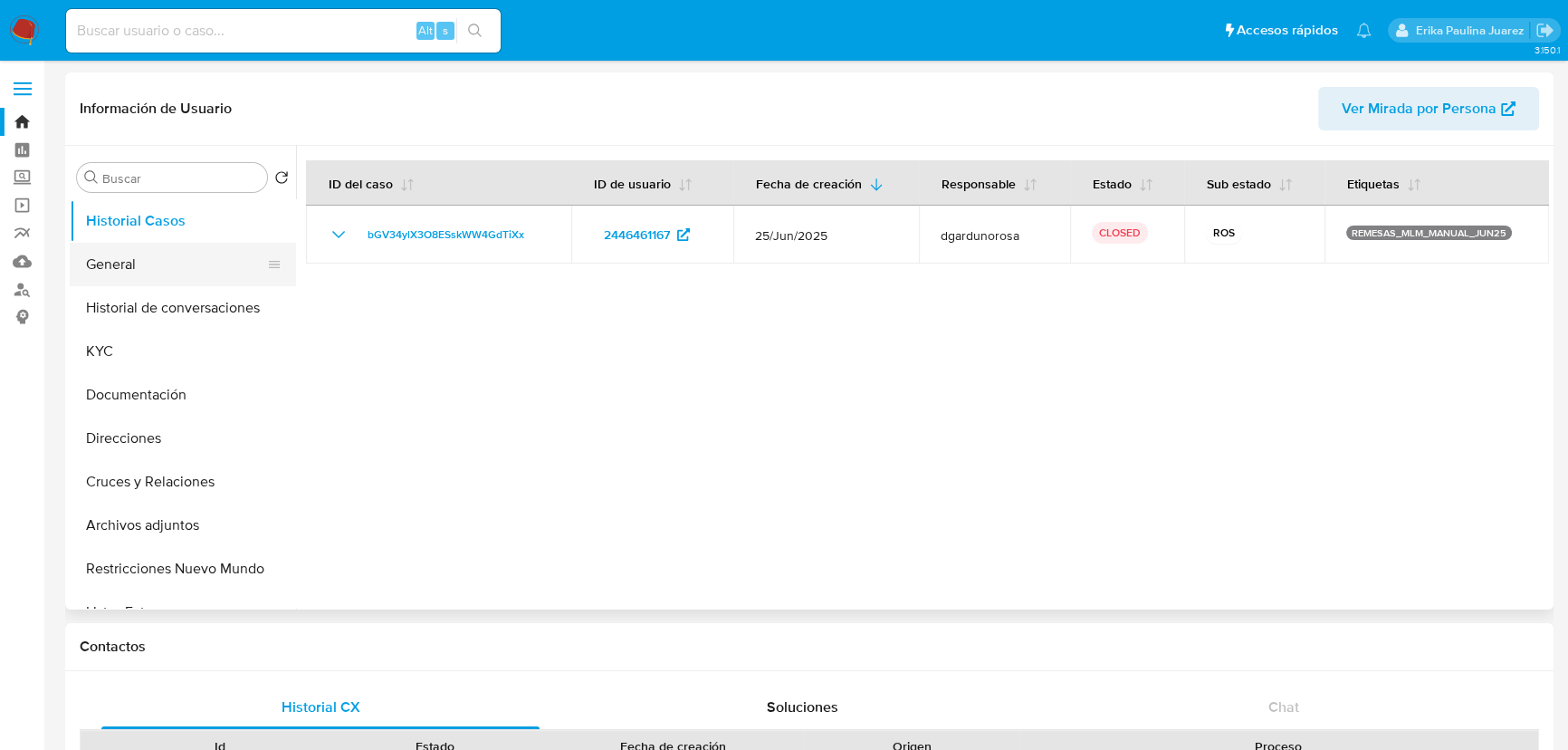 click on "General" at bounding box center (176, 264) 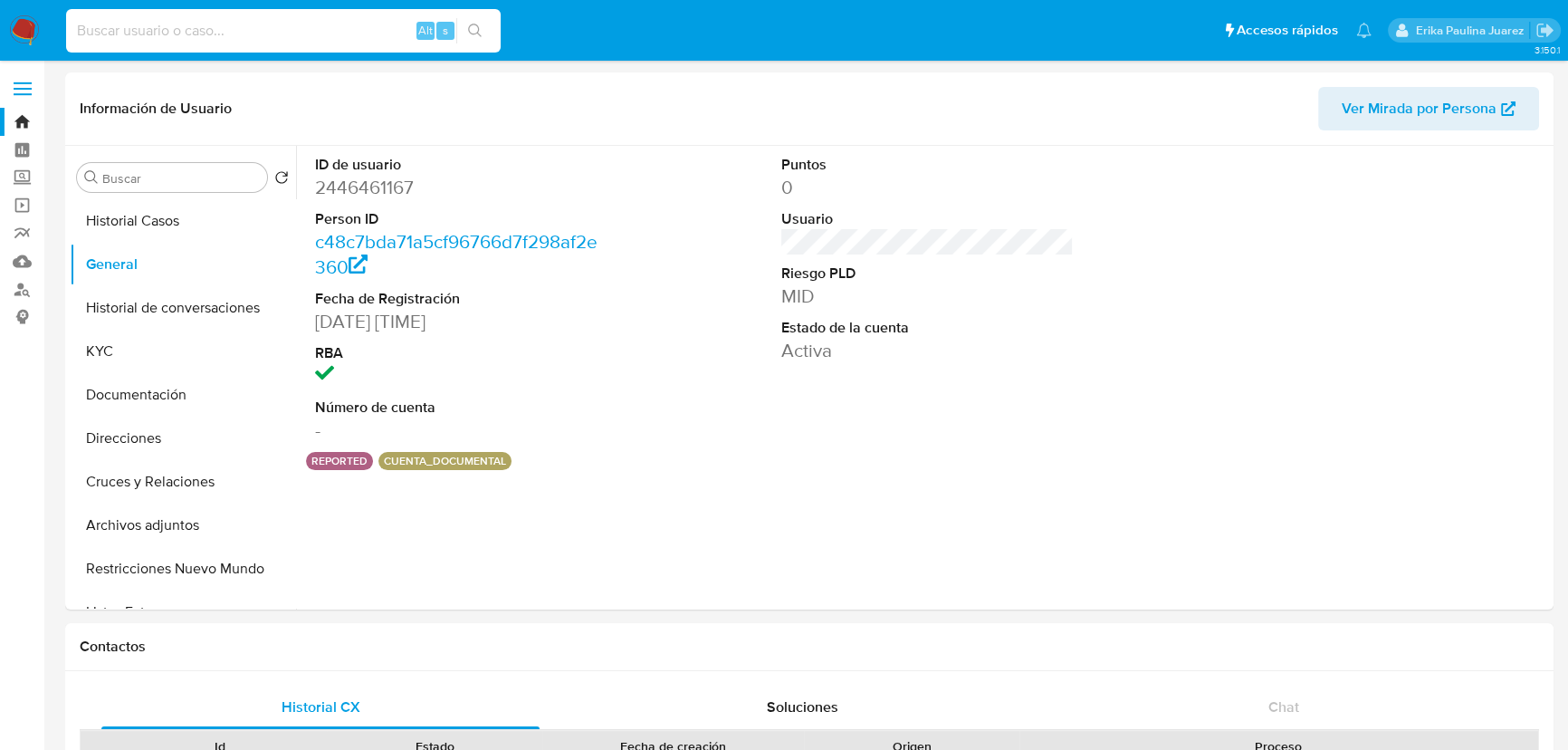 click at bounding box center (283, 31) 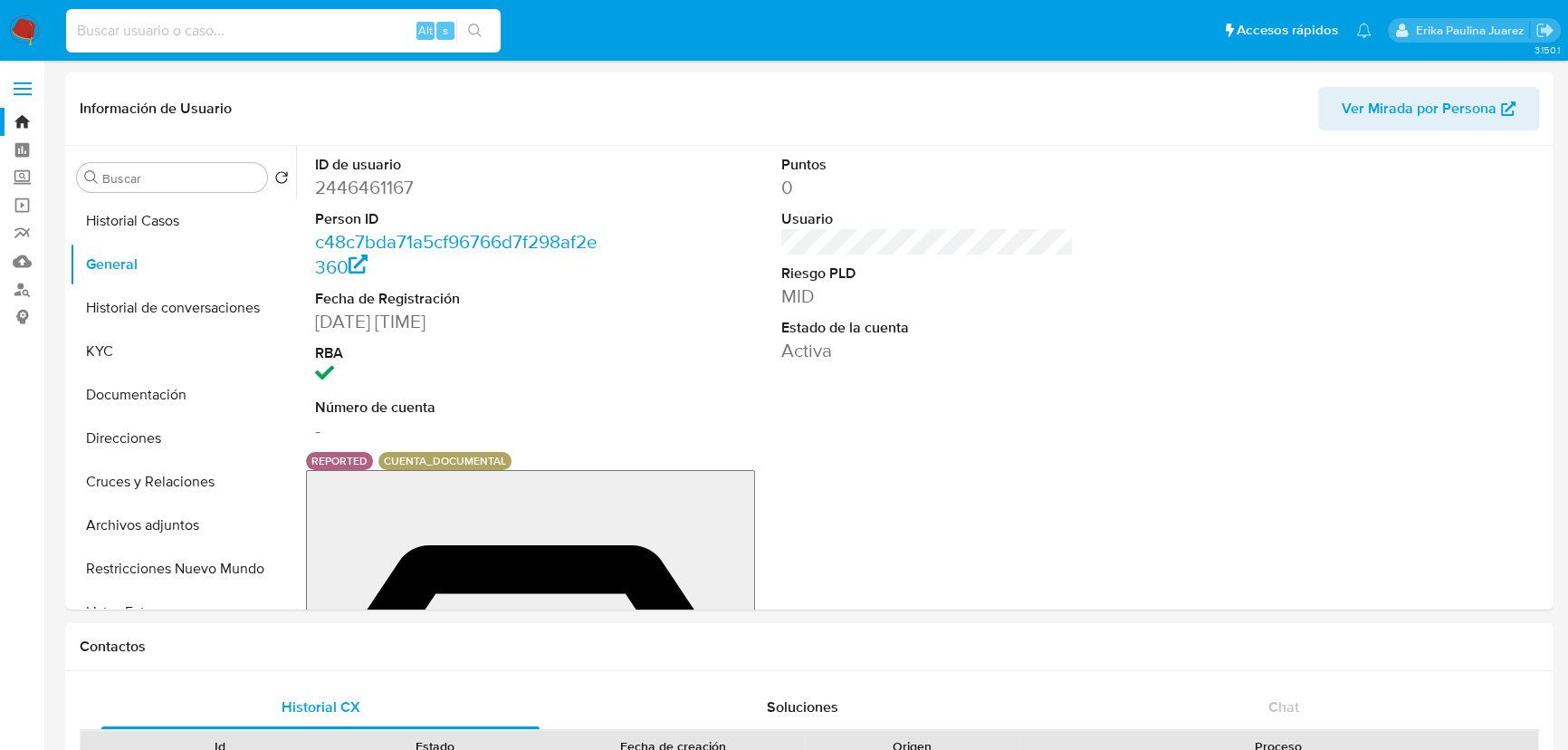 paste on "2446461167" 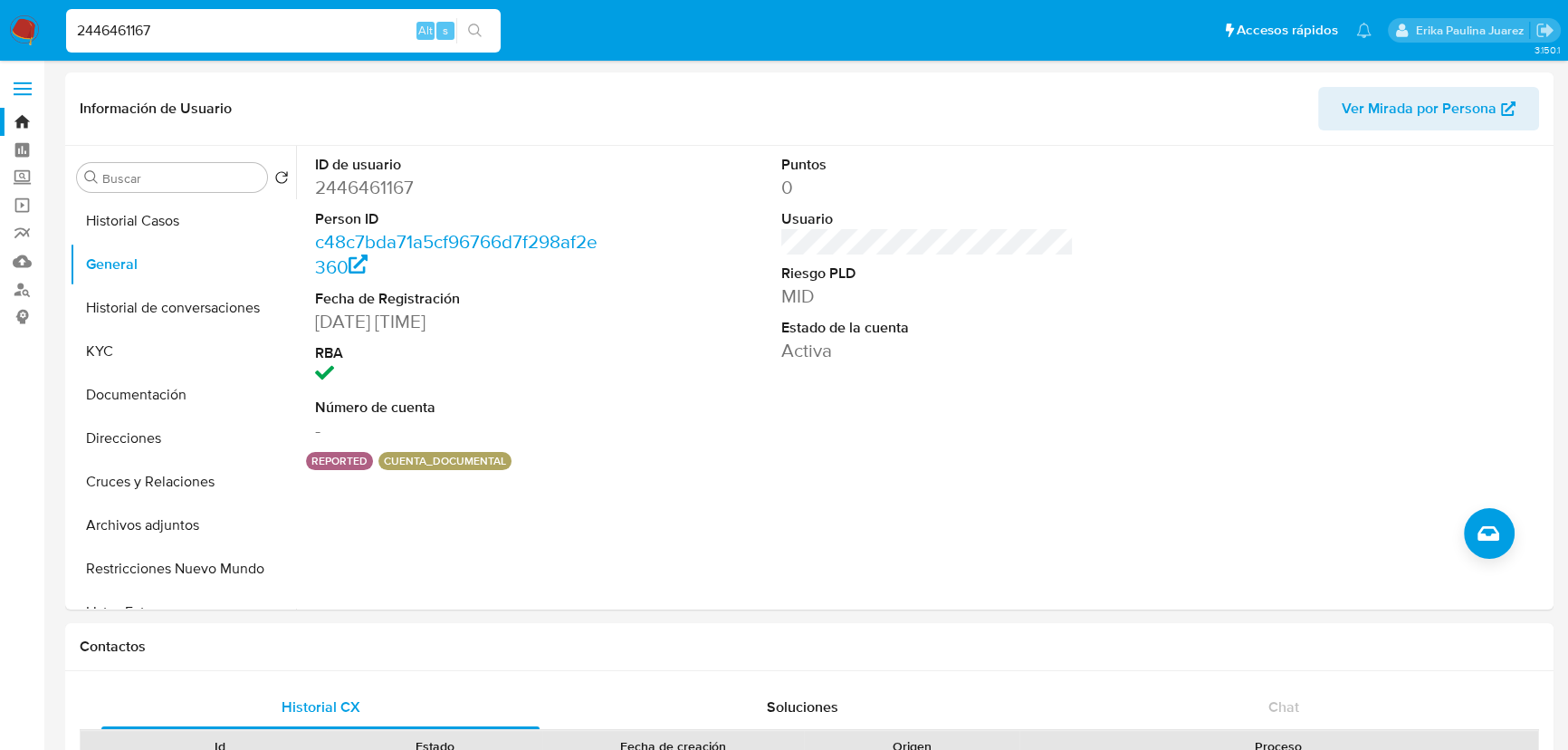 drag, startPoint x: 12, startPoint y: 22, endPoint x: -39, endPoint y: 22, distance: 51 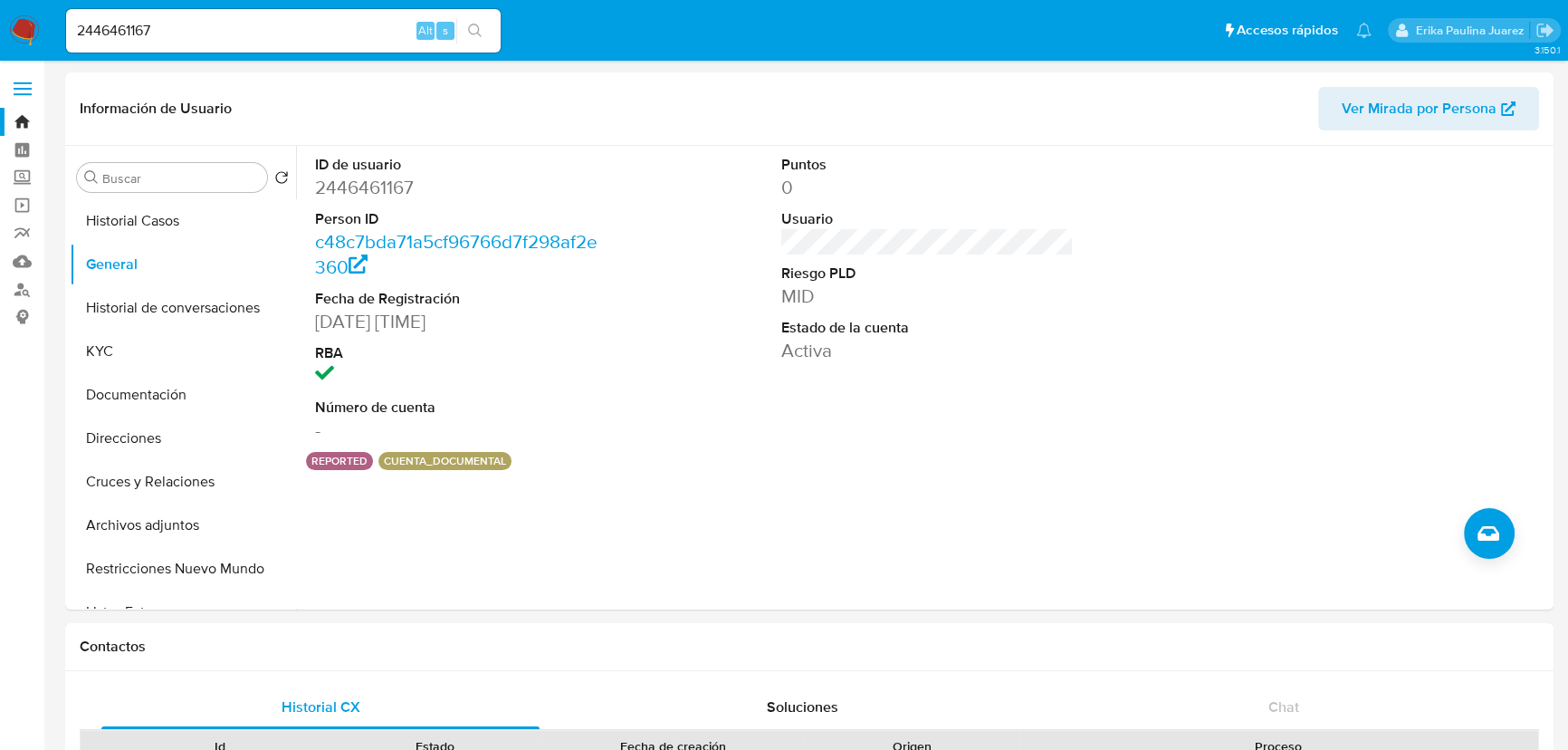 click 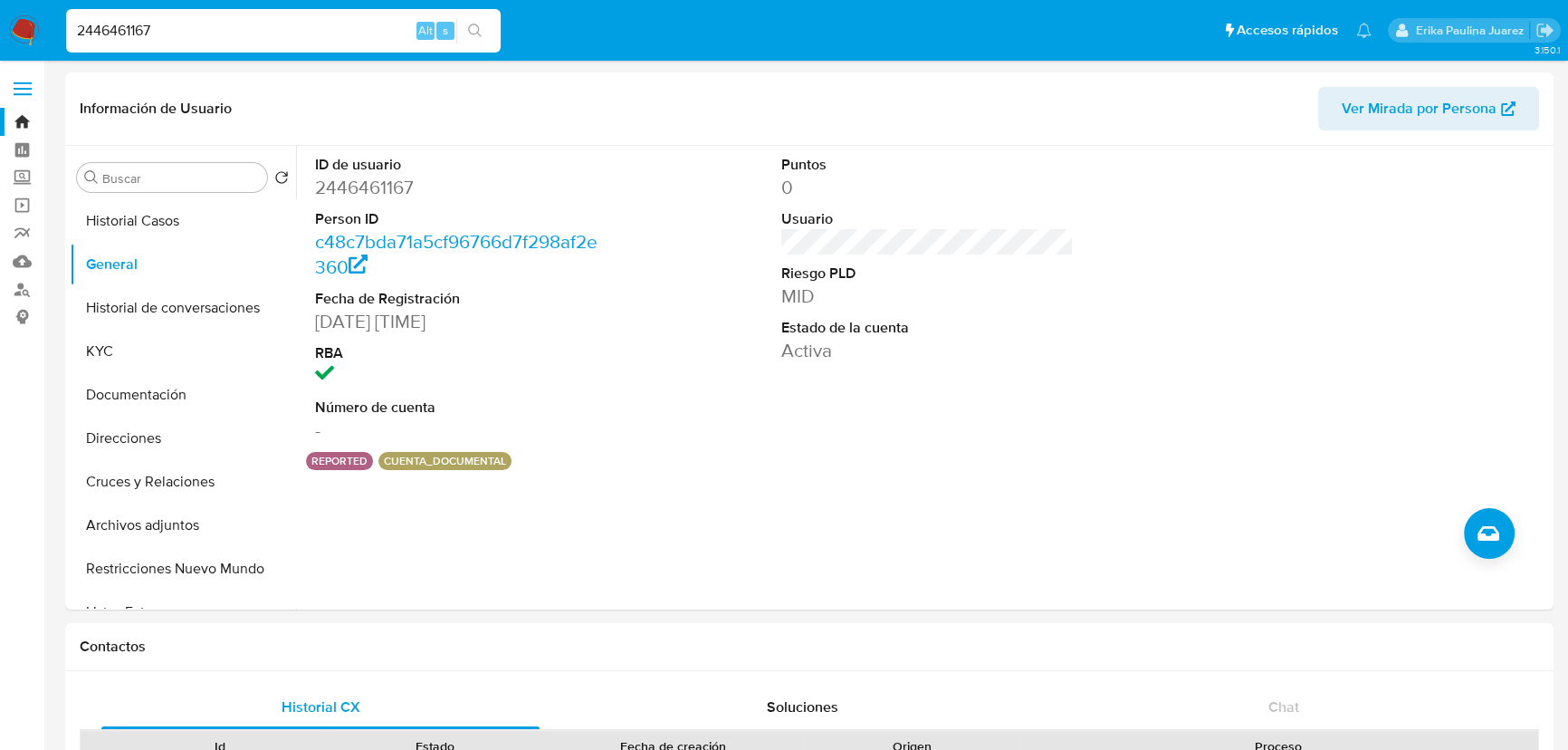 drag, startPoint x: 193, startPoint y: 32, endPoint x: -147, endPoint y: 32, distance: 340 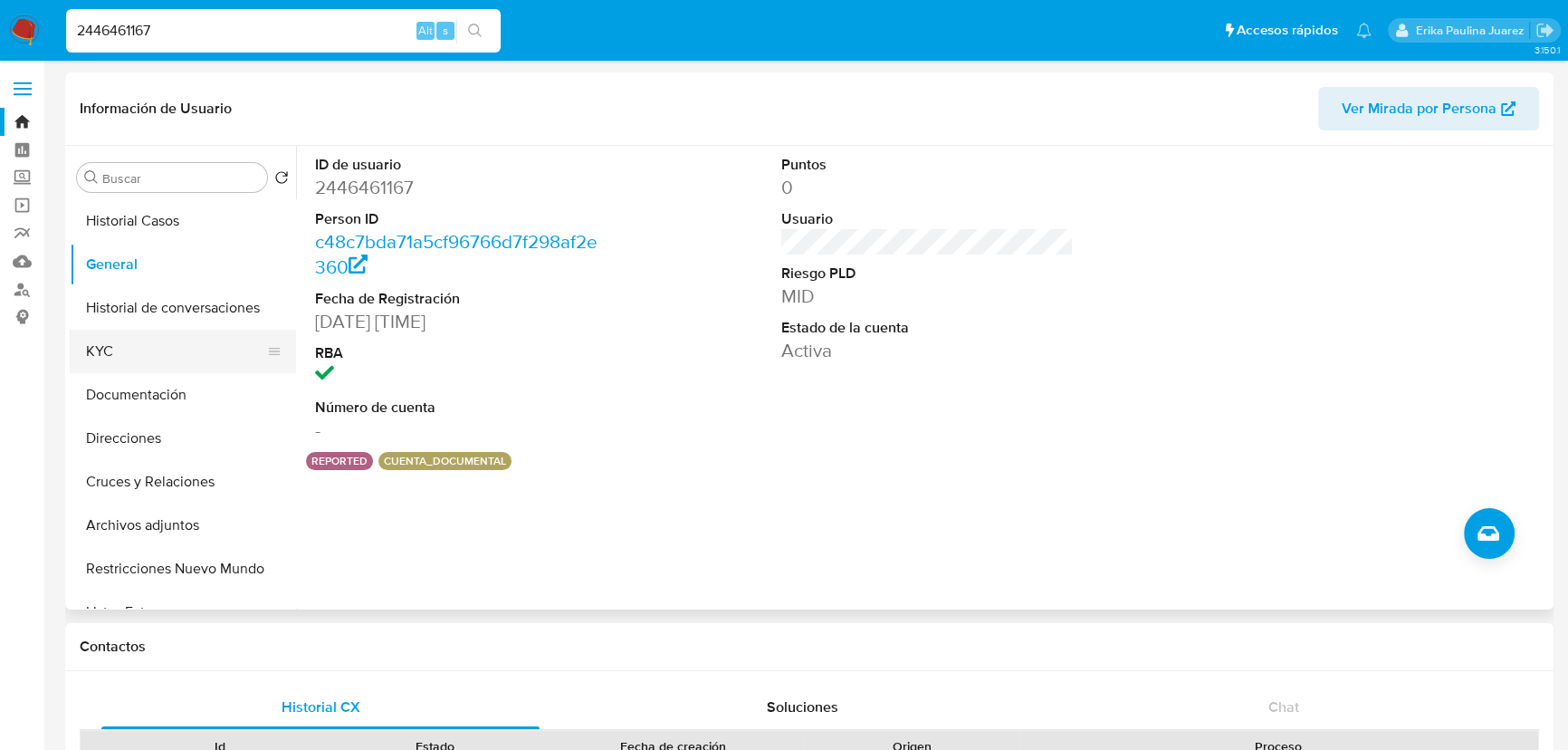 click on "KYC" at bounding box center (176, 351) 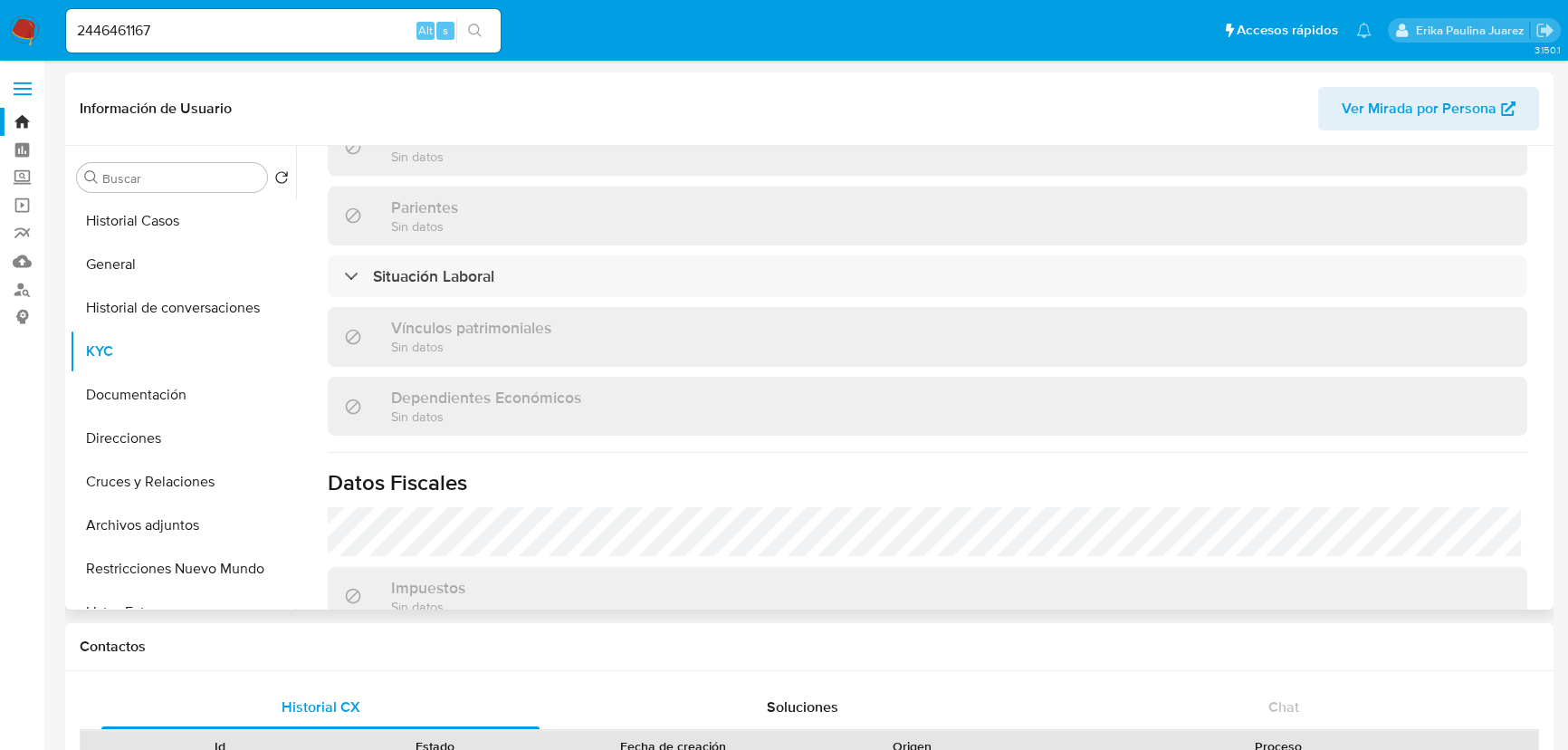 scroll, scrollTop: 1119, scrollLeft: 0, axis: vertical 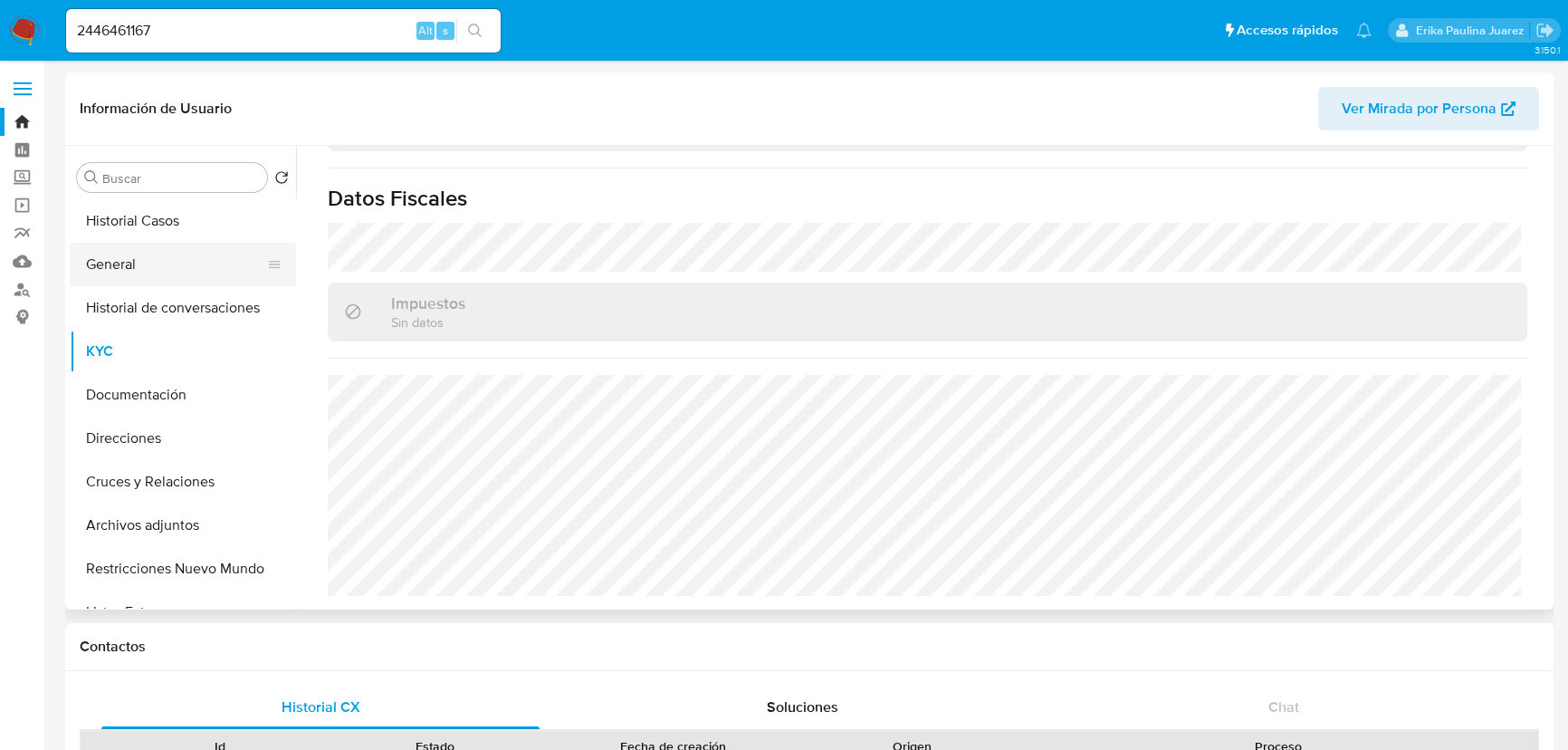 click on "General" at bounding box center (176, 264) 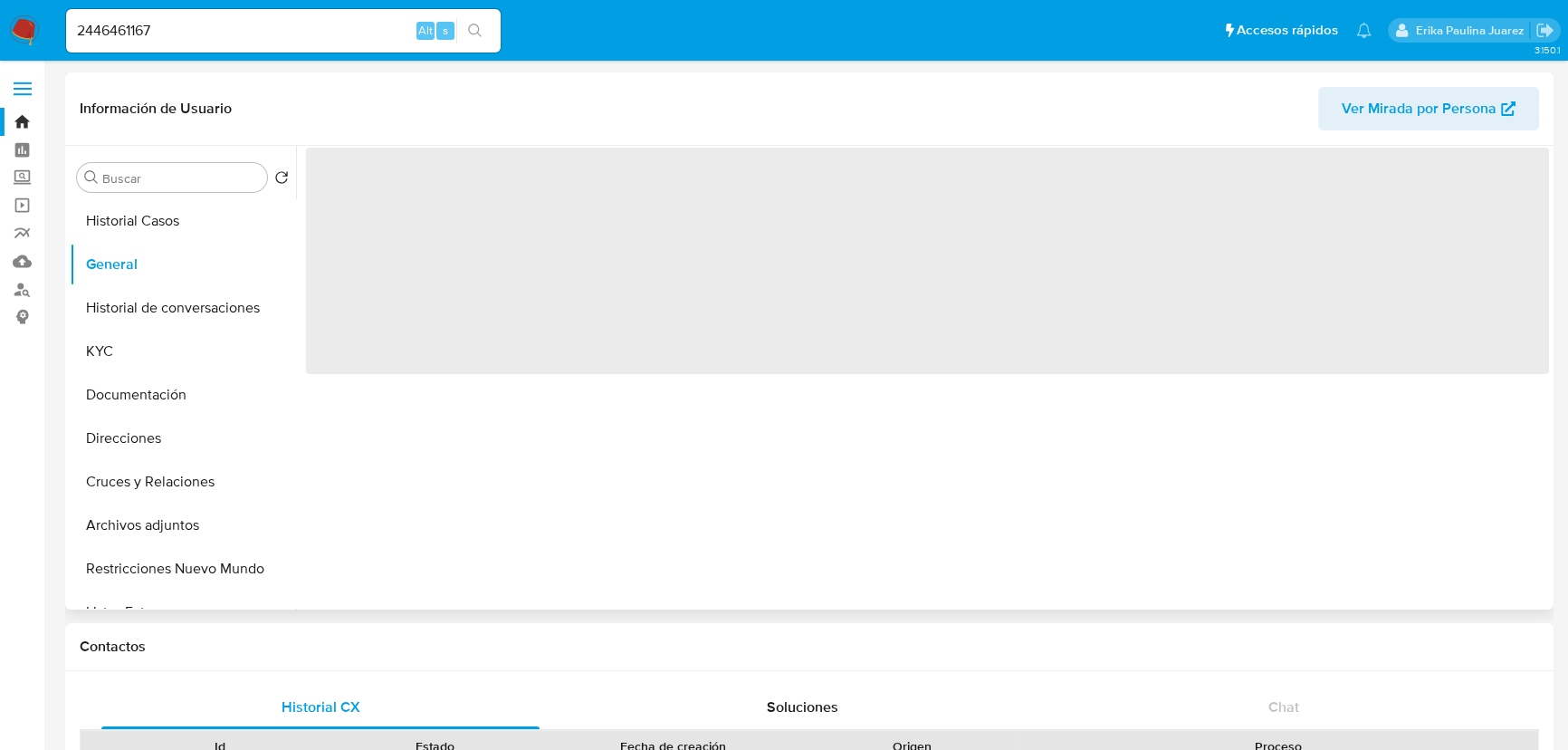 scroll, scrollTop: 0, scrollLeft: 0, axis: both 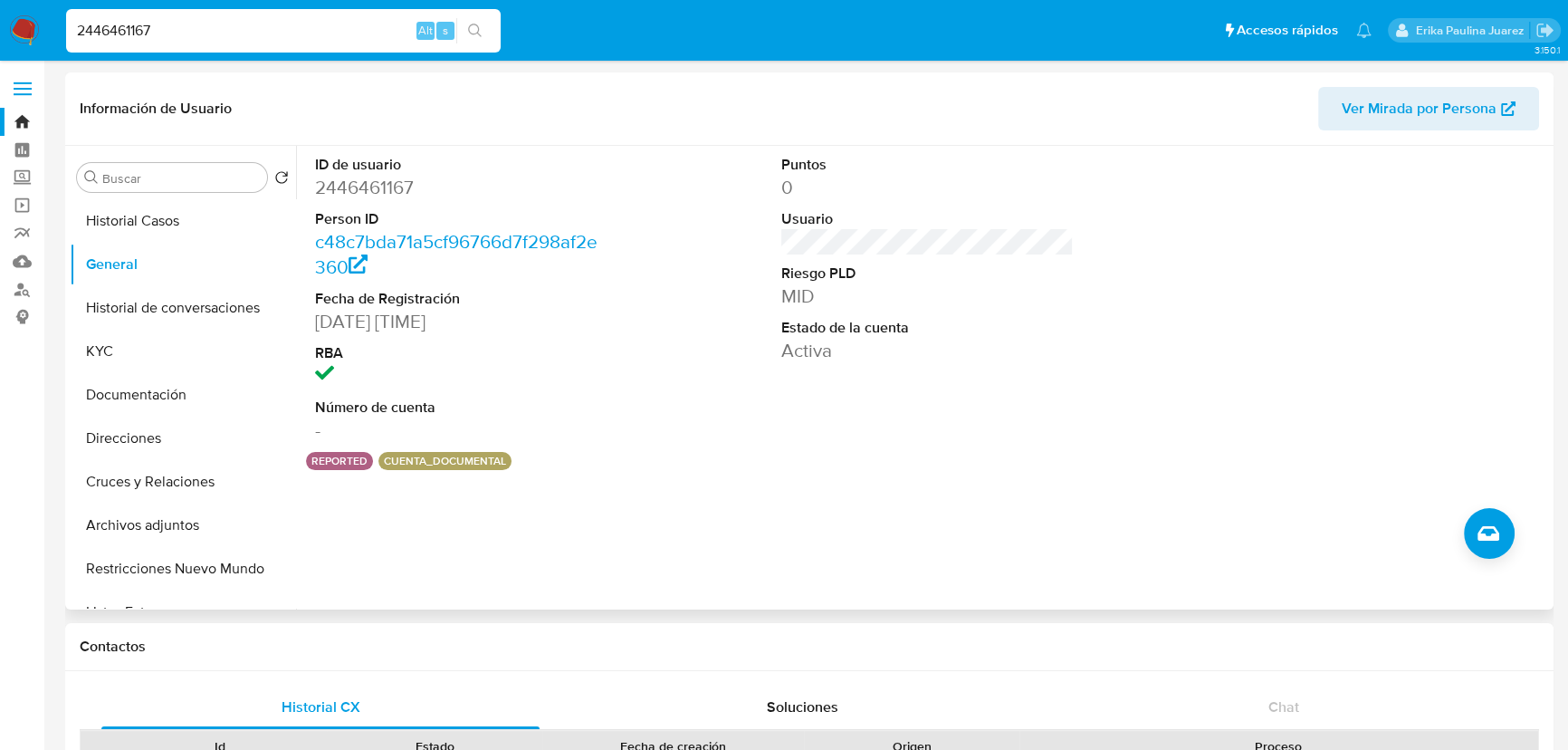click on "Pausado Ver notificaciones 2446461167 Alt s Accesos rápidos   Presiona las siguientes teclas para acceder a algunas de las funciones Buscar caso o usuario Alt s Volver al home Alt h Agregar un archivo adjunto Alt a Erika Paulina Juarez" at bounding box center [784, 30] 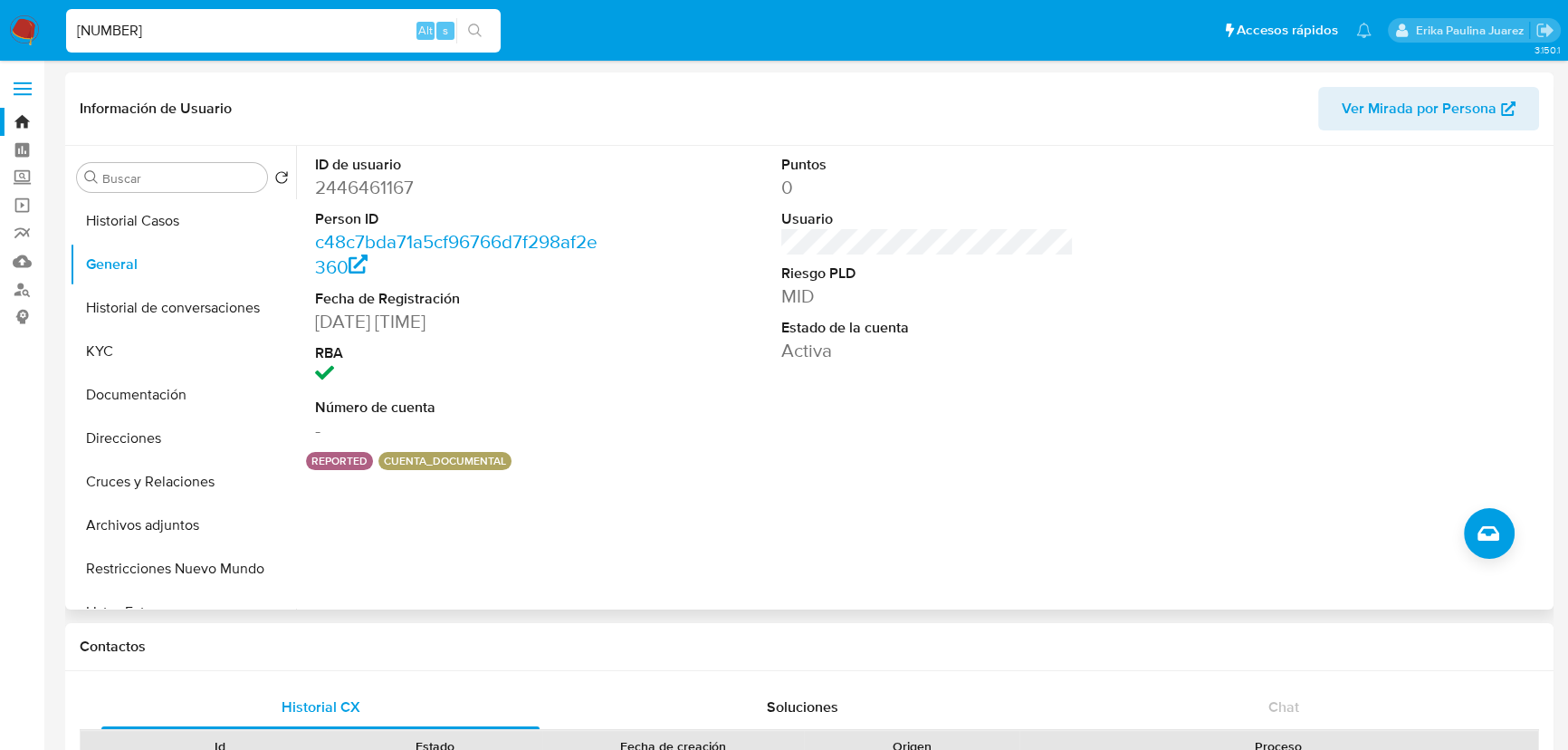 type on "1953422177" 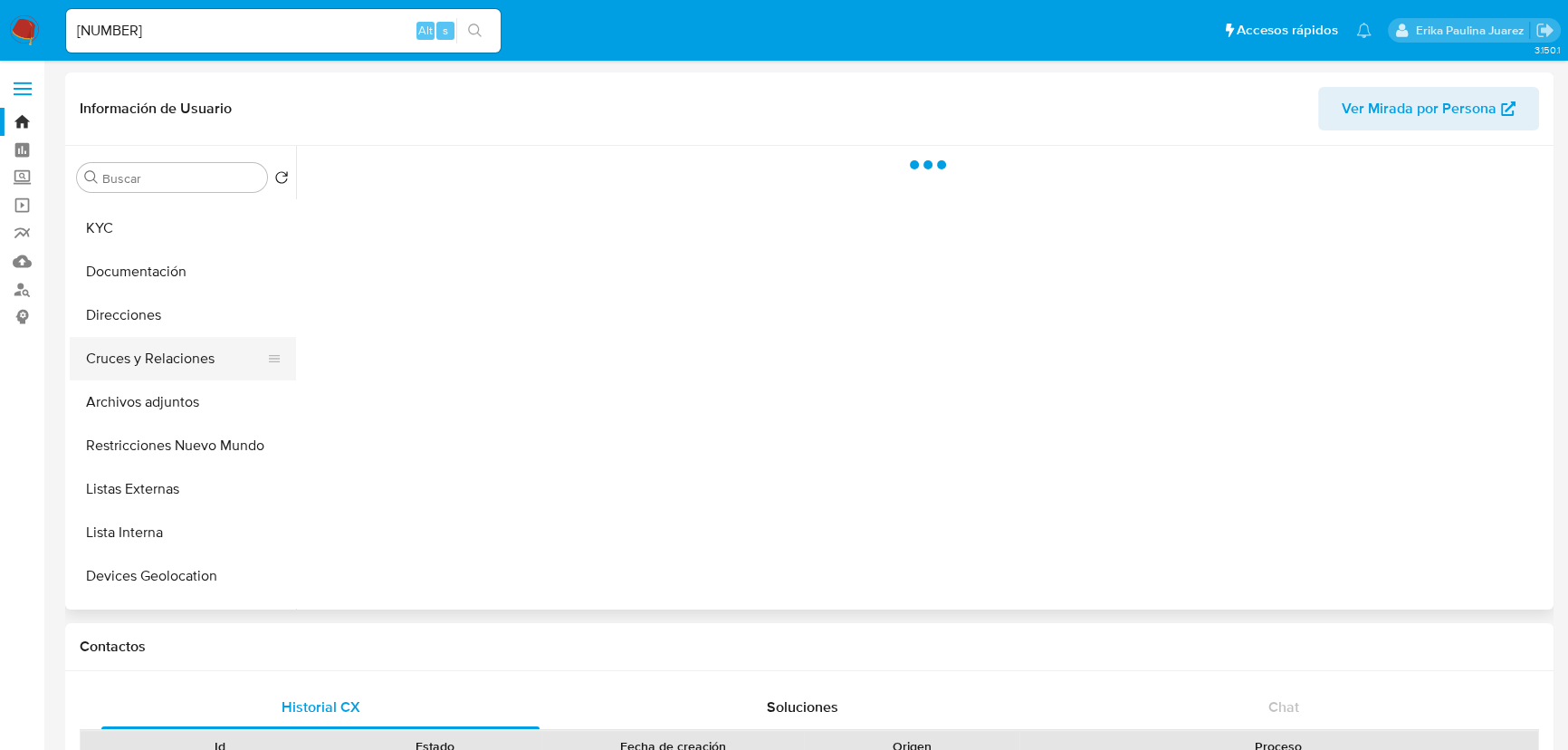scroll, scrollTop: 164, scrollLeft: 0, axis: vertical 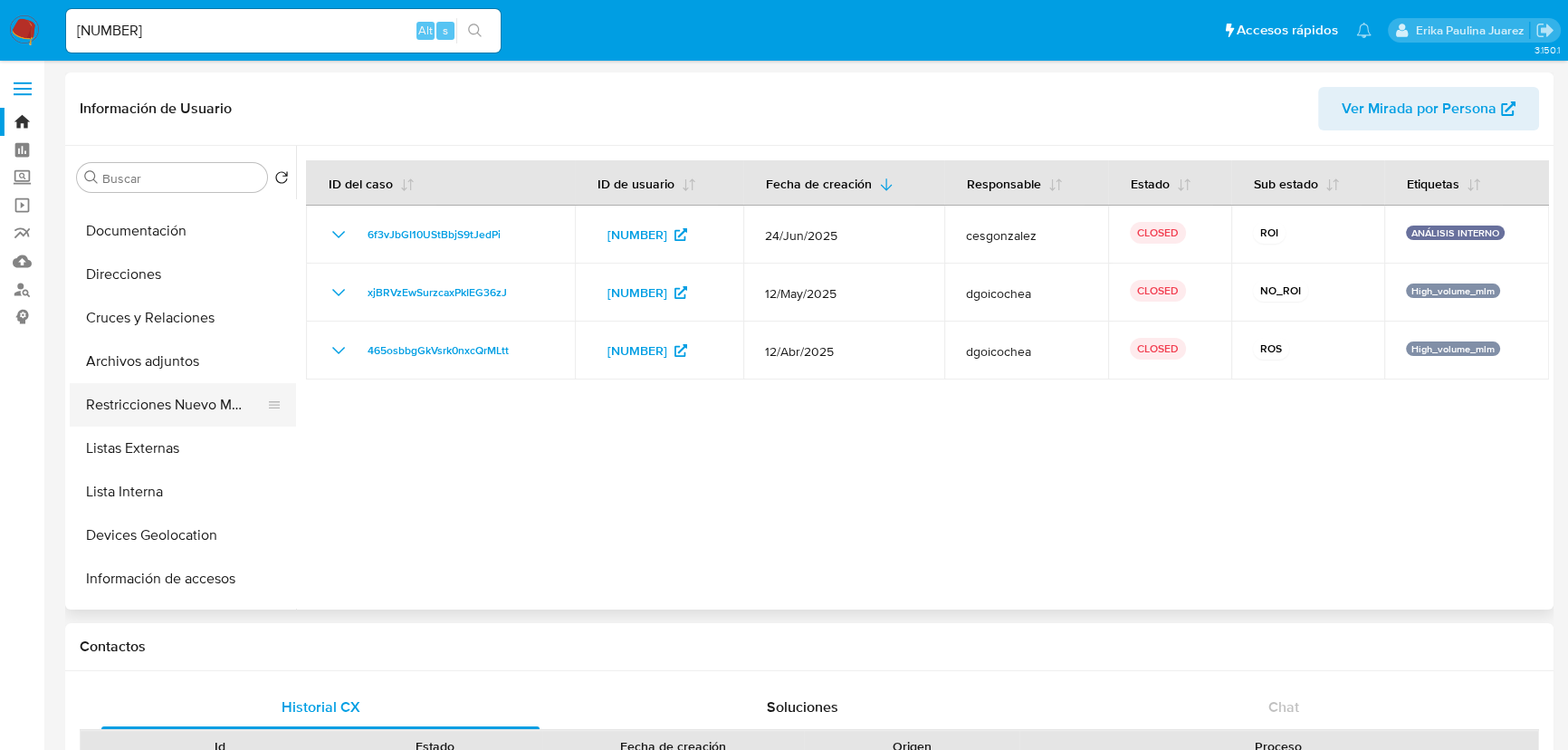 select on "10" 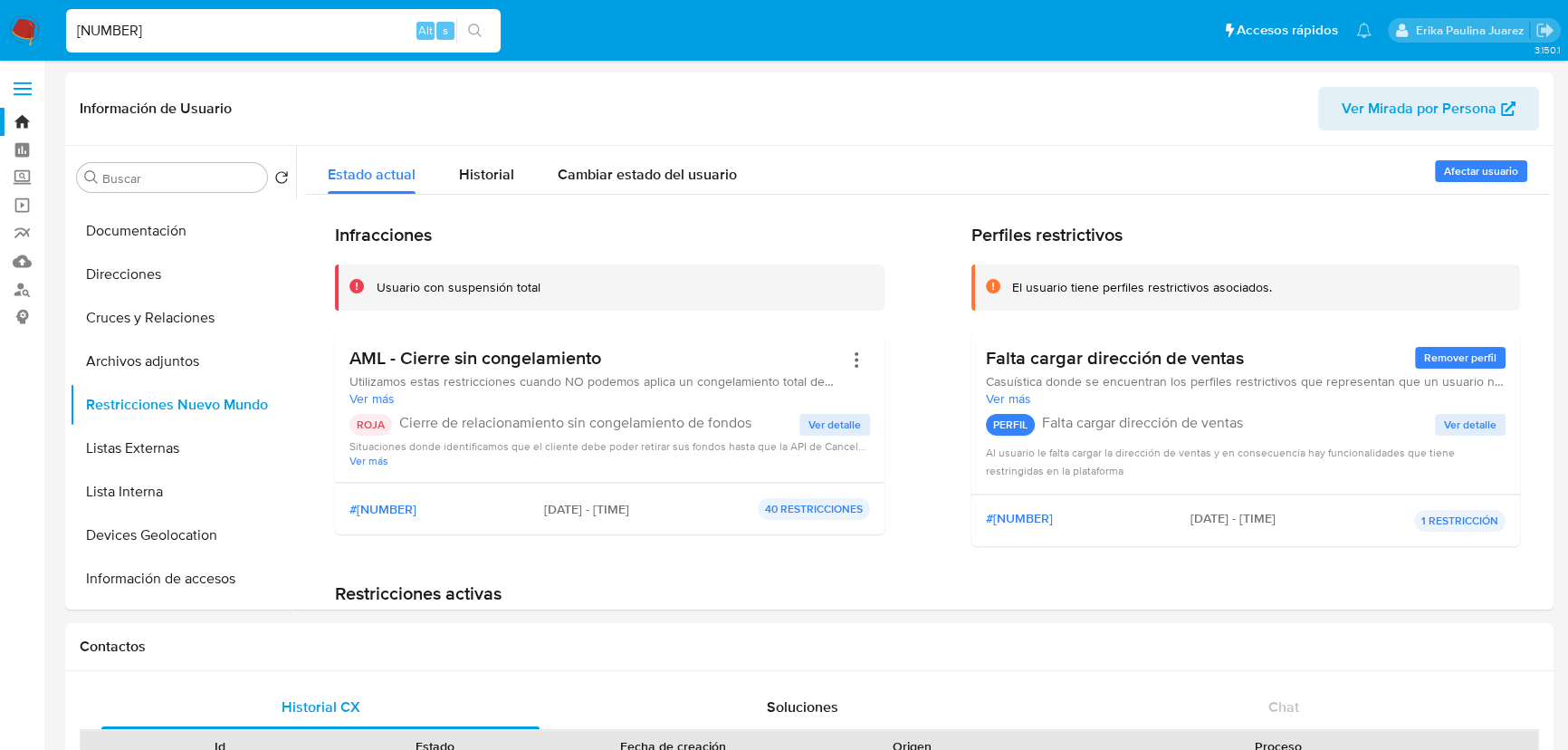 drag, startPoint x: 146, startPoint y: 30, endPoint x: 225, endPoint y: 34, distance: 79.1012 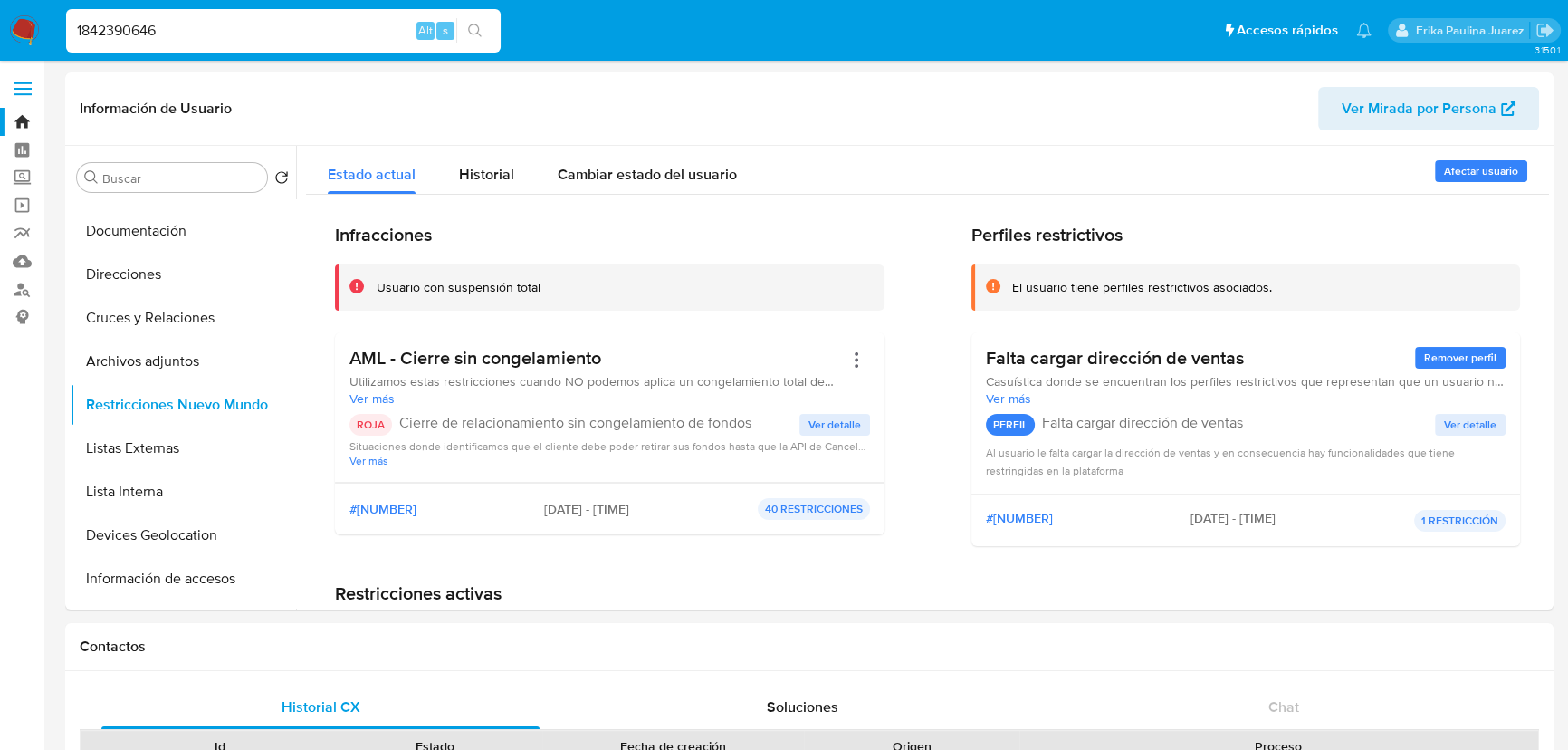 click on "1842390646" at bounding box center (283, 31) 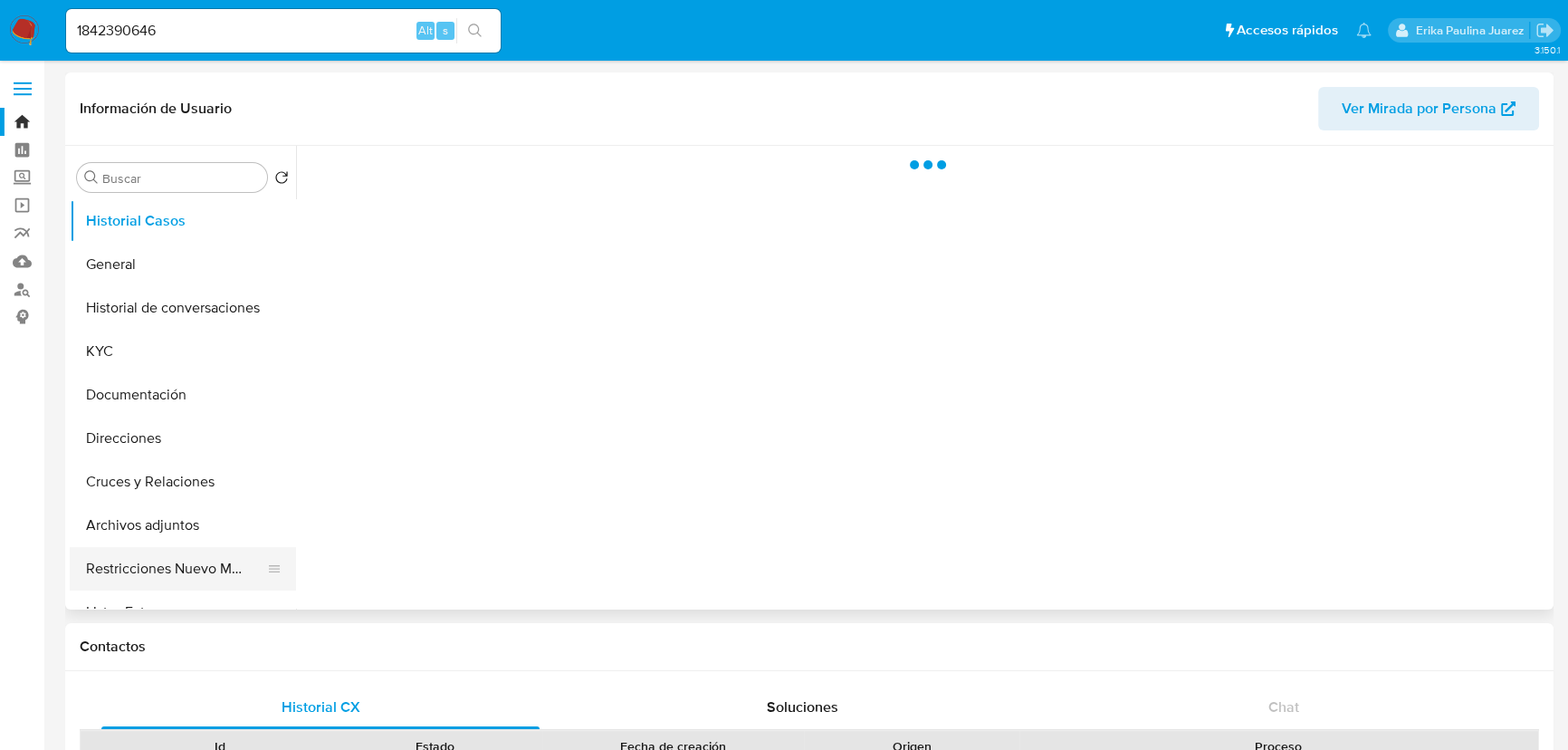 click on "Restricciones Nuevo Mundo" at bounding box center (176, 569) 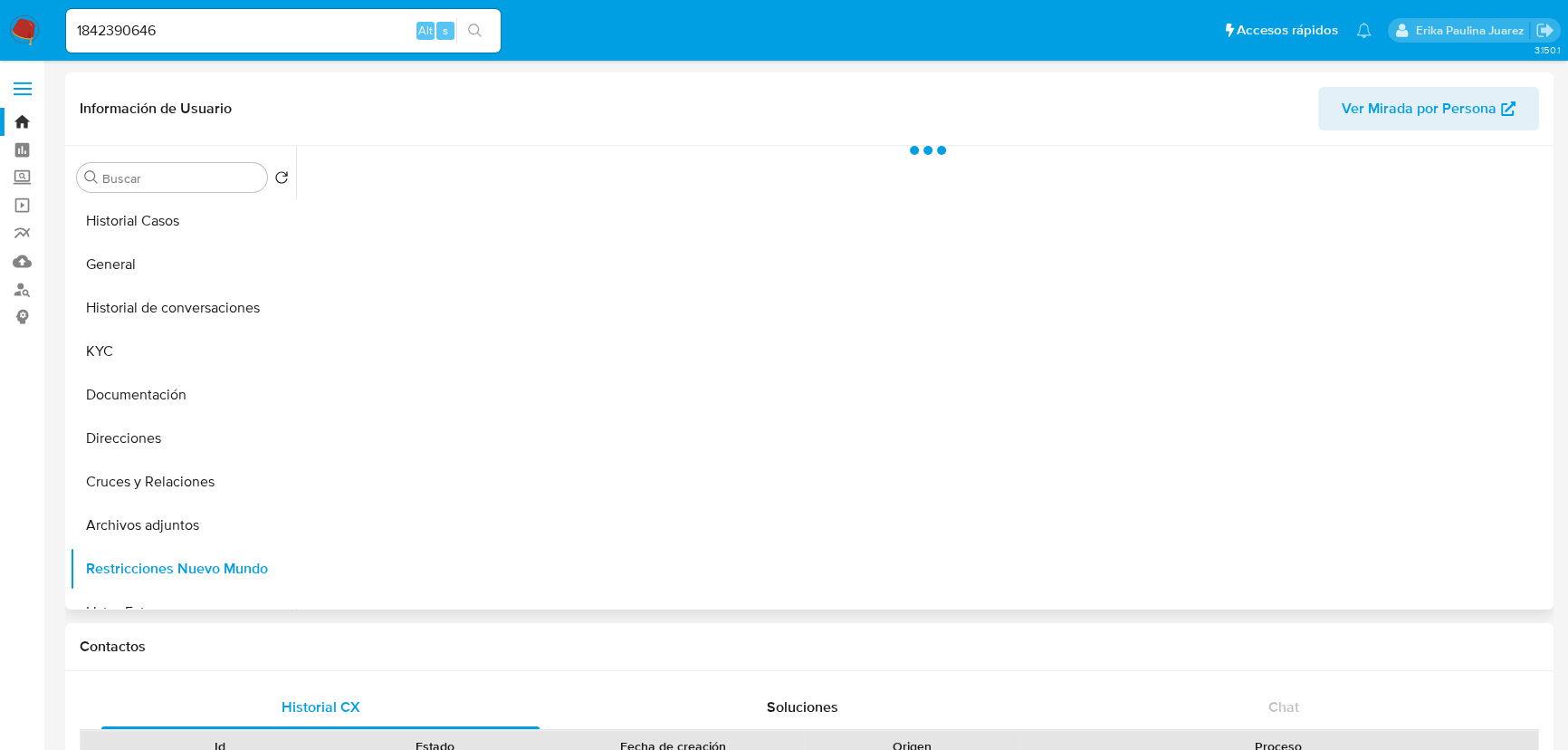 select on "10" 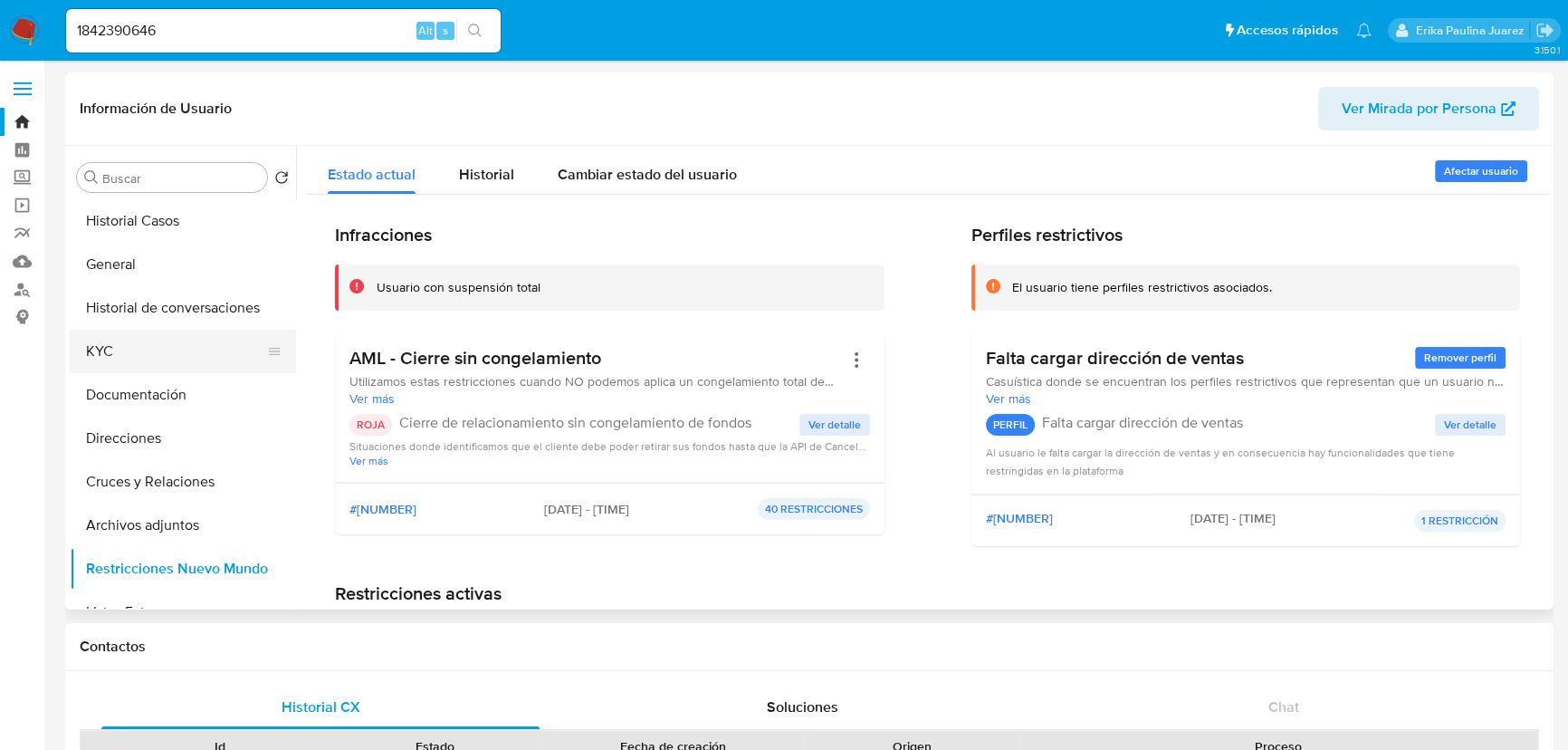 click on "Documentación" at bounding box center [183, 395] 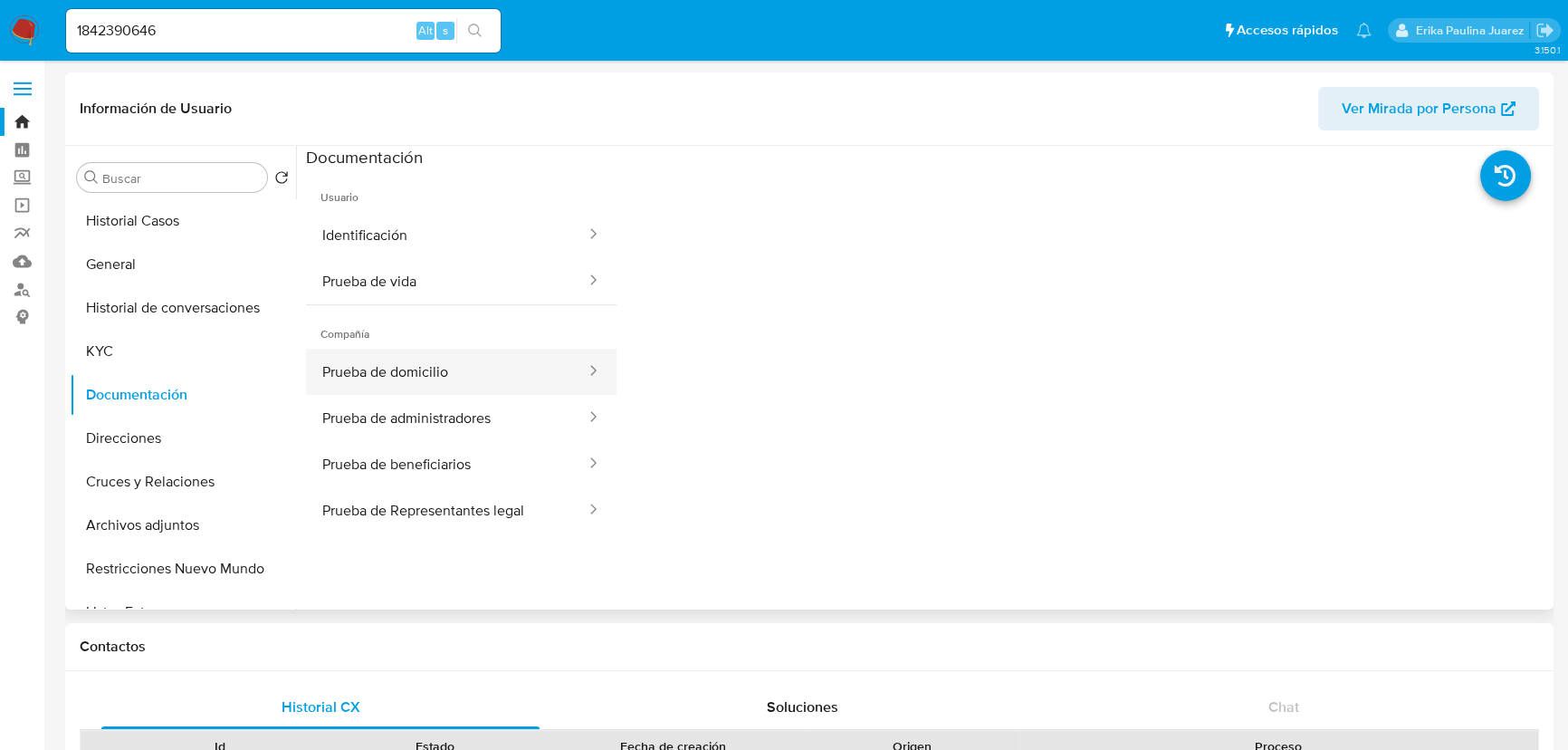 click on "Prueba de domicilio" at bounding box center (446, 371) 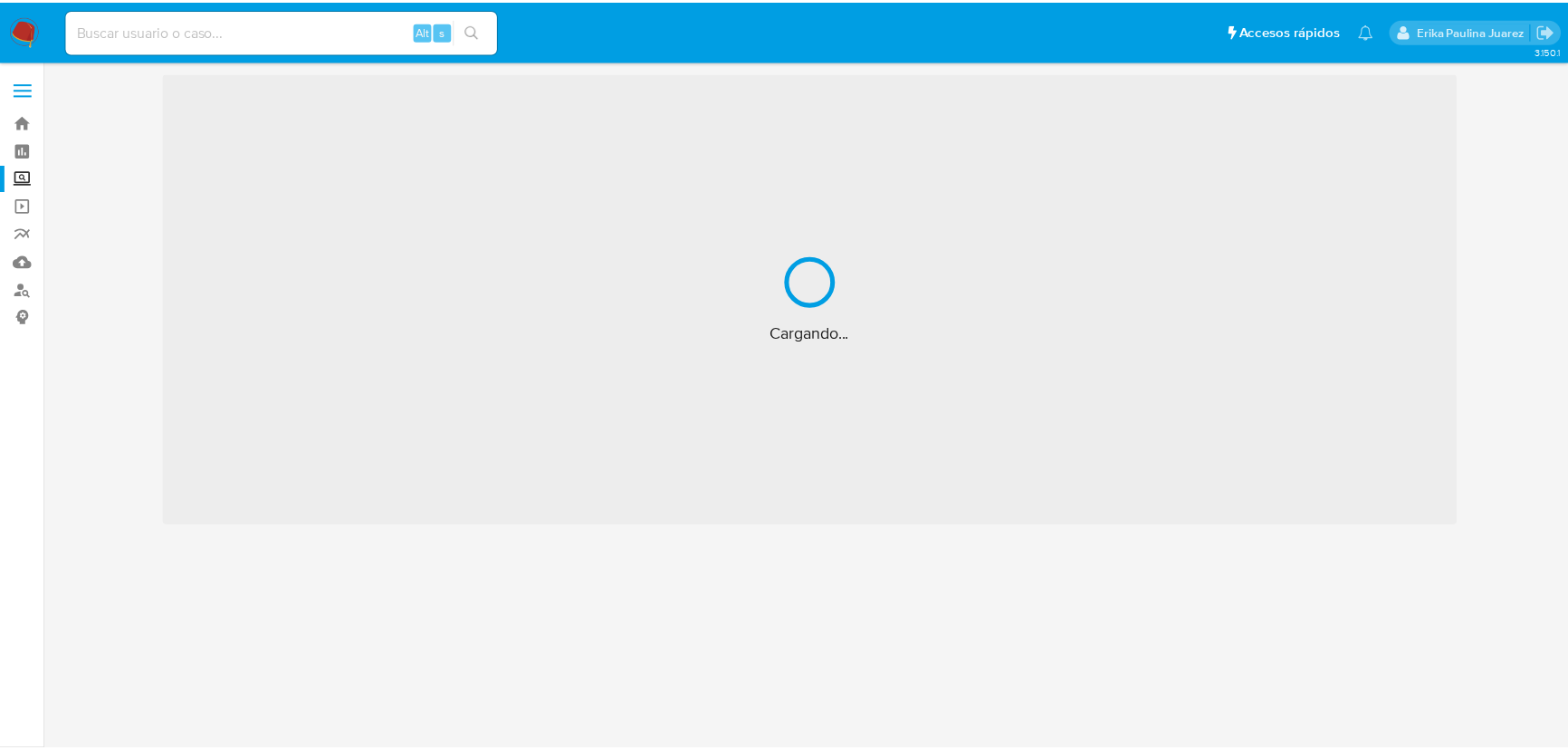 scroll, scrollTop: 0, scrollLeft: 0, axis: both 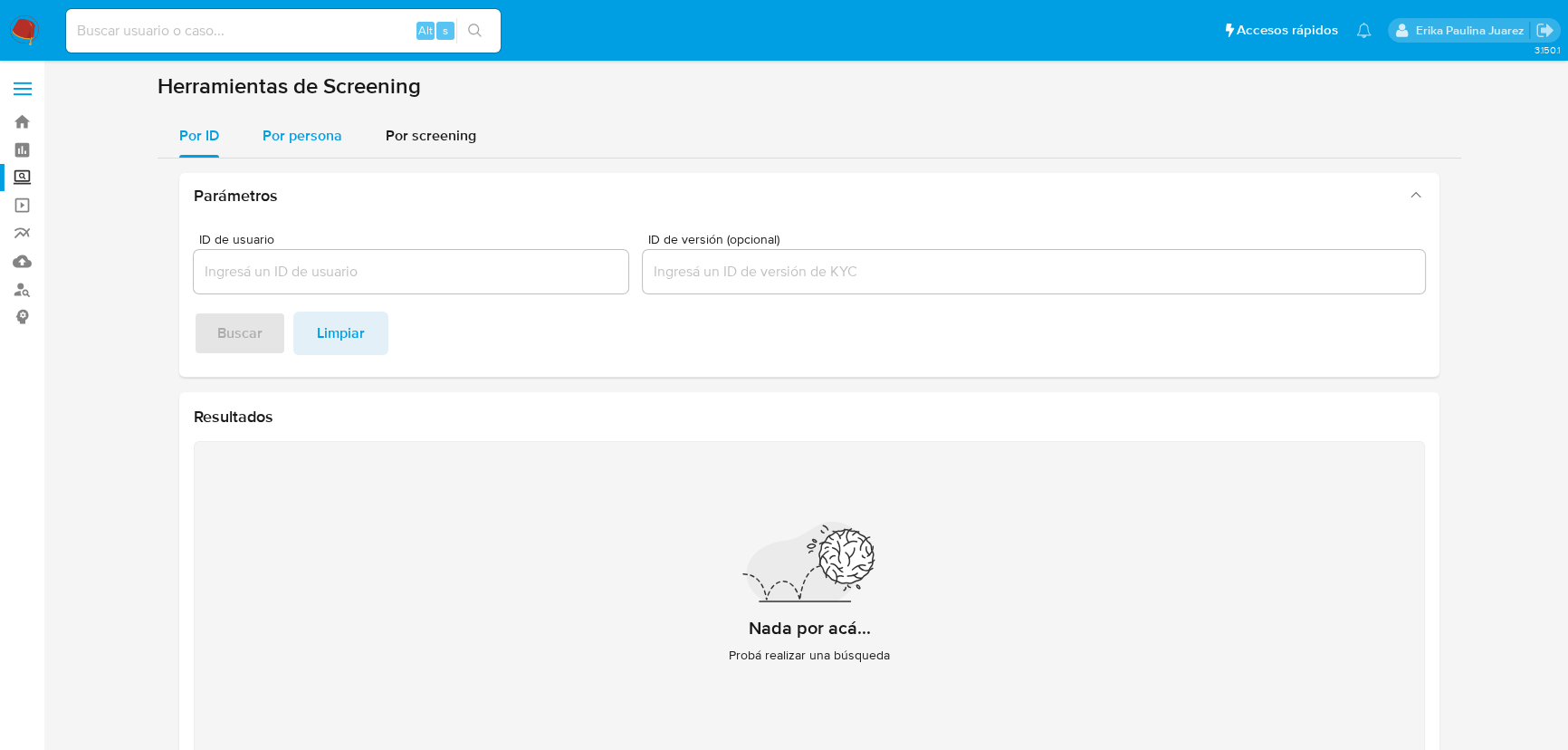 drag, startPoint x: 260, startPoint y: 118, endPoint x: 272, endPoint y: 124, distance: 13.416408 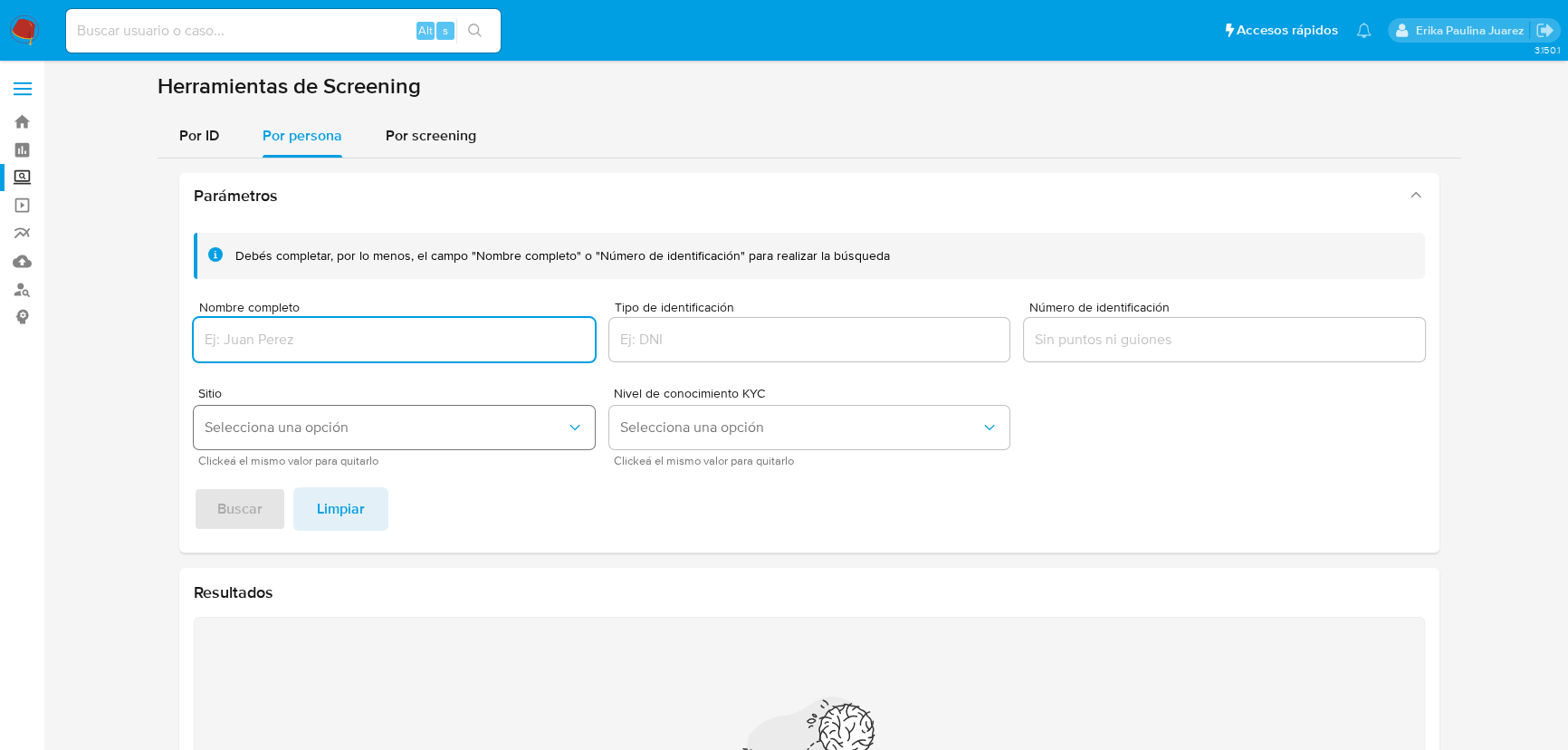 drag, startPoint x: 331, startPoint y: 330, endPoint x: 310, endPoint y: 419, distance: 91.44397 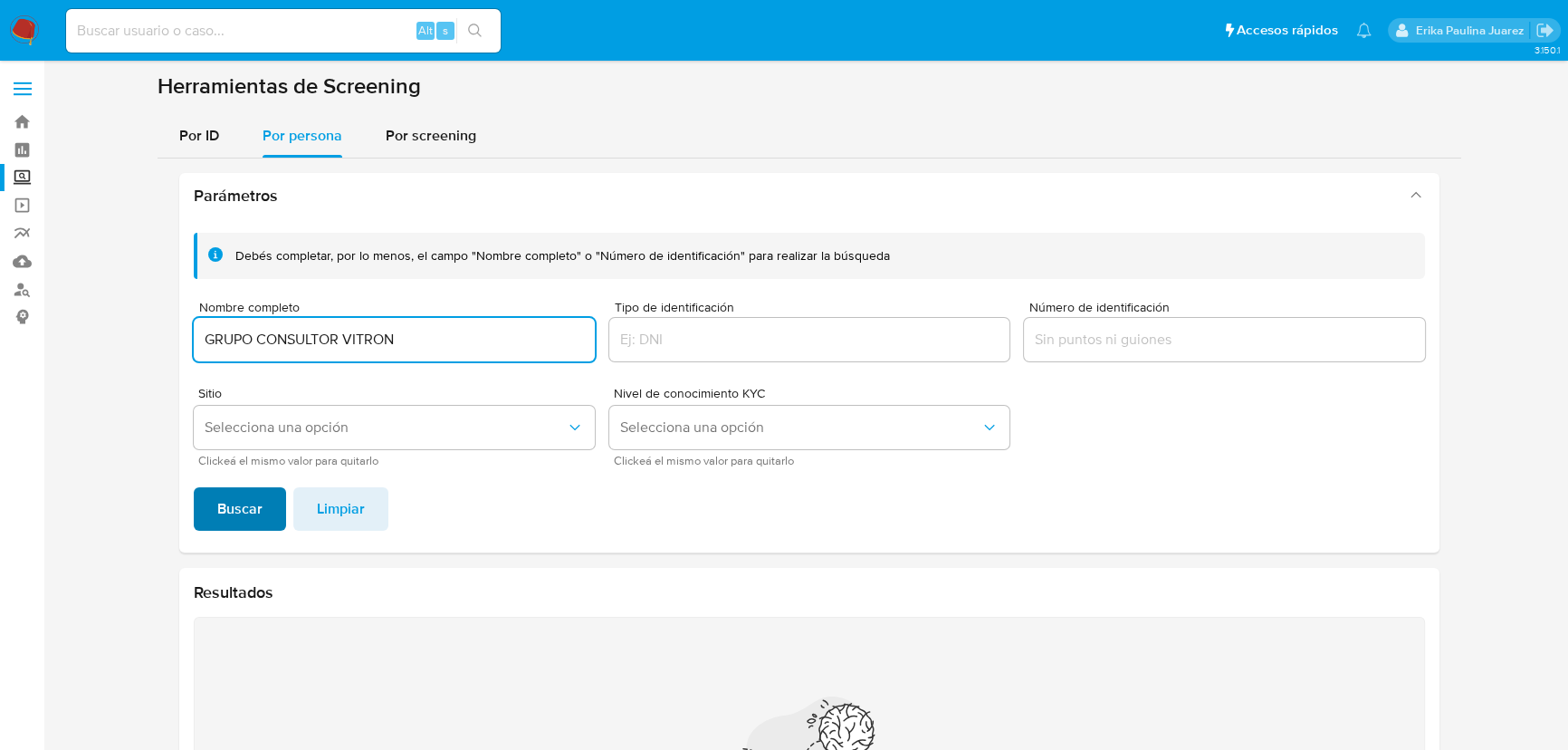 type on "GRUPO CONSULTOR VITRON" 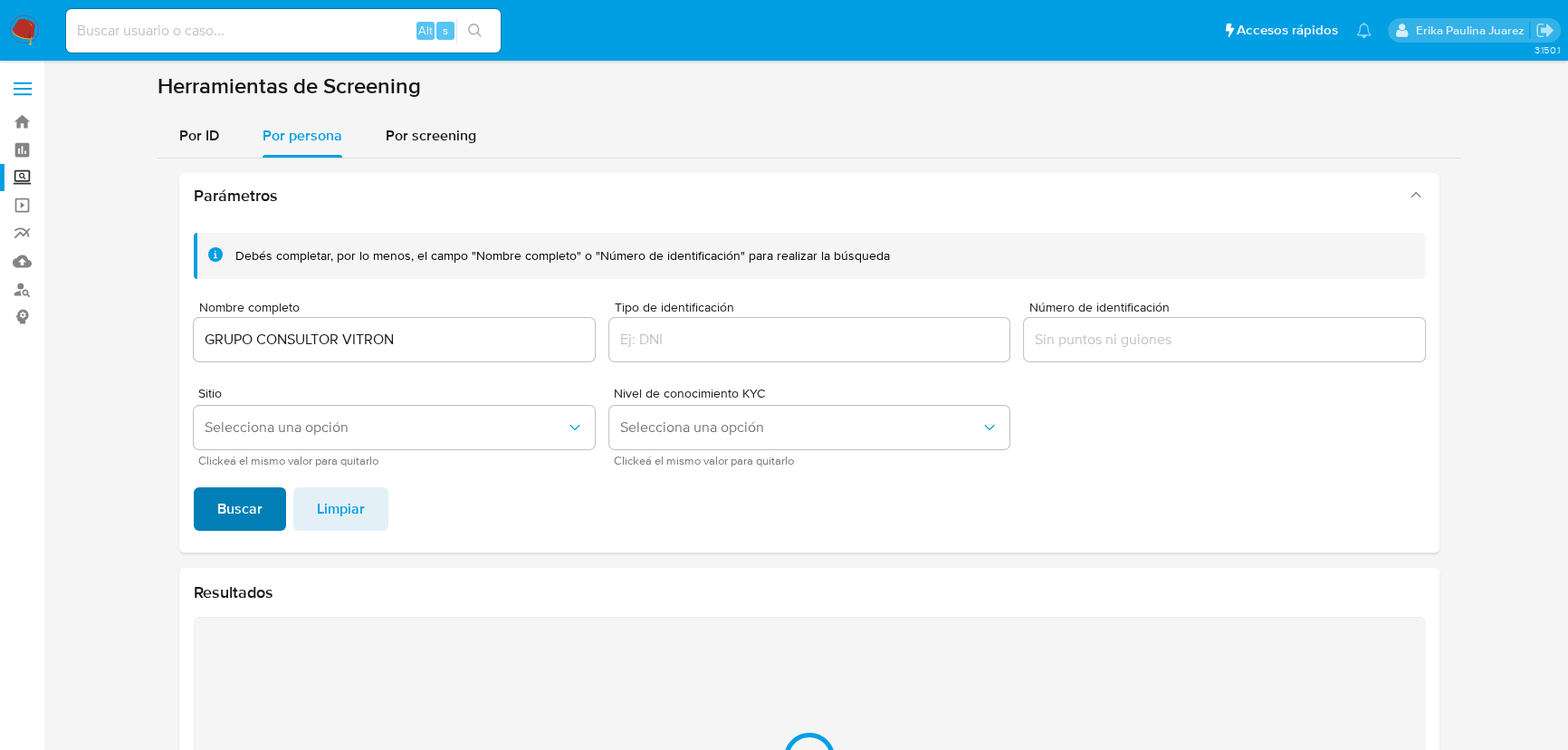 scroll, scrollTop: 224, scrollLeft: 0, axis: vertical 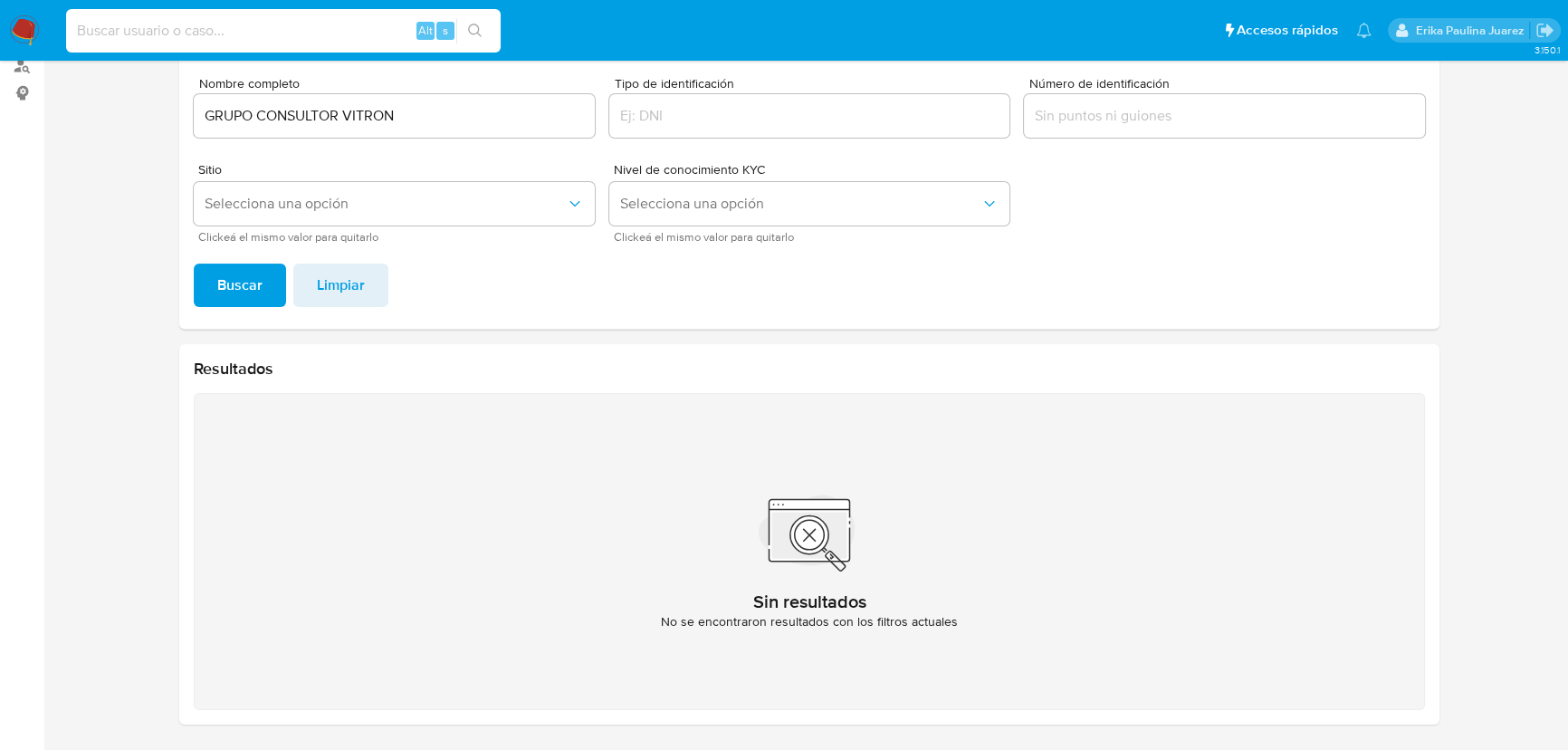 click at bounding box center (283, 31) 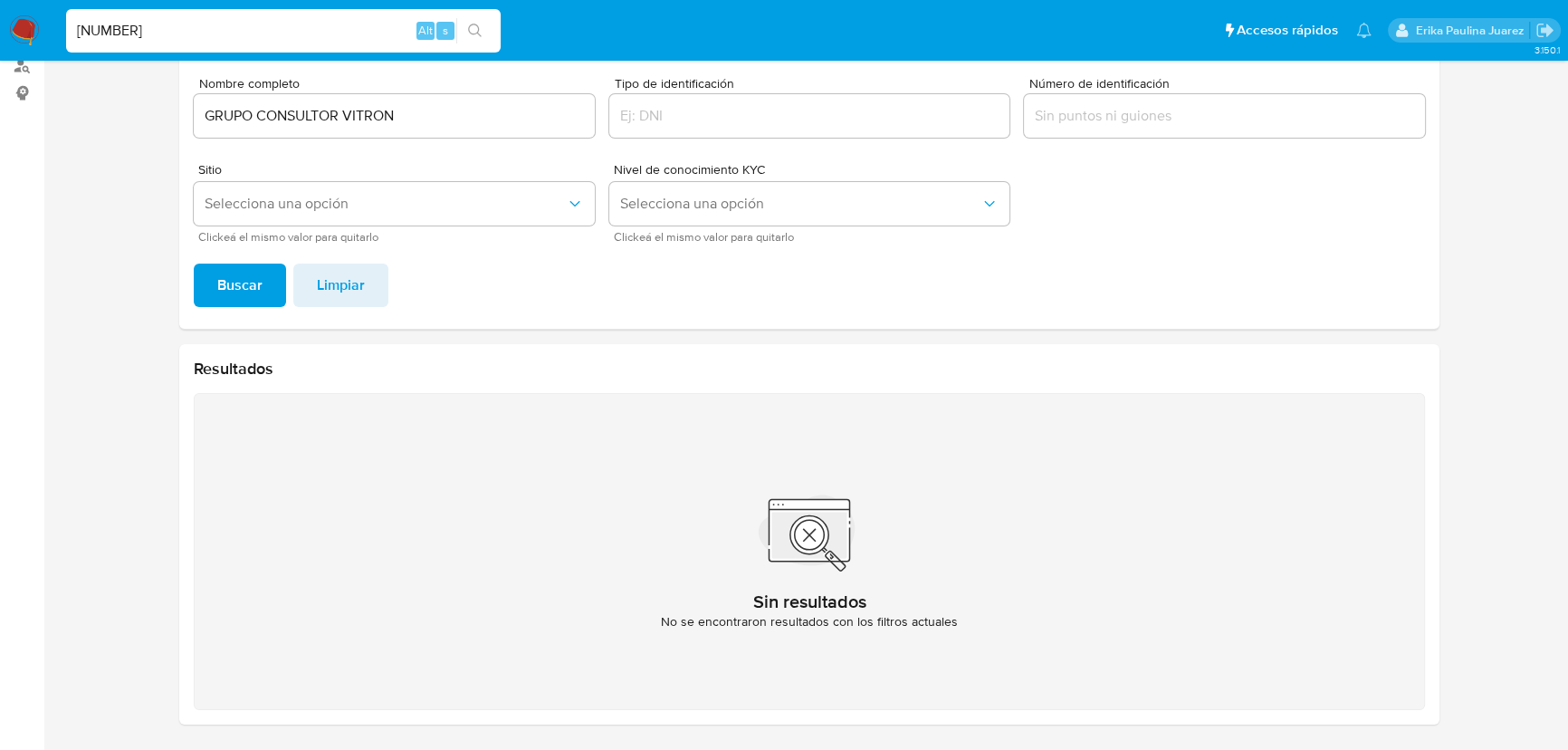 click on "[NUMBER]" at bounding box center [283, 31] 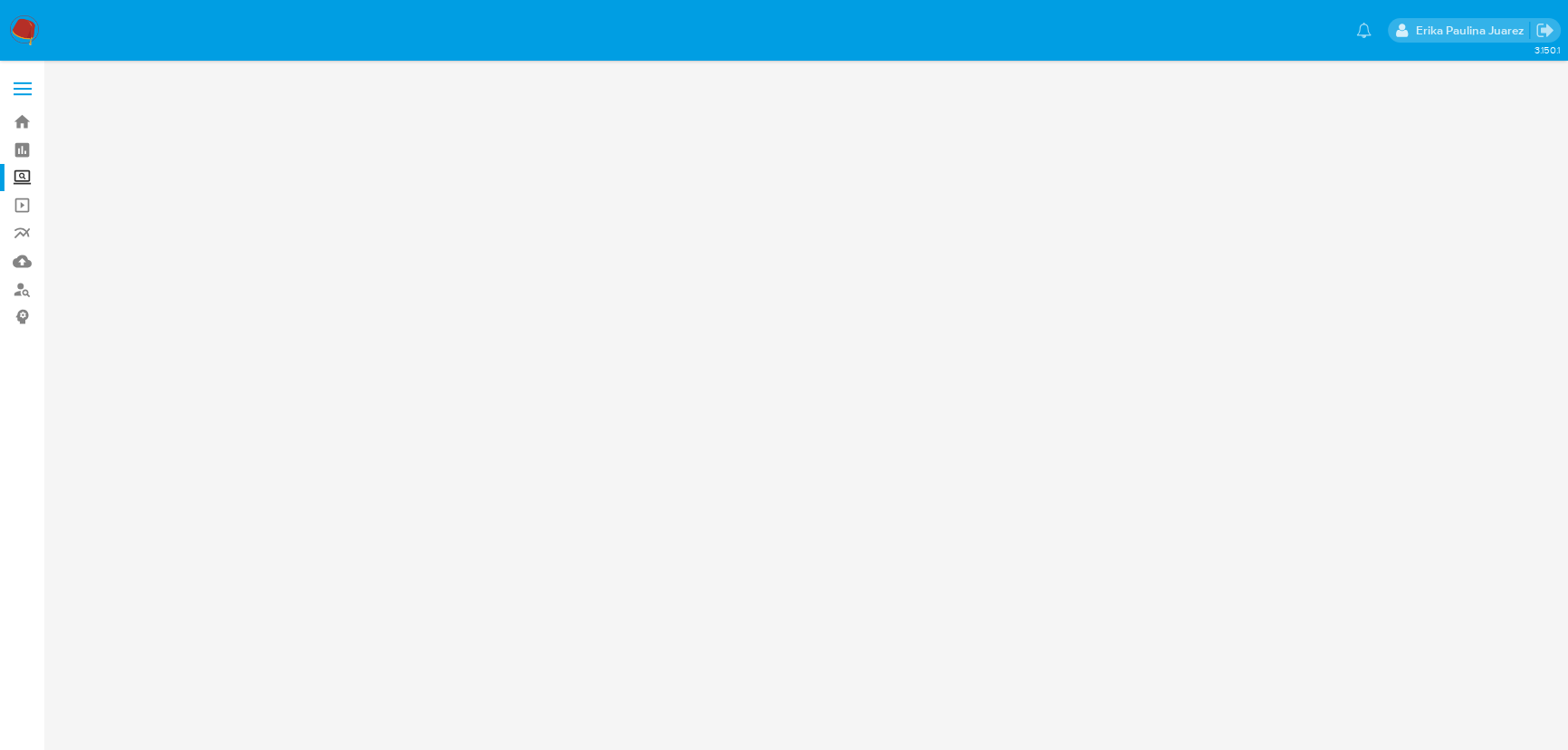 scroll, scrollTop: 0, scrollLeft: 0, axis: both 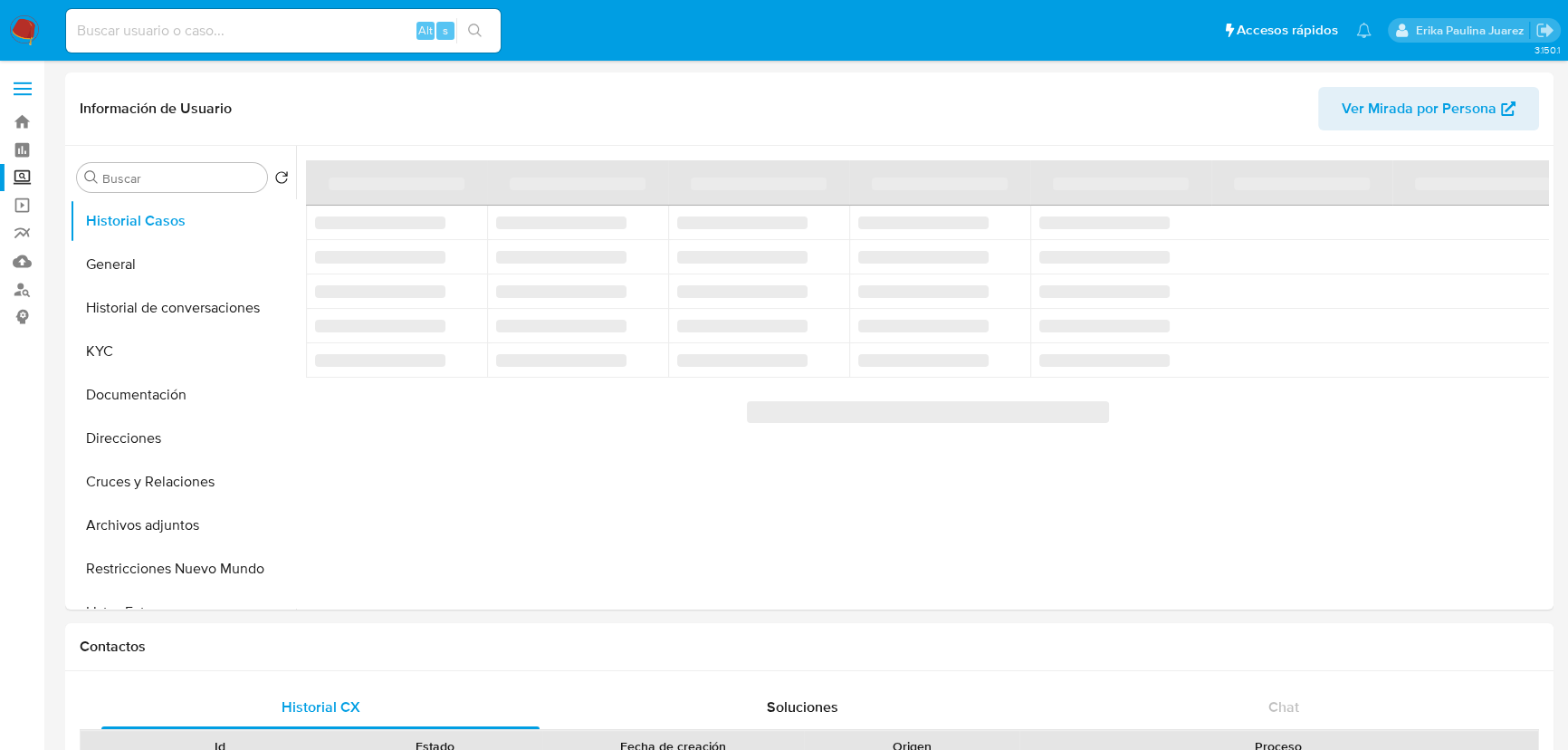 select on "10" 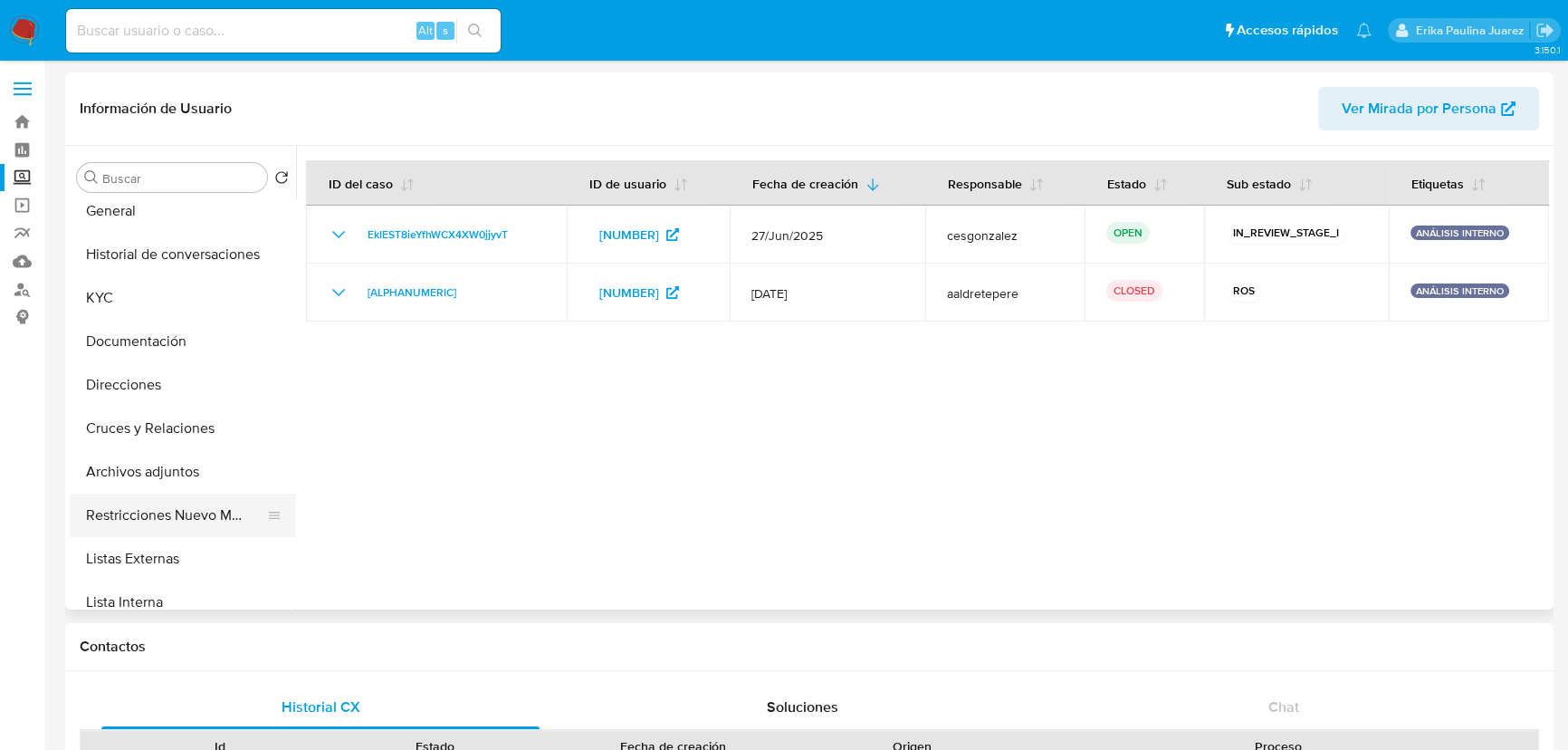 scroll, scrollTop: 82, scrollLeft: 0, axis: vertical 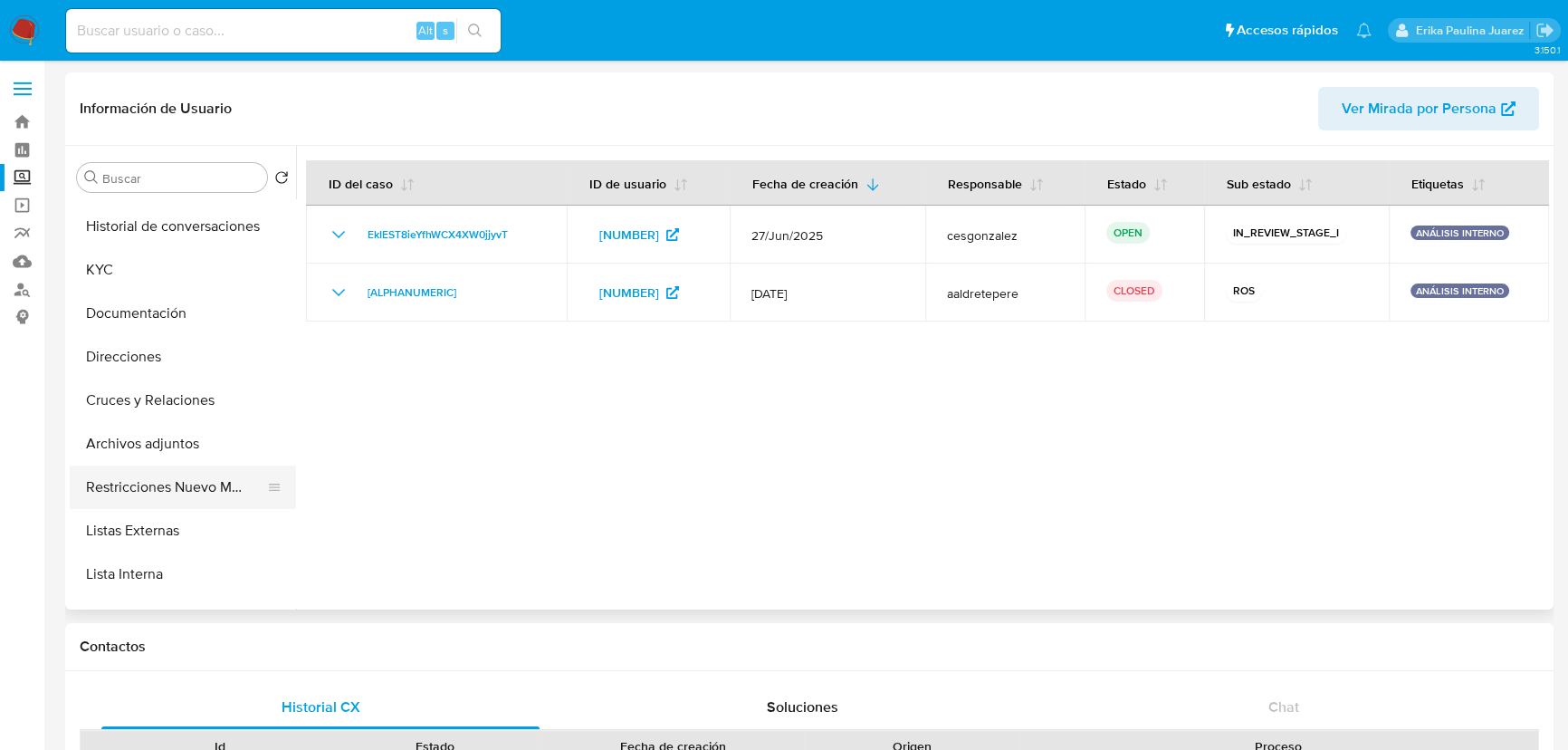 drag, startPoint x: 204, startPoint y: 493, endPoint x: 246, endPoint y: 493, distance: 42 